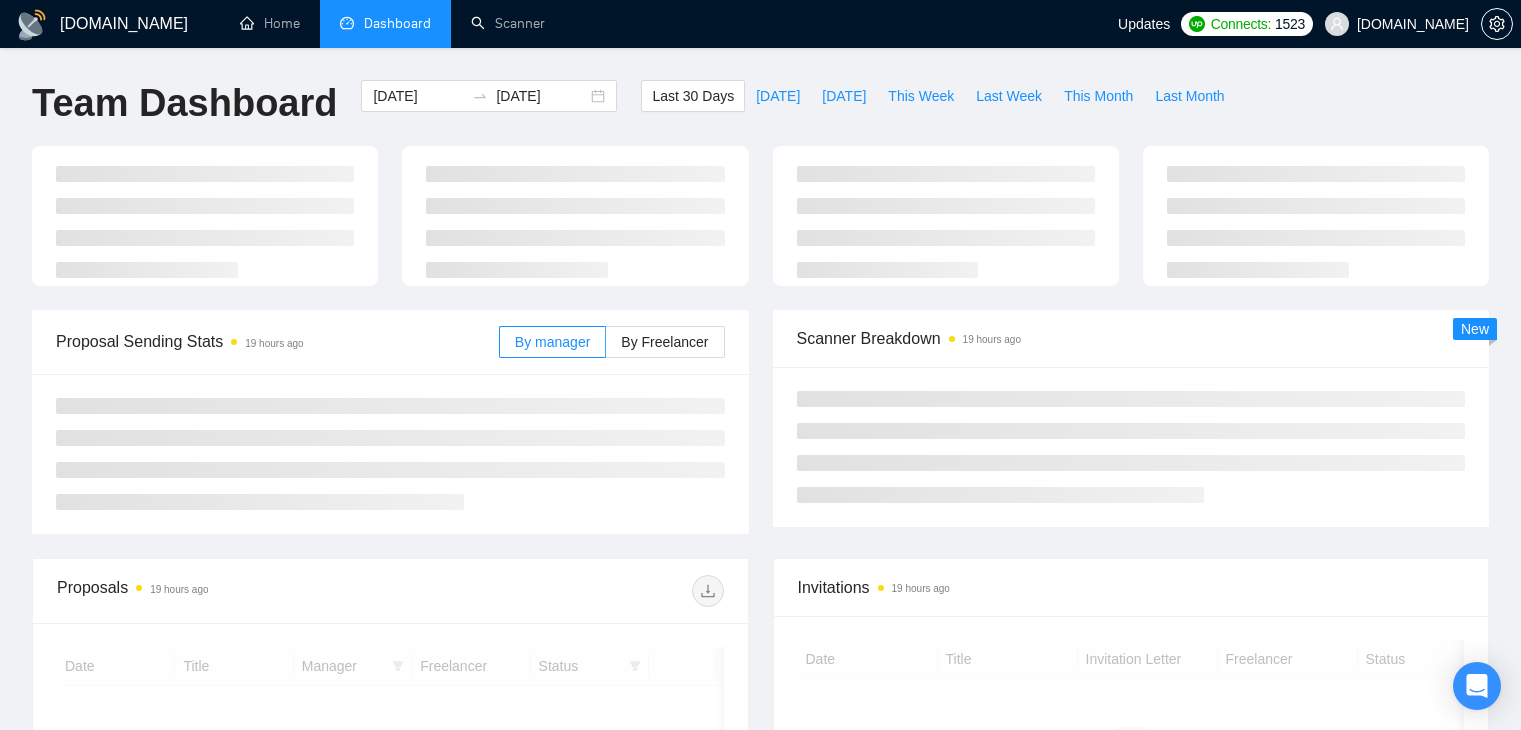 scroll, scrollTop: 0, scrollLeft: 0, axis: both 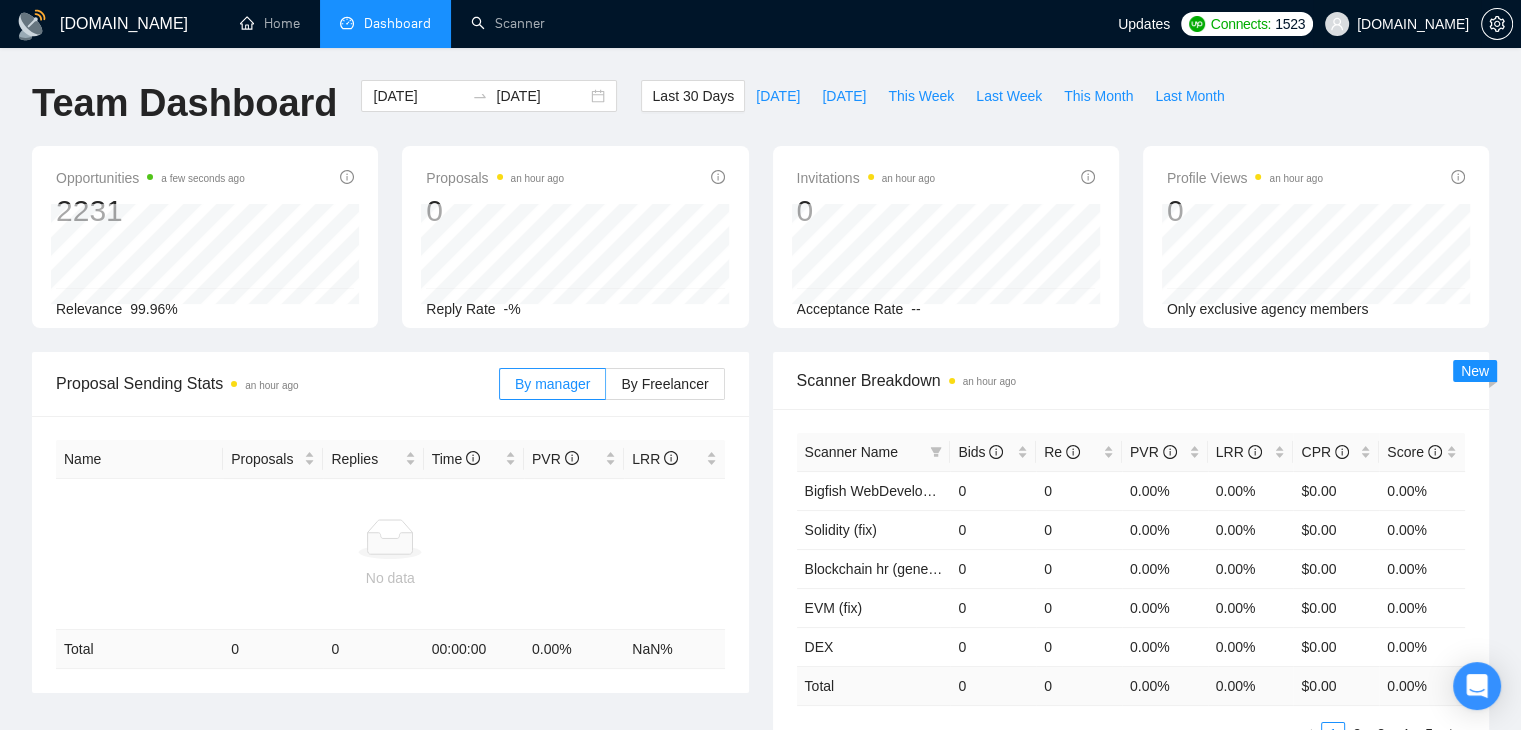 click on "[DOMAIN_NAME]" at bounding box center [1397, 24] 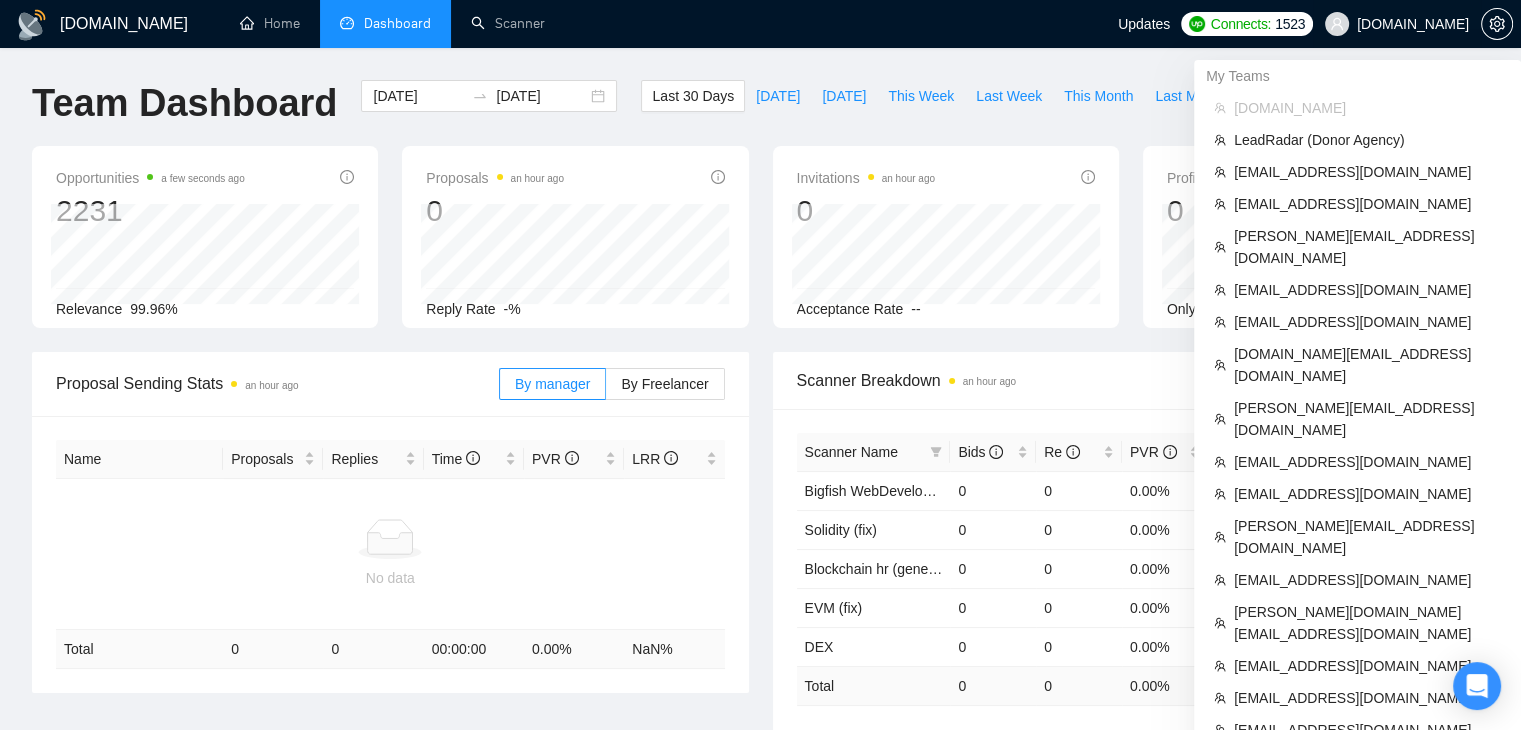 click on "[DOMAIN_NAME]" at bounding box center (1413, 24) 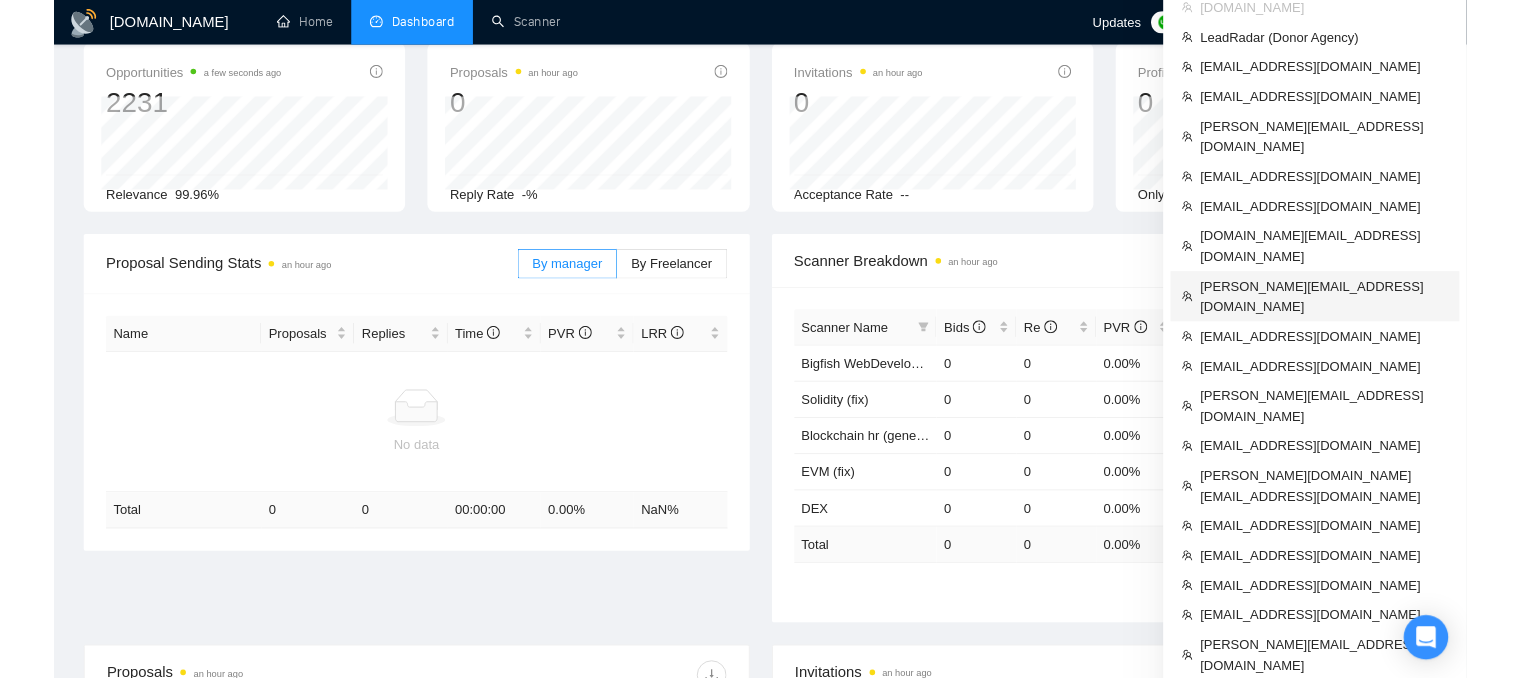 scroll, scrollTop: 0, scrollLeft: 0, axis: both 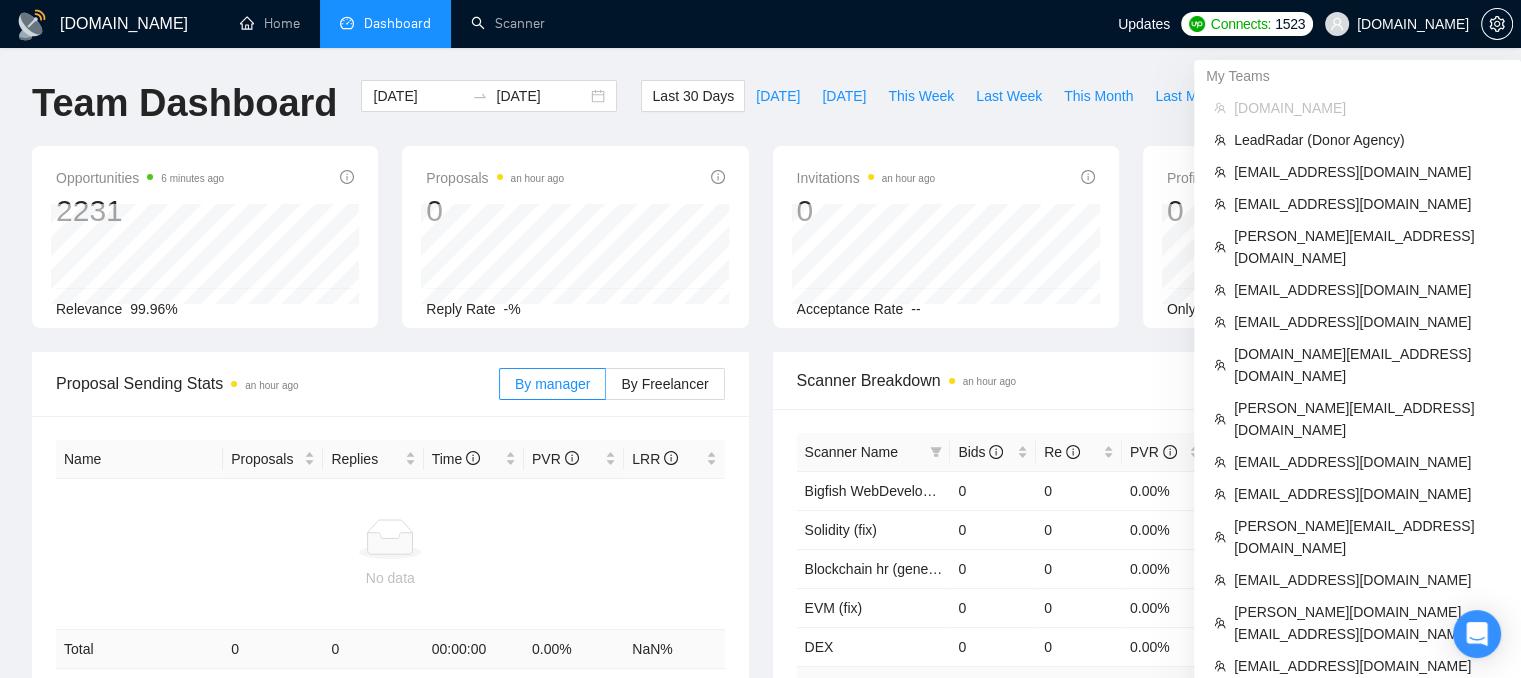 click on "[DOMAIN_NAME]" at bounding box center [1413, 24] 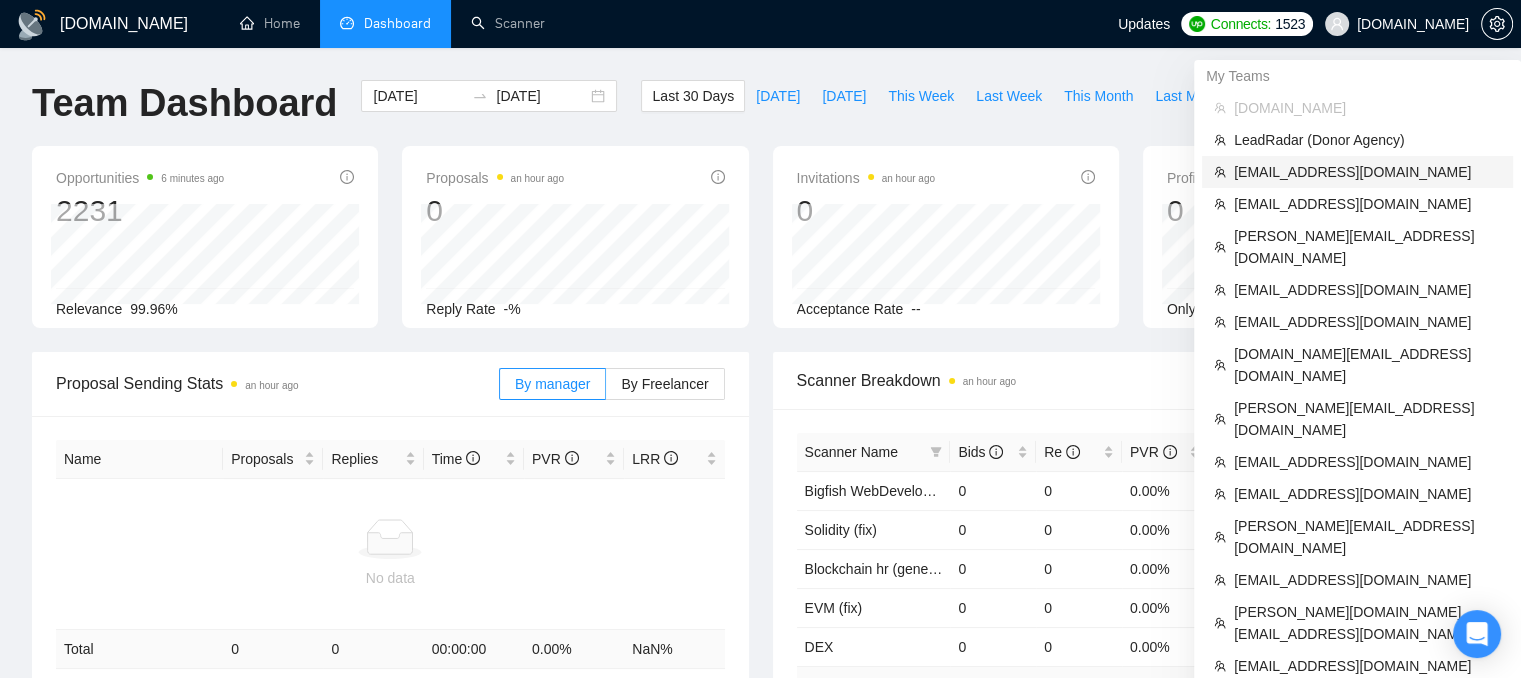 click on "[EMAIL_ADDRESS][DOMAIN_NAME]" at bounding box center [1367, 172] 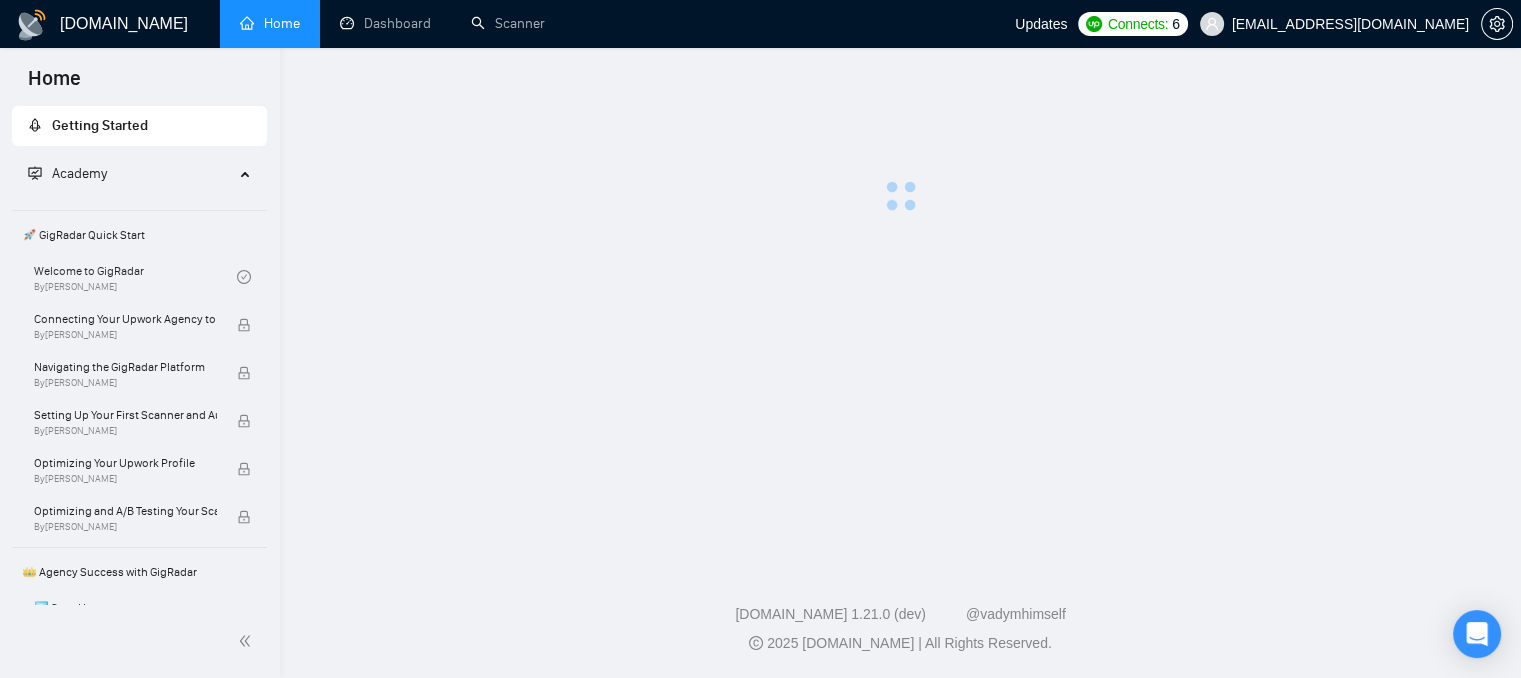 click on "Home" at bounding box center [270, 23] 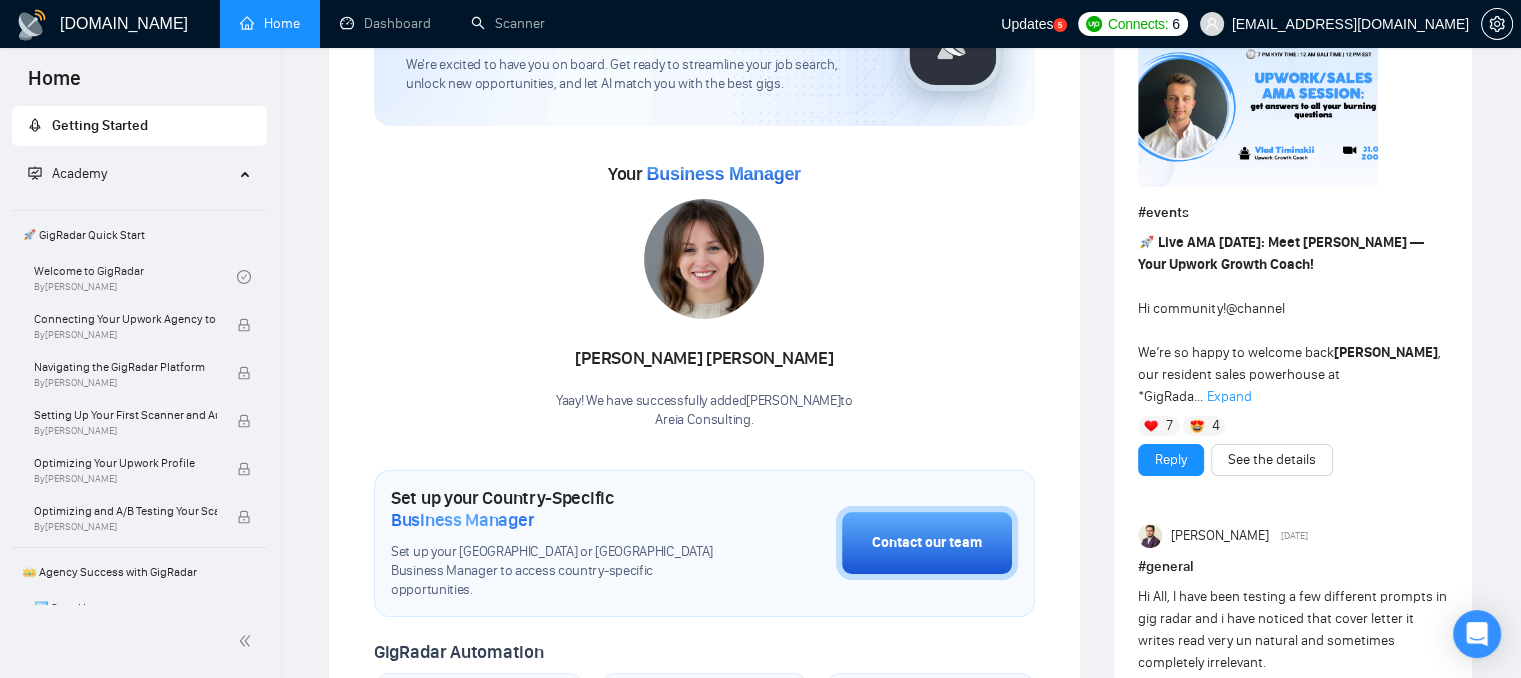 scroll, scrollTop: 100, scrollLeft: 0, axis: vertical 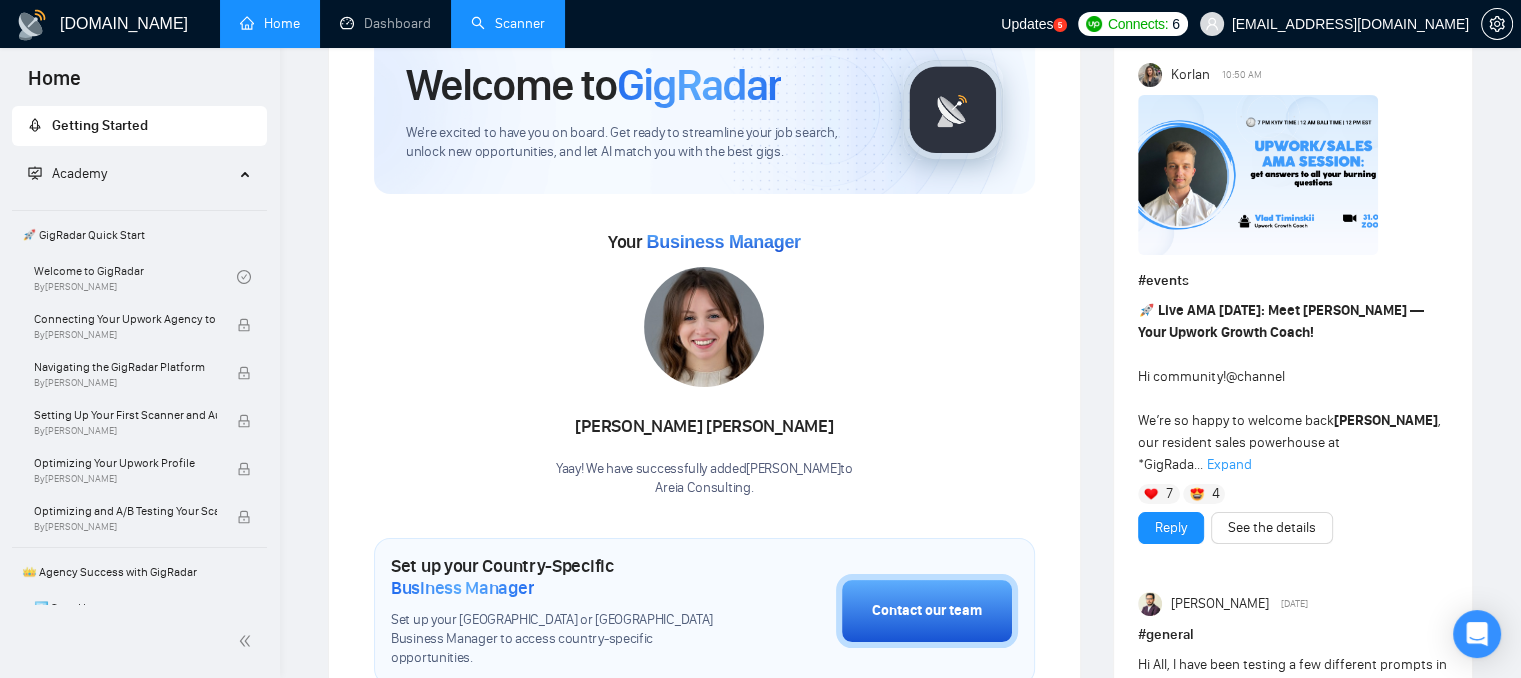 click on "Scanner" at bounding box center [508, 23] 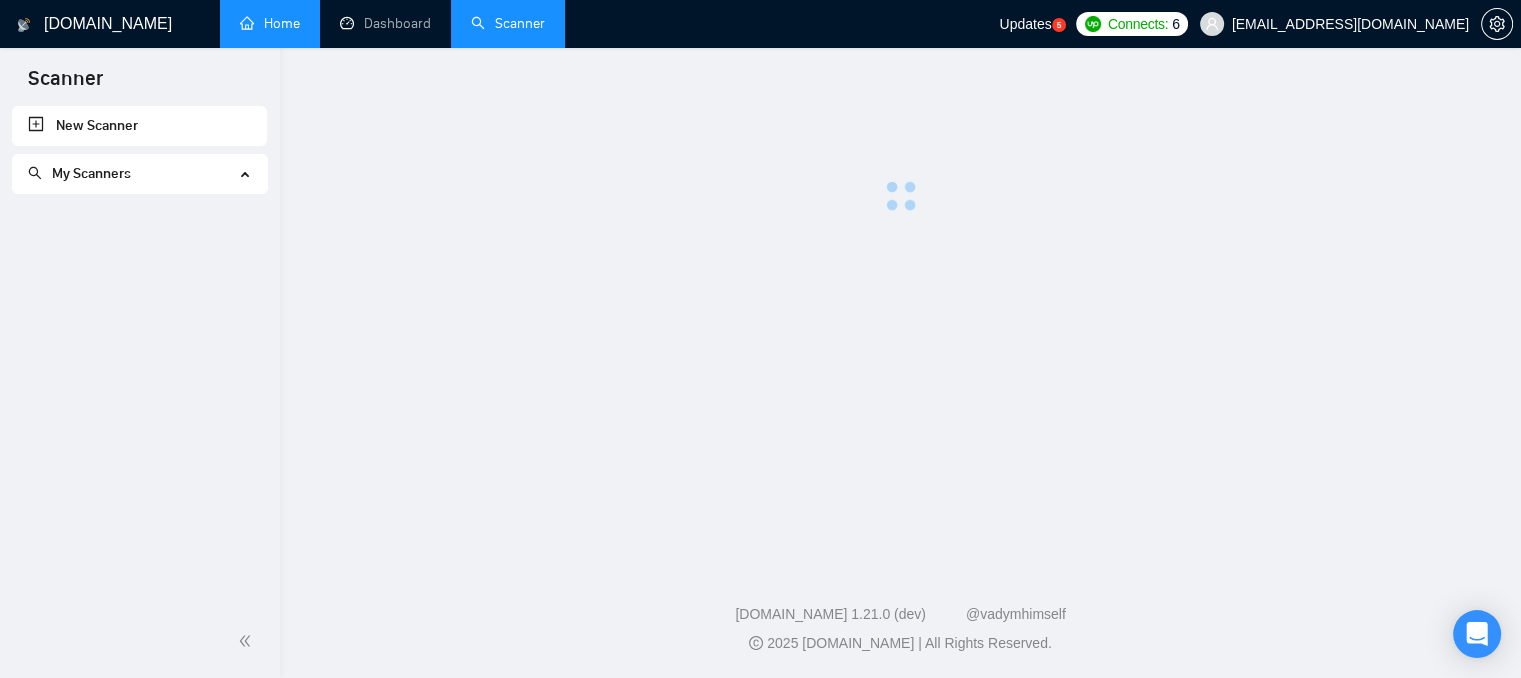 scroll, scrollTop: 0, scrollLeft: 0, axis: both 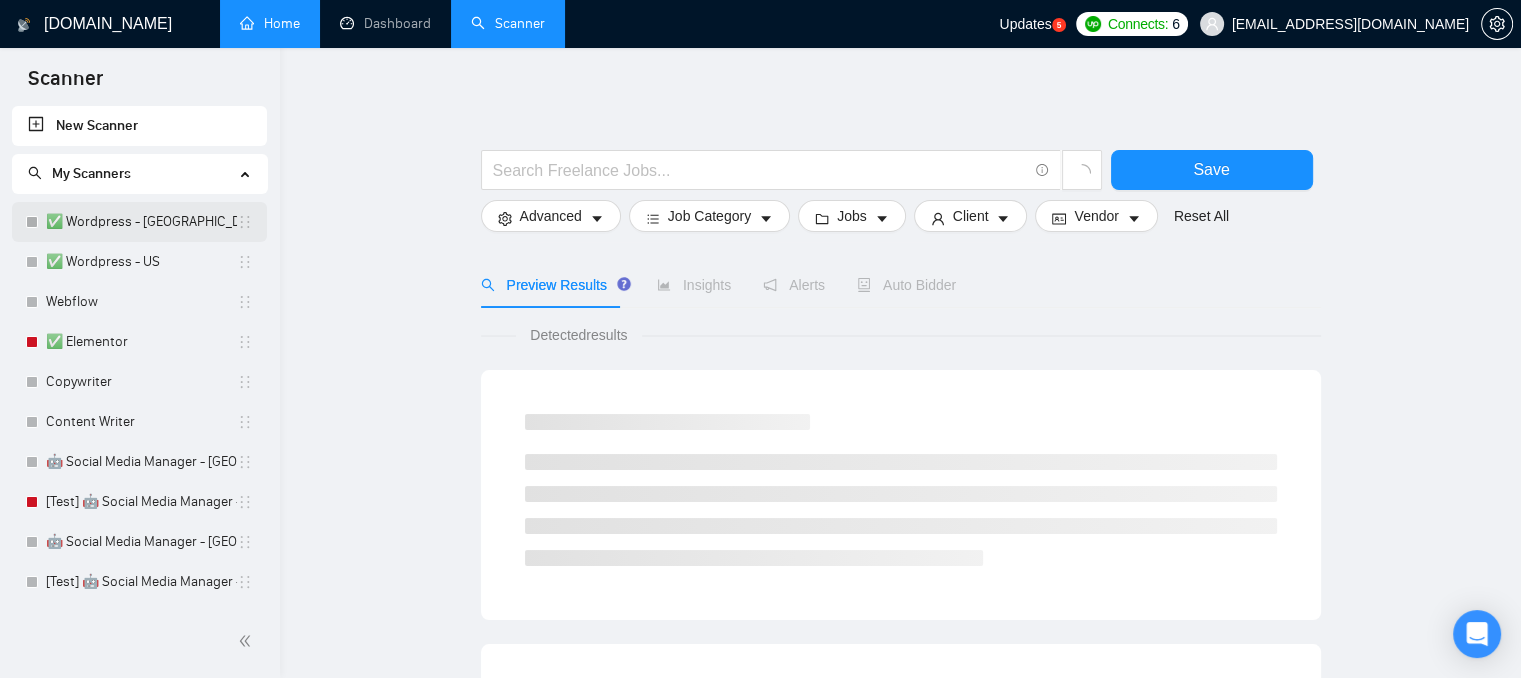 click on "✅ Wordpress - Europe" at bounding box center (141, 222) 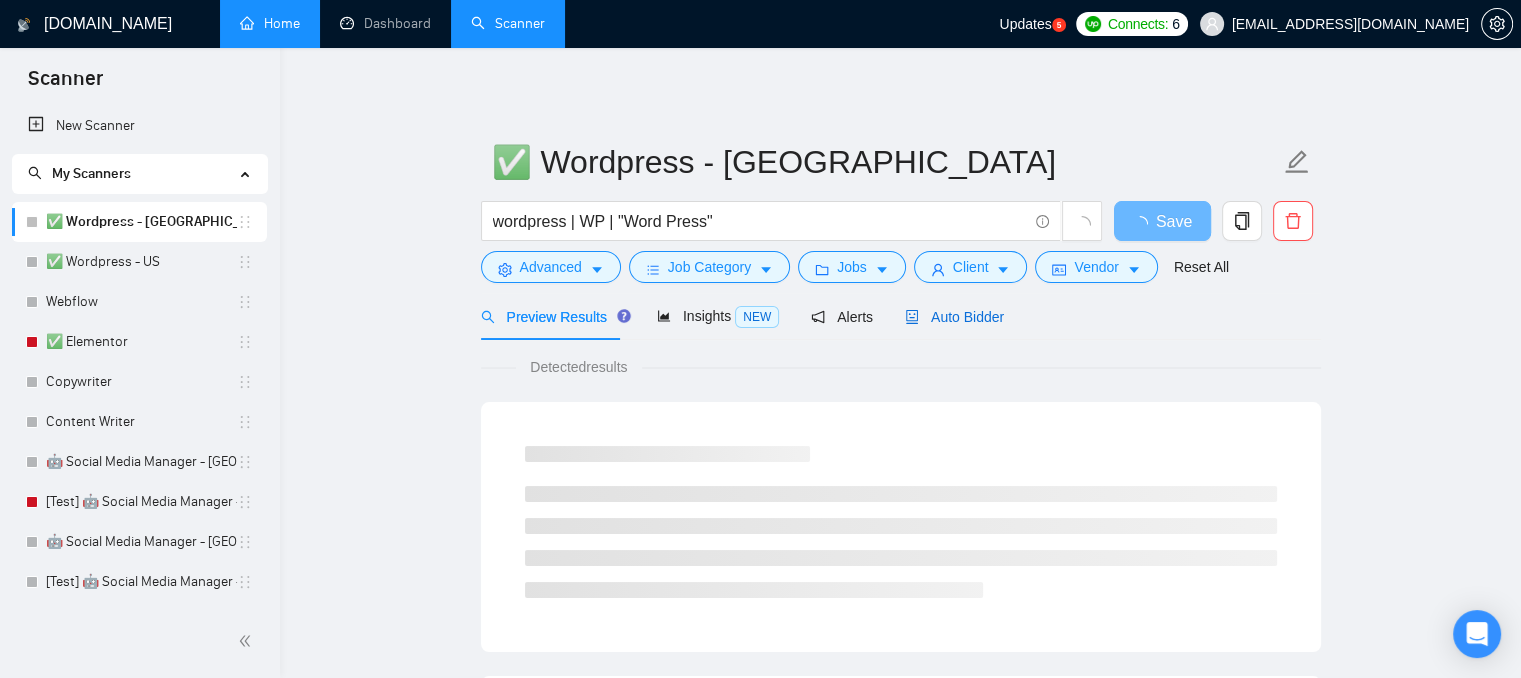 click on "Auto Bidder" at bounding box center (954, 317) 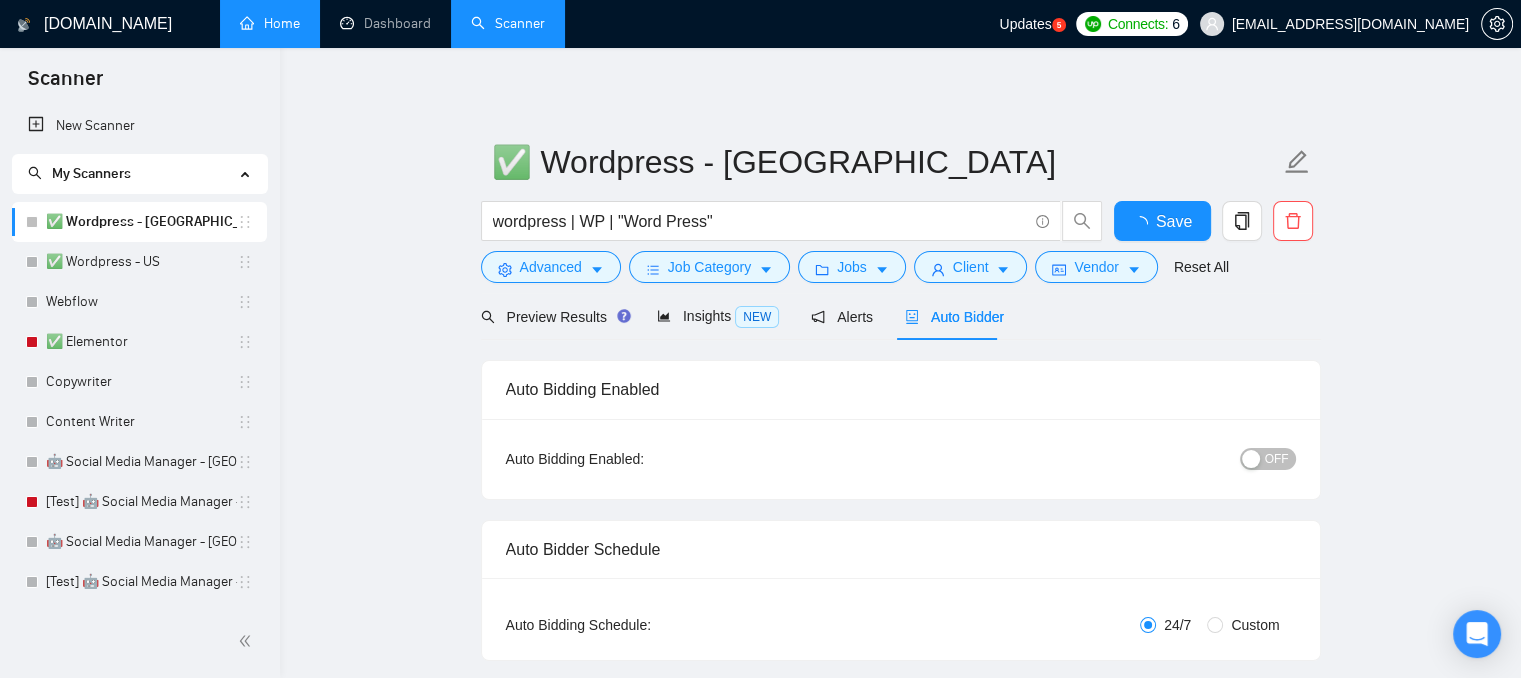 type 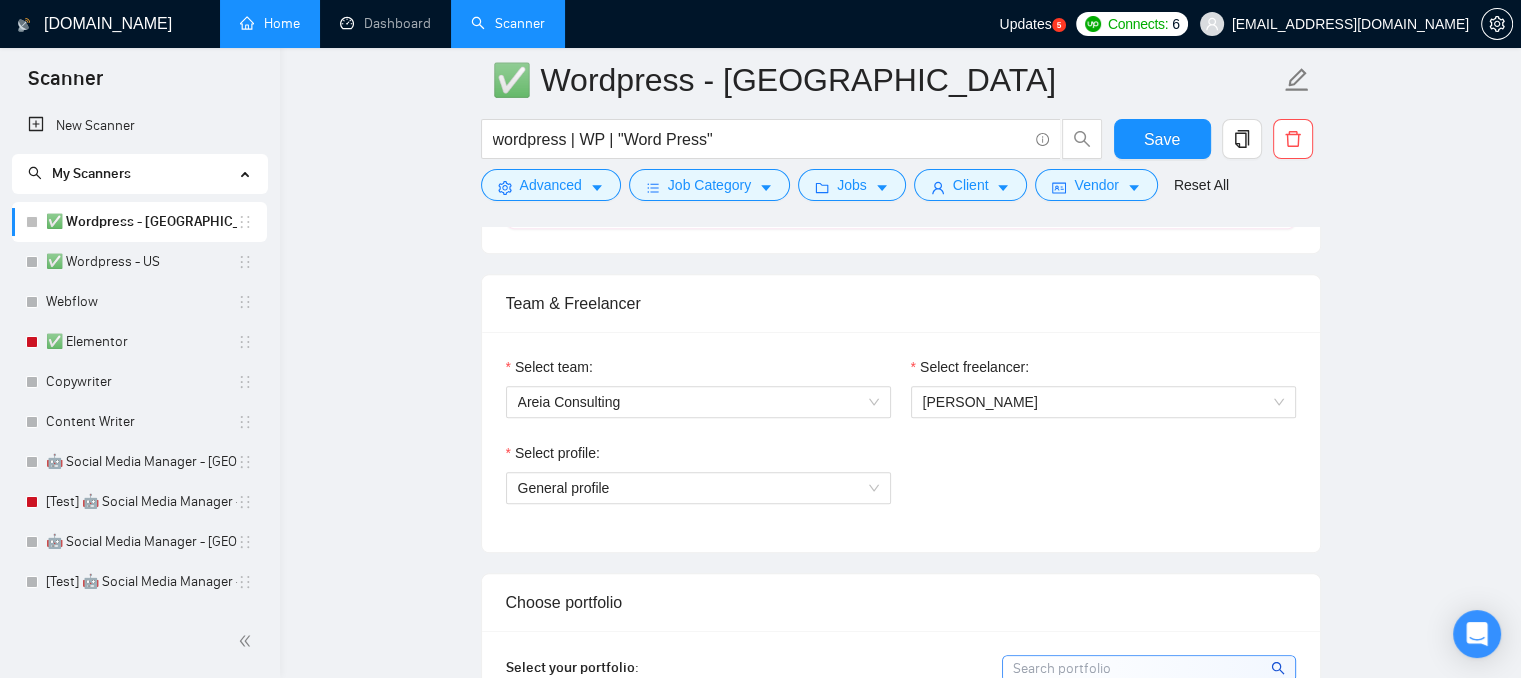 scroll, scrollTop: 1000, scrollLeft: 0, axis: vertical 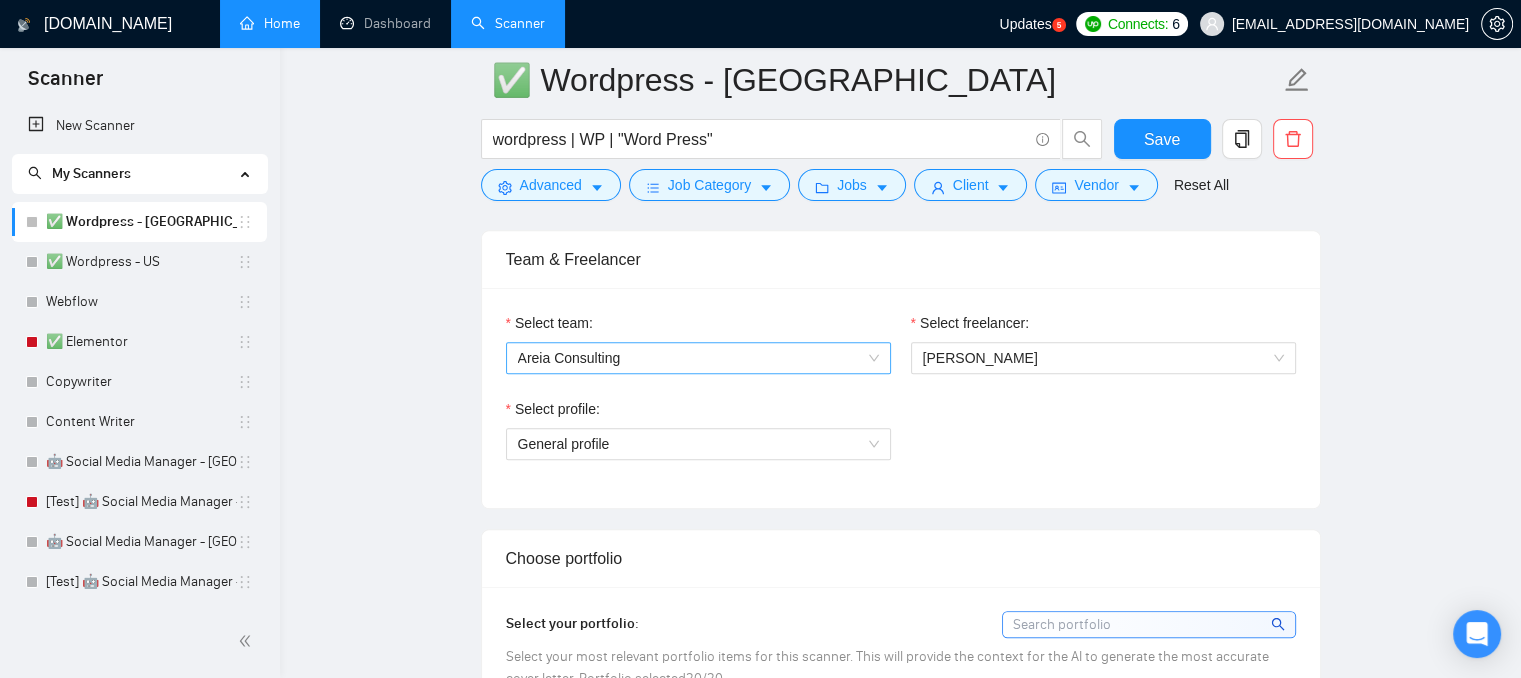 click on "Areia Consulting" at bounding box center [698, 358] 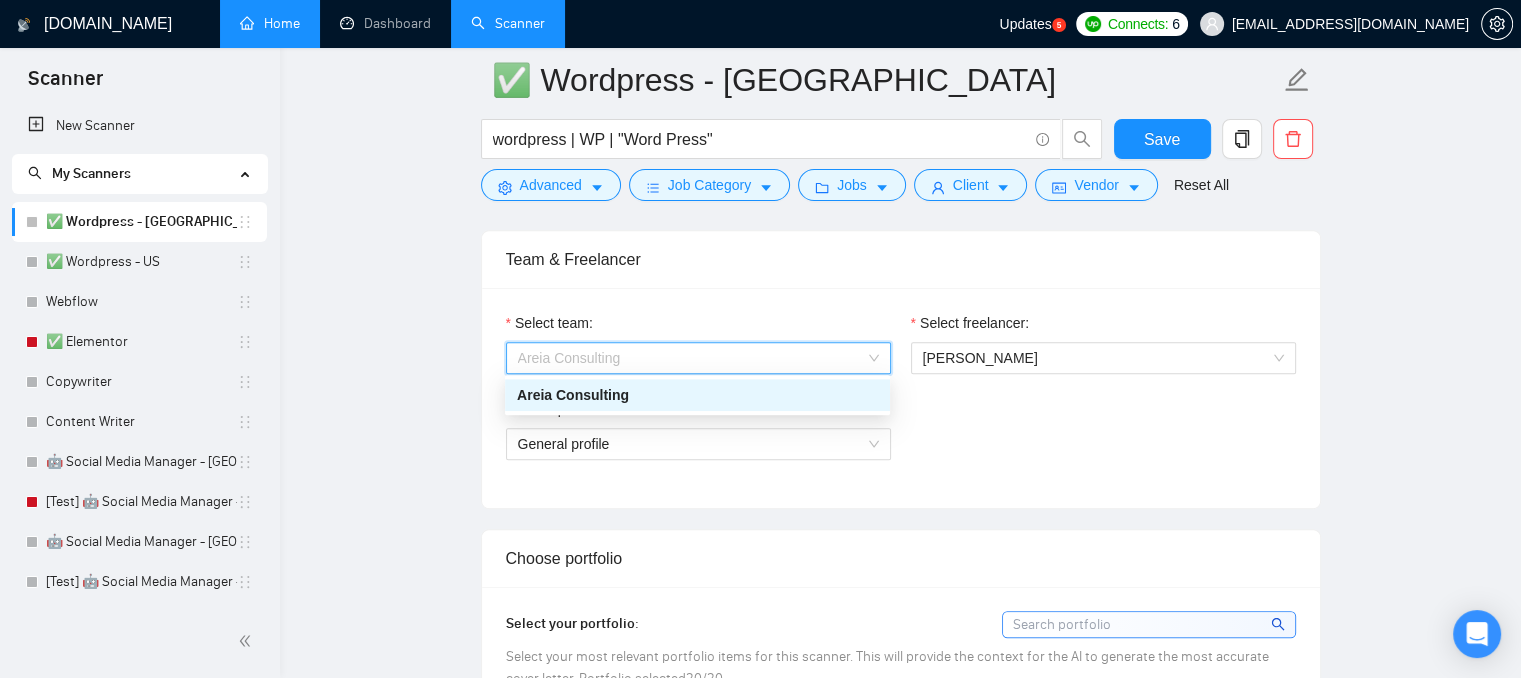 click on "Select team: Areia Consulting Select freelancer: Alejandro Rodriguez Puerta Select profile: General profile" at bounding box center [901, 398] 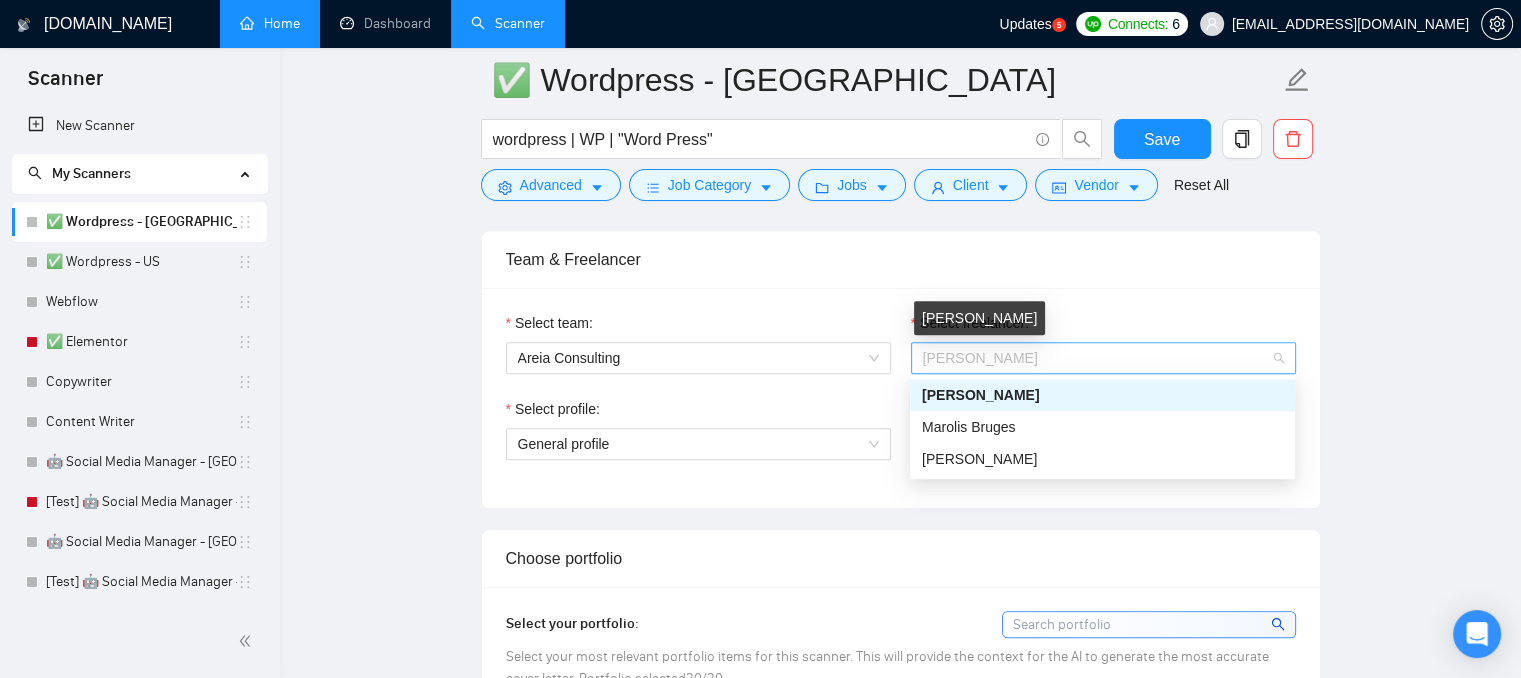 click on "Alejandro Rodriguez Puerta" at bounding box center [980, 358] 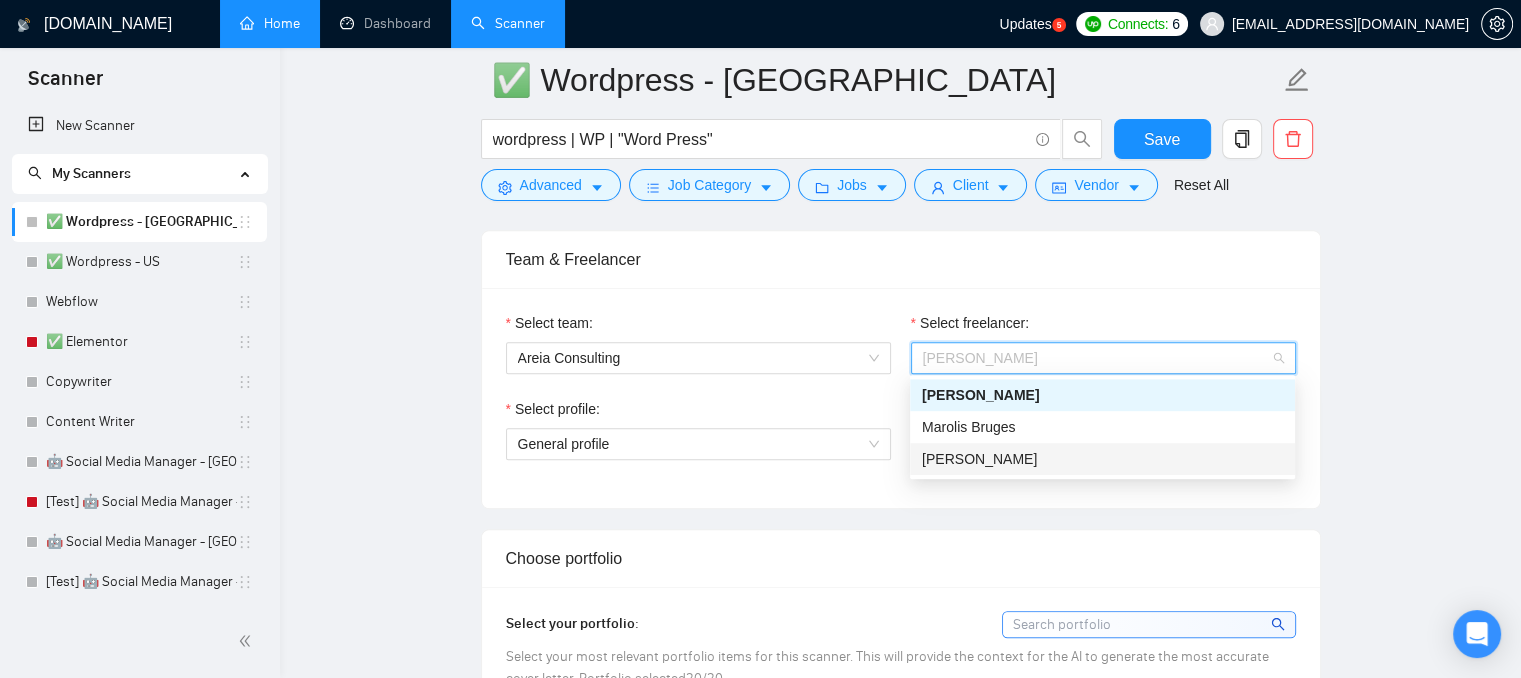 click on "Auto Bidding Enabled Auto Bidding Enabled: OFF Auto Bidder Schedule Auto Bidding Type: Automated (recommended) Semi-automated Auto Bidding Schedule: 24/7 Custom Custom Auto Bidder Schedule Repeat every week on Monday Tuesday Wednesday Thursday Friday Saturday Sunday Active Hours ( Europe/Madrid ): From: To: ( 24  hours) Europe/Madrid Auto Bidding Type Select your bidding algorithm: Choose the algorithm for you bidding. The price per proposal does not include your connects expenditure. Template Bidder Works great for narrow segments and short cover letters that don't change. 0.50  credits / proposal Sardor AI 🤖 Personalise your cover letter with ai [placeholders] 0.90  credits / proposal Experimental Laziza AI  👑   NEW Extends Sardor AI by learning from your feedback and automatically qualifying jobs. The expected savings are based on Laziza's ability to ignore jobs that don't seem to be a good fit for the selected profile.   Learn more 2.00  credits / proposal 42.53 credits savings Team & Freelancer 20" at bounding box center [901, 1568] 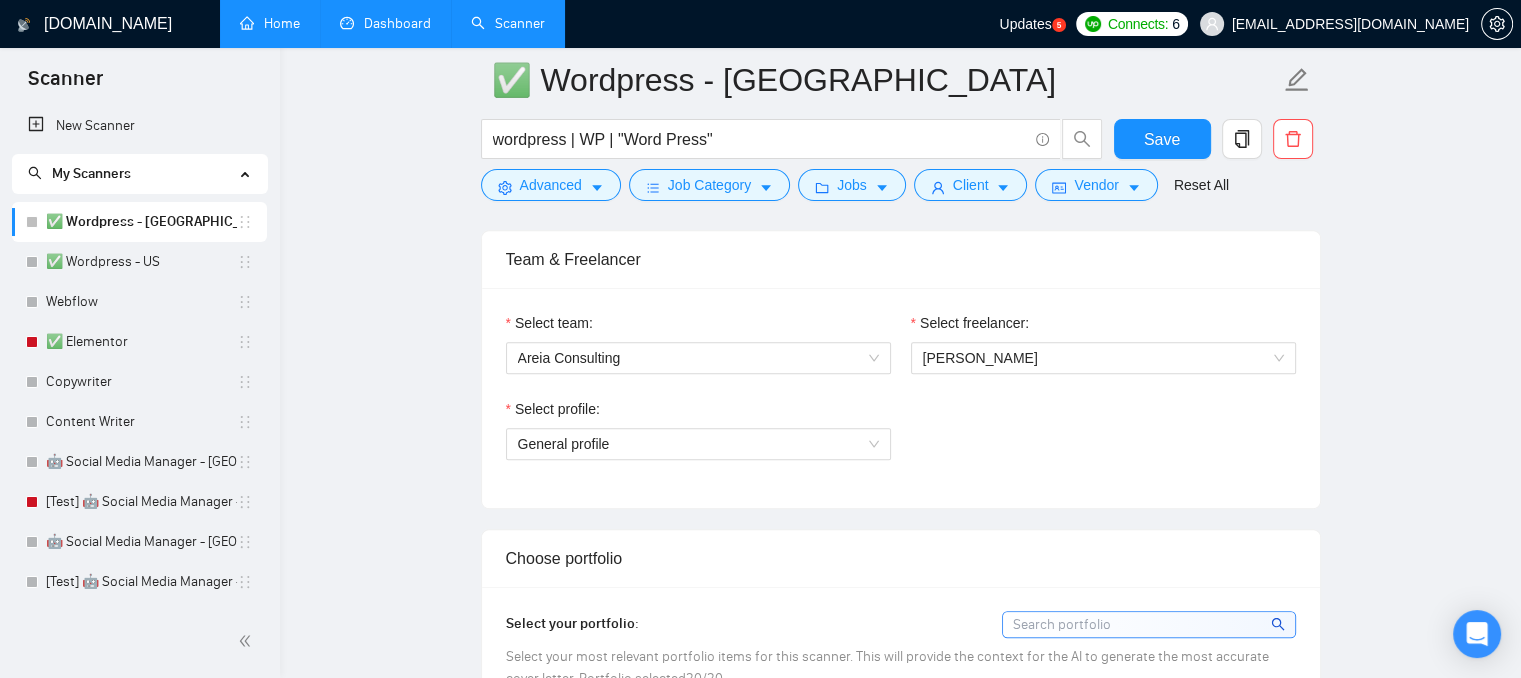 click on "Dashboard" at bounding box center [385, 23] 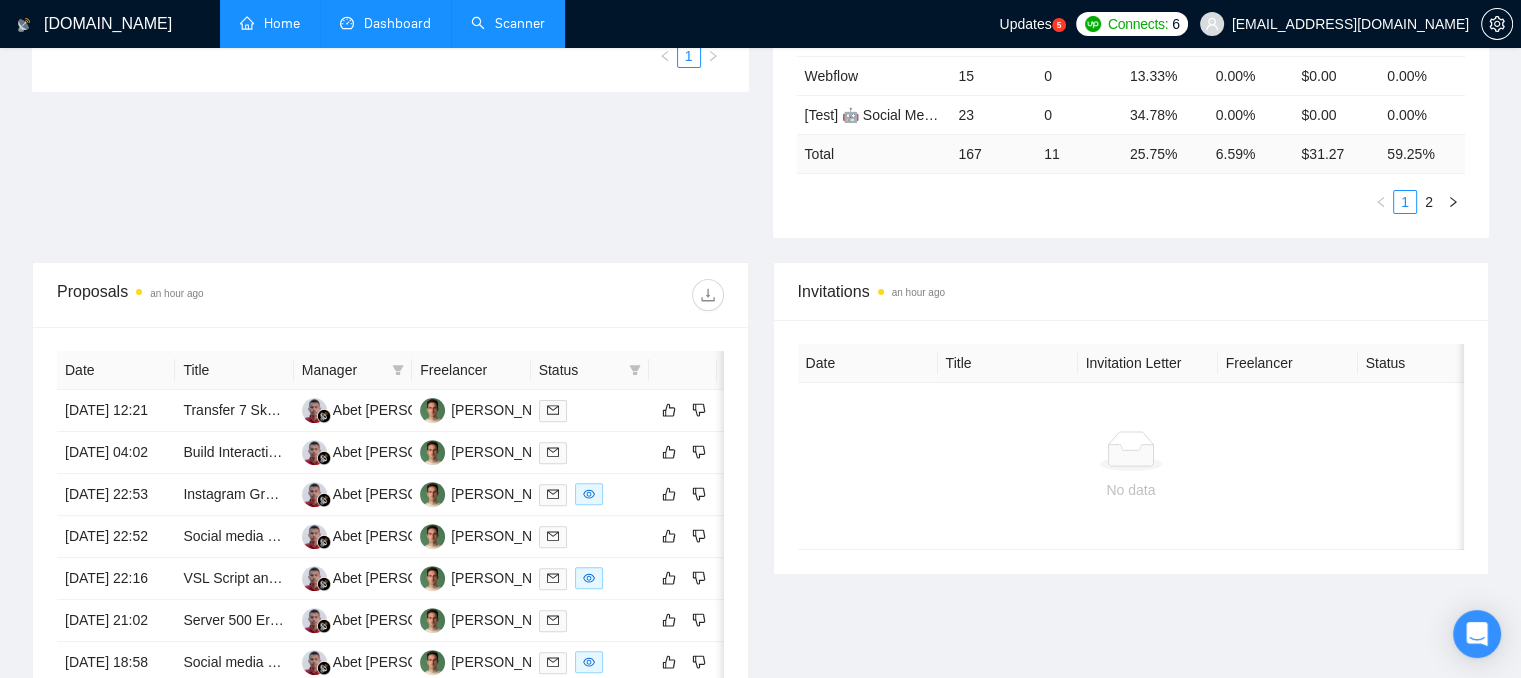 scroll, scrollTop: 632, scrollLeft: 0, axis: vertical 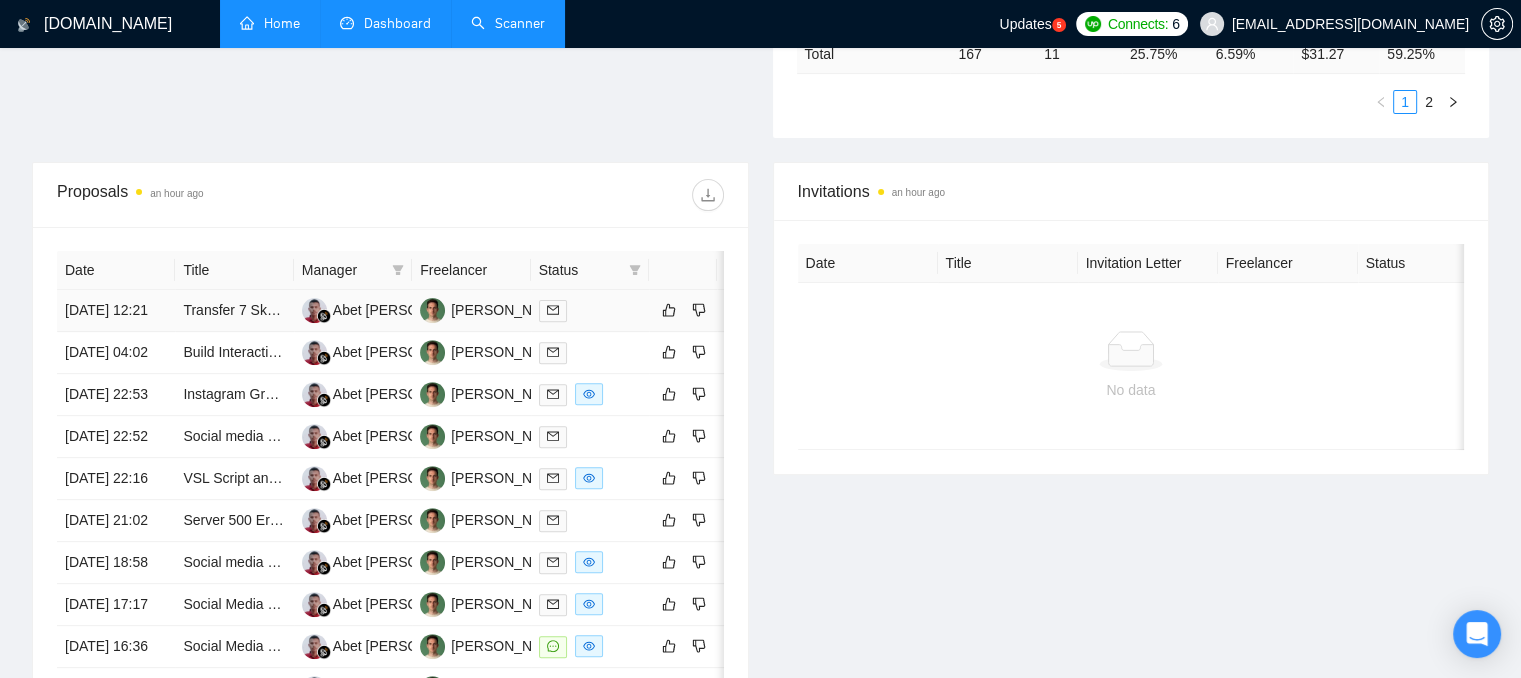 click at bounding box center [590, 310] 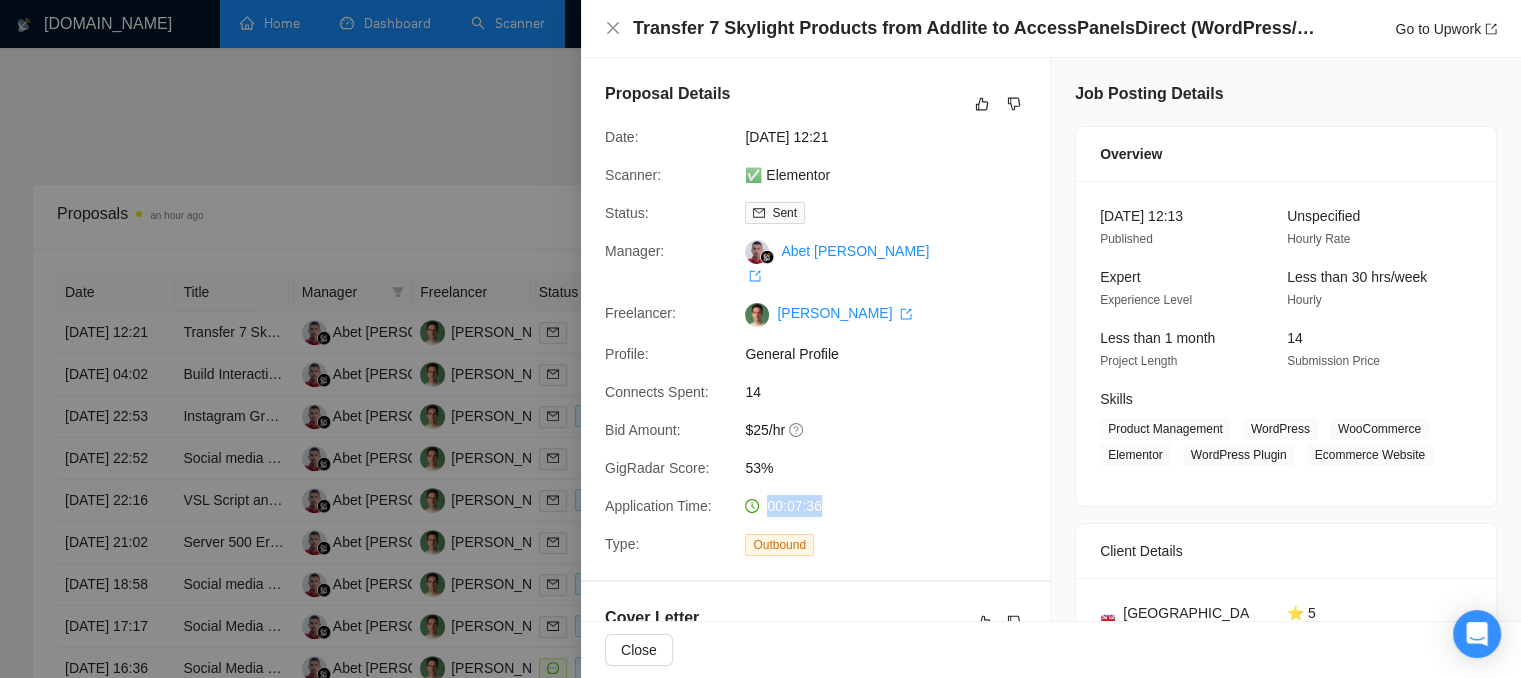 drag, startPoint x: 815, startPoint y: 507, endPoint x: 765, endPoint y: 507, distance: 50 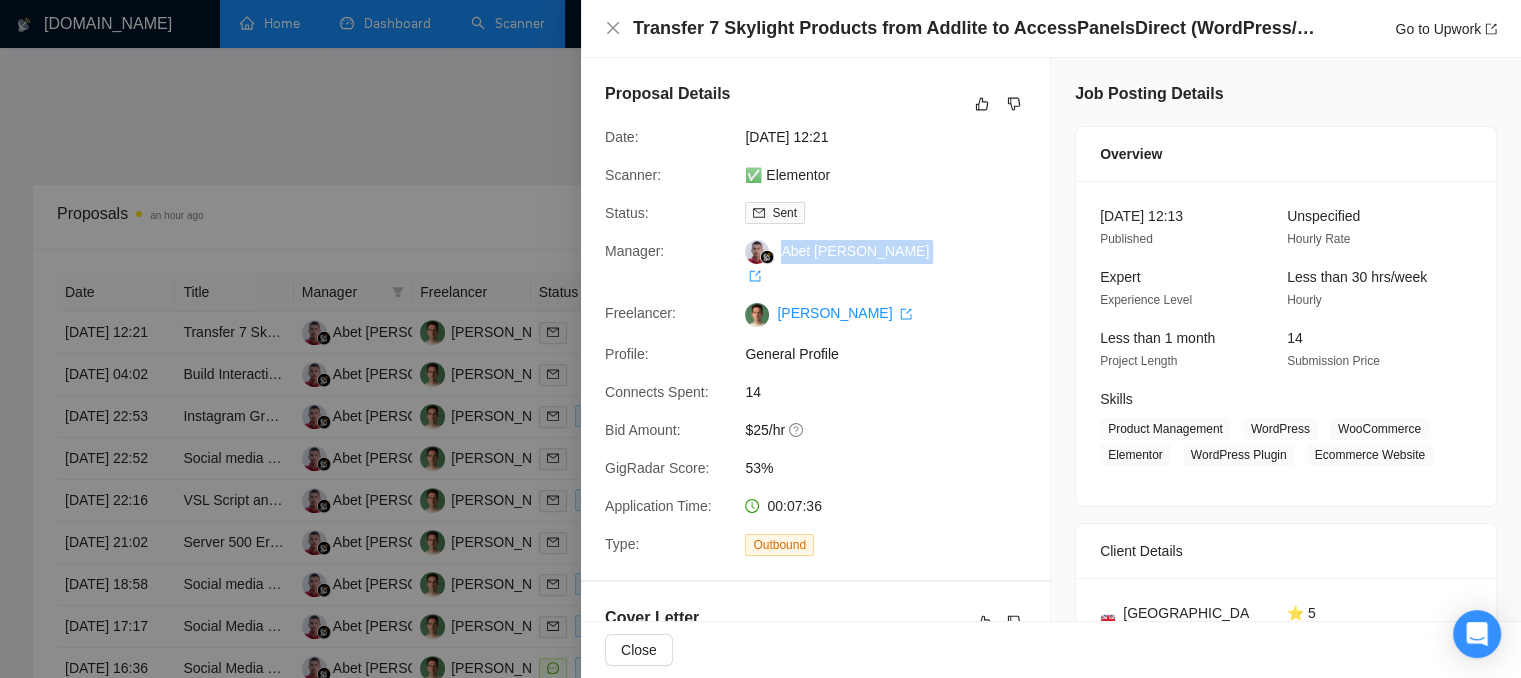 drag, startPoint x: 886, startPoint y: 255, endPoint x: 781, endPoint y: 261, distance: 105.17129 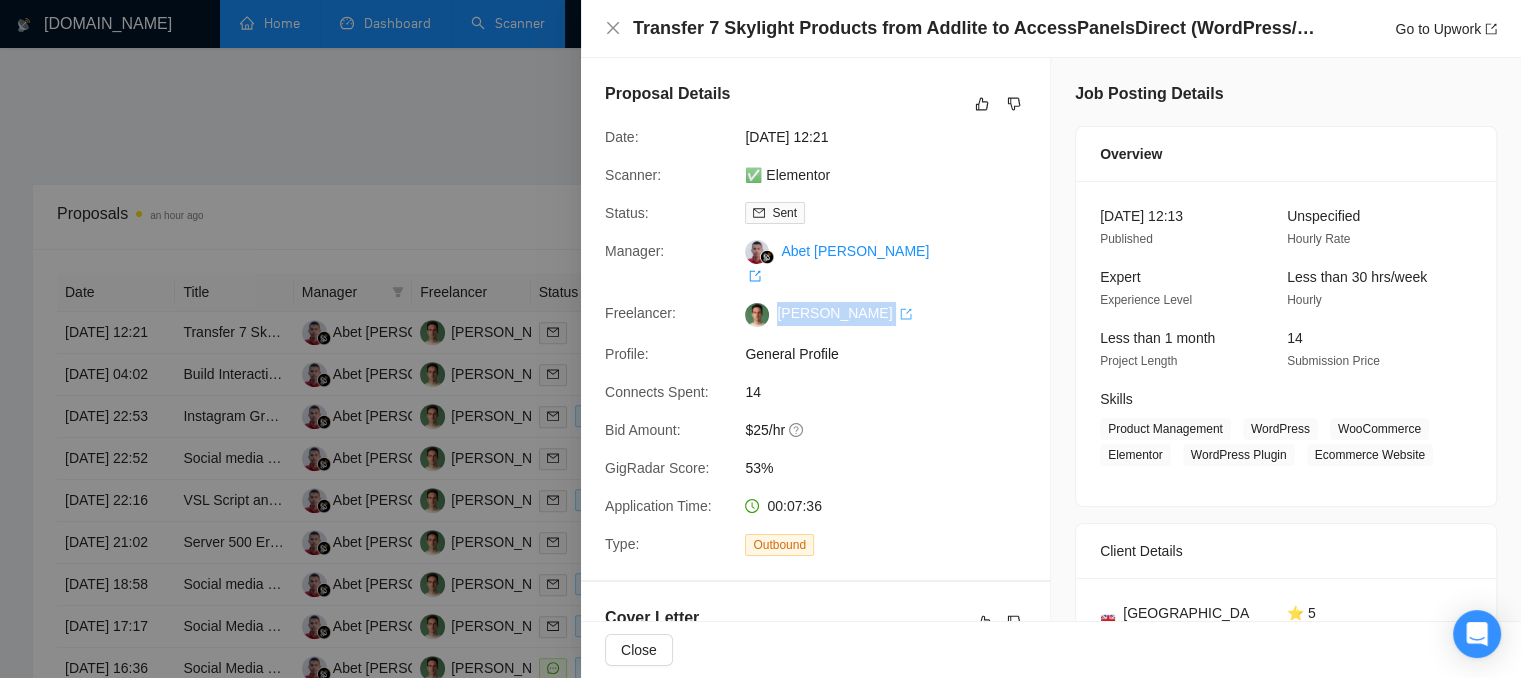 drag, startPoint x: 865, startPoint y: 319, endPoint x: 776, endPoint y: 296, distance: 91.92388 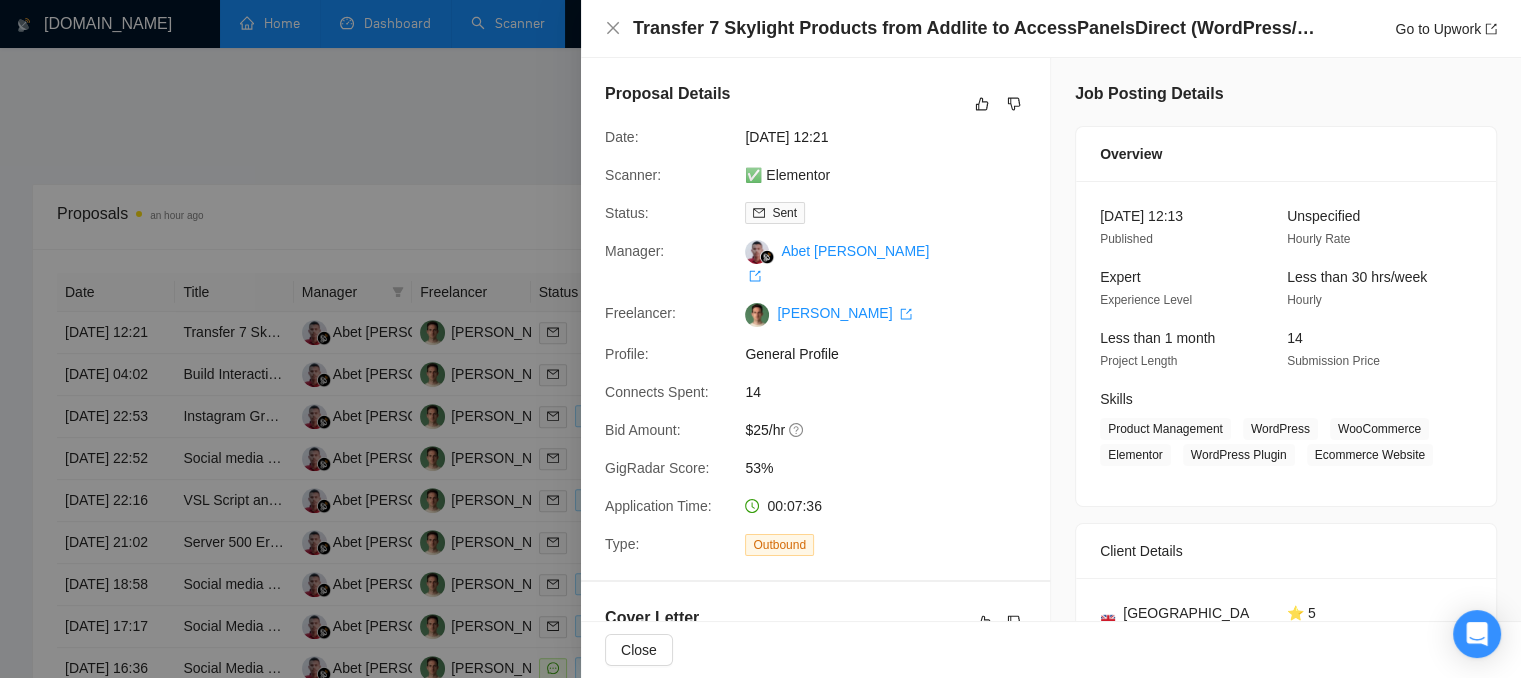 click on "Manager:" at bounding box center (634, 251) 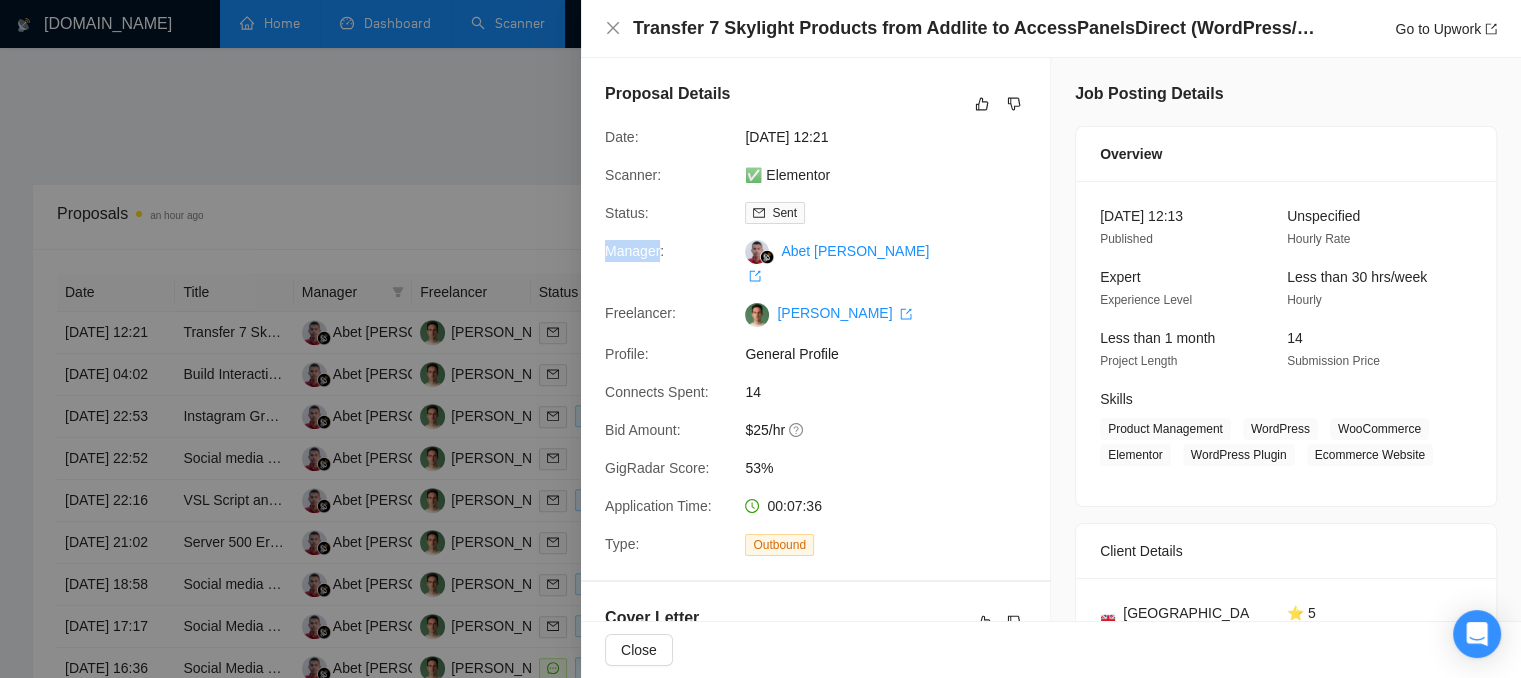 click on "Manager:" at bounding box center [634, 251] 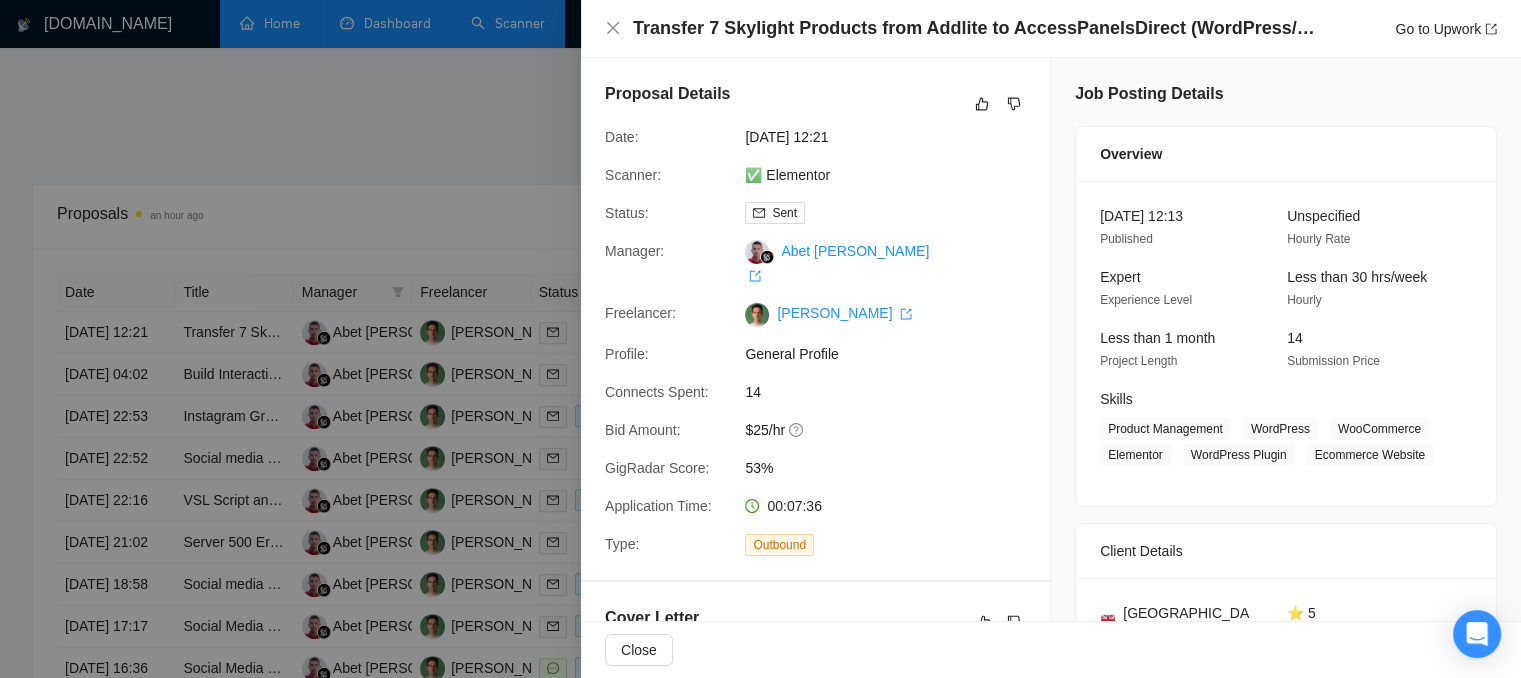 click on "Freelancer:" at bounding box center (640, 313) 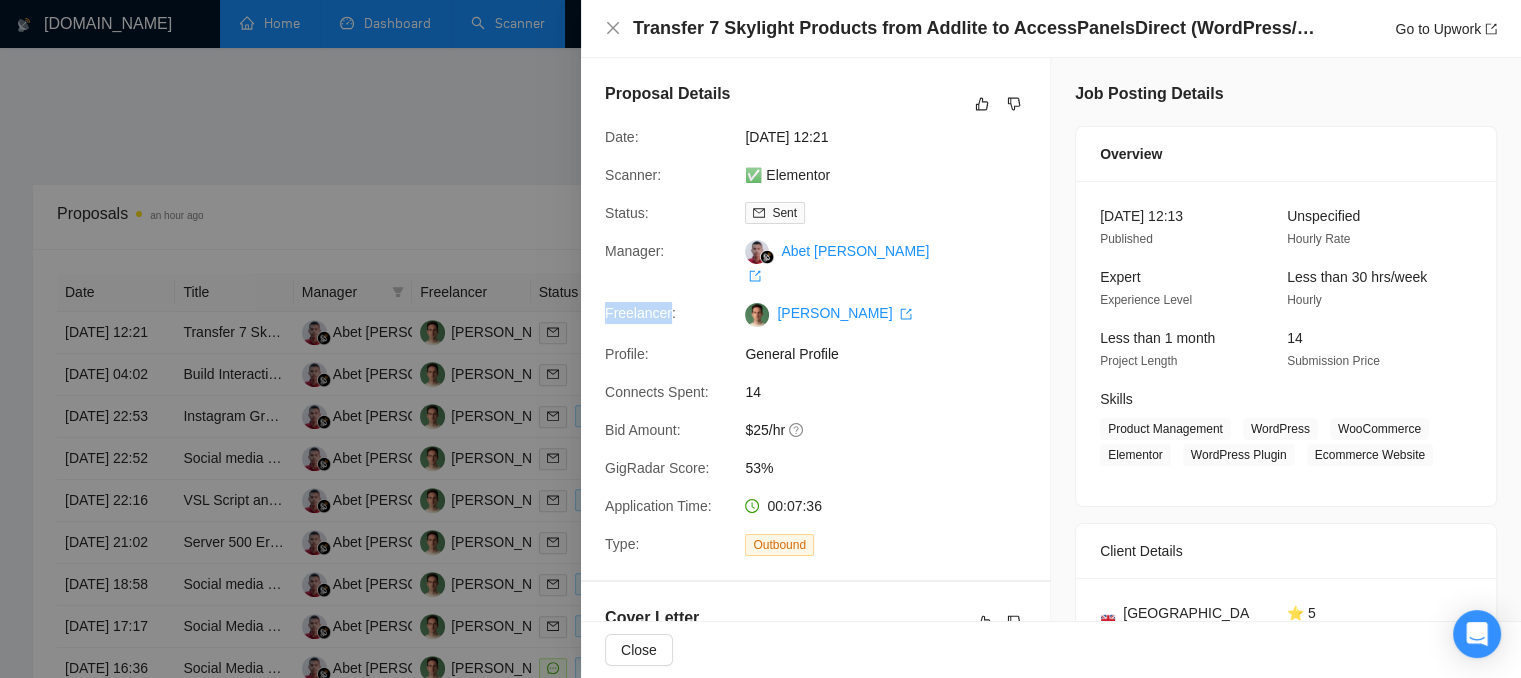 click on "Freelancer:" at bounding box center (640, 313) 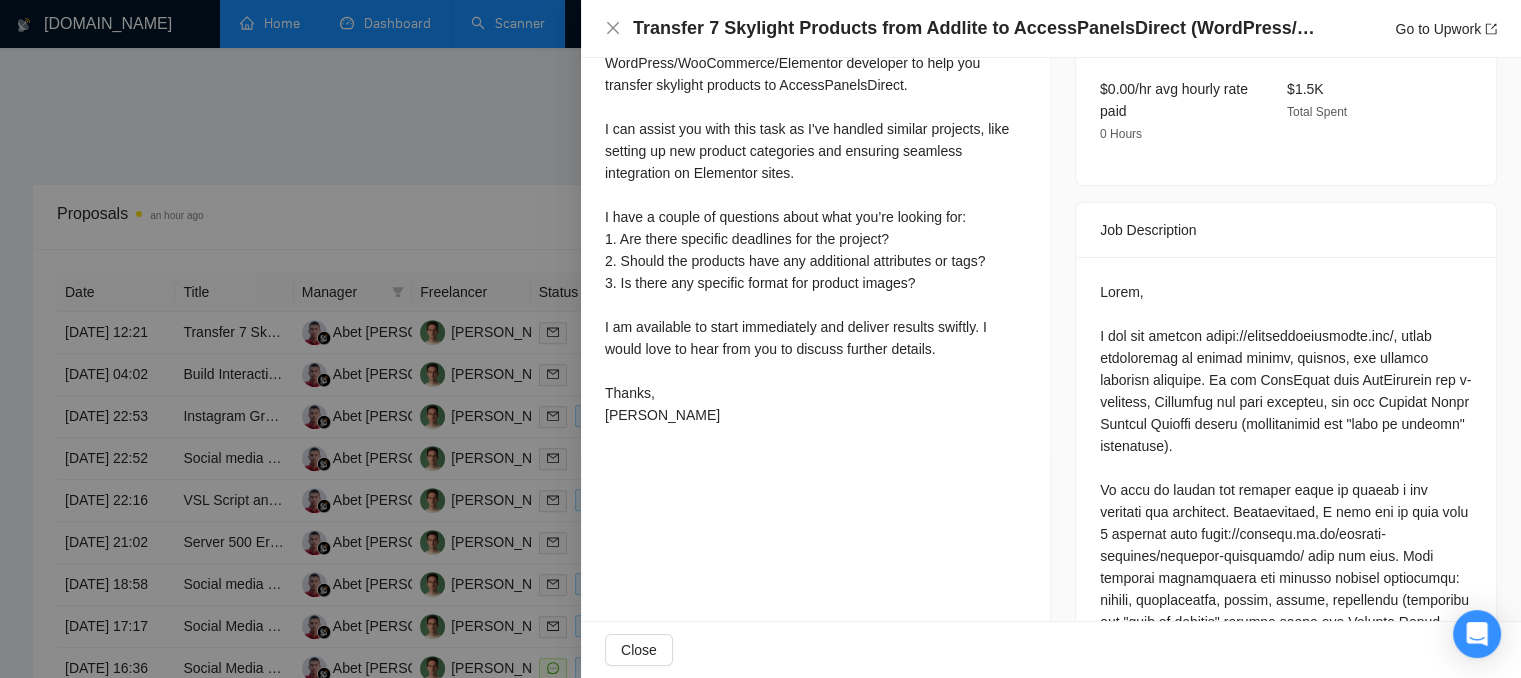 scroll, scrollTop: 800, scrollLeft: 0, axis: vertical 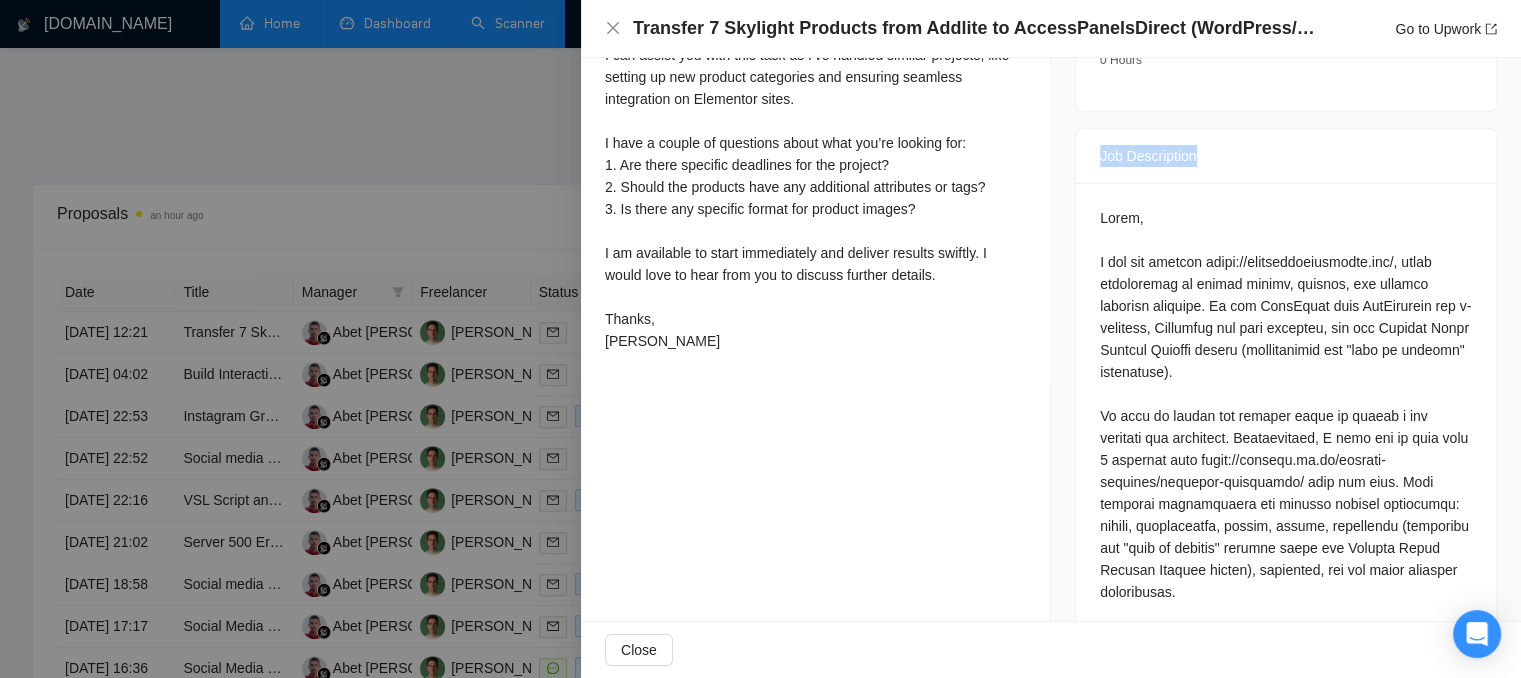 drag, startPoint x: 1100, startPoint y: 74, endPoint x: 1196, endPoint y: 121, distance: 106.887794 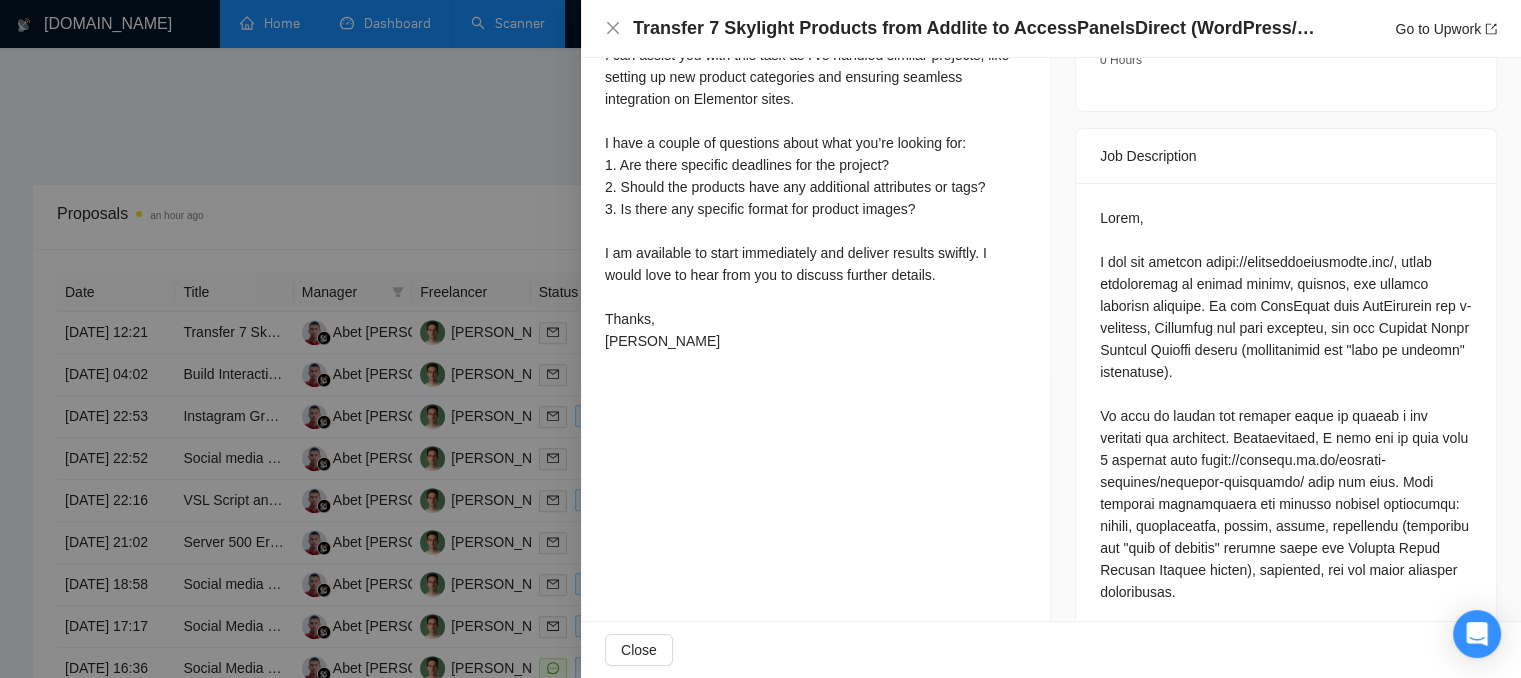 click at bounding box center [1286, 823] 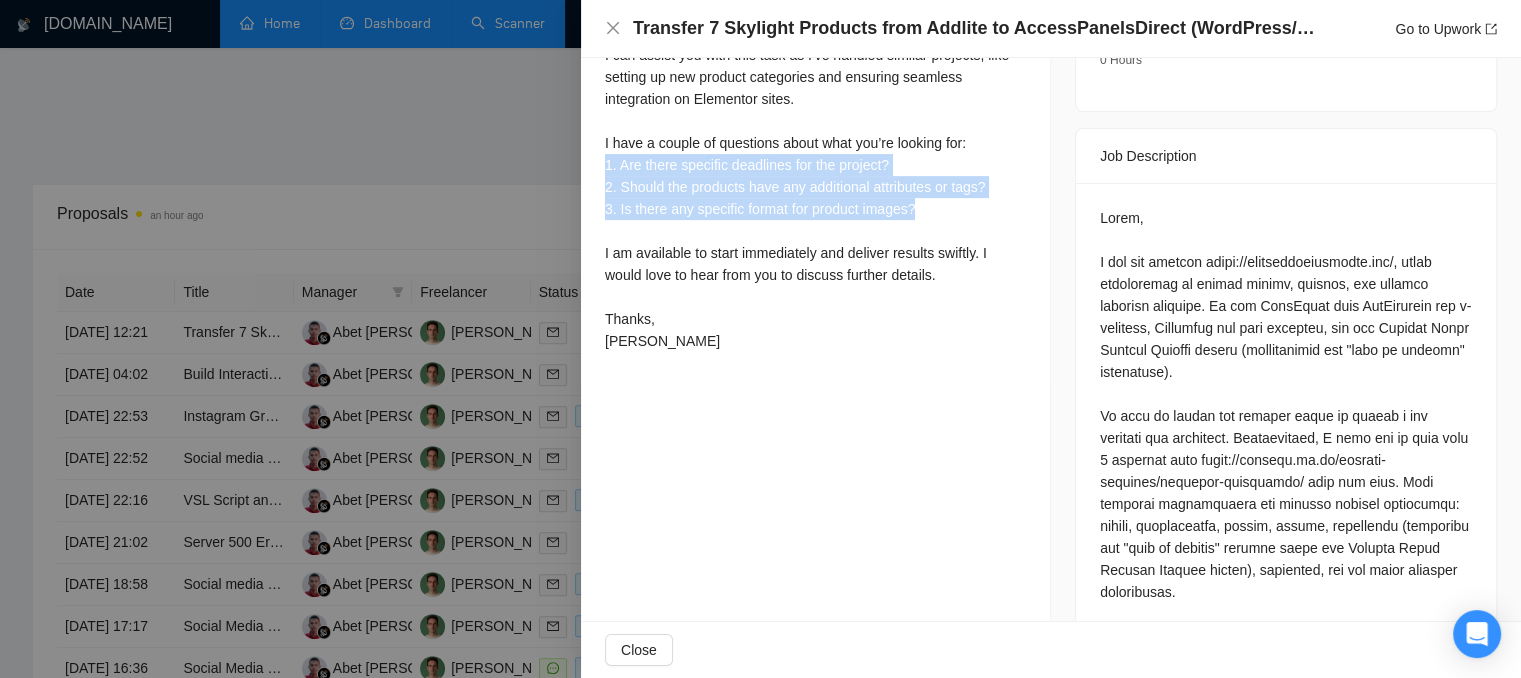 drag, startPoint x: 945, startPoint y: 210, endPoint x: 600, endPoint y: 158, distance: 348.89682 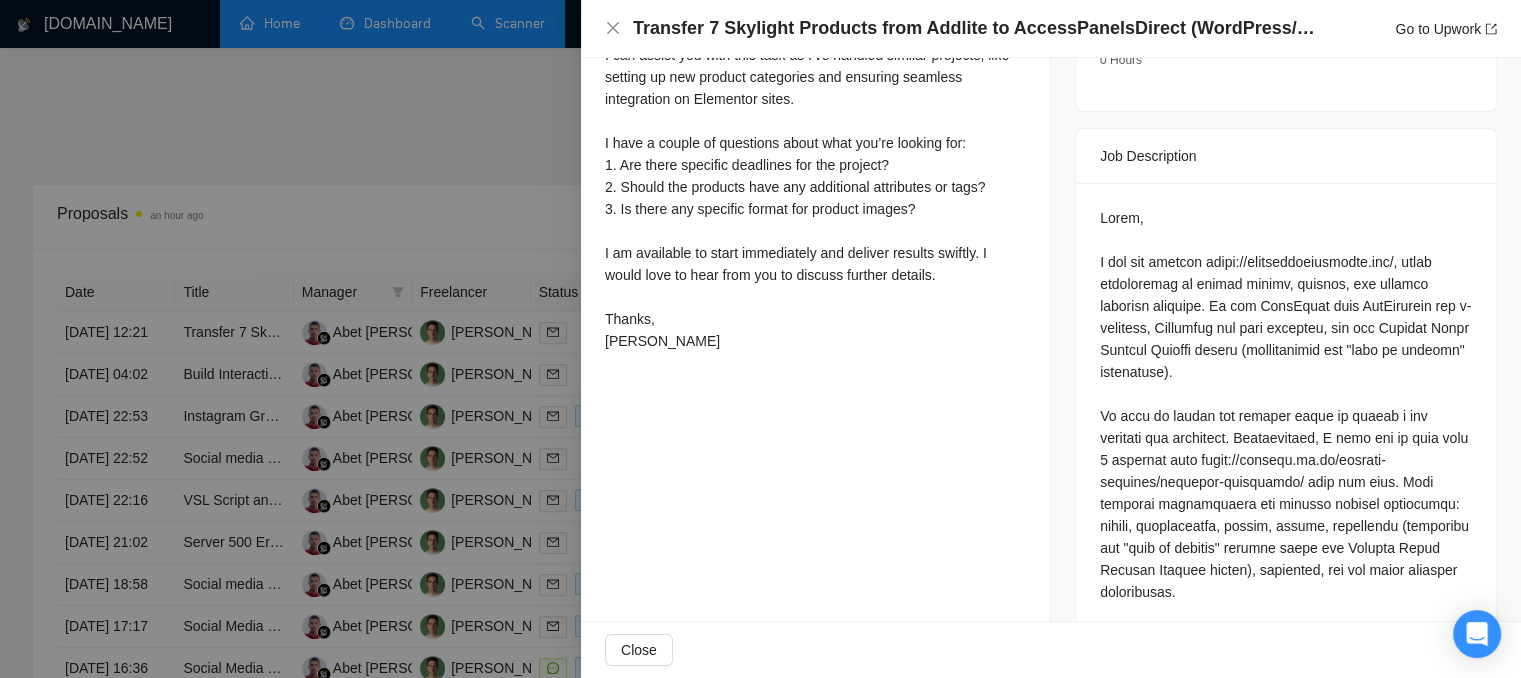 click on "Hello 👋
I see you’re looking for an expert WordPress/WooCommerce/Elementor developer to help you transfer skylight products to AccessPanelsDirect.
I can assist you with this task as I've handled similar projects, like setting up new product categories and ensuring seamless integration on Elementor sites.
I have a couple of questions about what you’re looking for:
1. Are there specific deadlines for the project?
2. Should the products have any additional attributes or tags?
3. Is there any specific format for product images?
I am available to start immediately and deliver results swiftly. I would love to hear from you to discuss further details.
Thanks,
Alex" at bounding box center (815, 132) 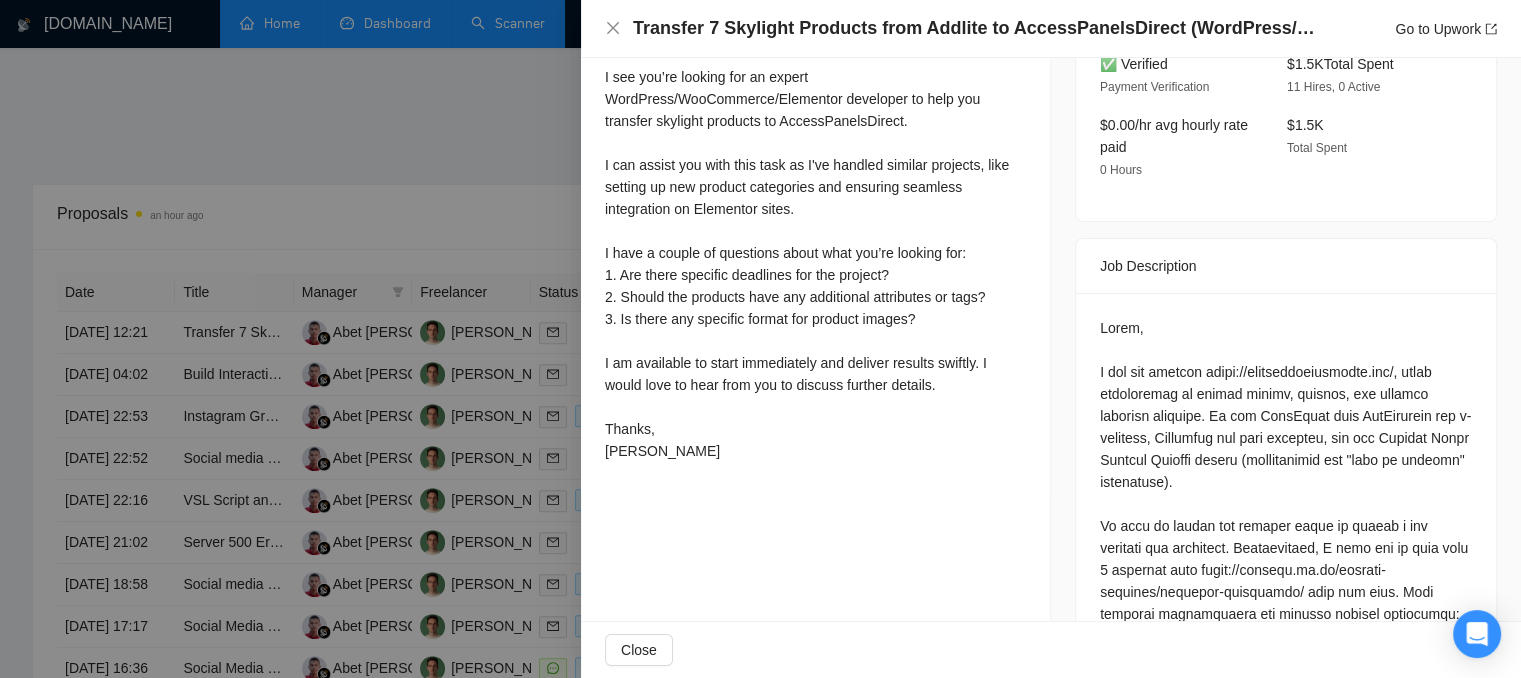 scroll, scrollTop: 542, scrollLeft: 0, axis: vertical 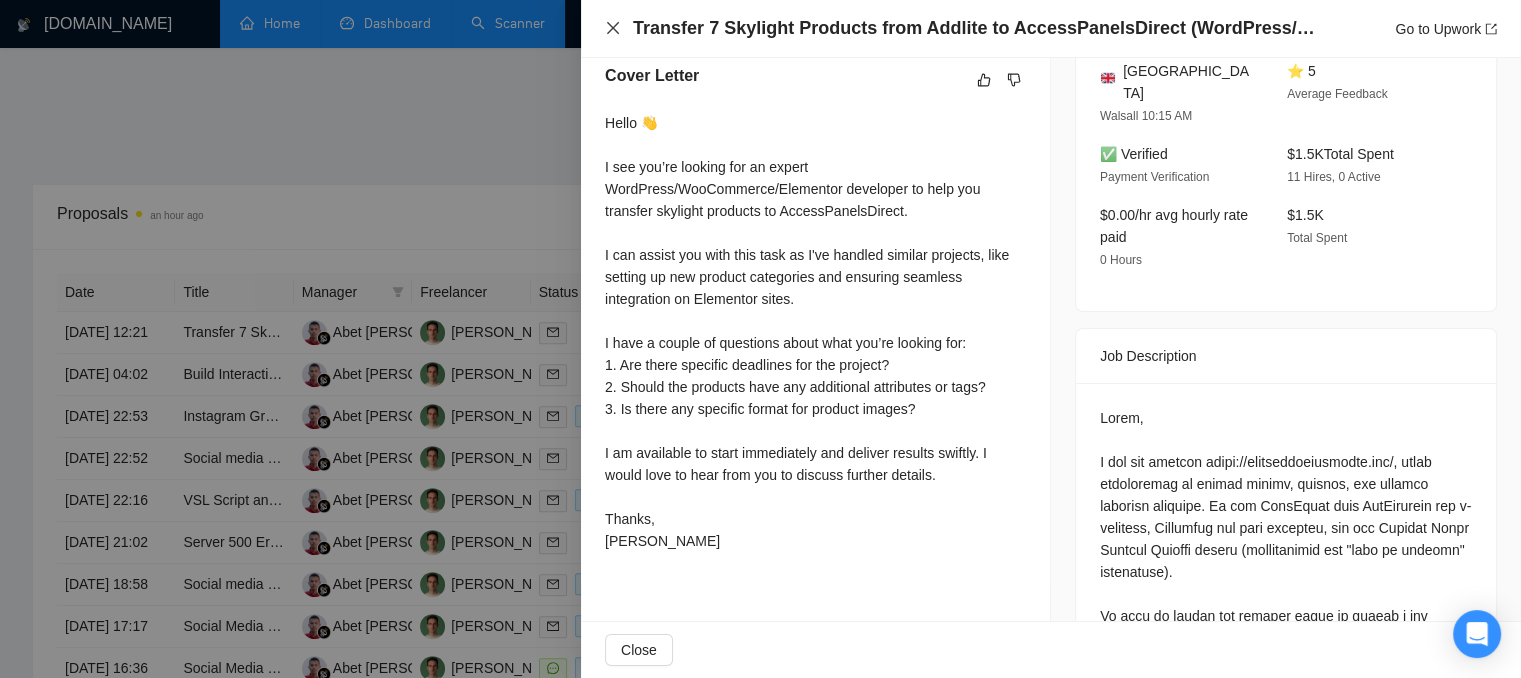 click 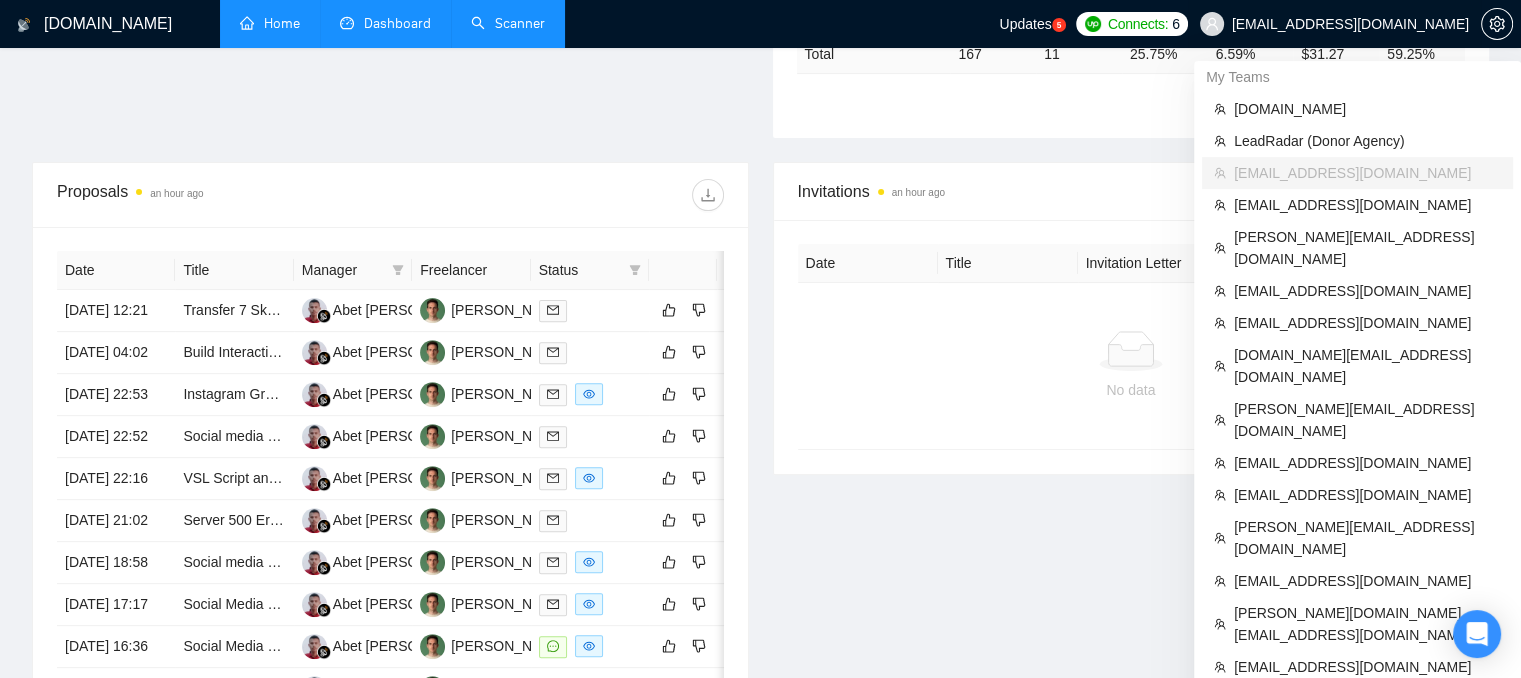 click on "[EMAIL_ADDRESS][DOMAIN_NAME]" at bounding box center (1350, 24) 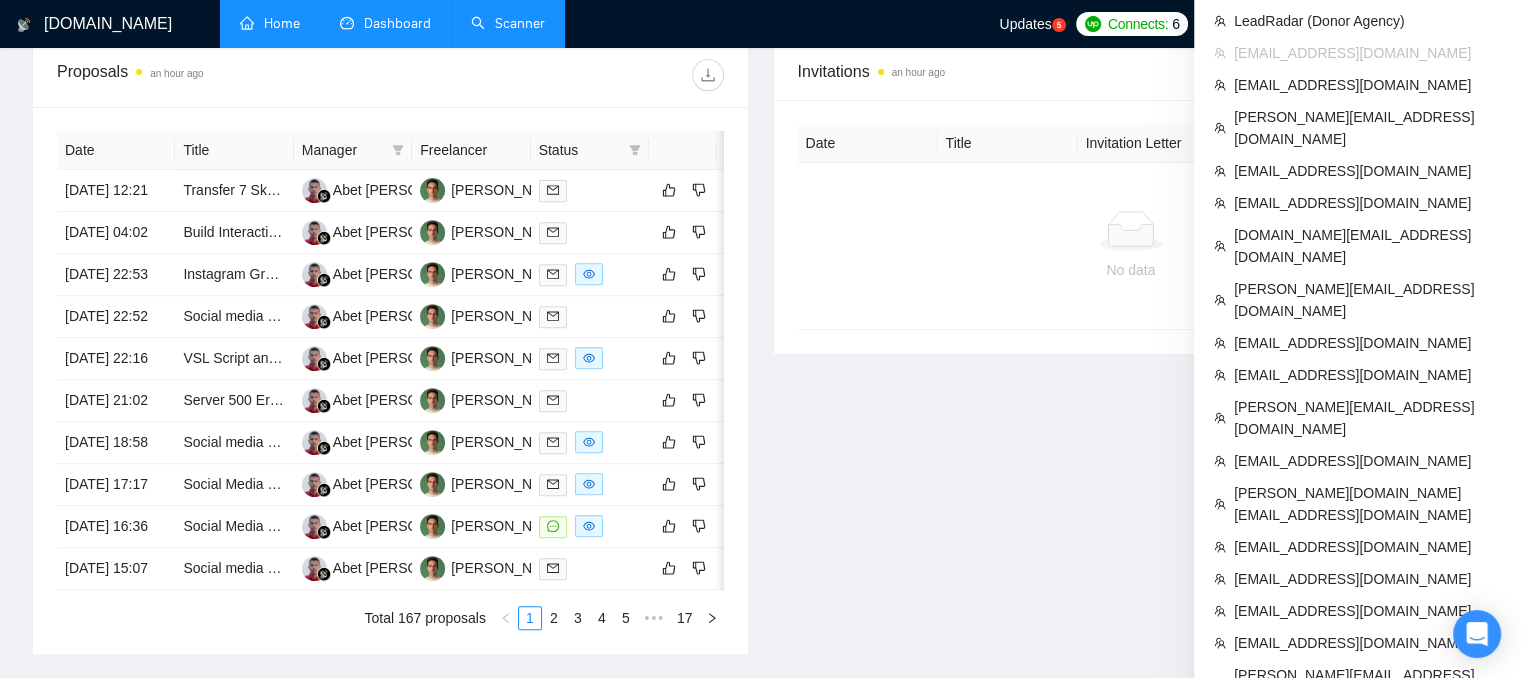 scroll, scrollTop: 632, scrollLeft: 0, axis: vertical 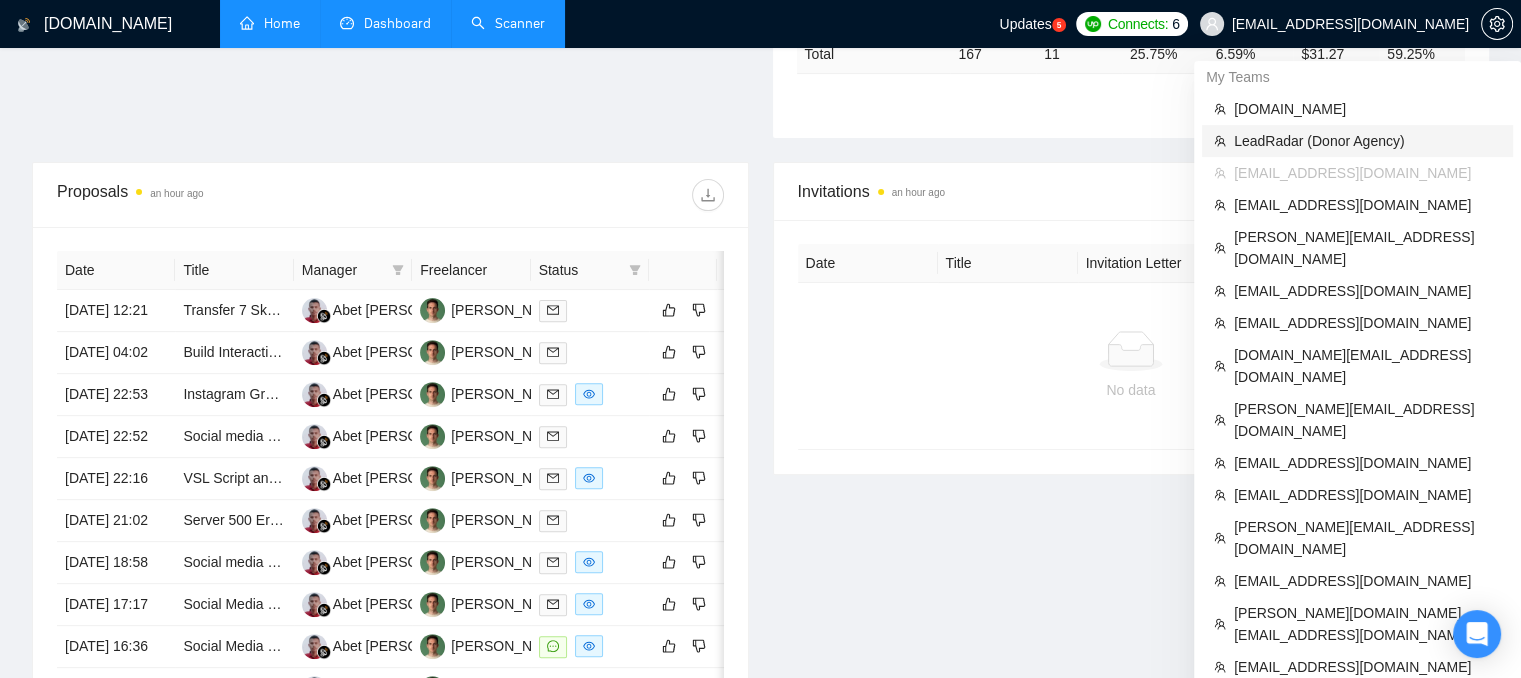 click on "LeadRadar (Donor Agency)" at bounding box center (1367, 141) 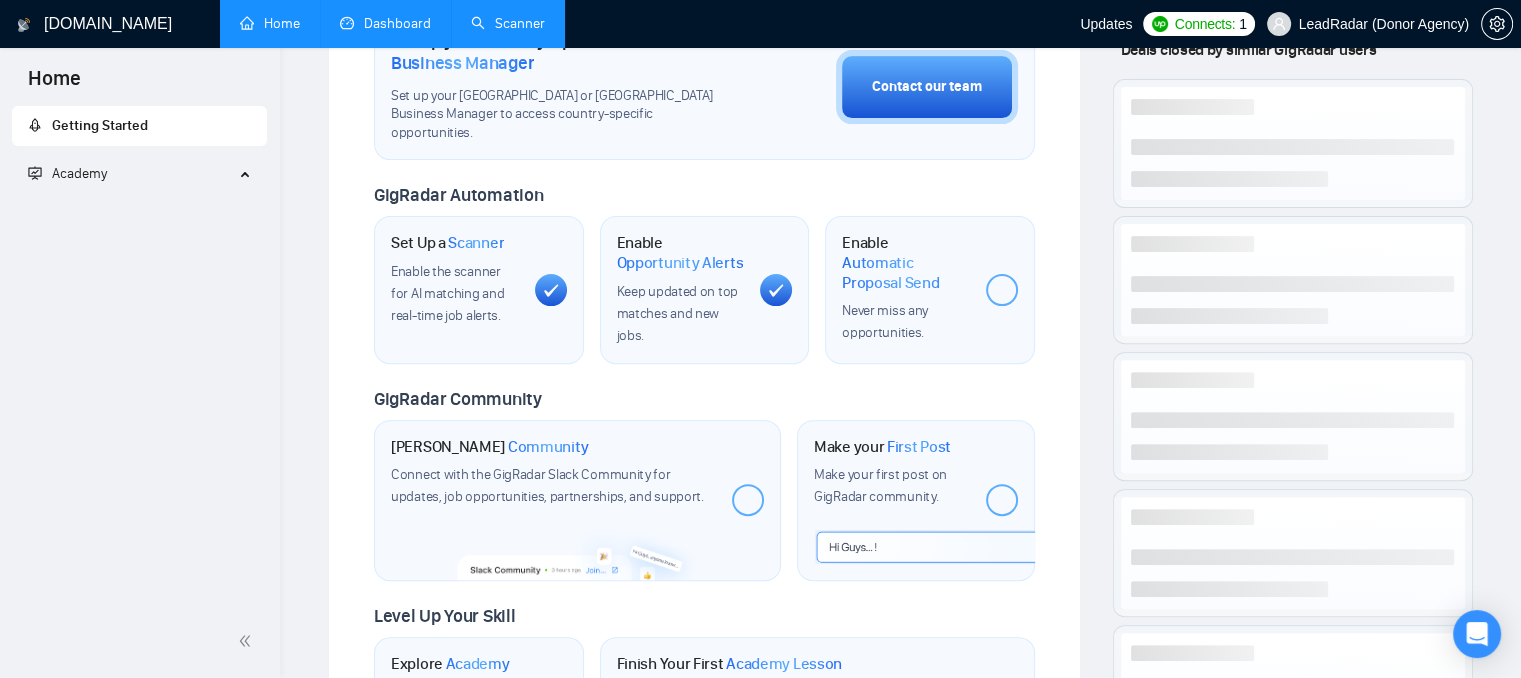 scroll, scrollTop: 912, scrollLeft: 0, axis: vertical 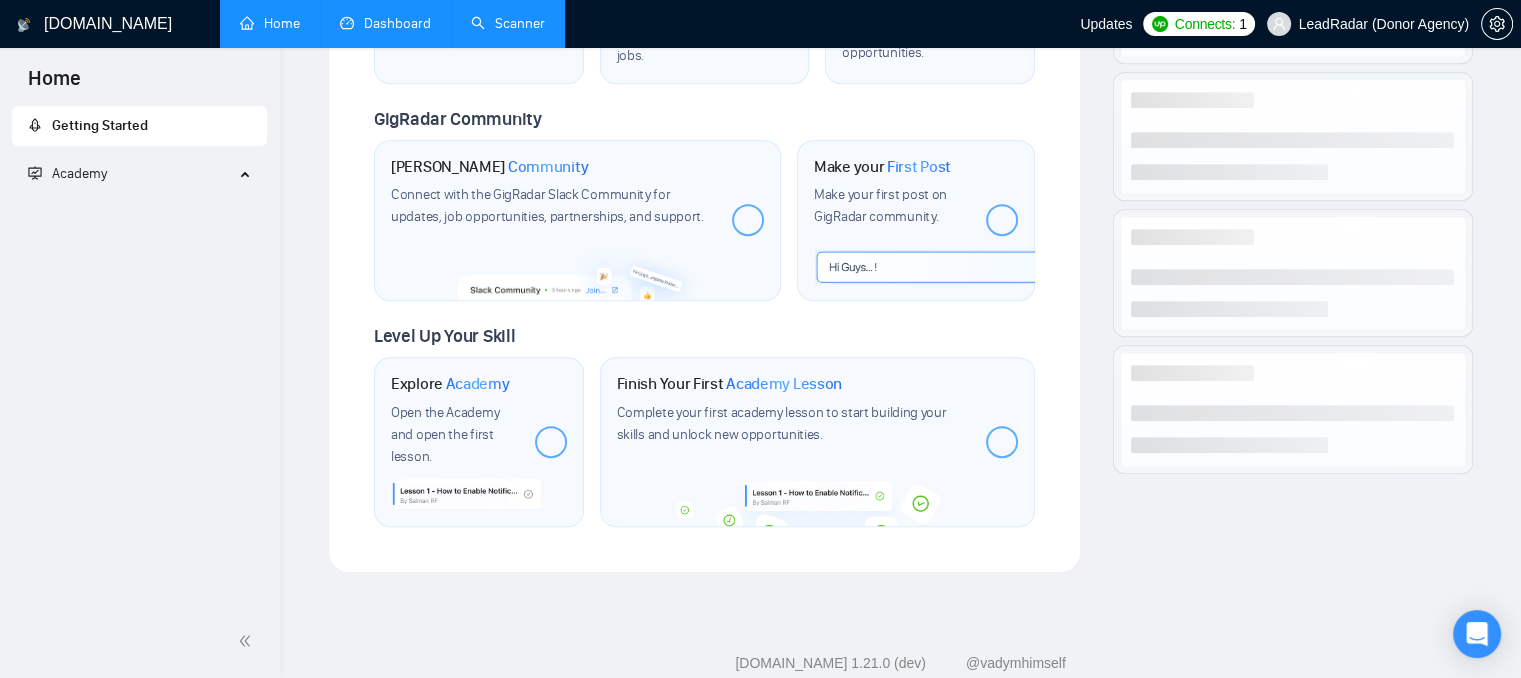 click on "Scanner" at bounding box center [508, 23] 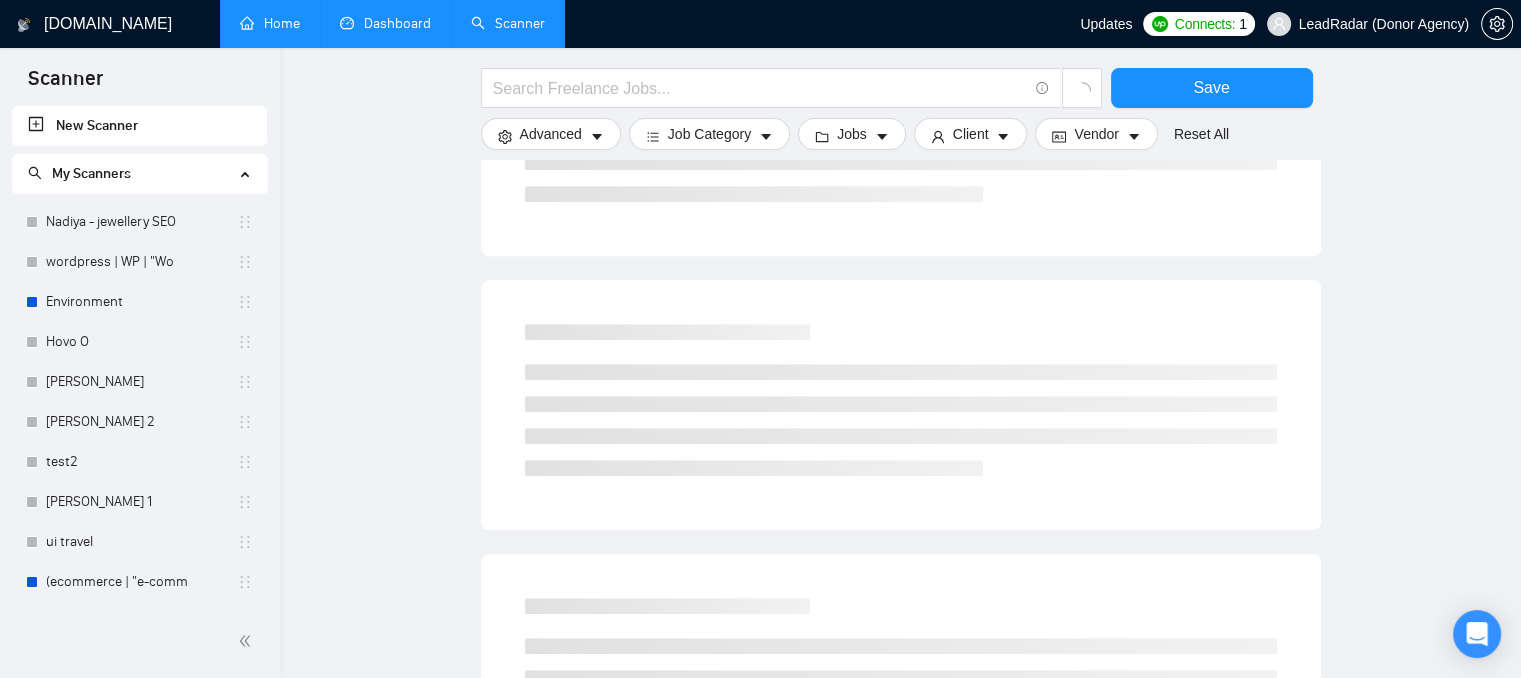 click on "New Scanner" at bounding box center [139, 126] 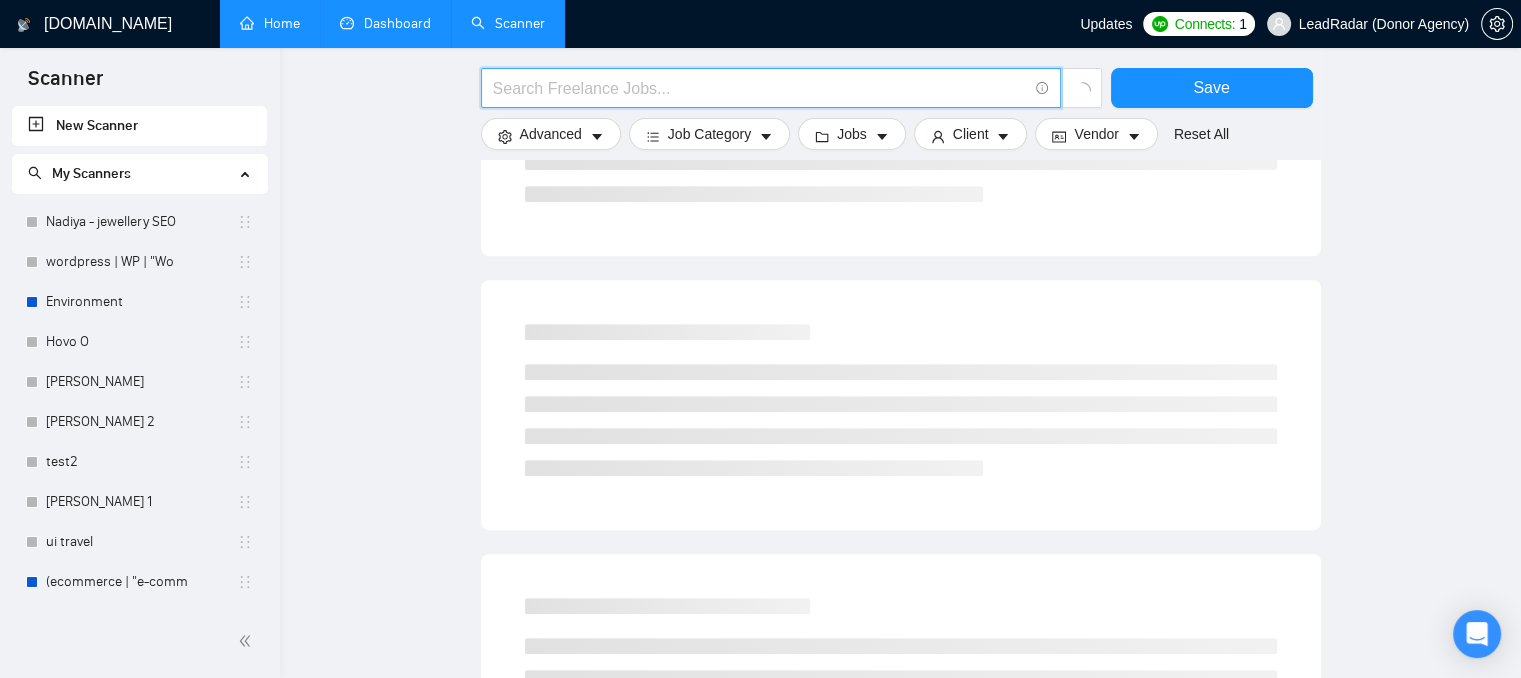 click at bounding box center [760, 88] 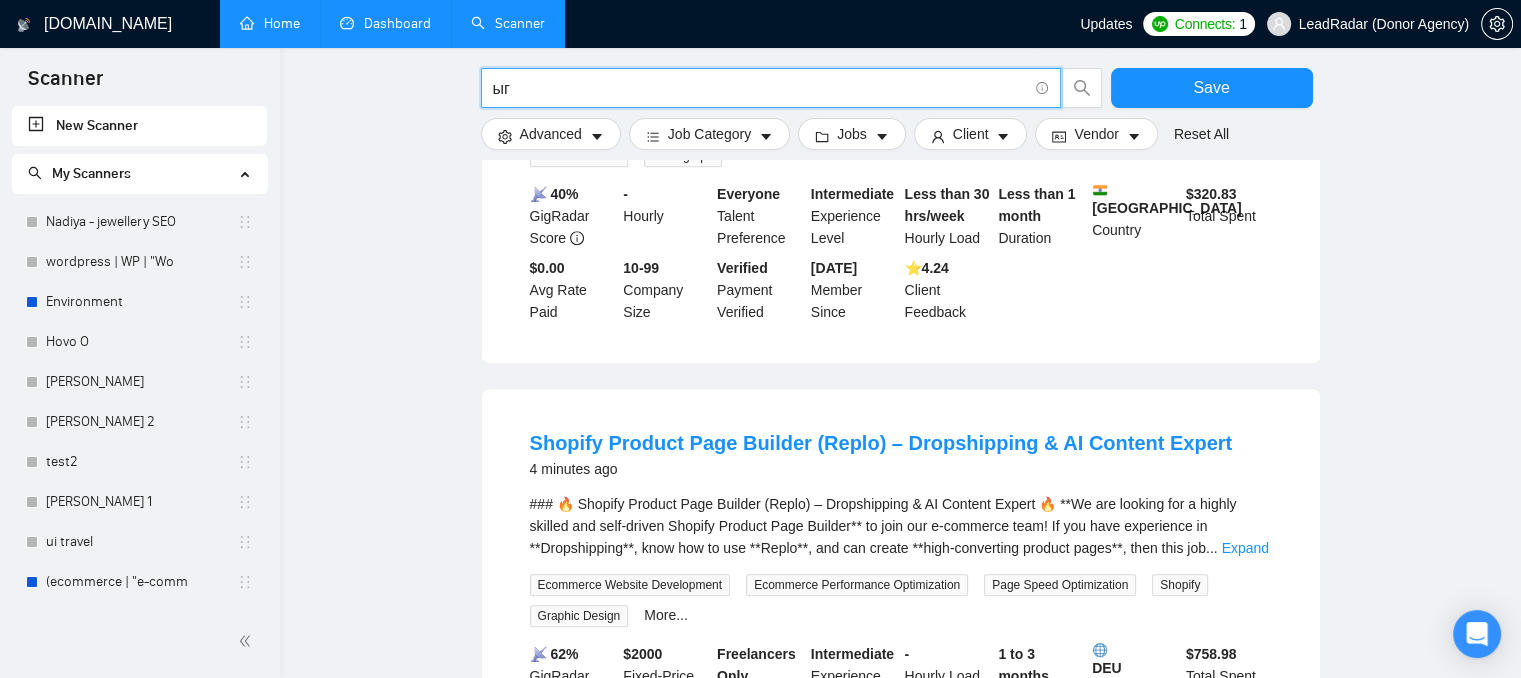 type on "ы" 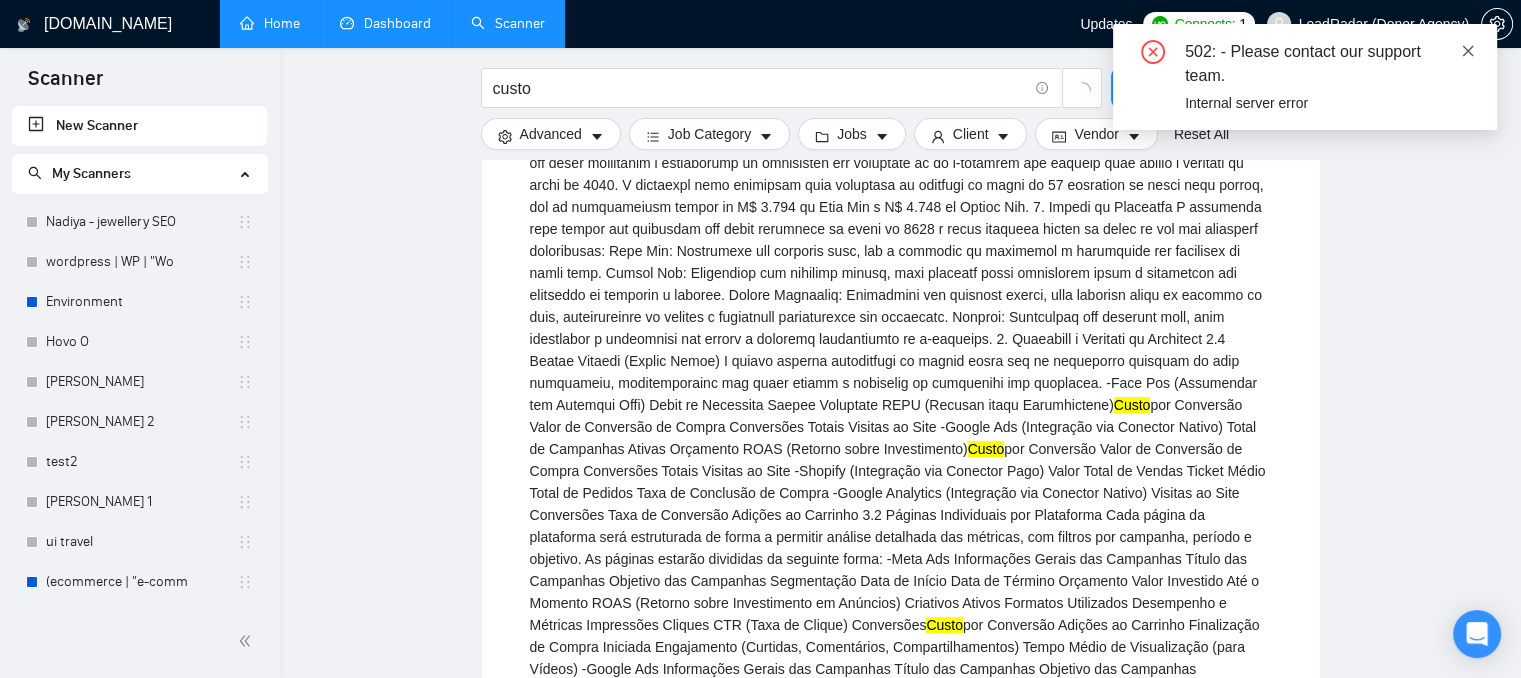 click 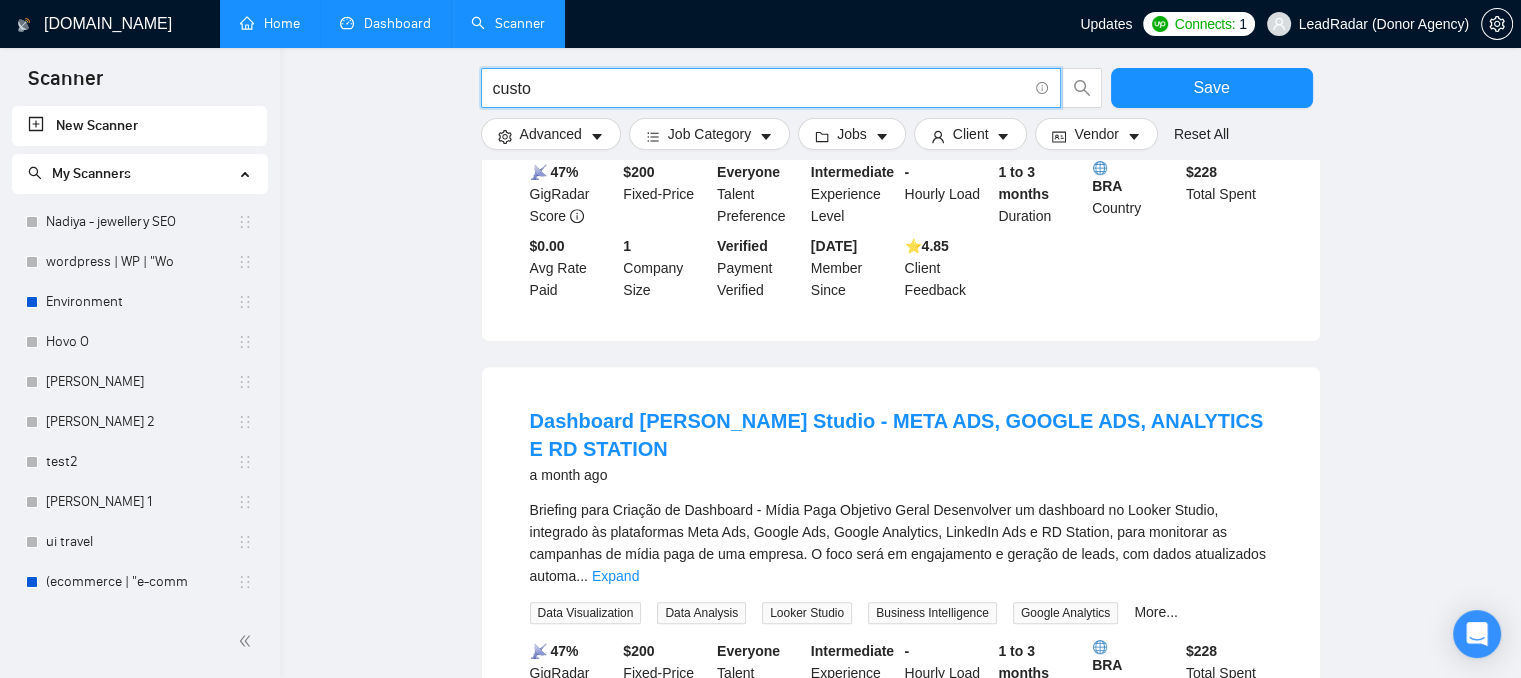 click on "custo" at bounding box center [760, 88] 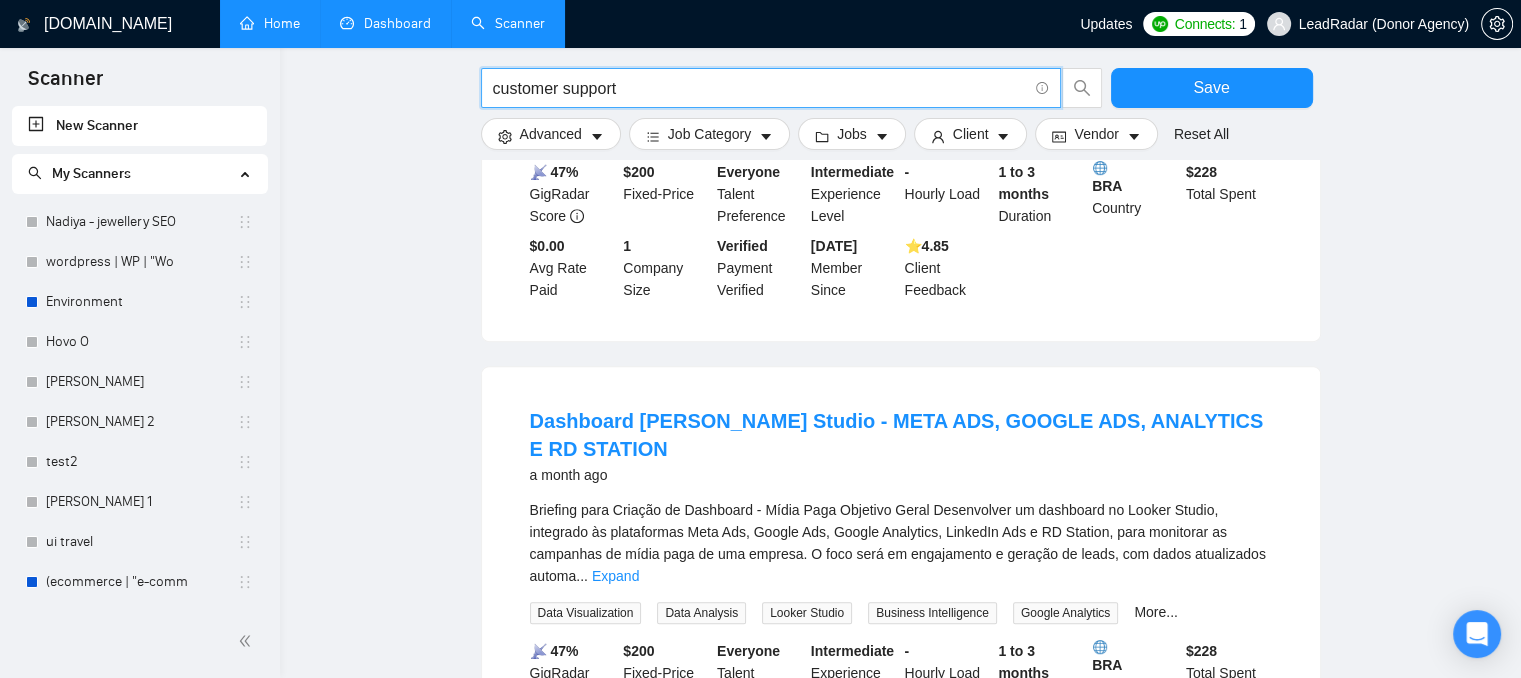 type on "customer support" 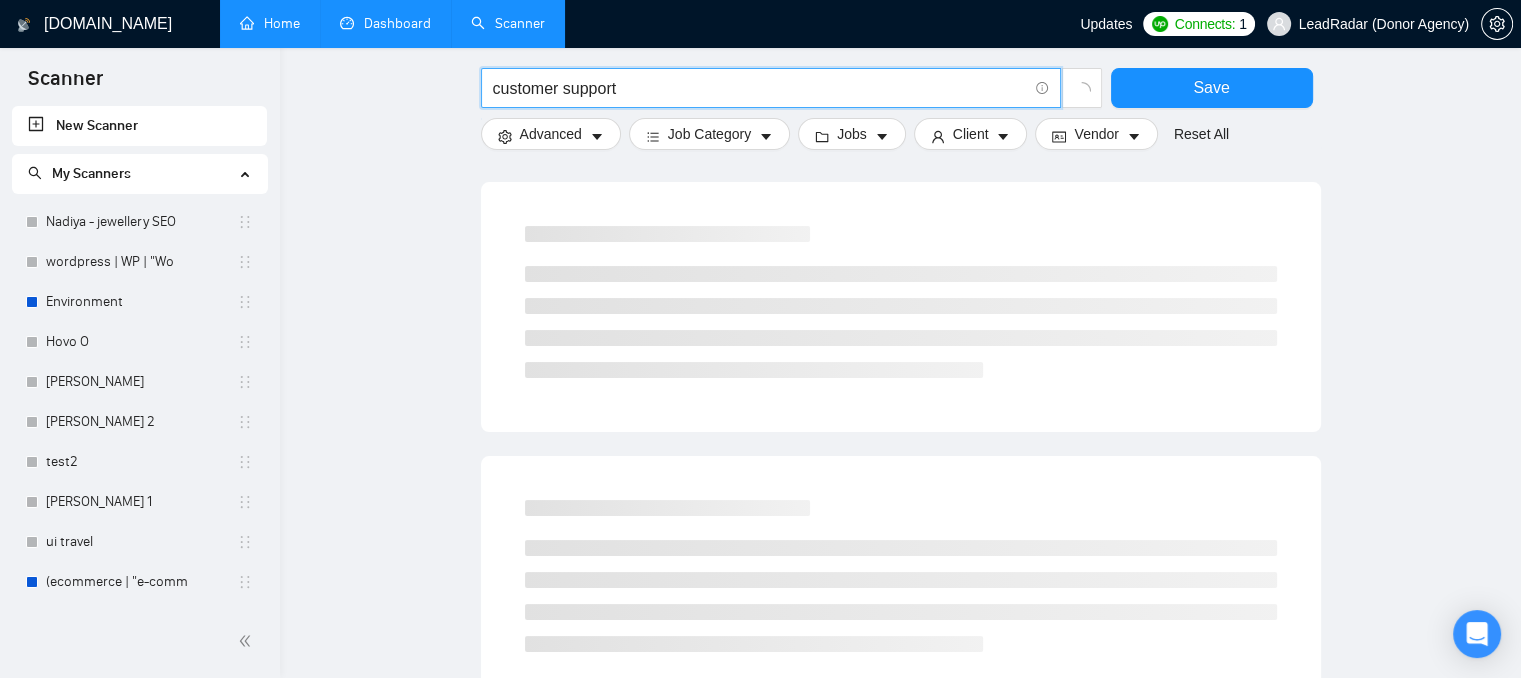 scroll, scrollTop: 0, scrollLeft: 0, axis: both 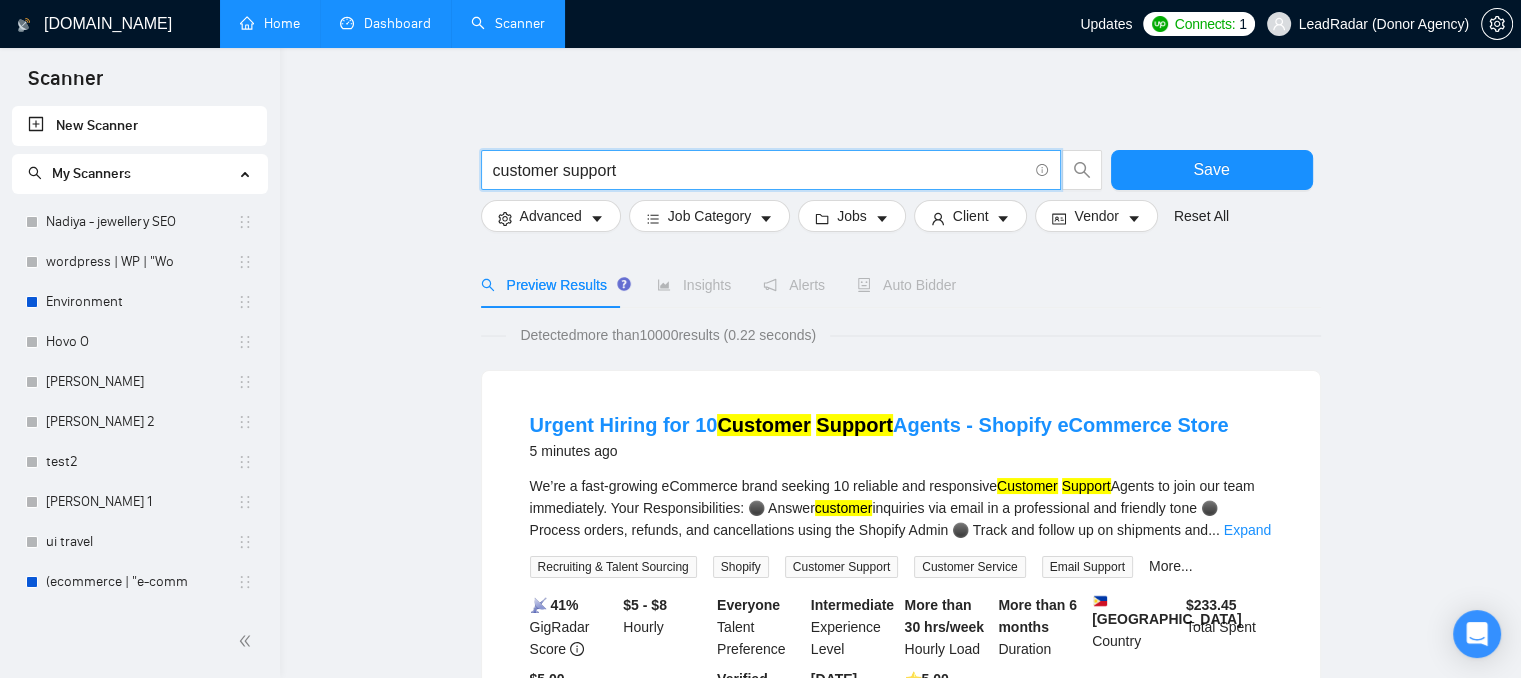 drag, startPoint x: 496, startPoint y: 173, endPoint x: 620, endPoint y: 173, distance: 124 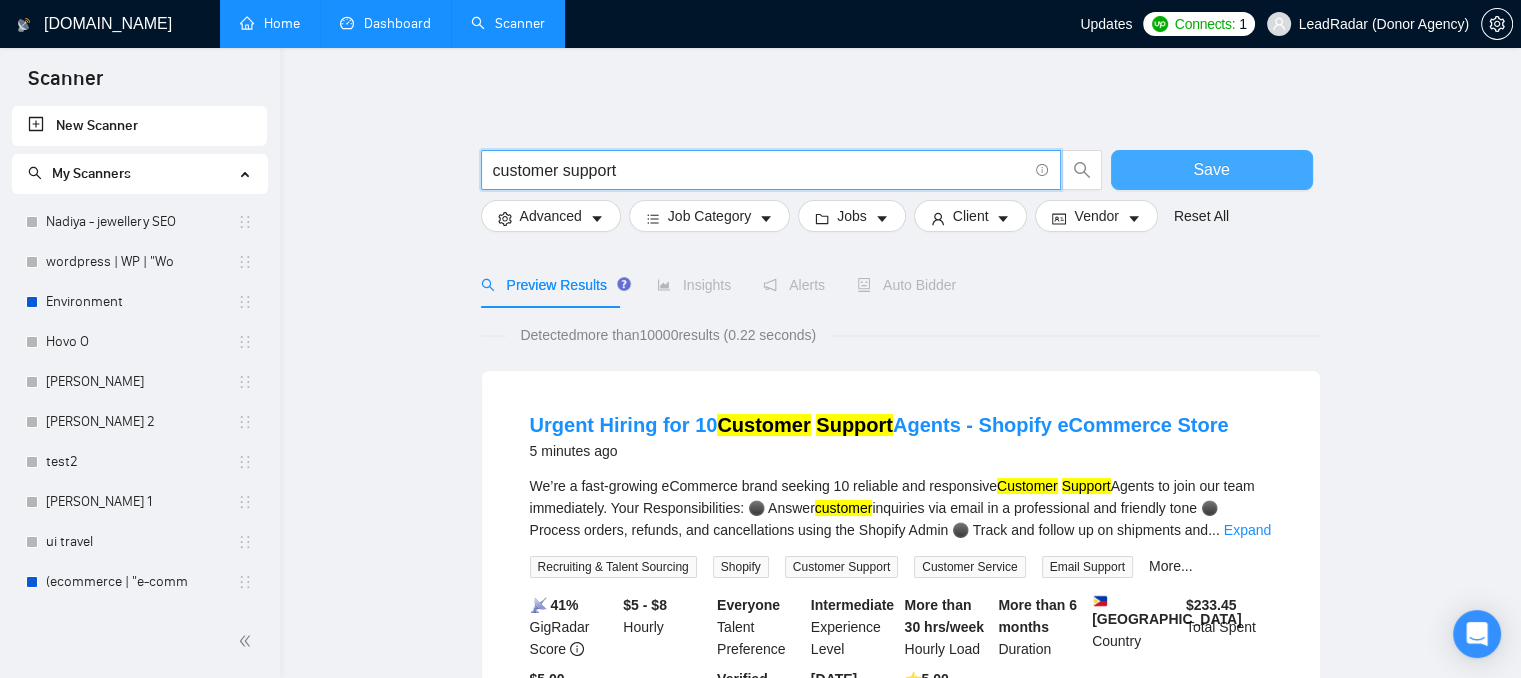 click on "Save" at bounding box center [1212, 170] 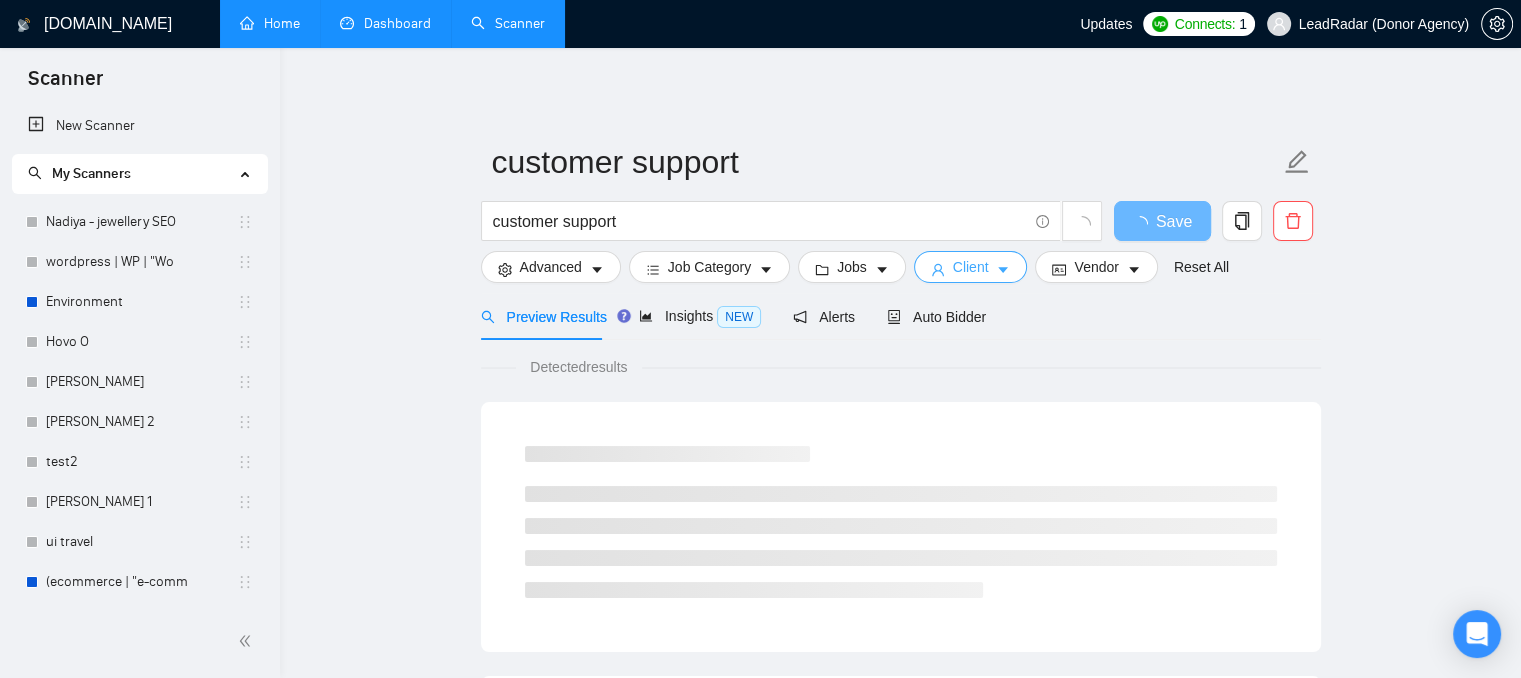click on "Client" at bounding box center [971, 267] 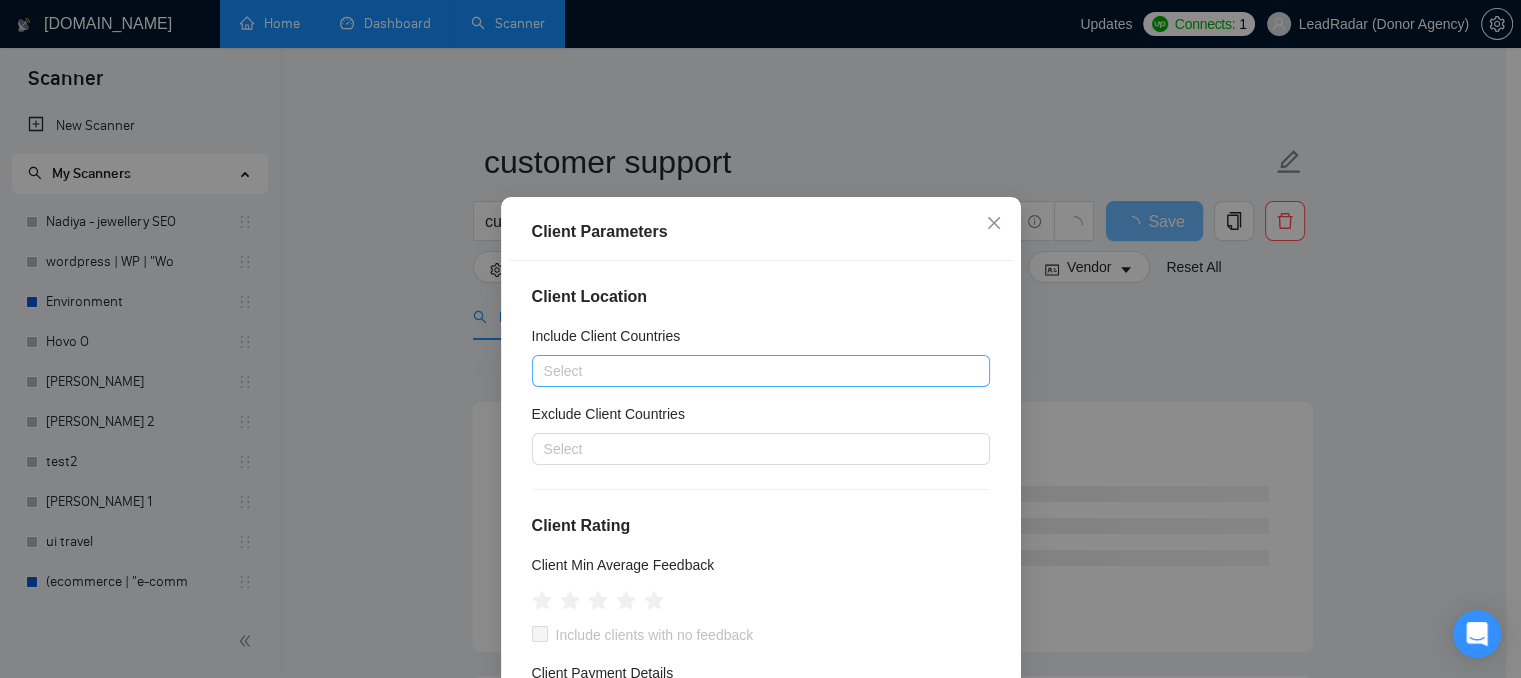 click at bounding box center [751, 371] 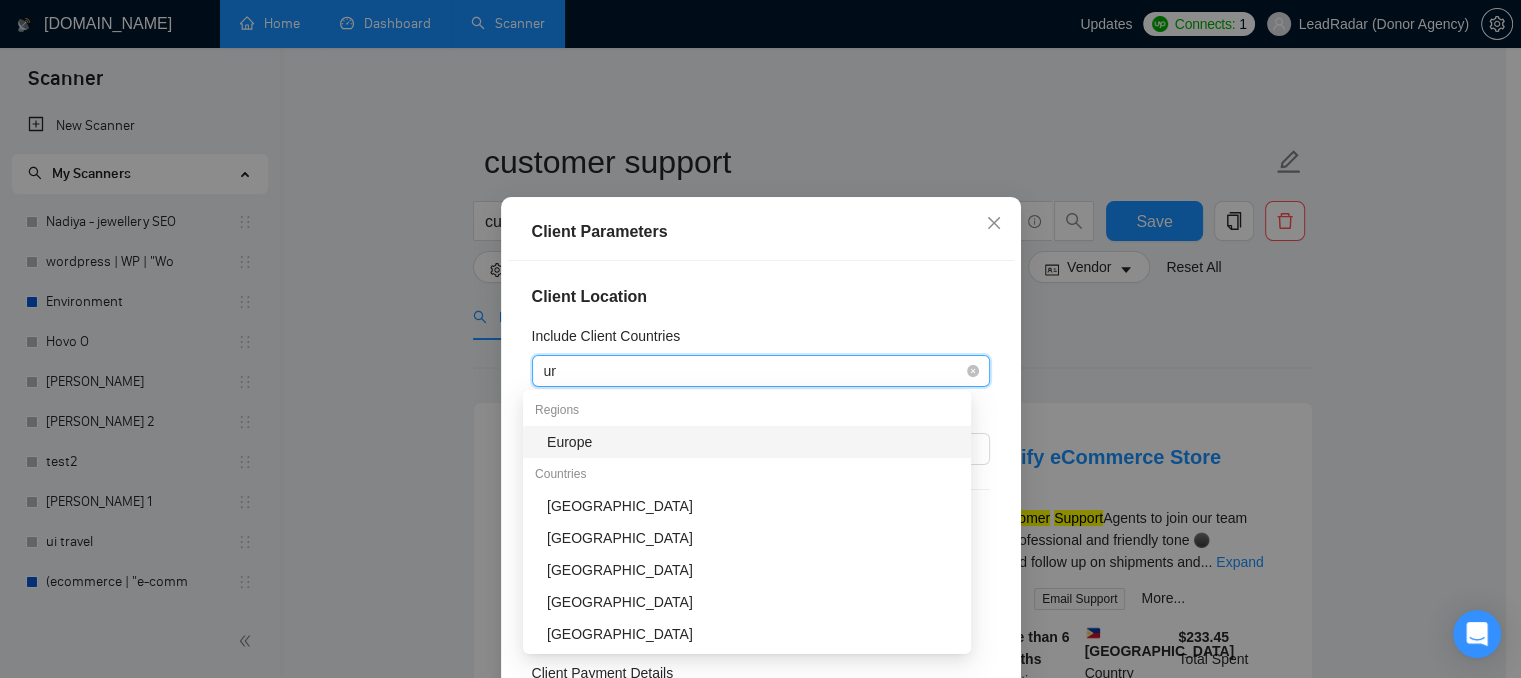 type on "uni" 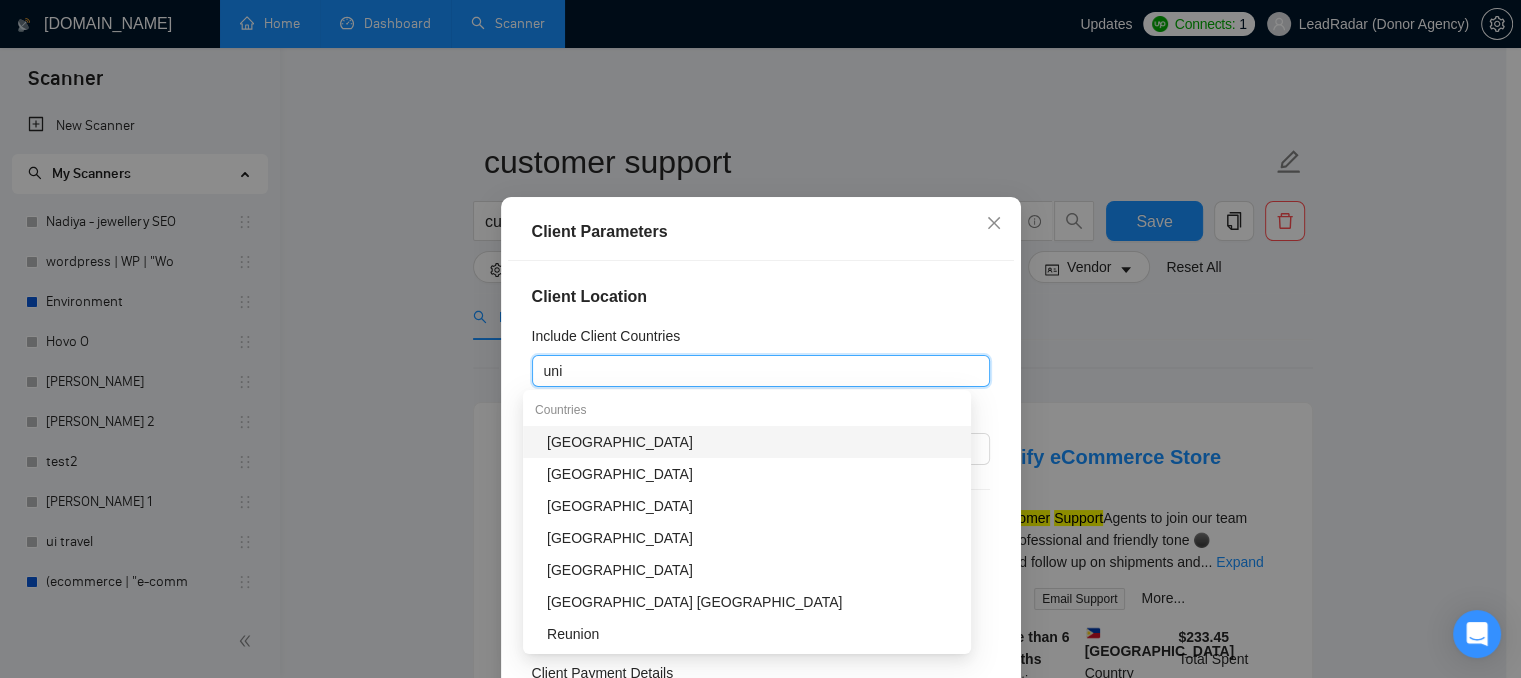 click on "[GEOGRAPHIC_DATA]" at bounding box center [753, 442] 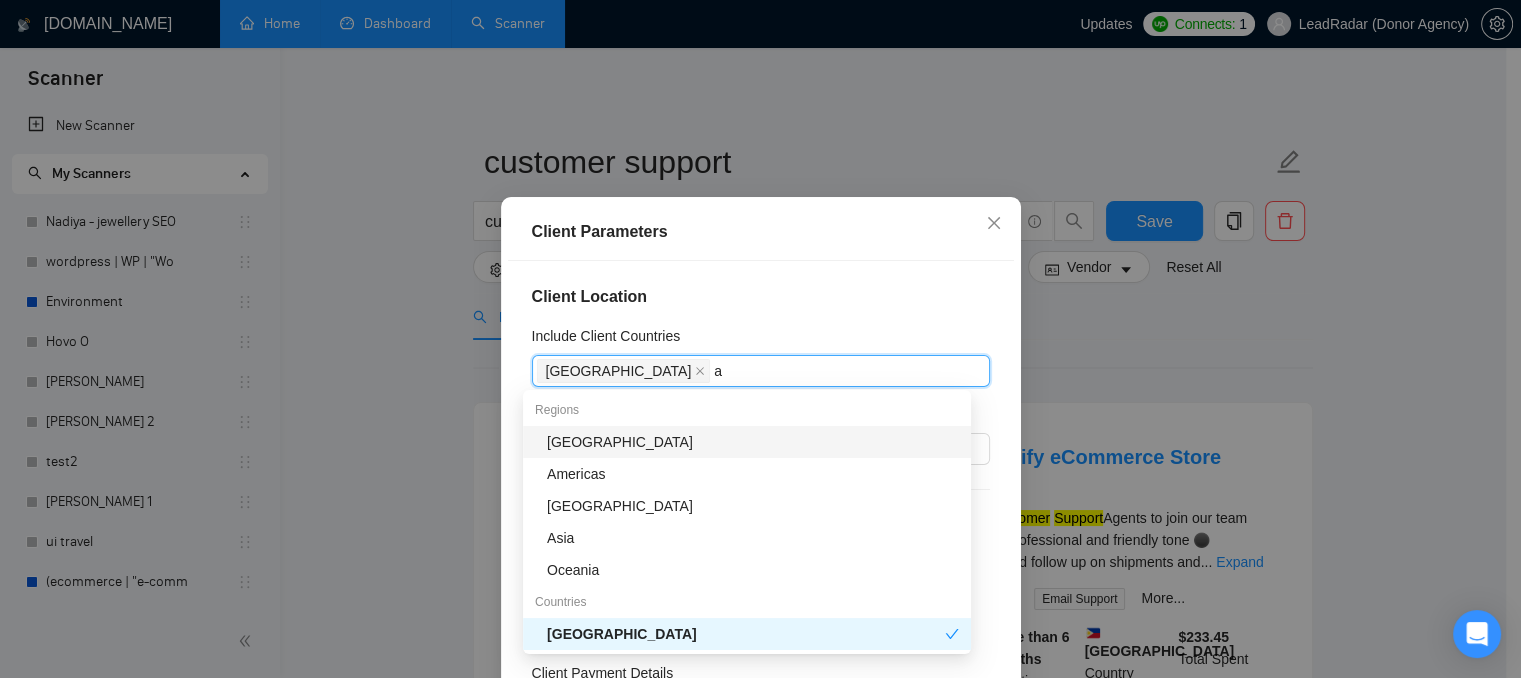 type on "au" 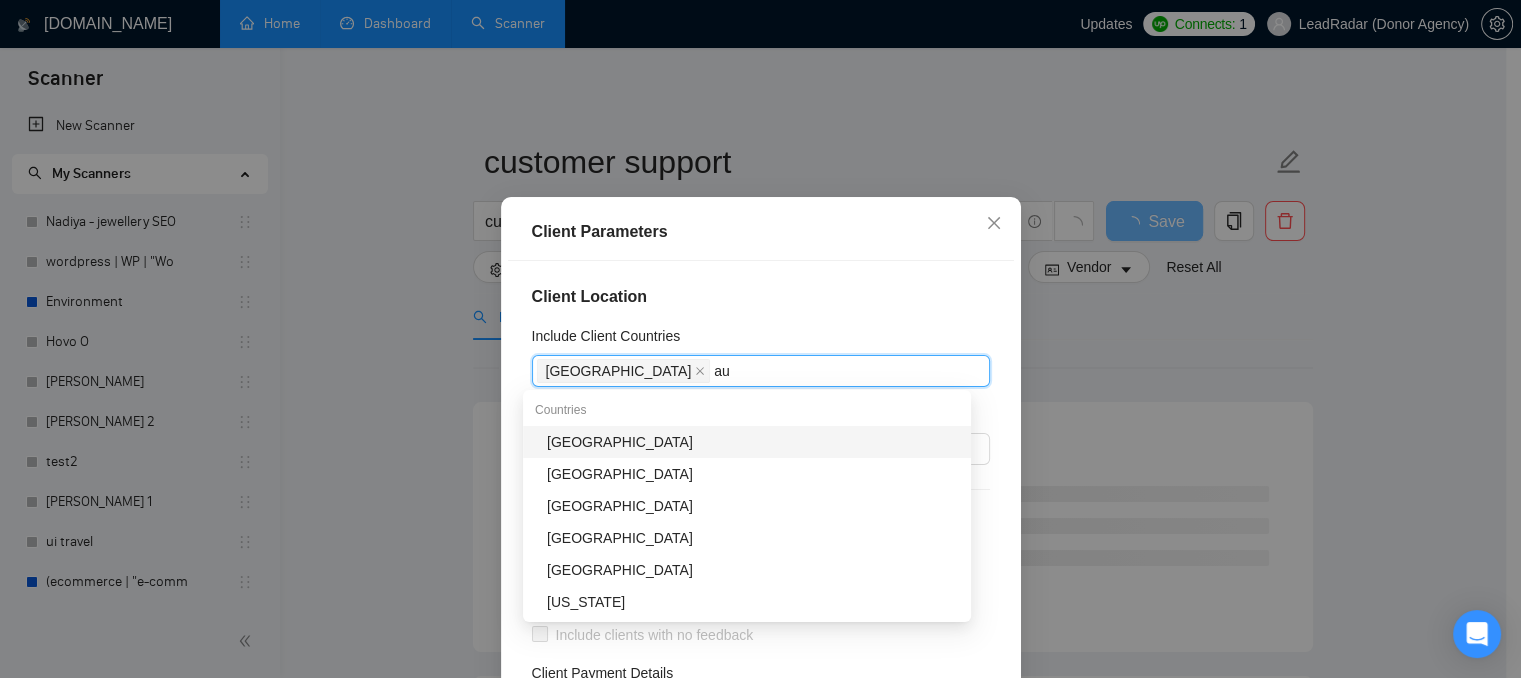click on "[GEOGRAPHIC_DATA]" at bounding box center (753, 442) 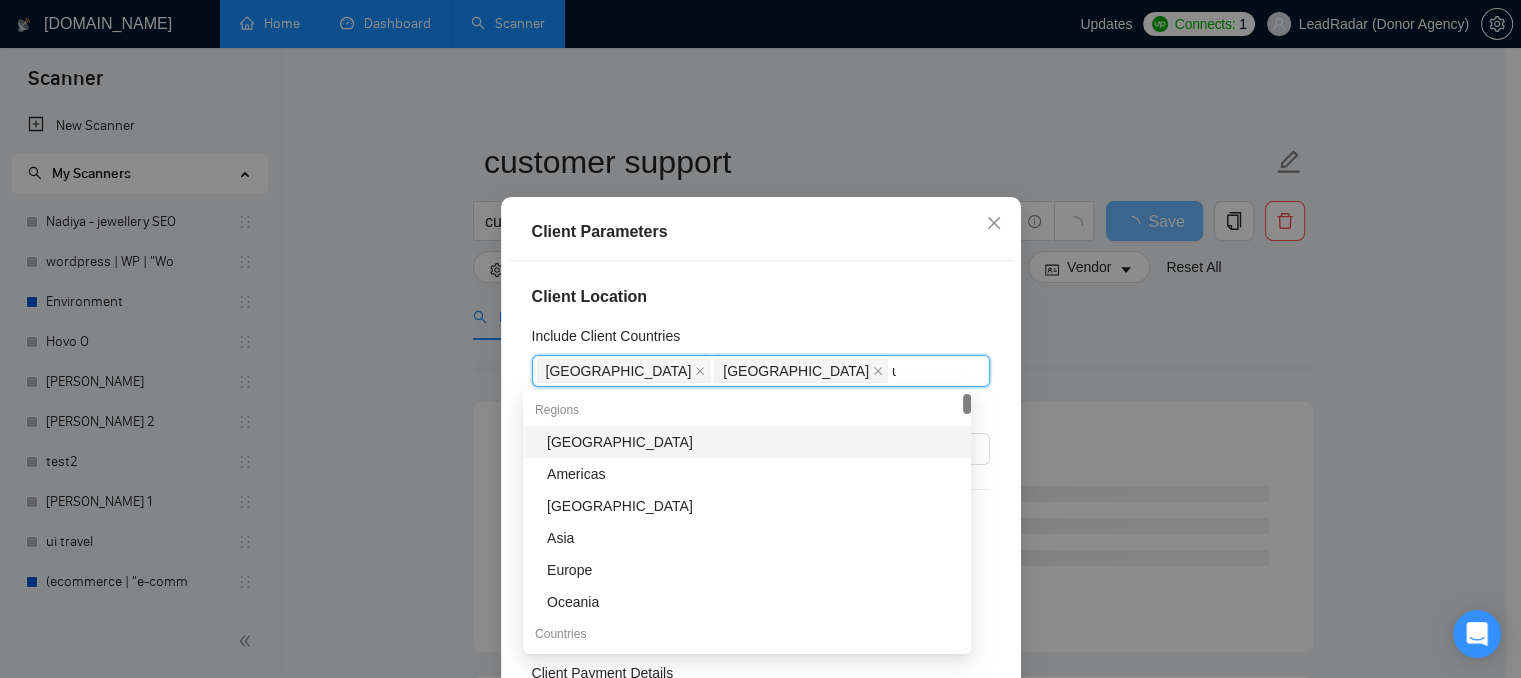 type on "un" 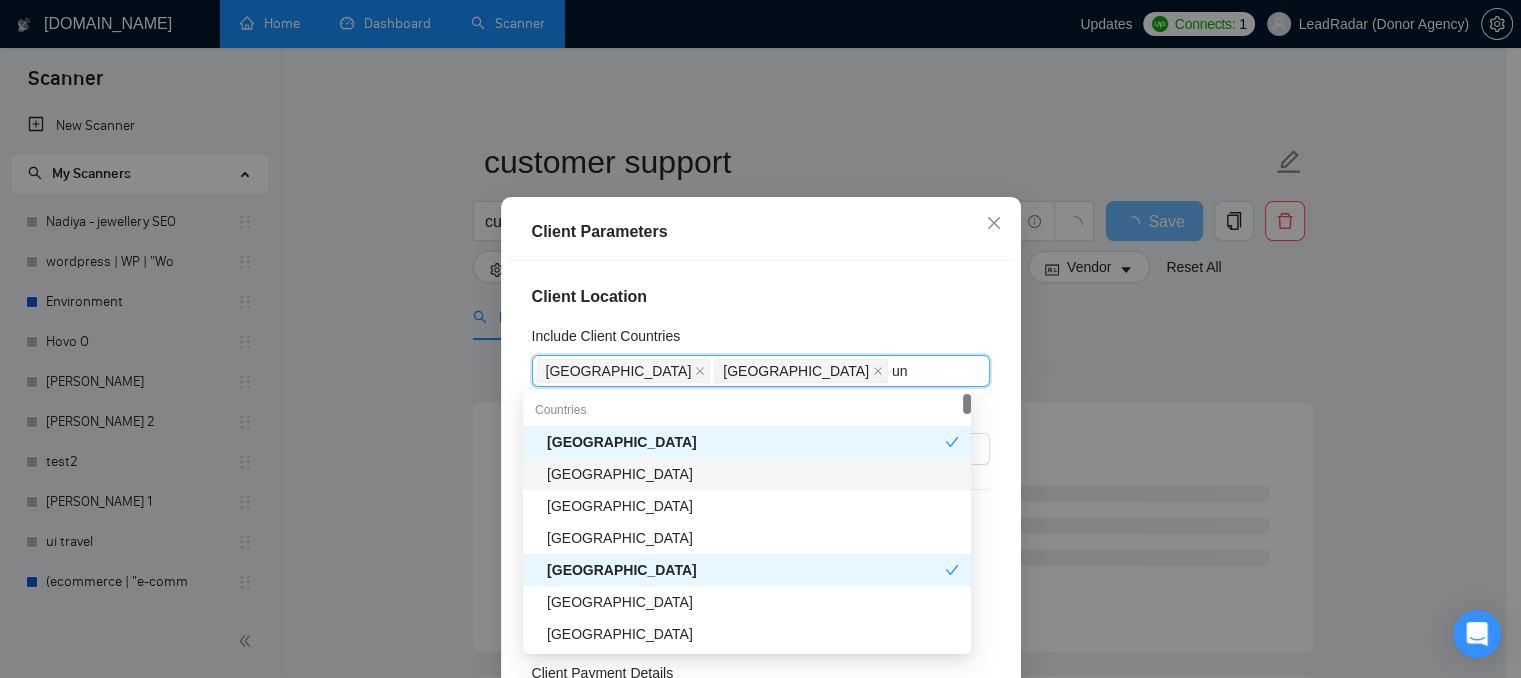 click on "United Kingdom" at bounding box center (753, 474) 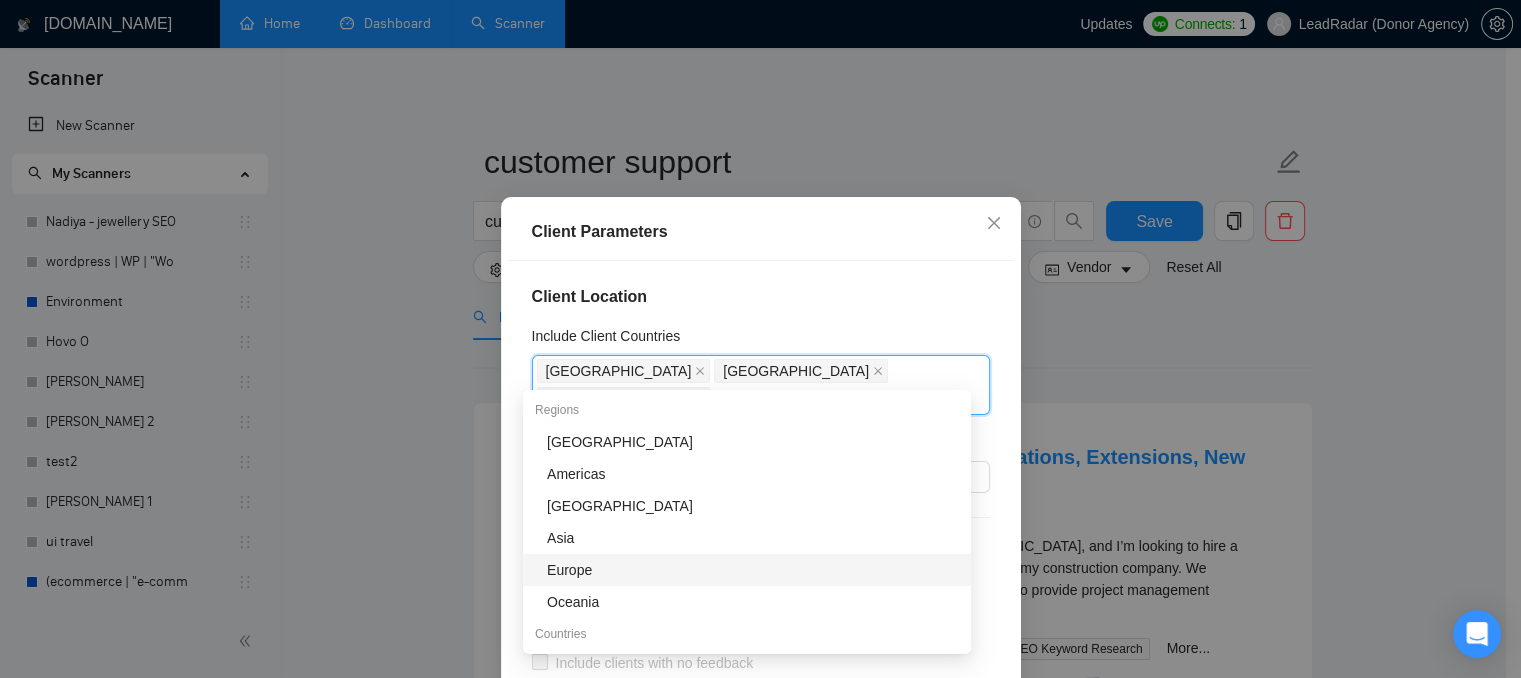 drag, startPoint x: 580, startPoint y: 578, endPoint x: 588, endPoint y: 569, distance: 12.0415945 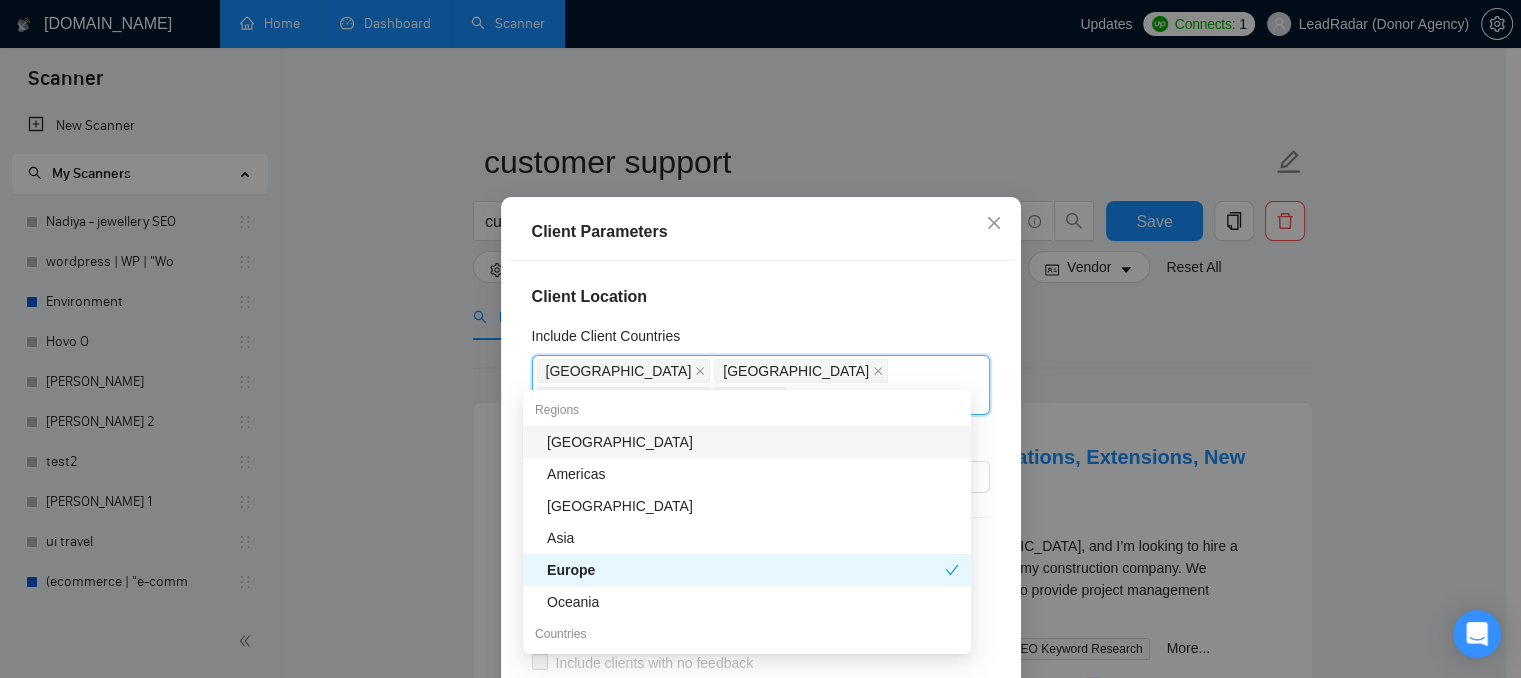 click on "Client Location" at bounding box center (761, 297) 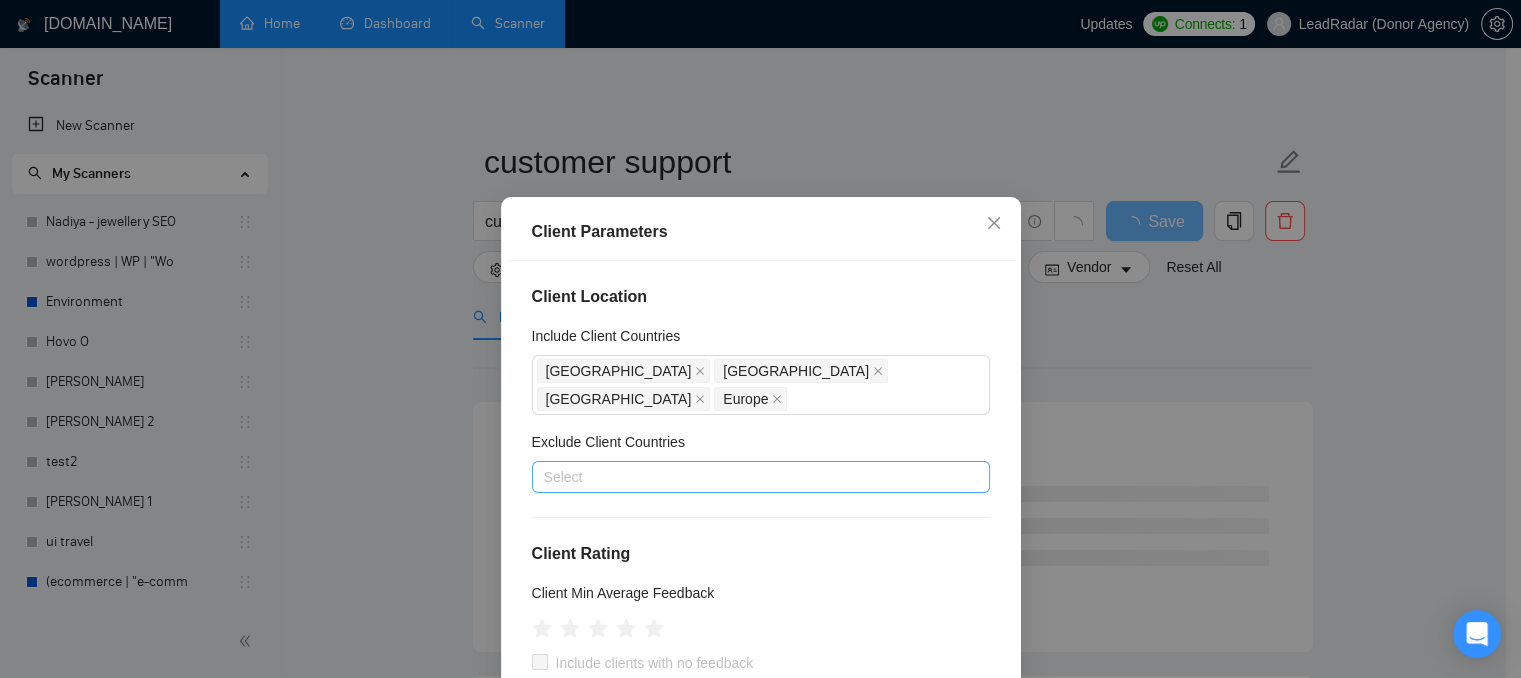 click at bounding box center (751, 477) 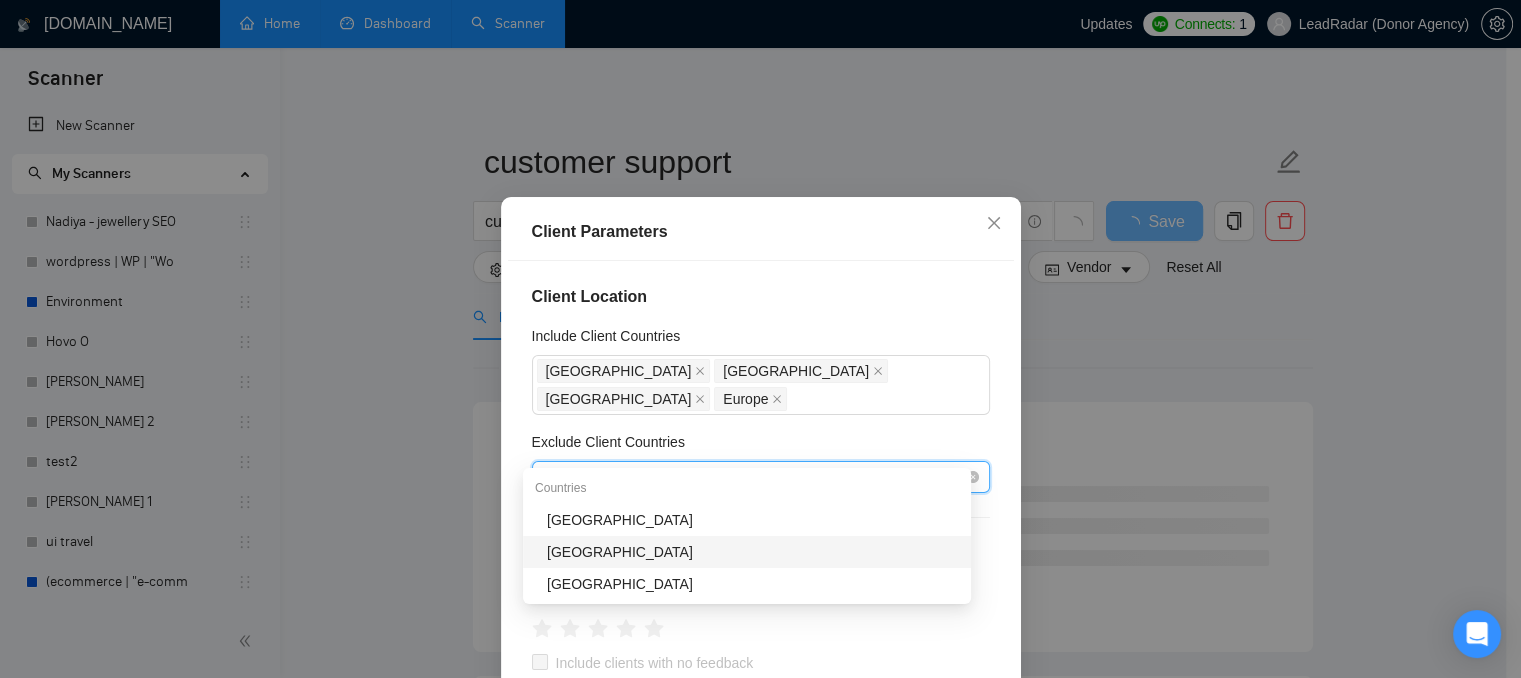 type on "indi" 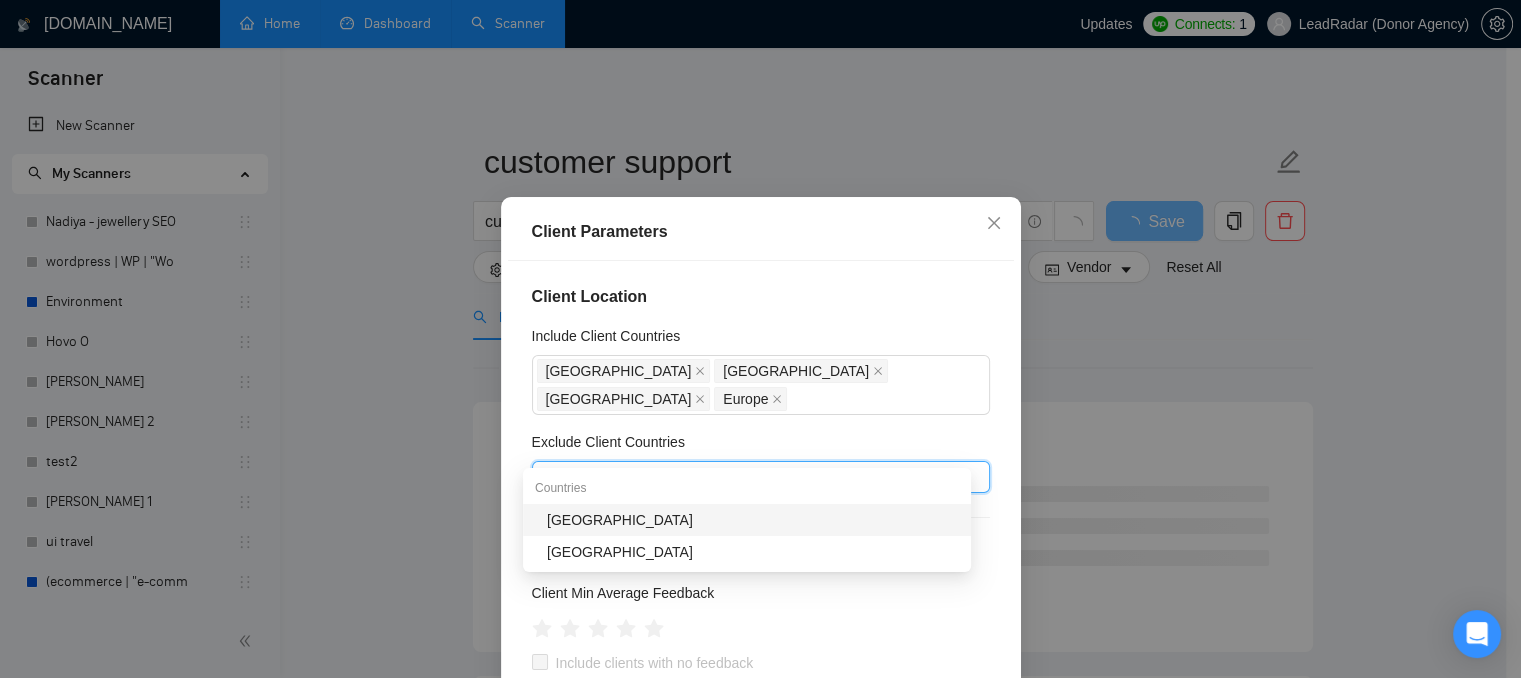 click on "Countries" at bounding box center (747, 488) 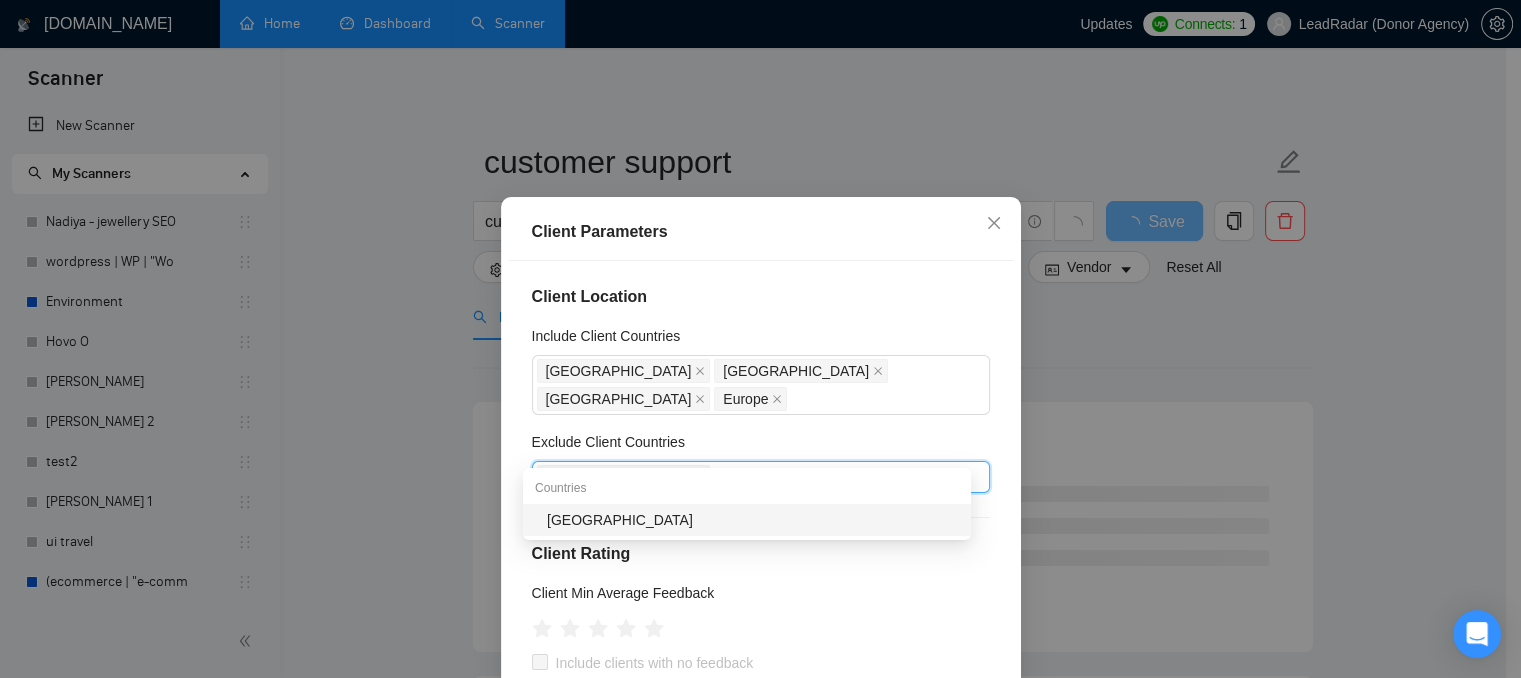 type on "paki" 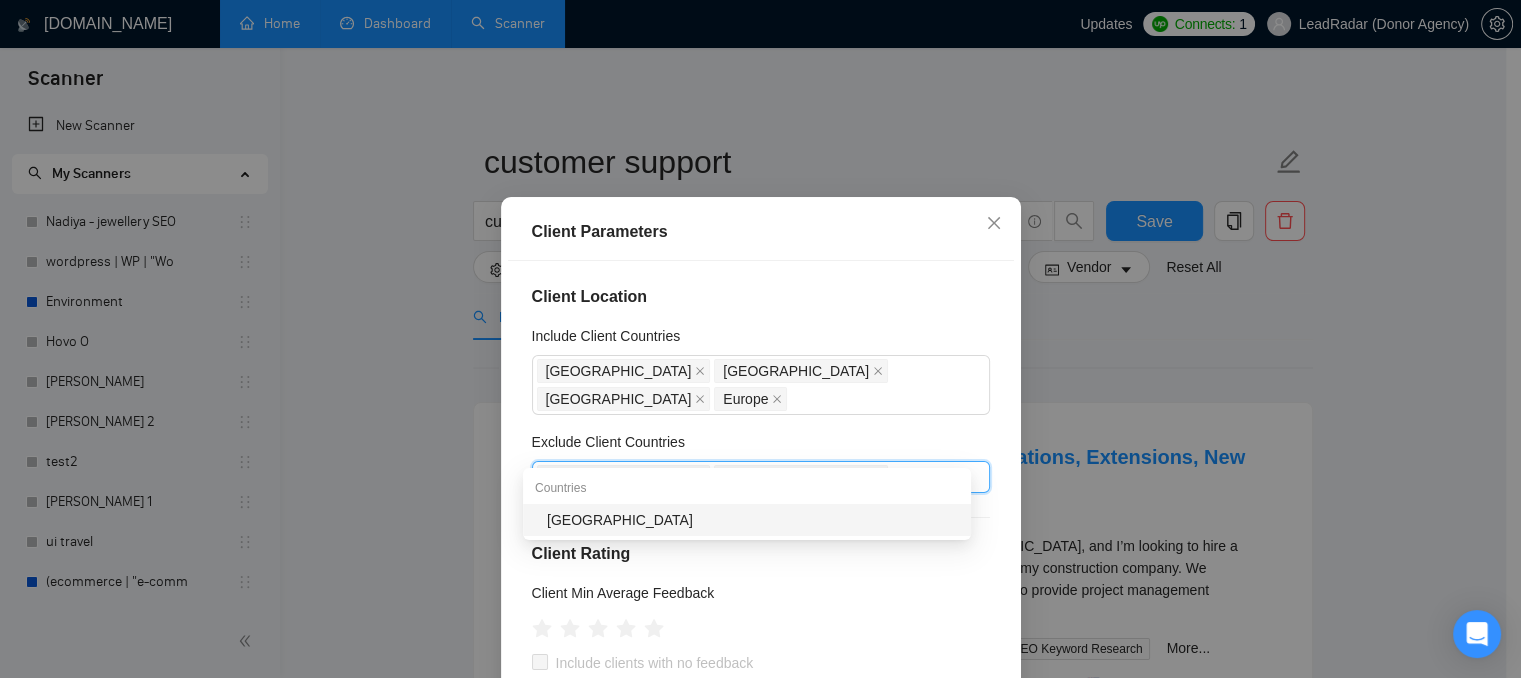 type on "phi" 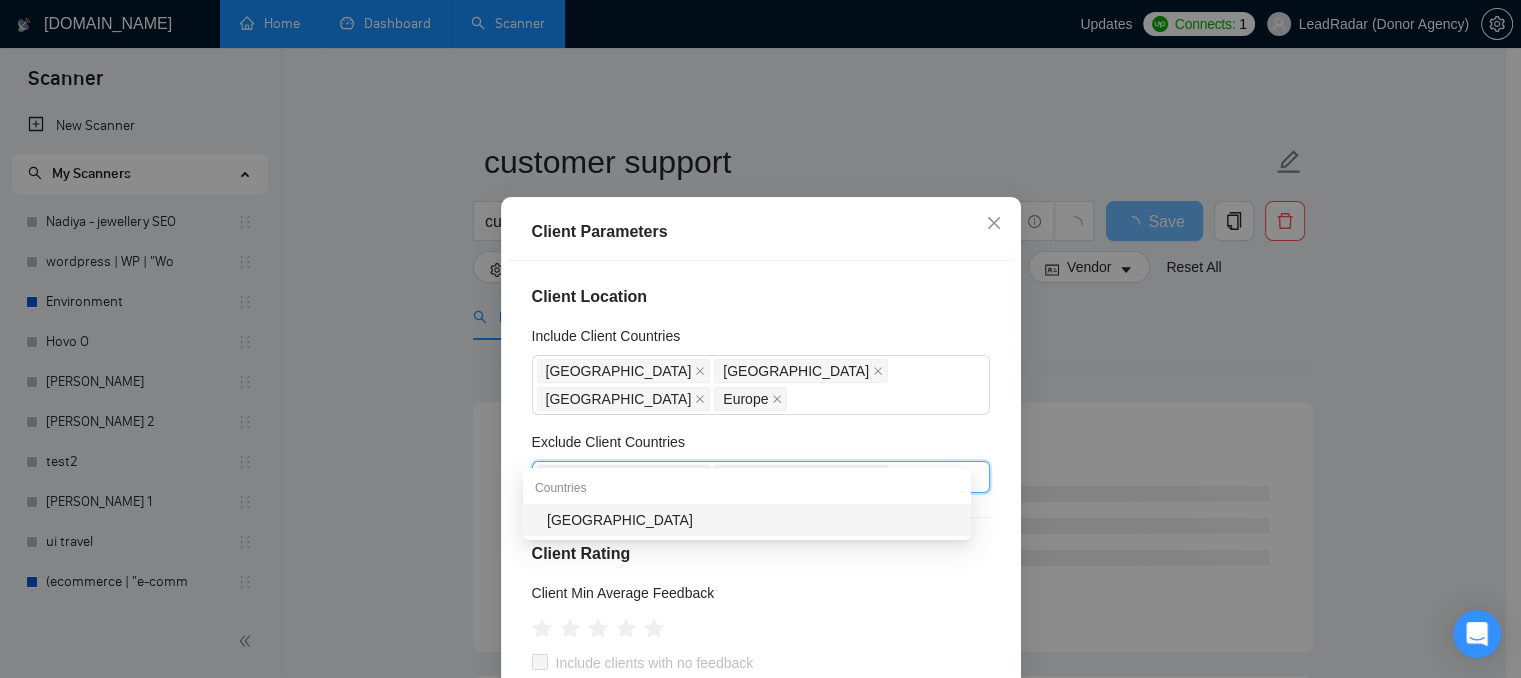 click on "Philippines" at bounding box center (753, 520) 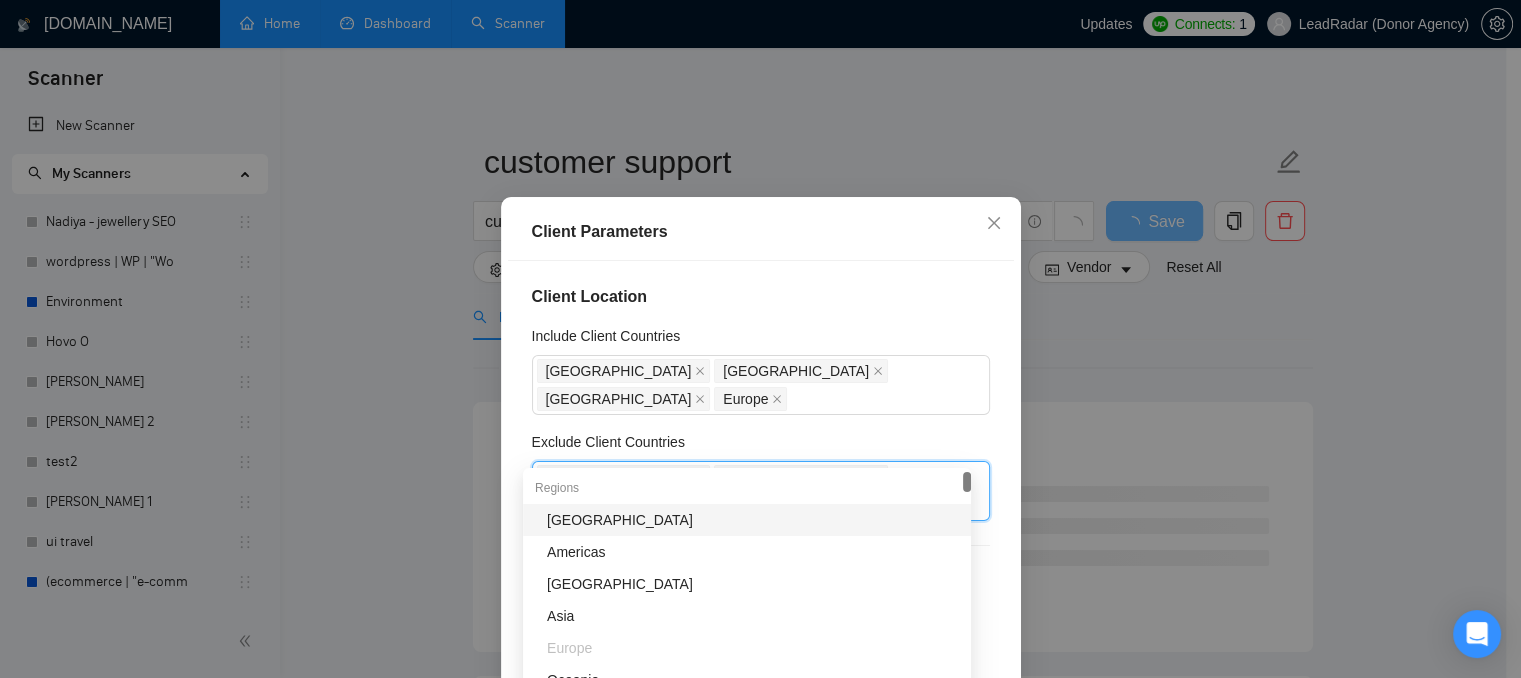click on "Client Location Include Client Countries United States Australia United Kingdom Europe   Exclude Client Countries India Pakistan Philippines   Client Rating Client Min Average Feedback Include clients with no feedback Client Payment Details Payment Verified Hire Rate Stats   Client Total Spent $ Min - $ Max Client Hire Rate New   Any hire rate   Avg Hourly Rate Paid New $ Min - $ Max Include Clients without Sufficient History Client Profile Client Industry New   Any industry Client Company Size   Any company size Enterprise Clients New   Any clients" at bounding box center [761, 498] 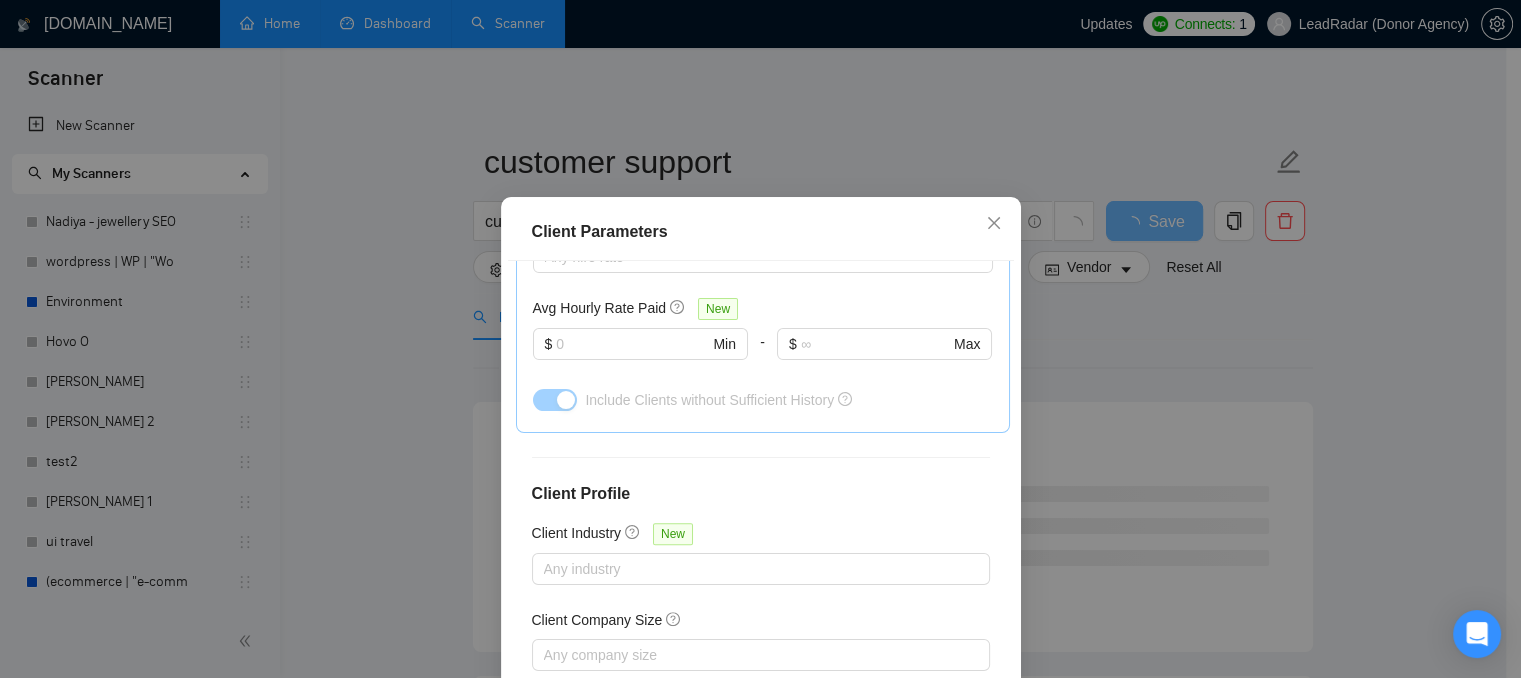 scroll, scrollTop: 773, scrollLeft: 0, axis: vertical 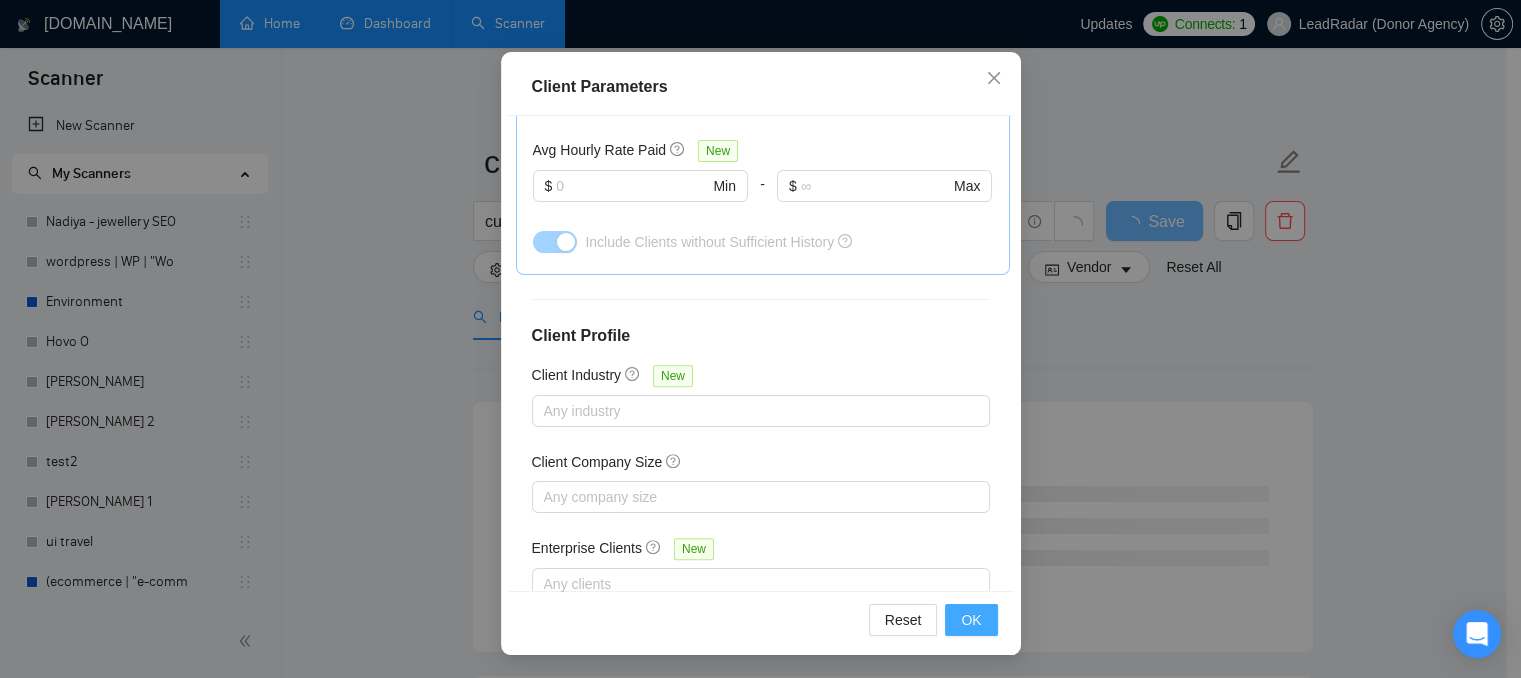 click on "OK" at bounding box center [971, 620] 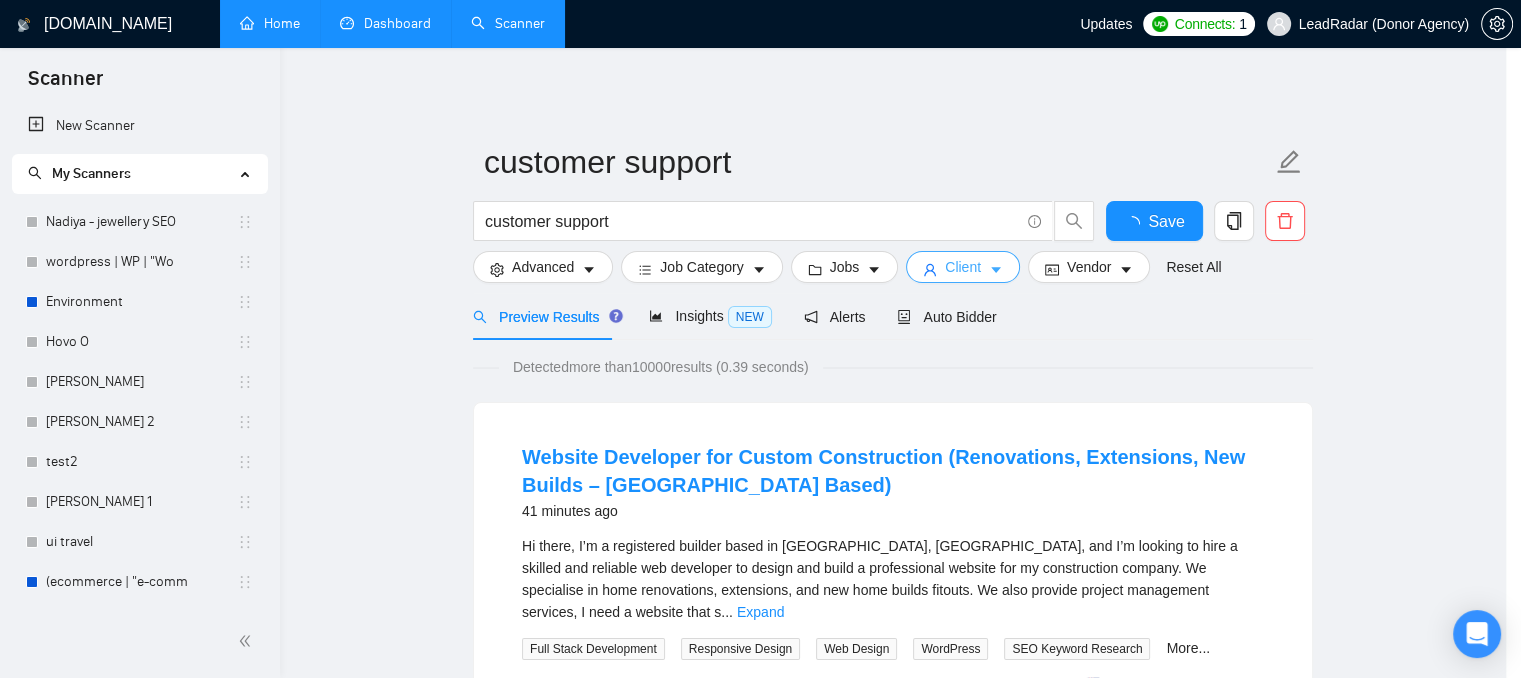 scroll, scrollTop: 0, scrollLeft: 0, axis: both 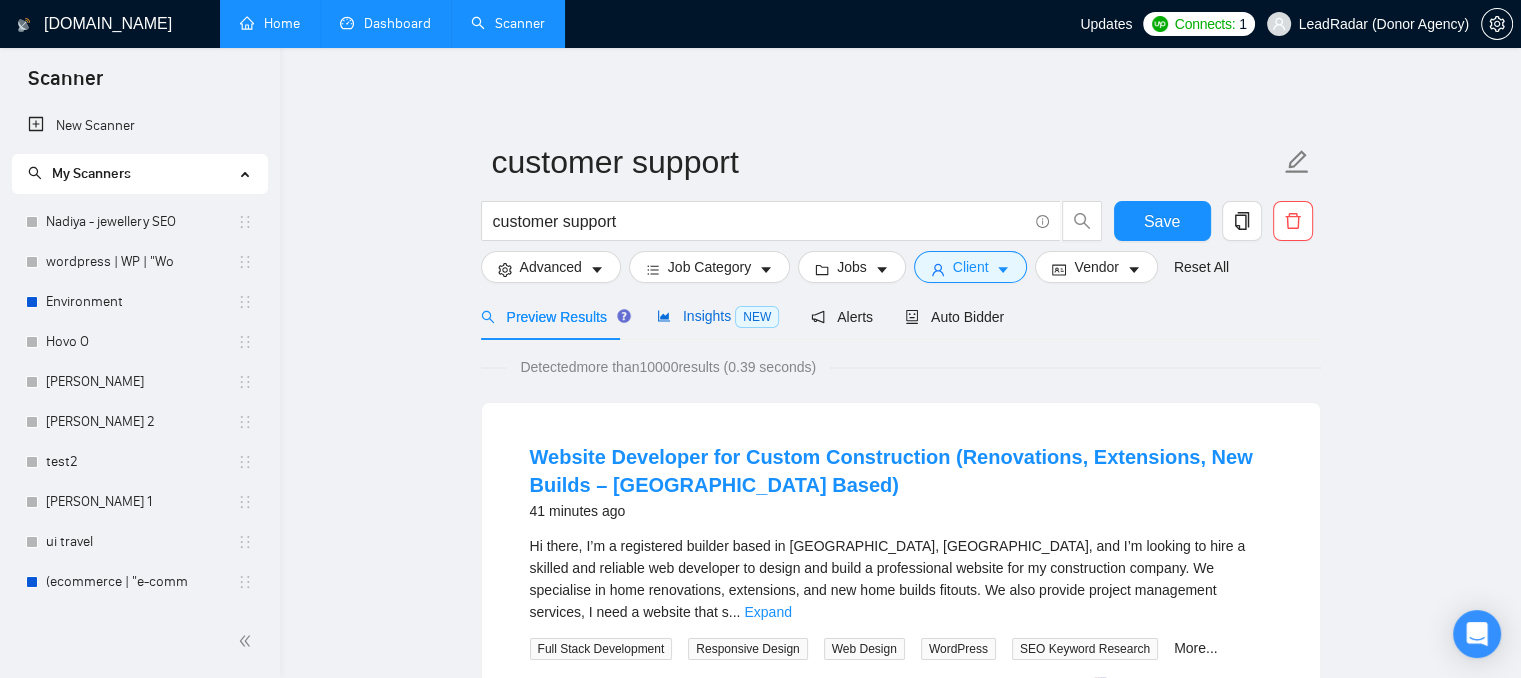 click on "Insights NEW" at bounding box center (718, 316) 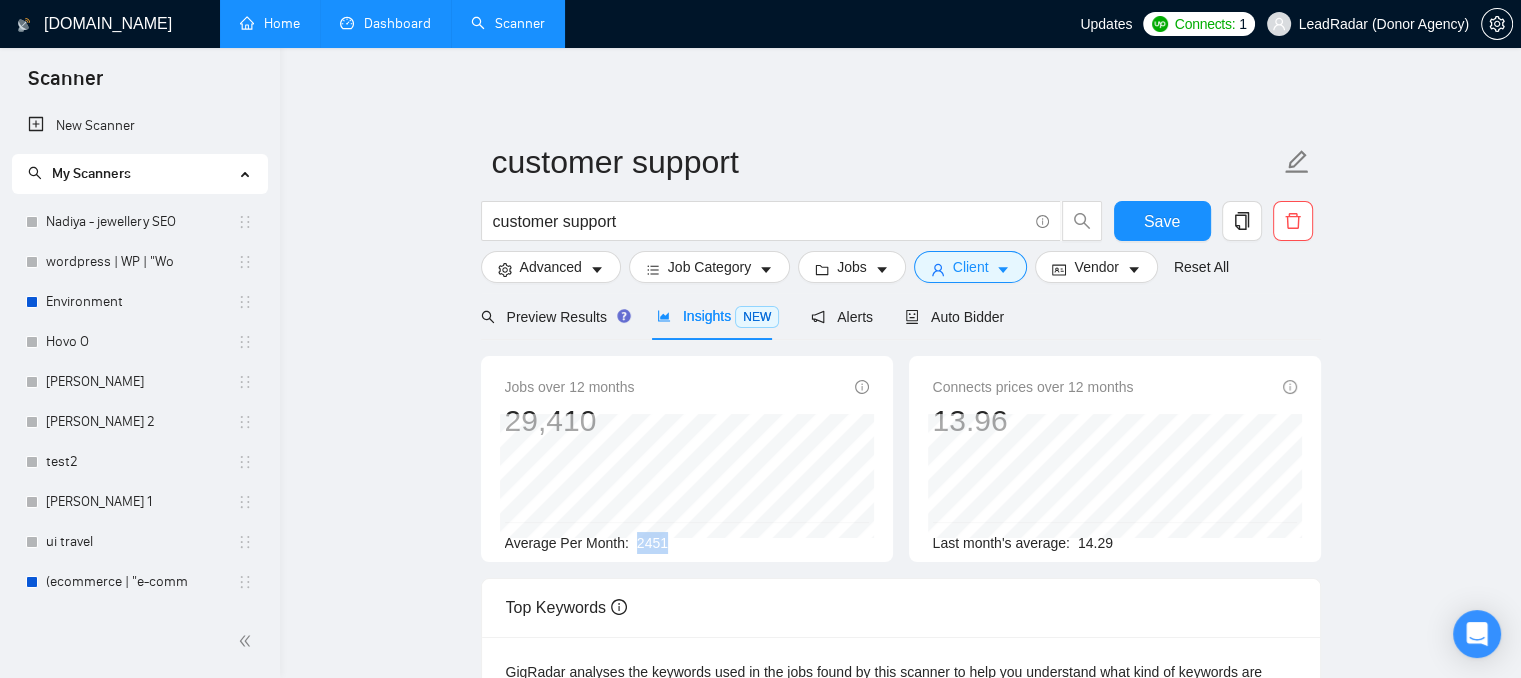 drag, startPoint x: 667, startPoint y: 549, endPoint x: 631, endPoint y: 545, distance: 36.221542 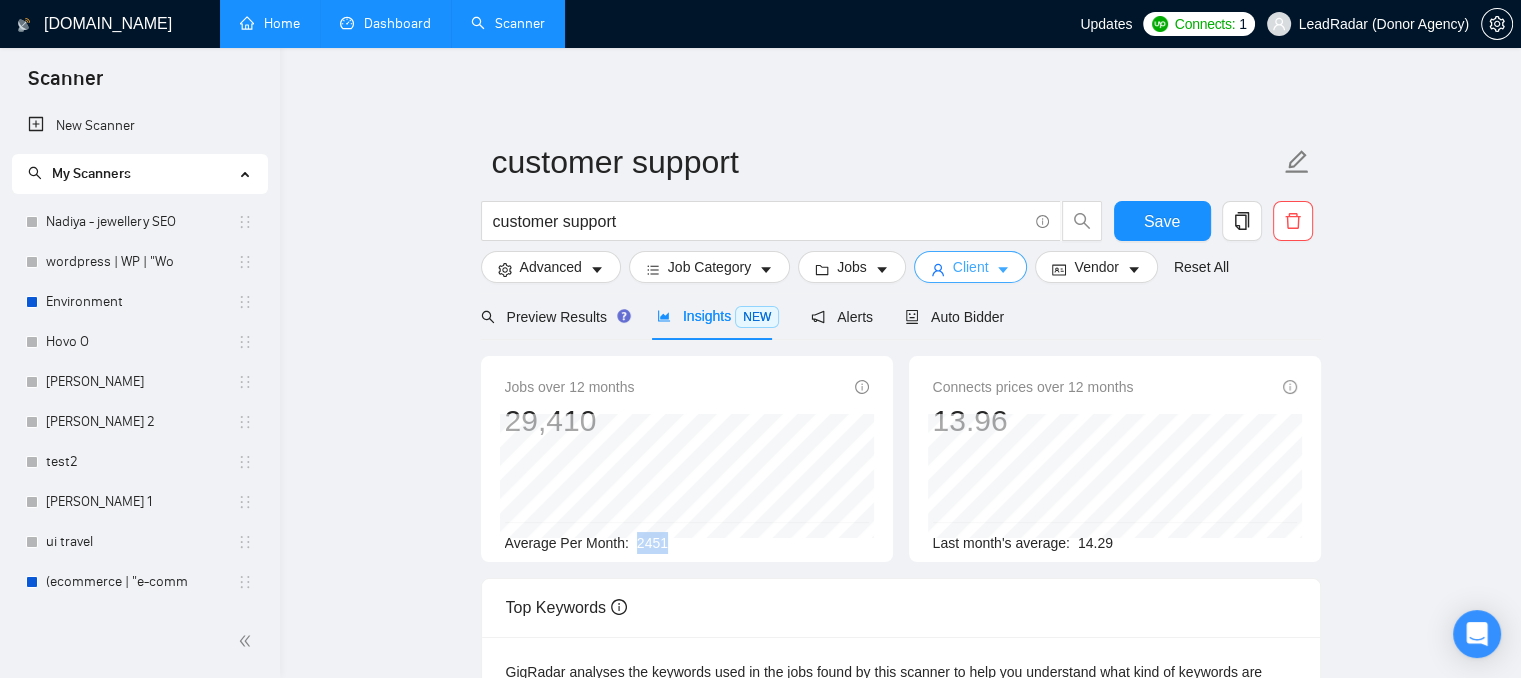 click on "Client" at bounding box center (971, 267) 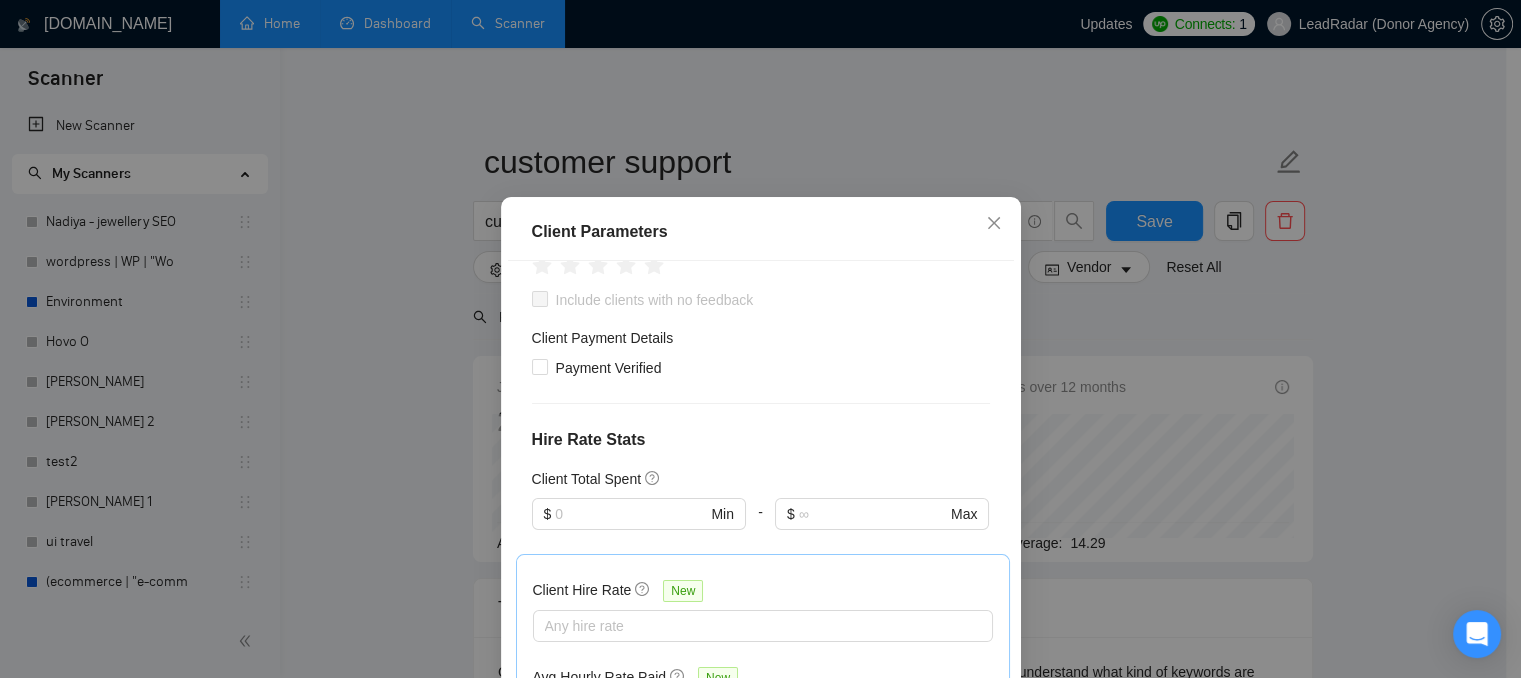 scroll, scrollTop: 273, scrollLeft: 0, axis: vertical 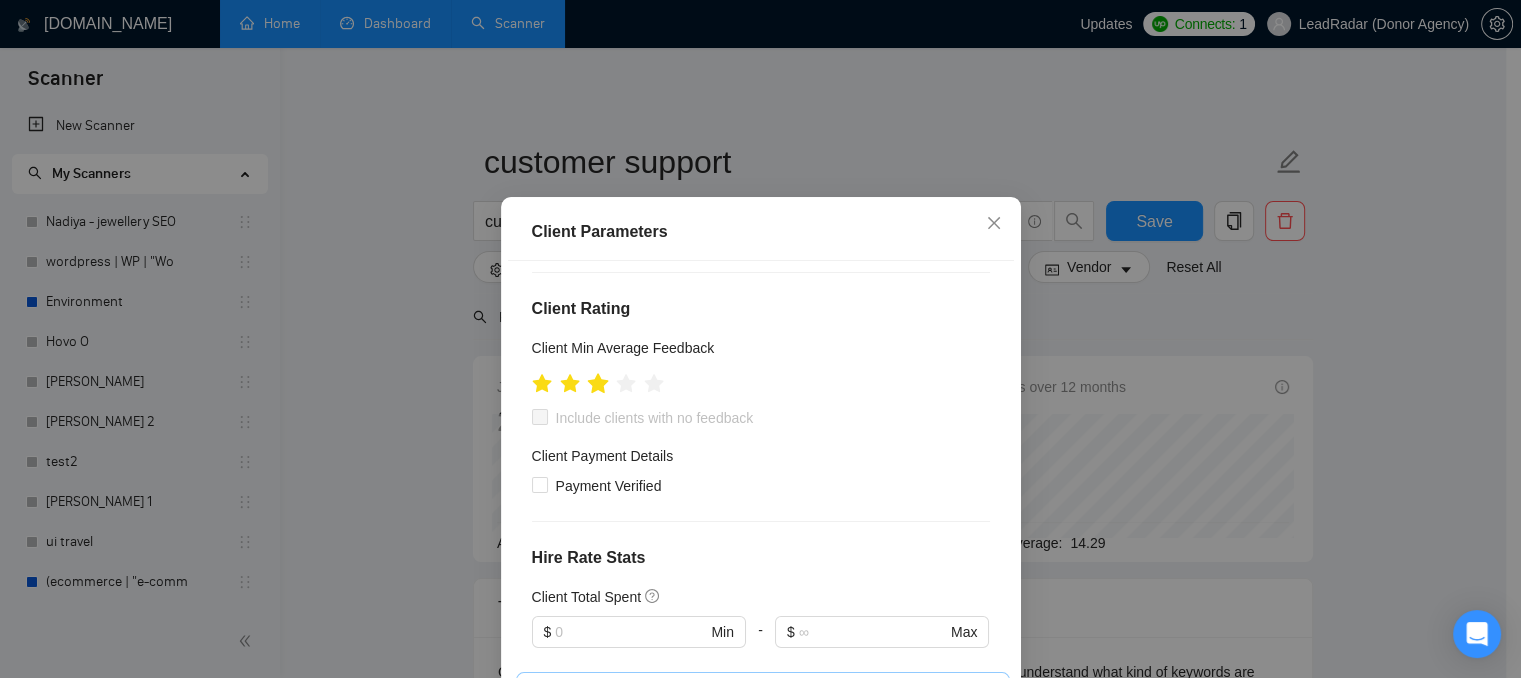click 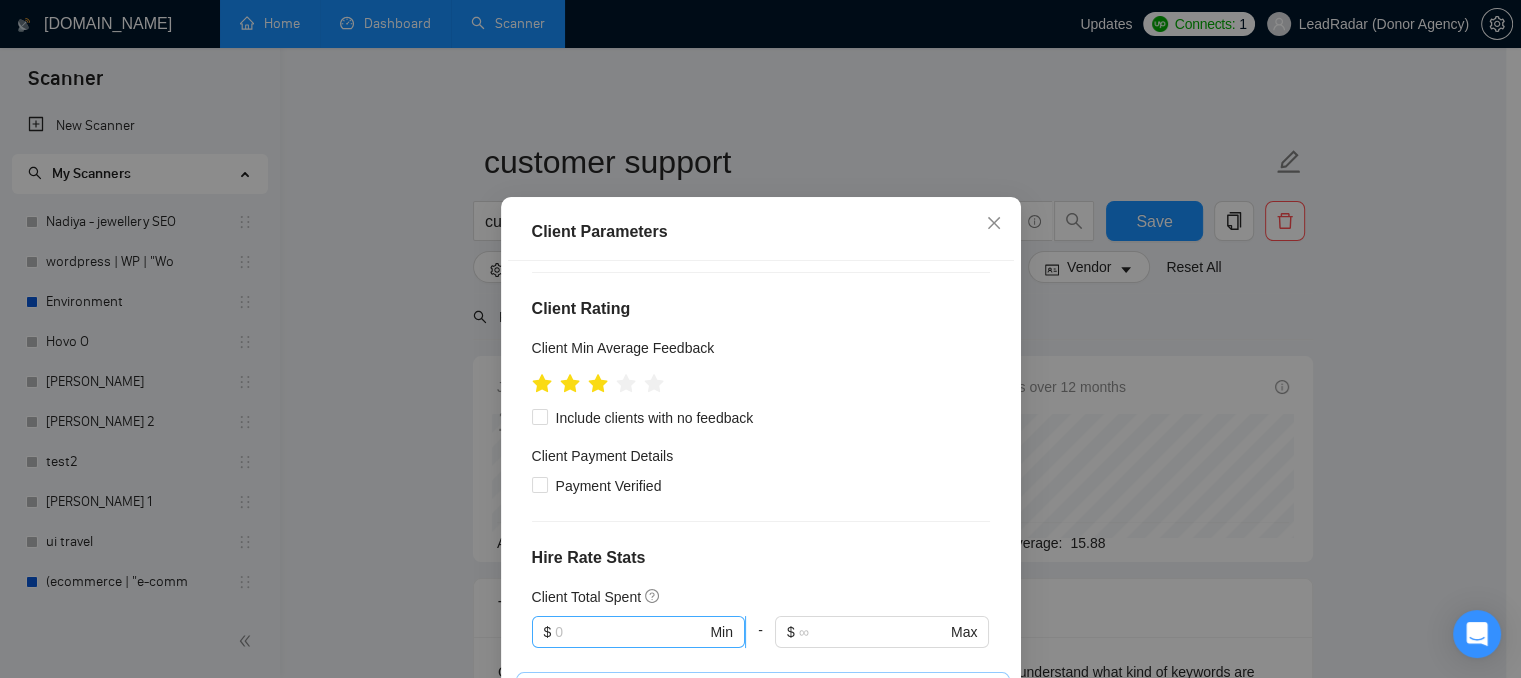 click on "$ Min" at bounding box center [638, 632] 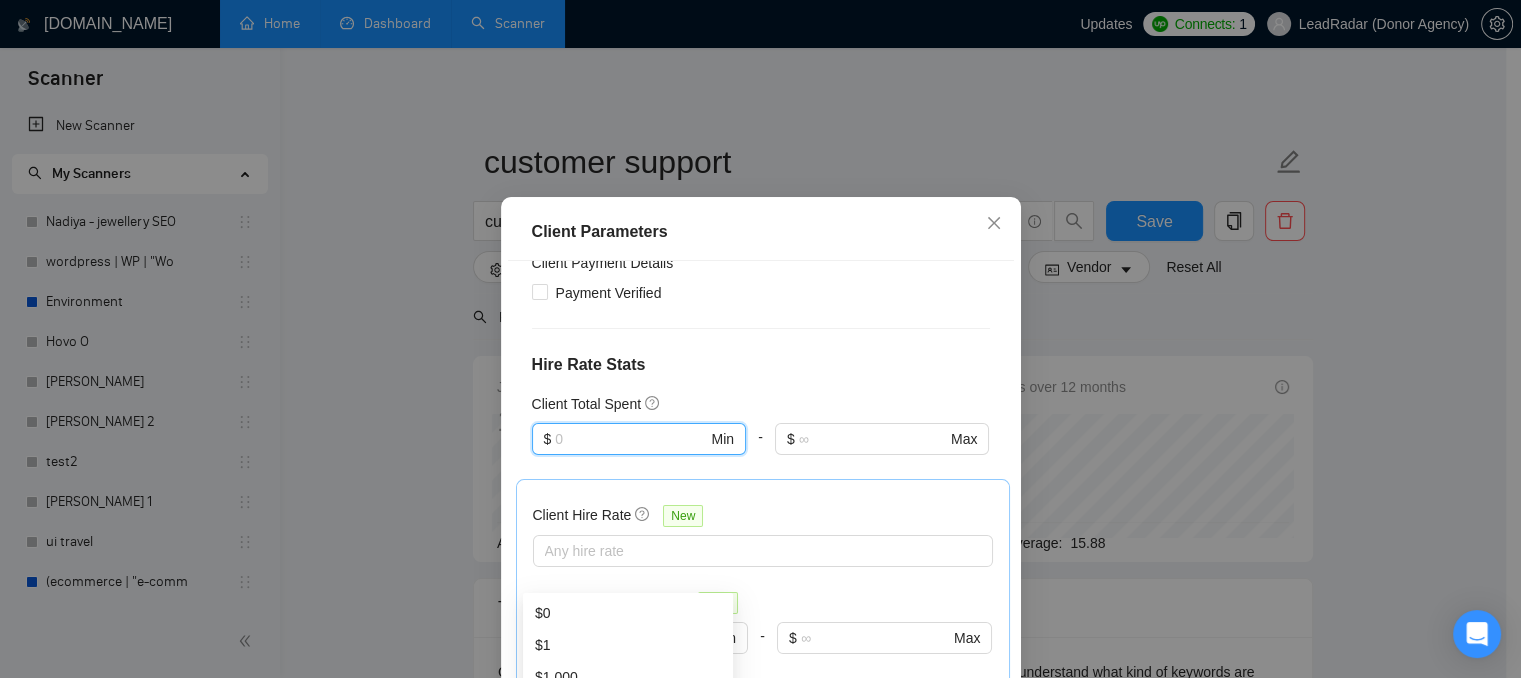 scroll, scrollTop: 473, scrollLeft: 0, axis: vertical 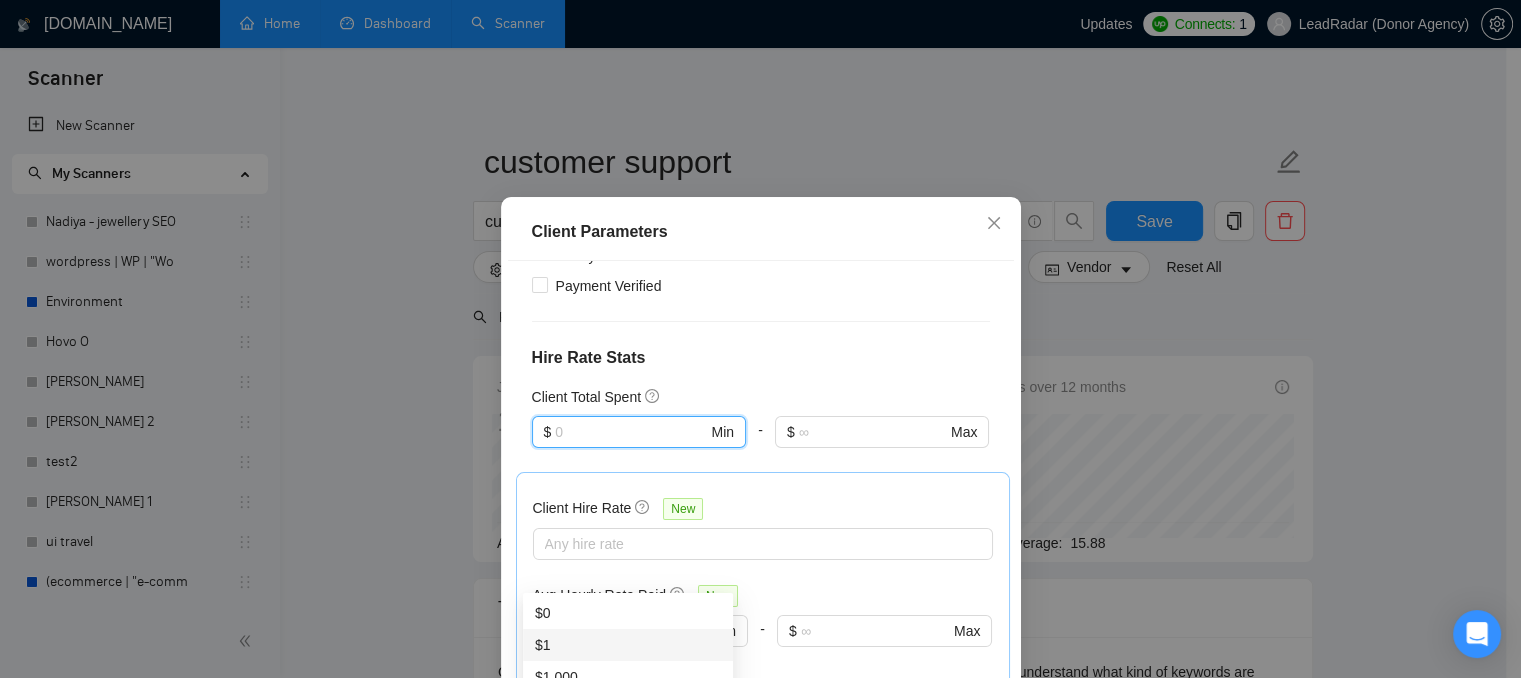 click on "$1" at bounding box center (628, 645) 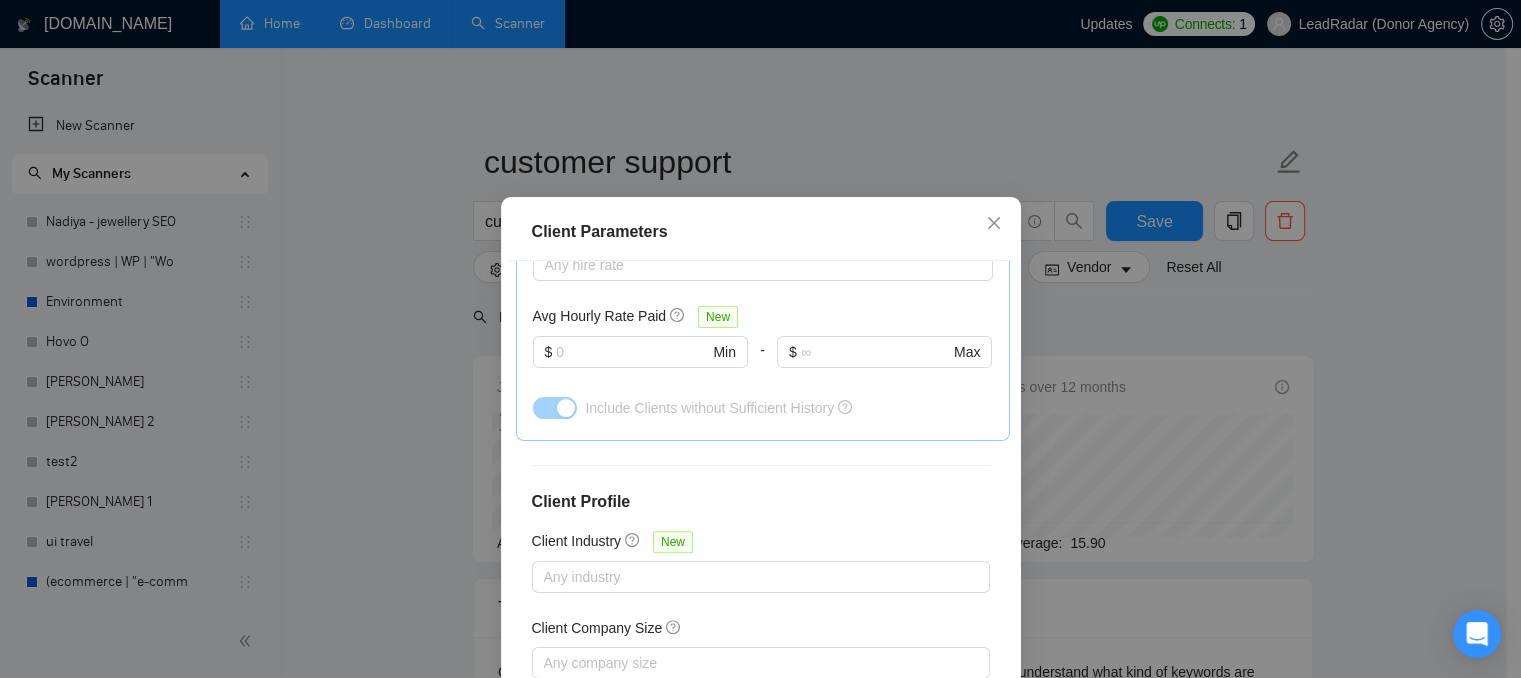 scroll, scrollTop: 773, scrollLeft: 0, axis: vertical 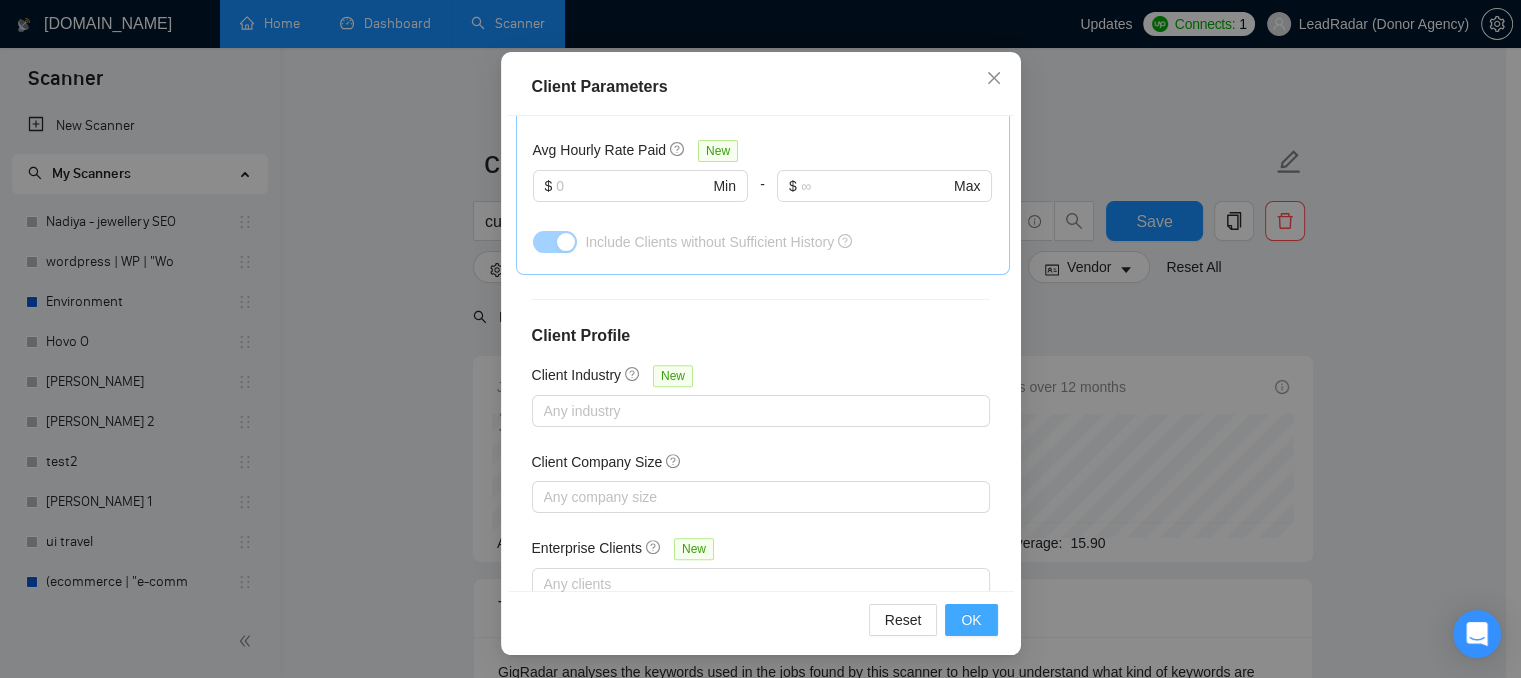 click on "OK" at bounding box center [971, 620] 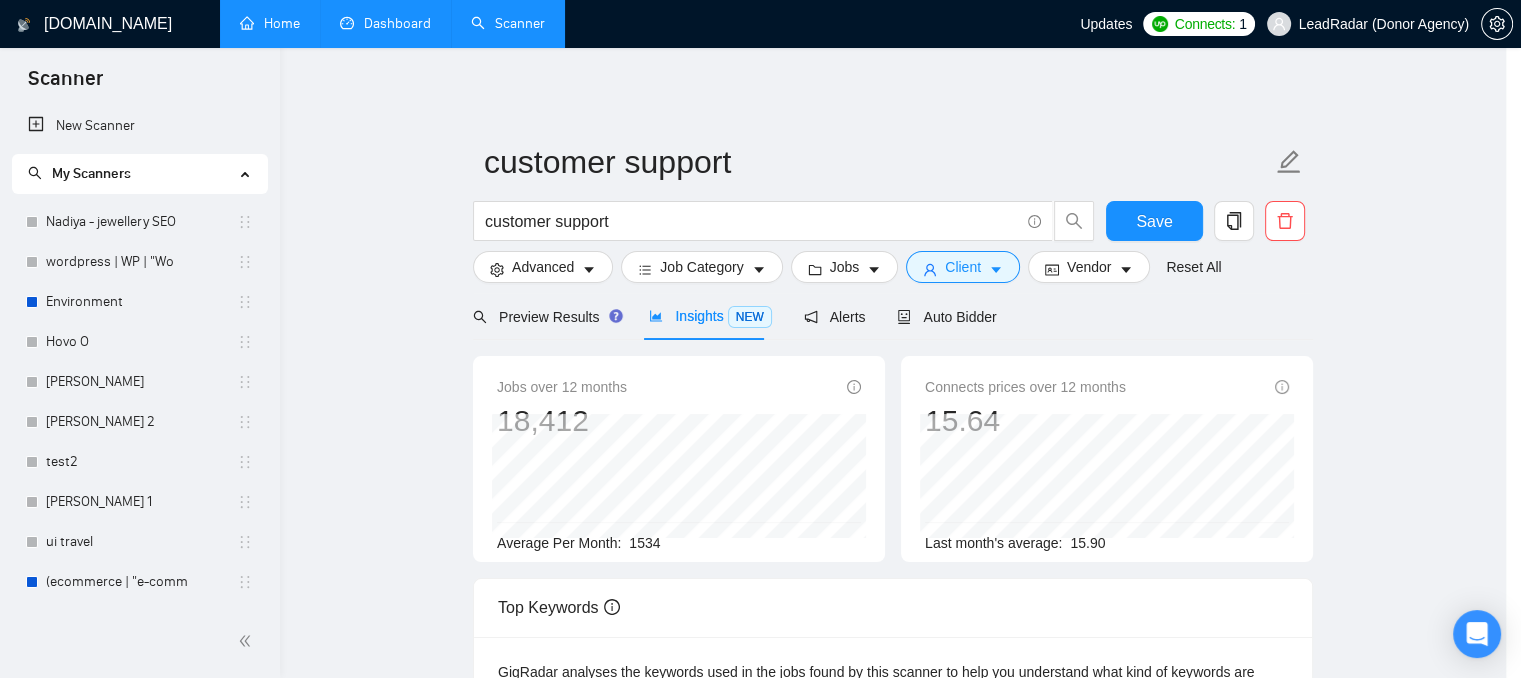 scroll, scrollTop: 68, scrollLeft: 0, axis: vertical 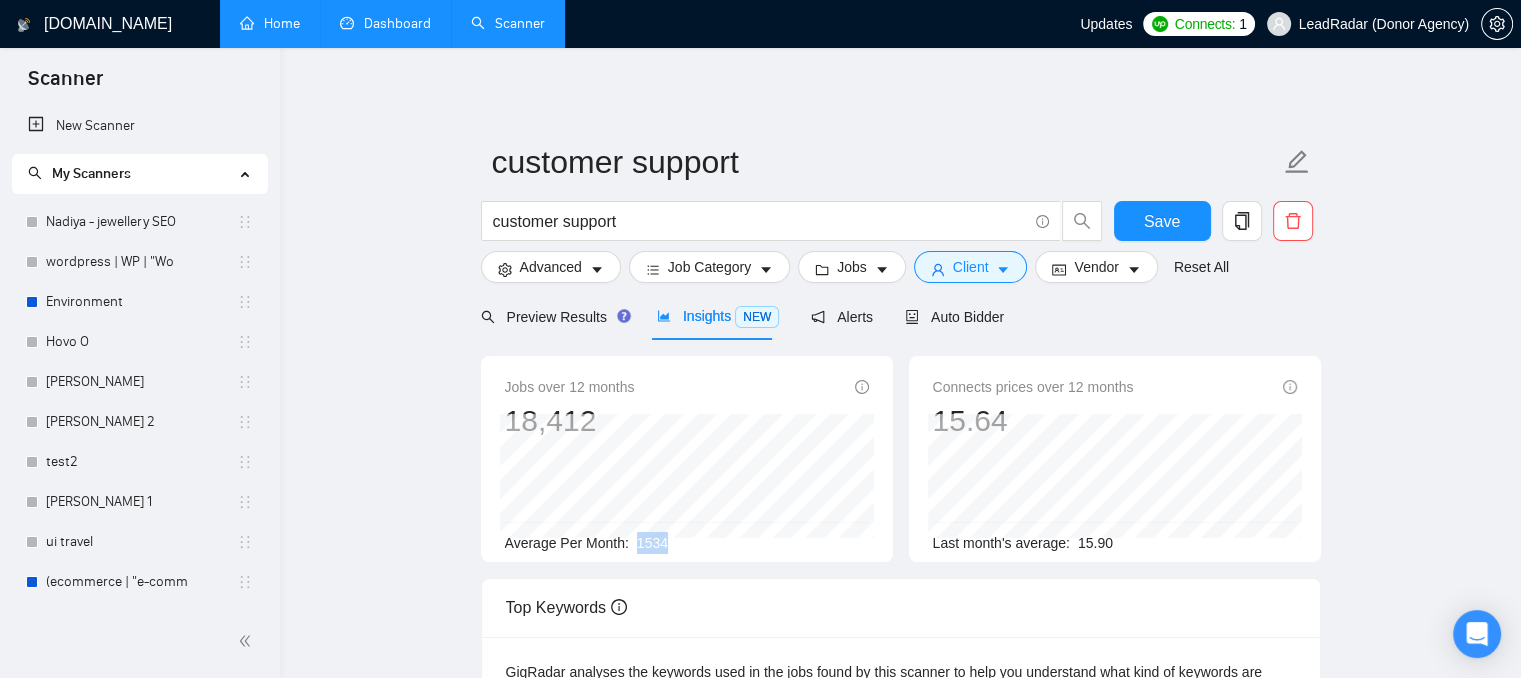 drag, startPoint x: 666, startPoint y: 543, endPoint x: 630, endPoint y: 551, distance: 36.878178 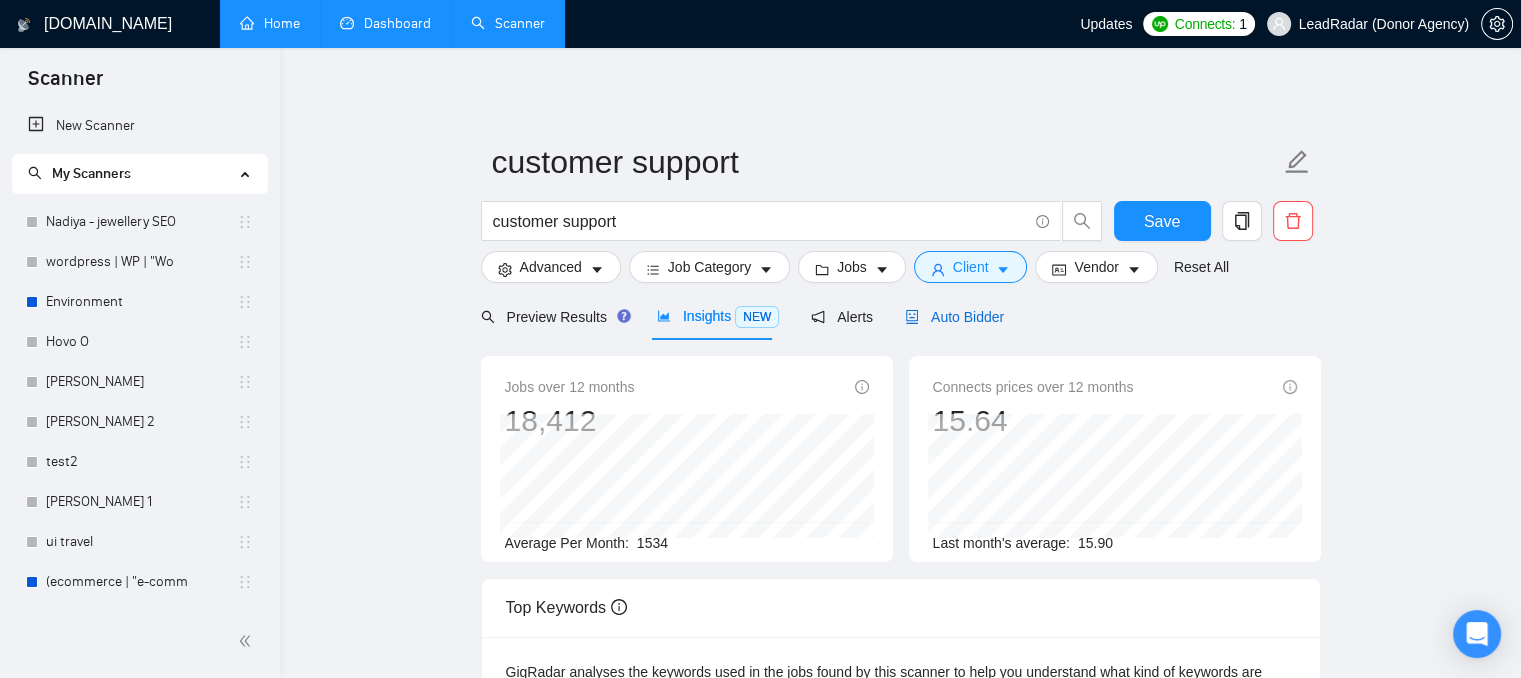 click on "Auto Bidder" at bounding box center [954, 317] 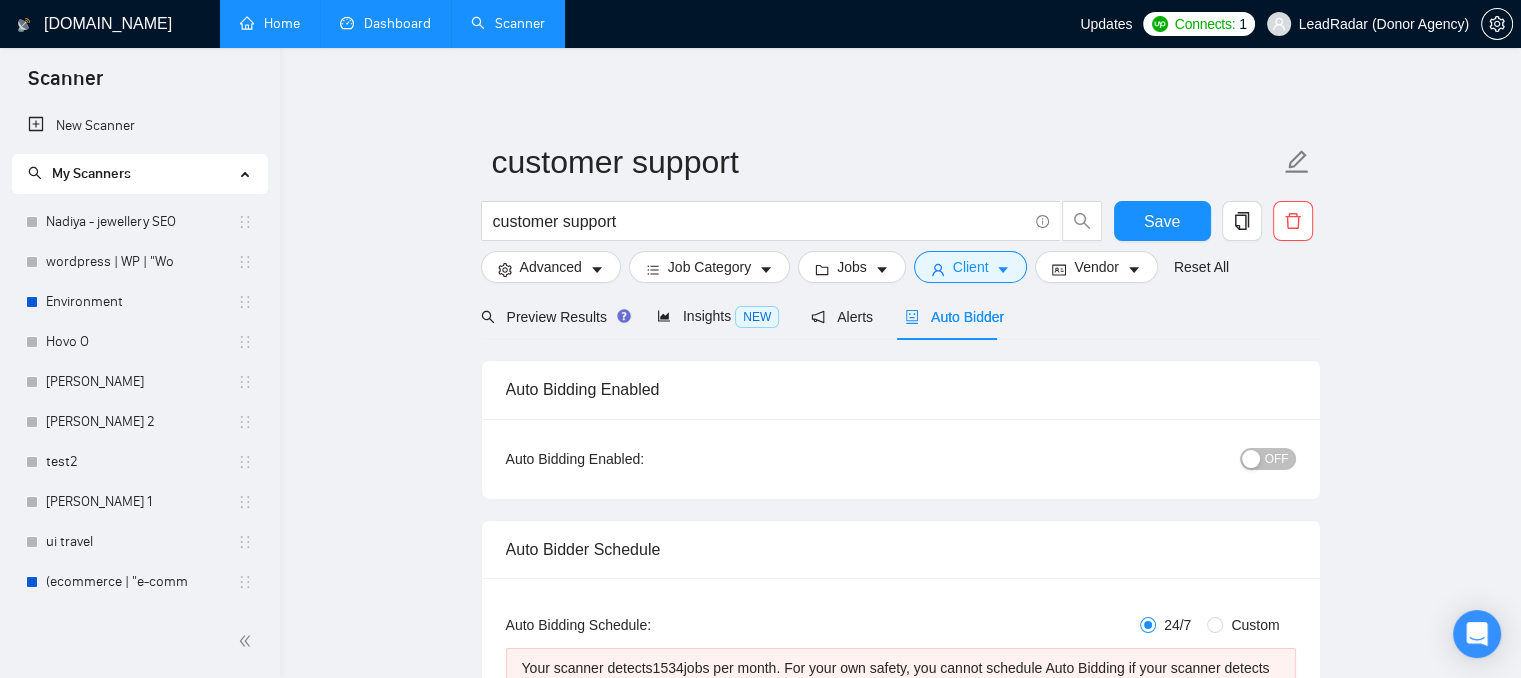 type 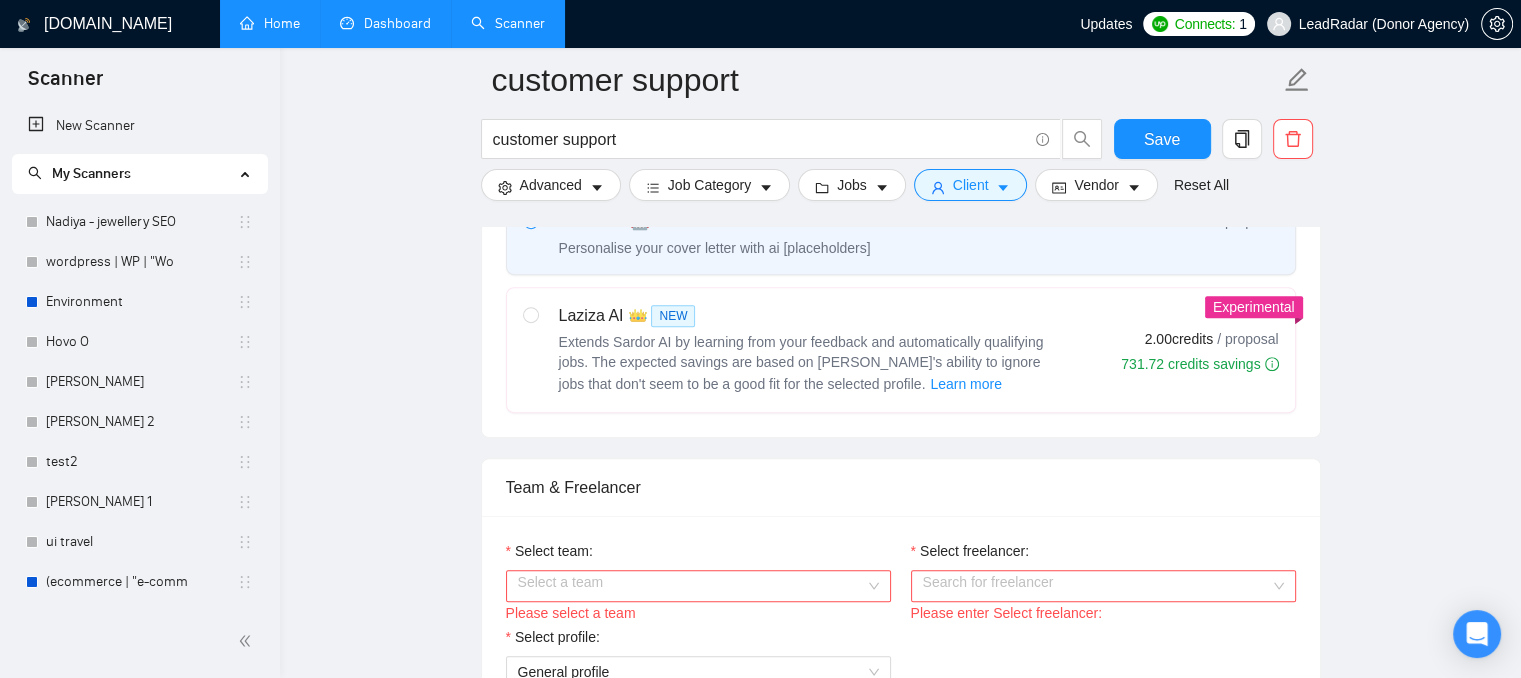 scroll, scrollTop: 1100, scrollLeft: 0, axis: vertical 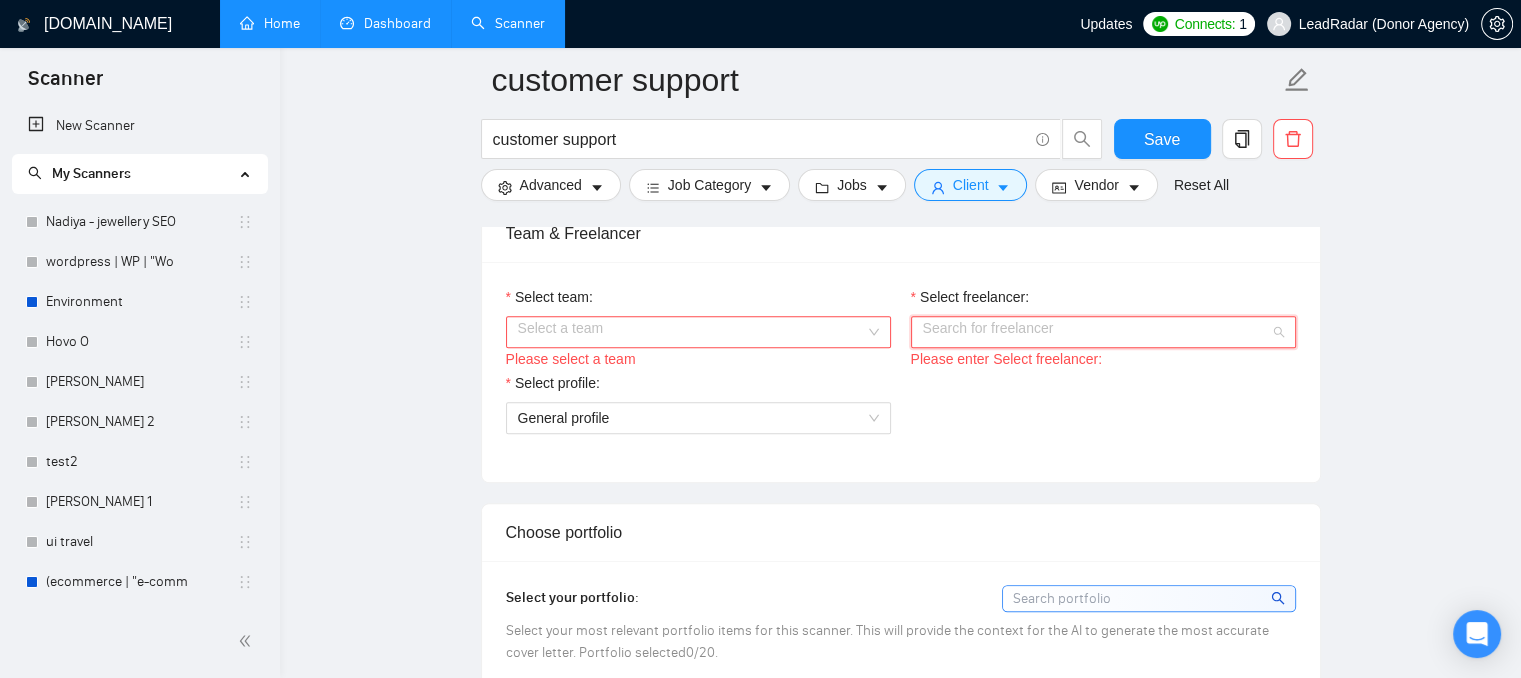 click on "Select freelancer:" at bounding box center (1096, 332) 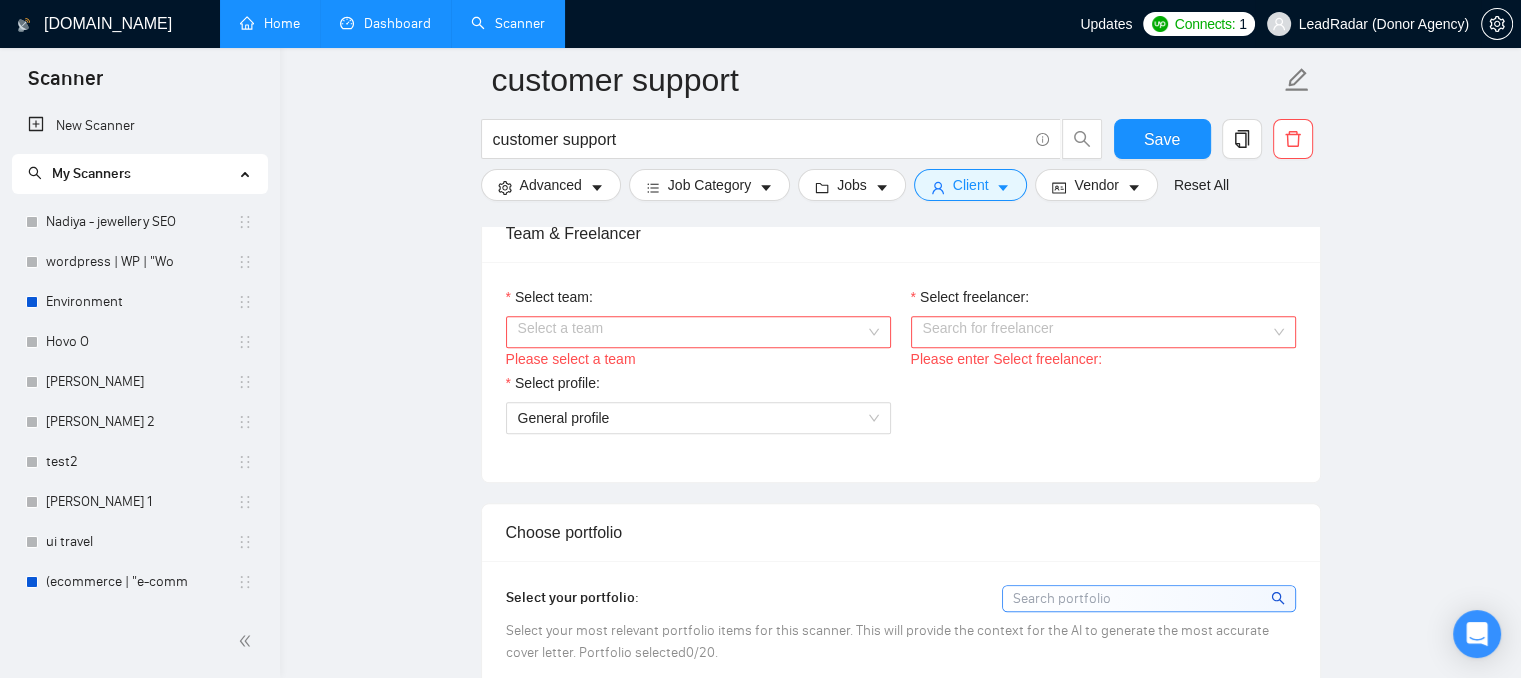 click on "LeadRadar (Donor Agency)" at bounding box center (1368, 24) 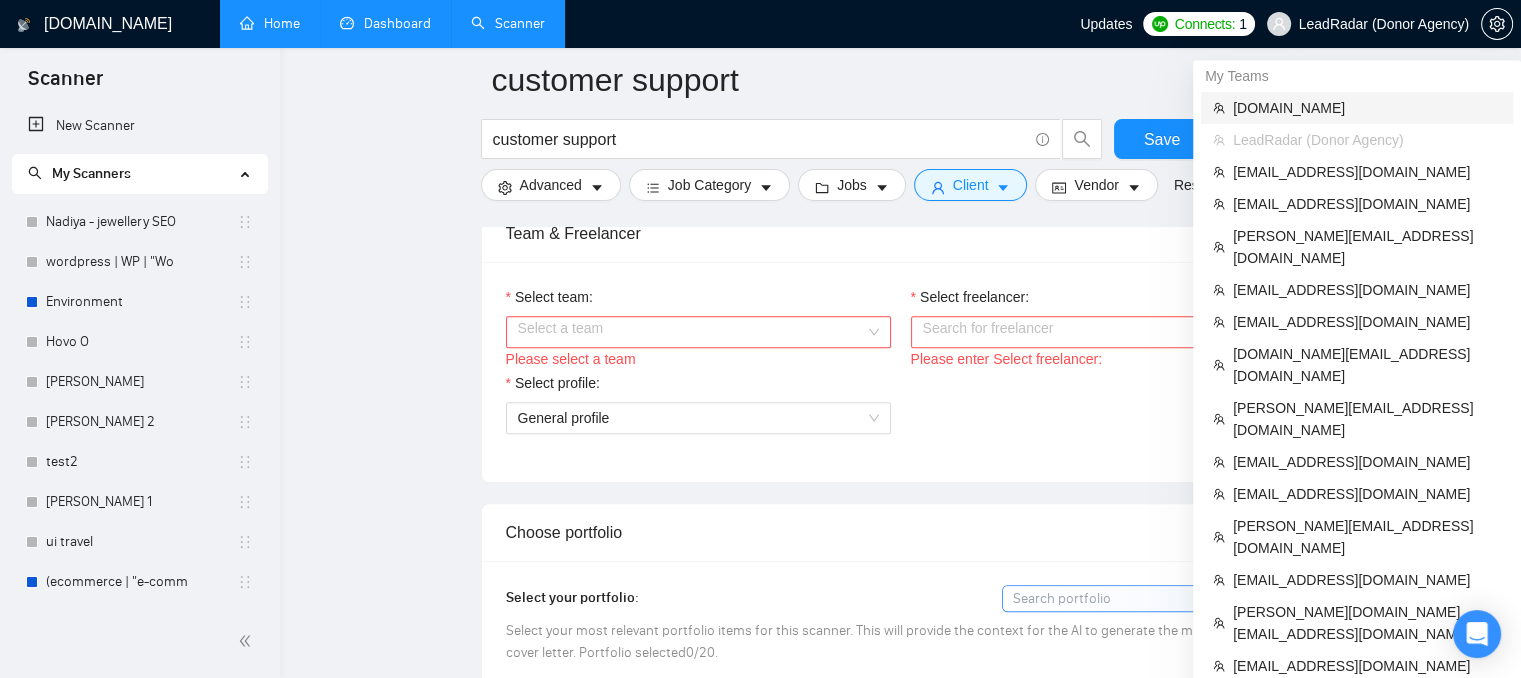 click on "[DOMAIN_NAME]" at bounding box center (1367, 108) 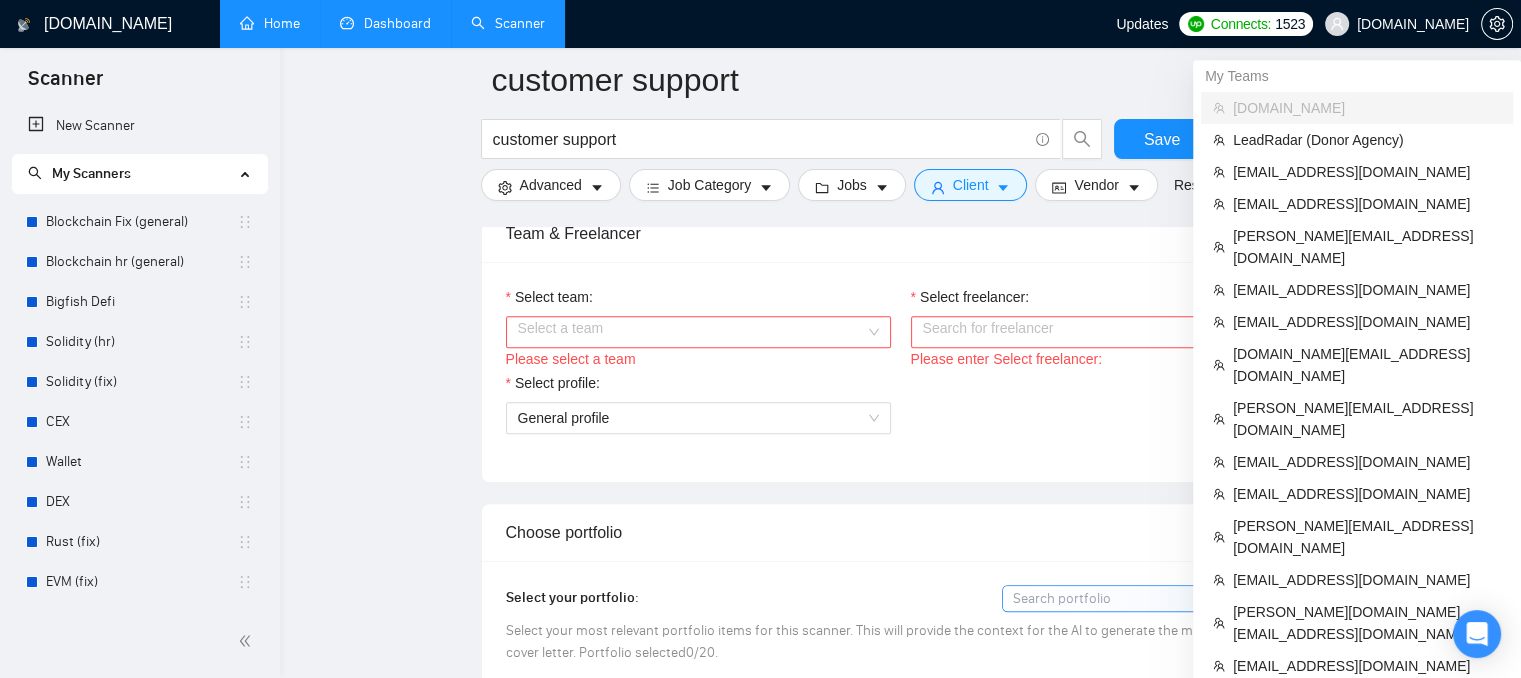 click on "[DOMAIN_NAME]" at bounding box center (1397, 24) 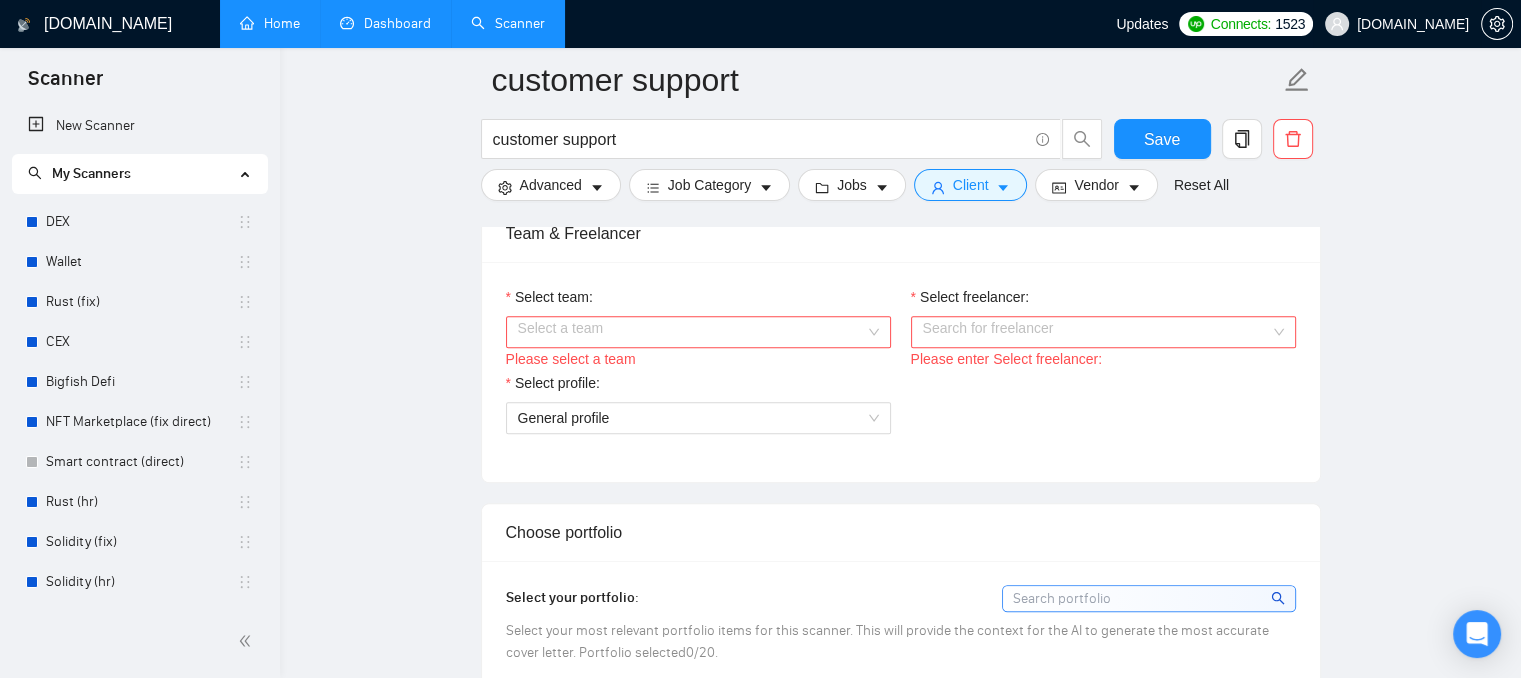 click on "[DOMAIN_NAME]" at bounding box center (1397, 24) 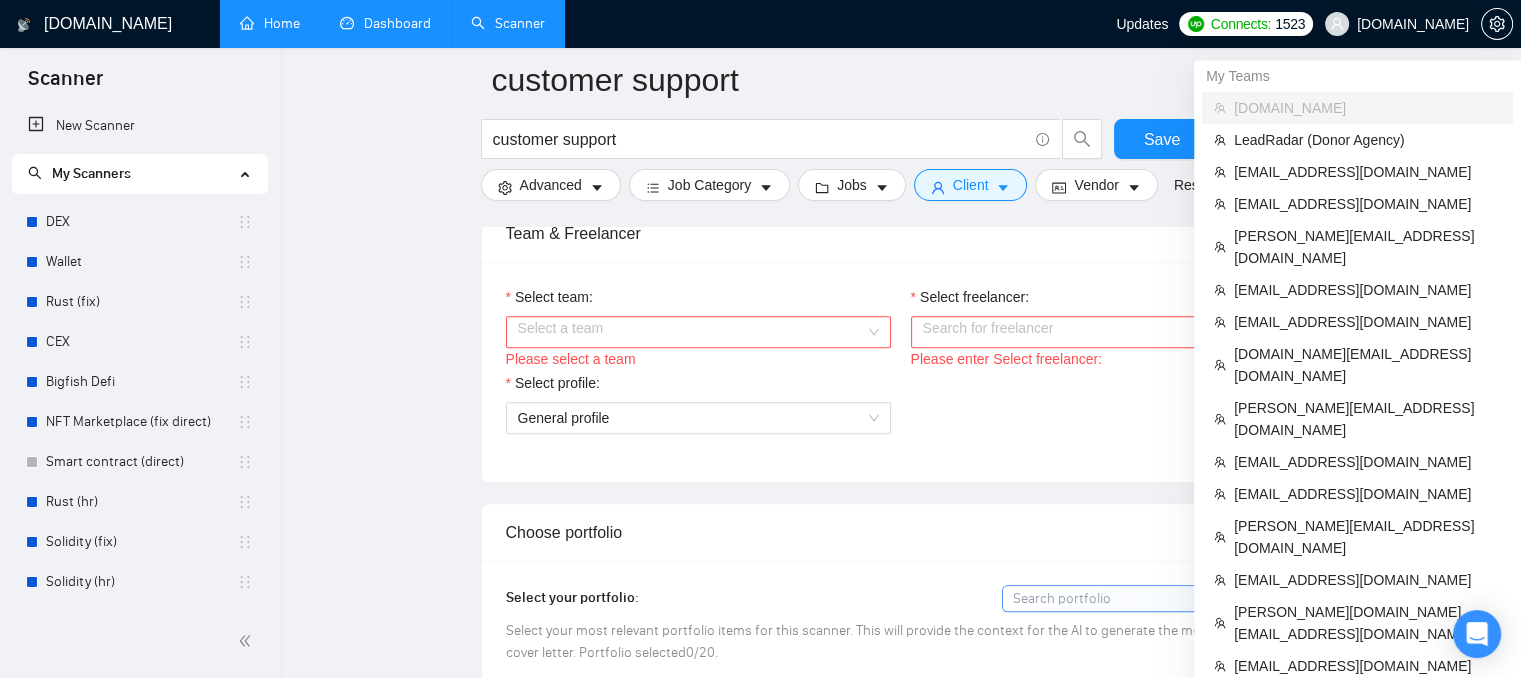 click on "[DOMAIN_NAME]" at bounding box center (1413, 24) 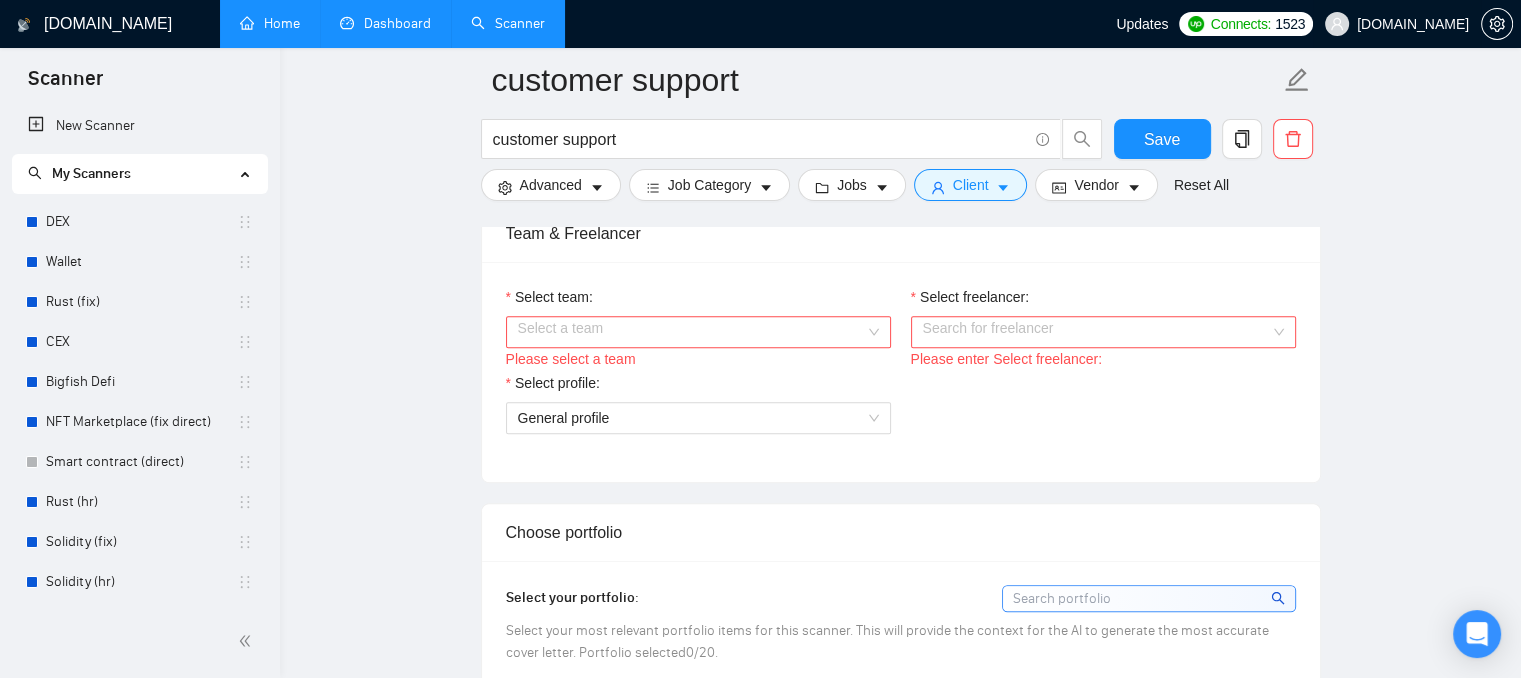 click on "[DOMAIN_NAME]" at bounding box center (1413, 24) 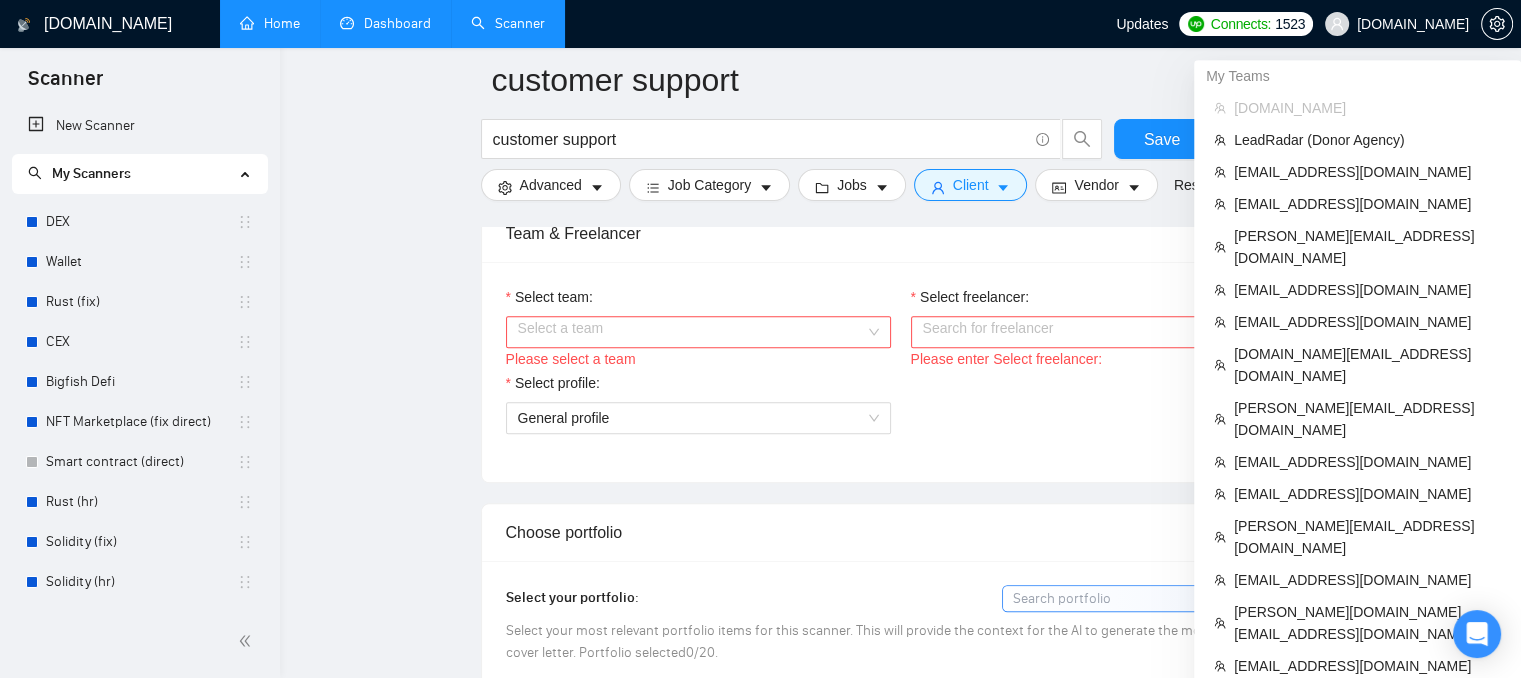 click on "[DOMAIN_NAME]" at bounding box center [1367, 108] 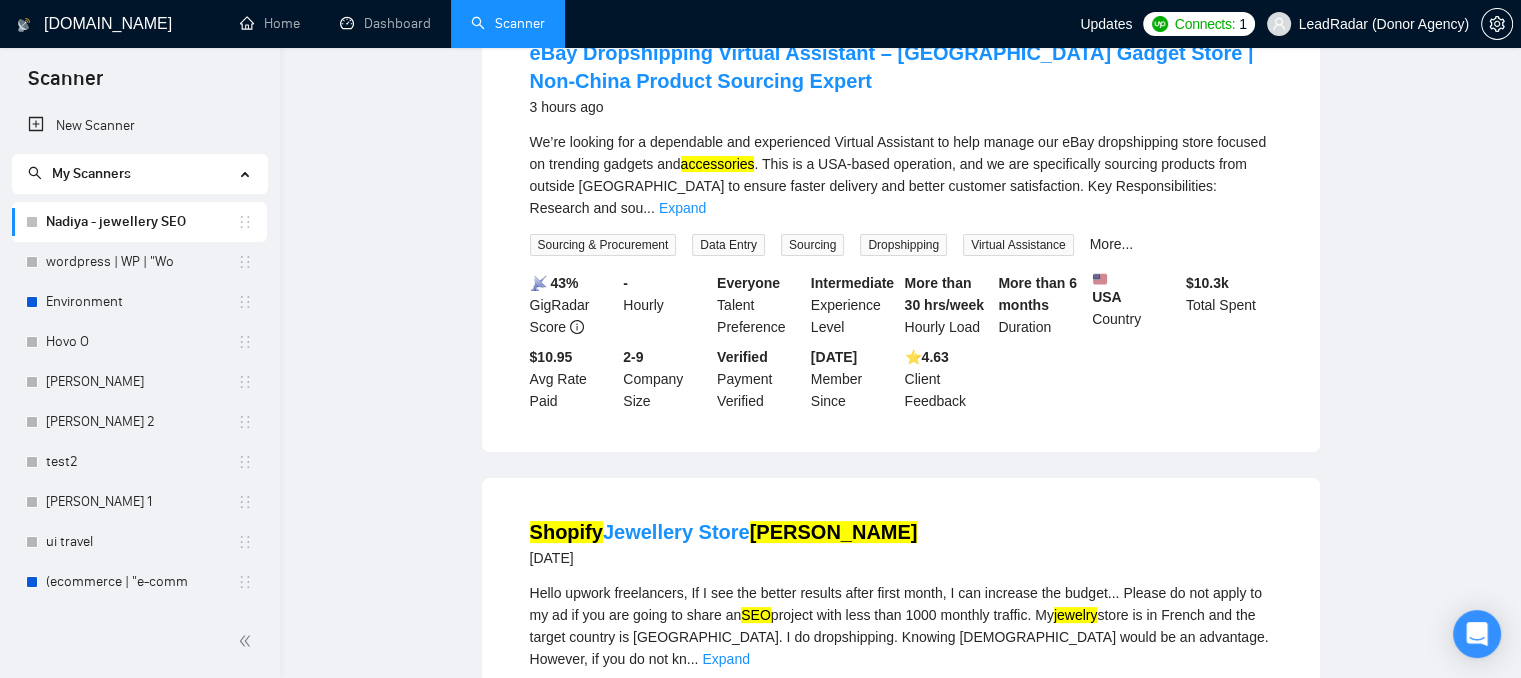 scroll, scrollTop: 0, scrollLeft: 0, axis: both 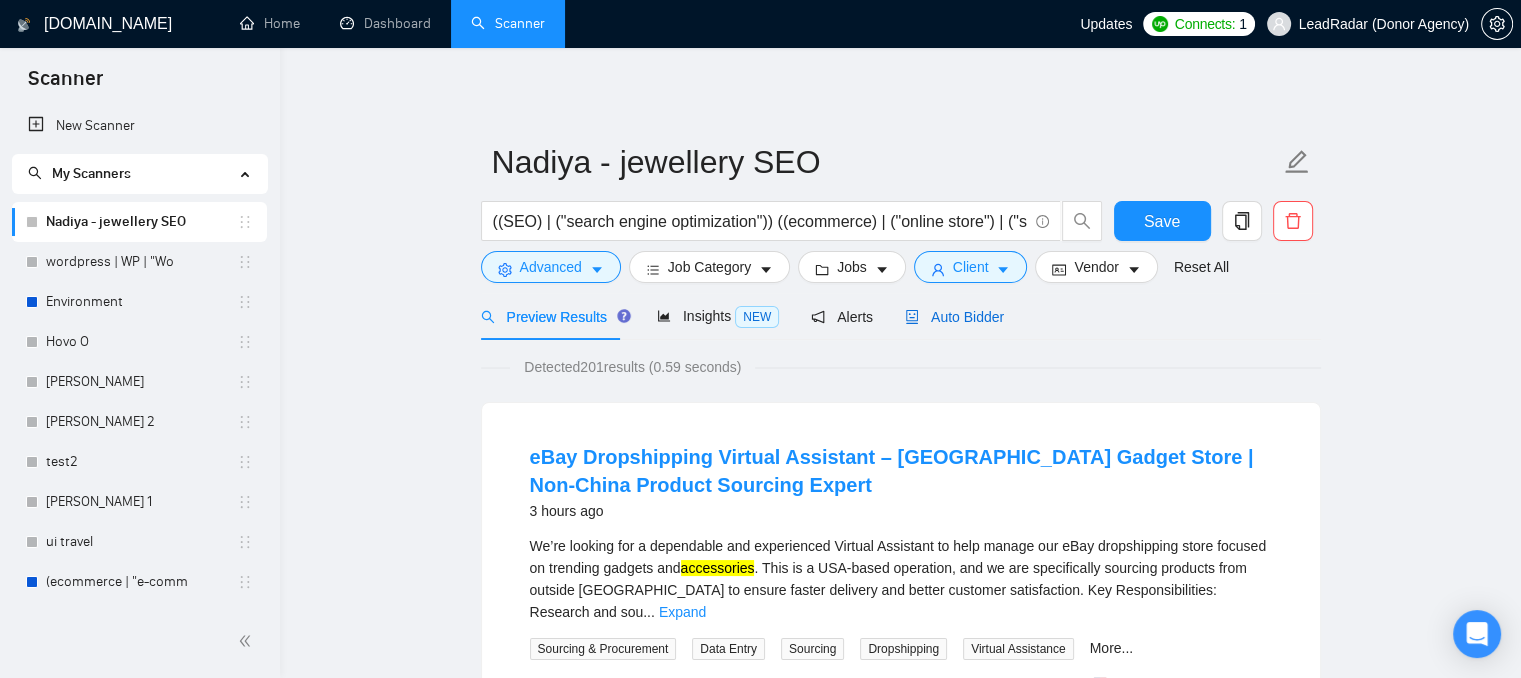 click on "Auto Bidder" at bounding box center [954, 317] 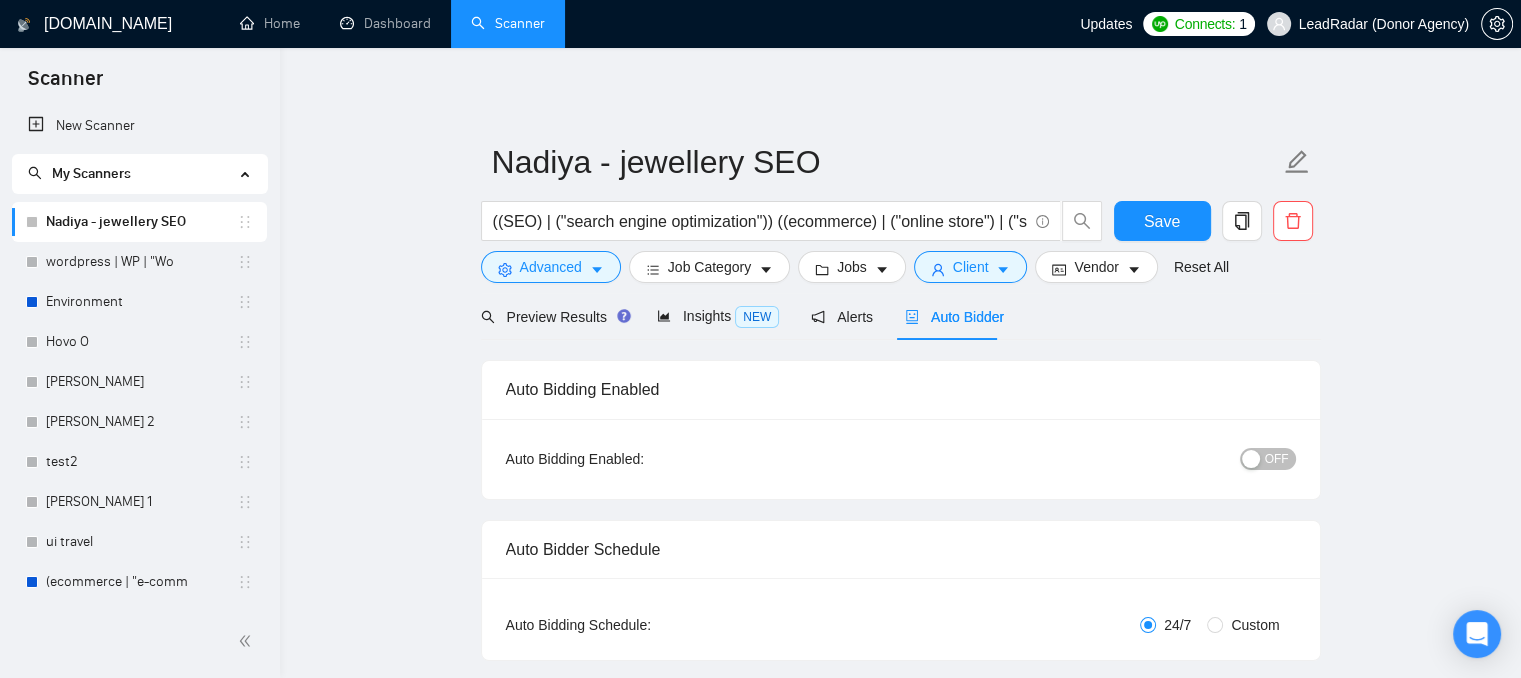 type 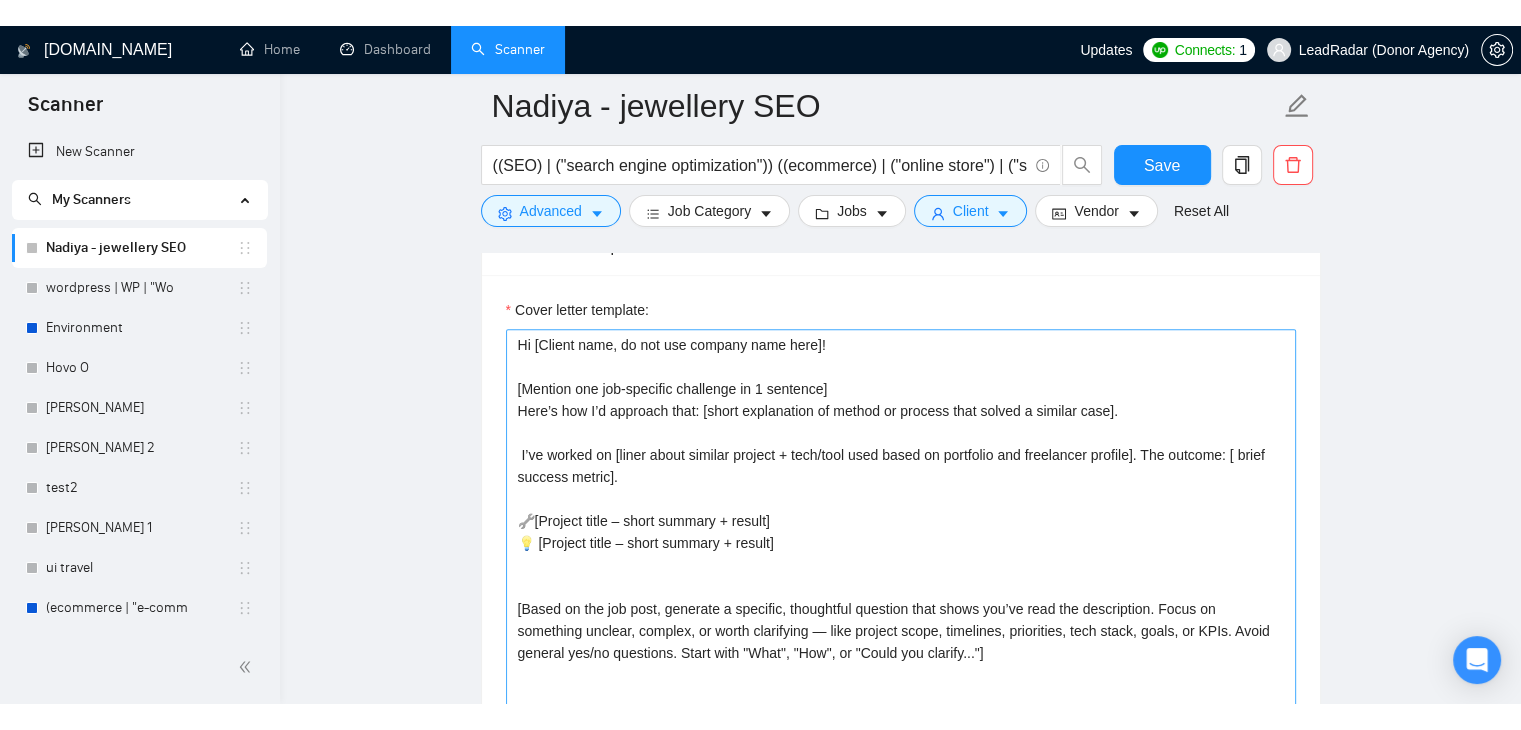 scroll, scrollTop: 1700, scrollLeft: 0, axis: vertical 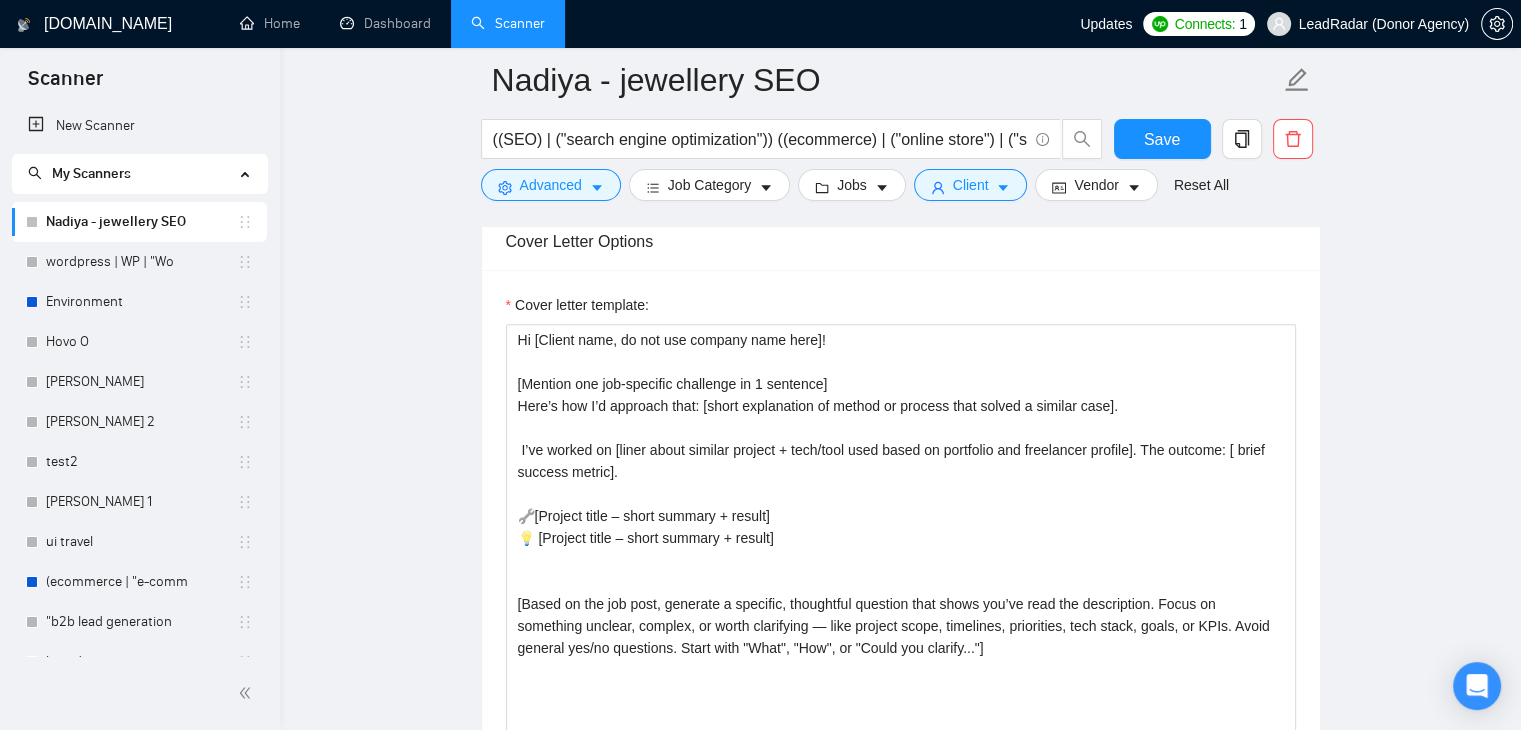 click on "LeadRadar (Donor Agency)" at bounding box center (1384, 24) 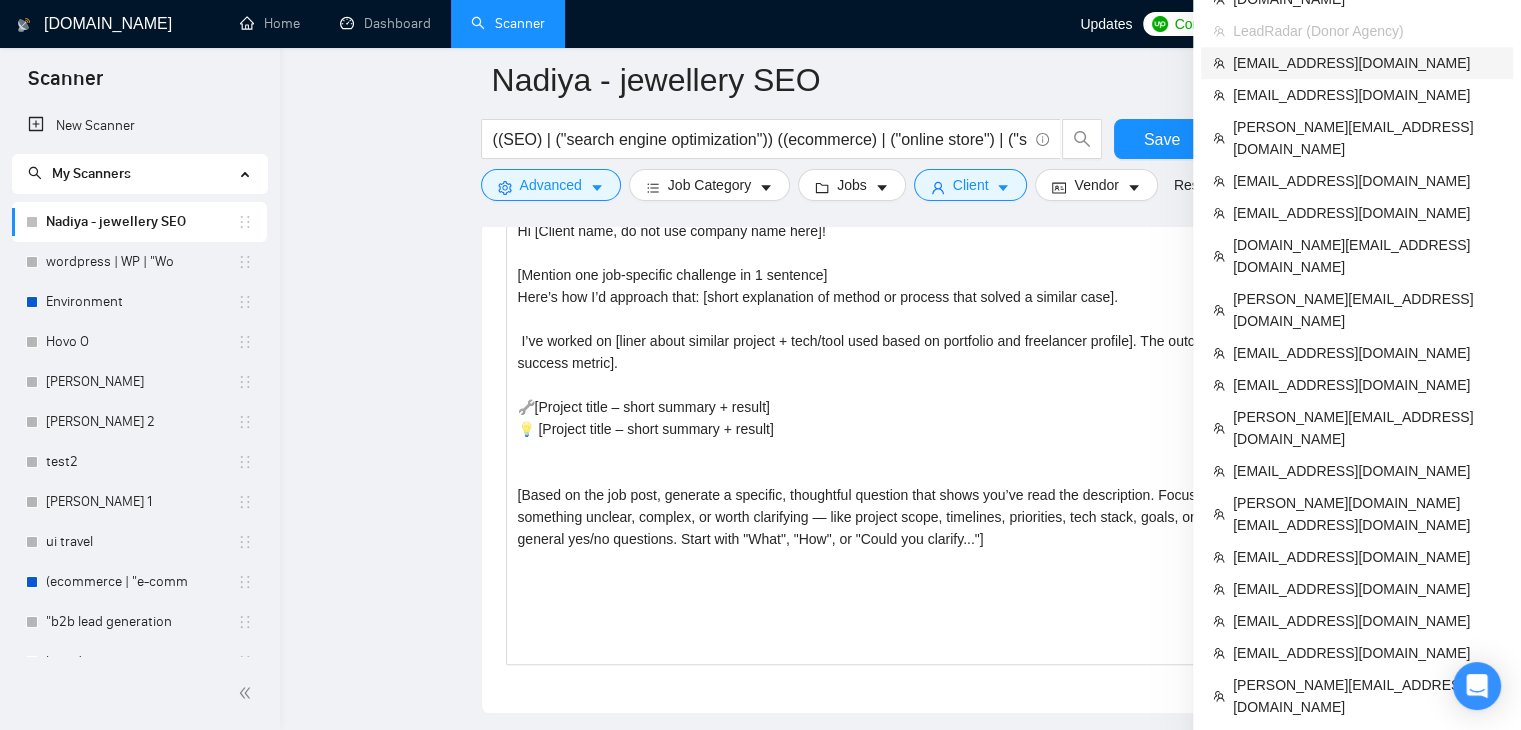 scroll, scrollTop: 1800, scrollLeft: 0, axis: vertical 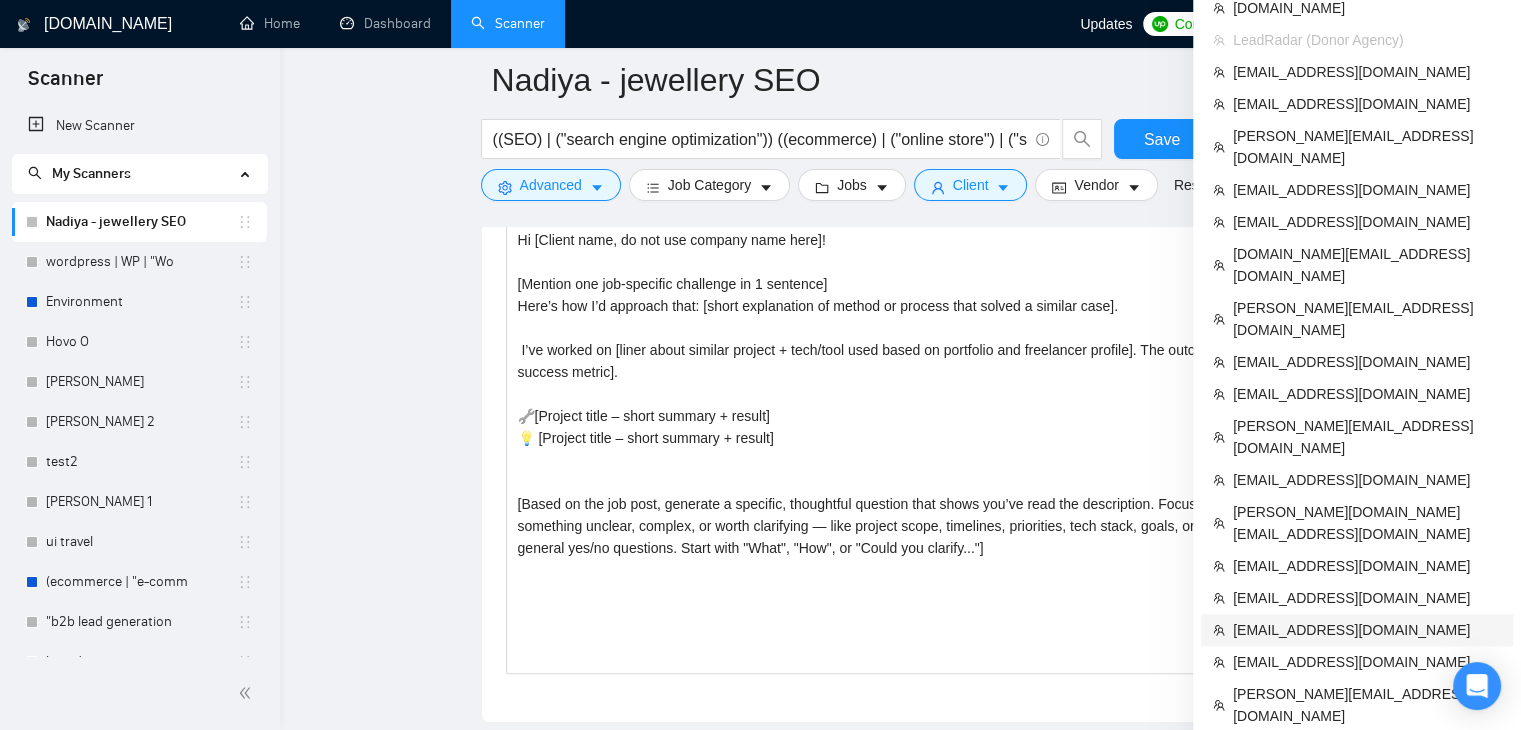 click on "[EMAIL_ADDRESS][DOMAIN_NAME]" at bounding box center [1367, 630] 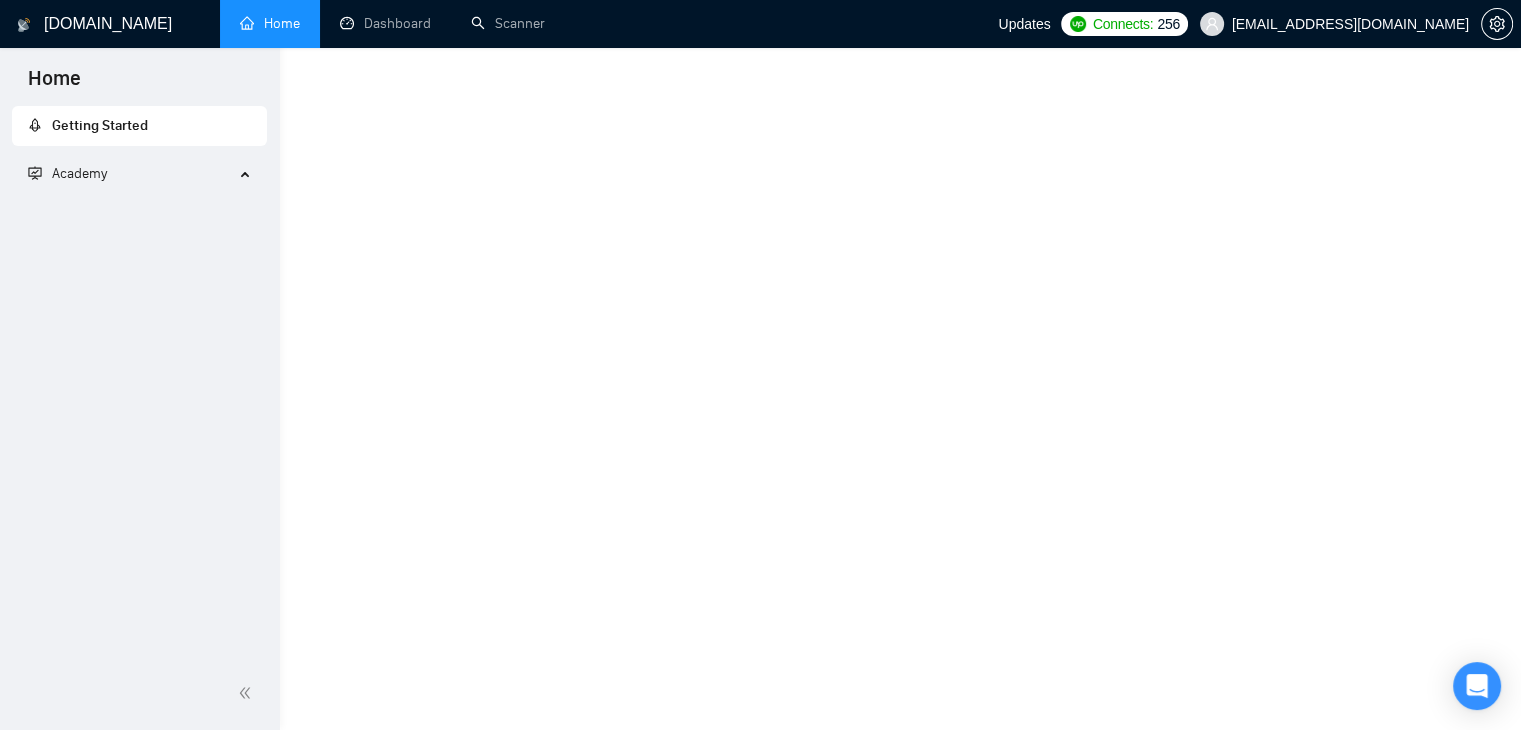 scroll, scrollTop: 0, scrollLeft: 0, axis: both 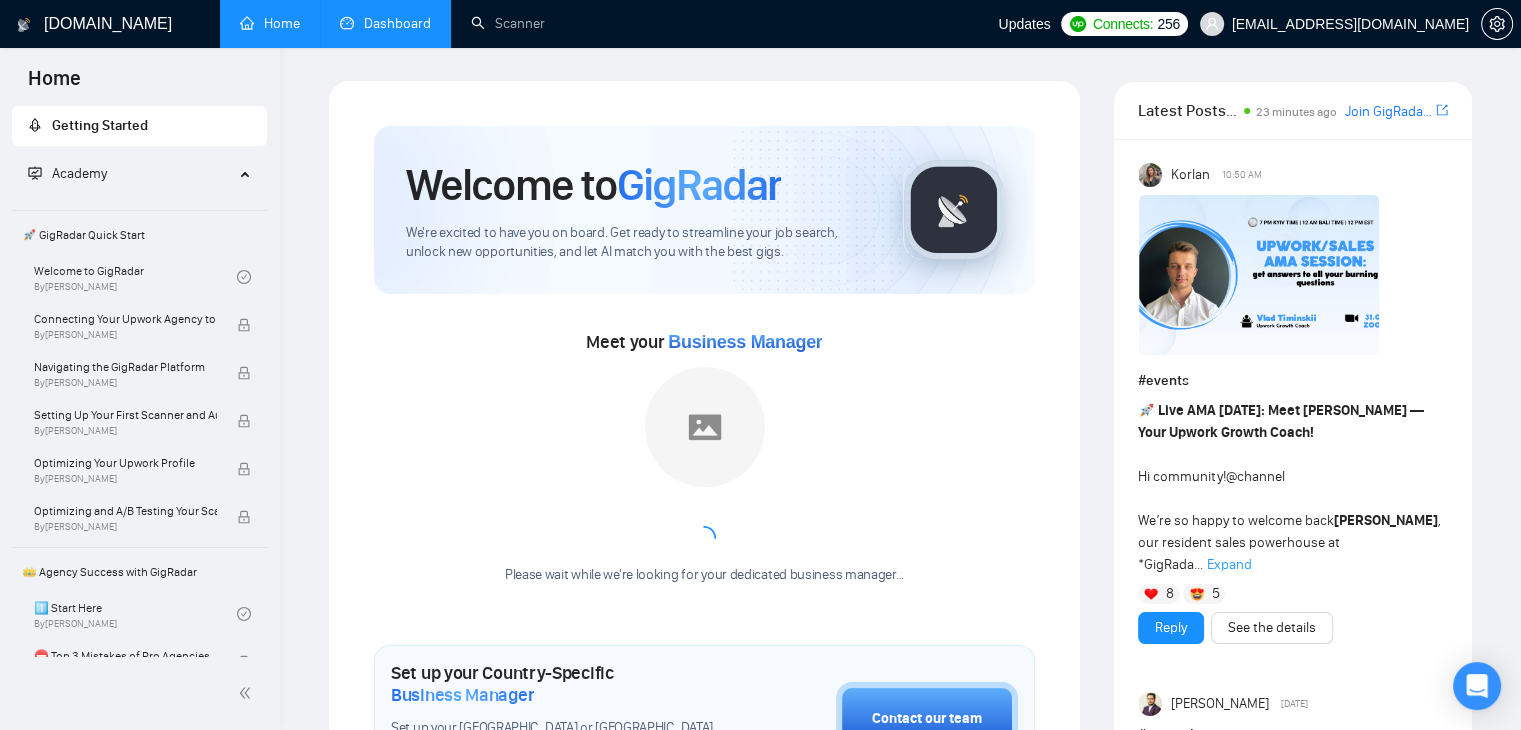click on "Dashboard" at bounding box center (385, 23) 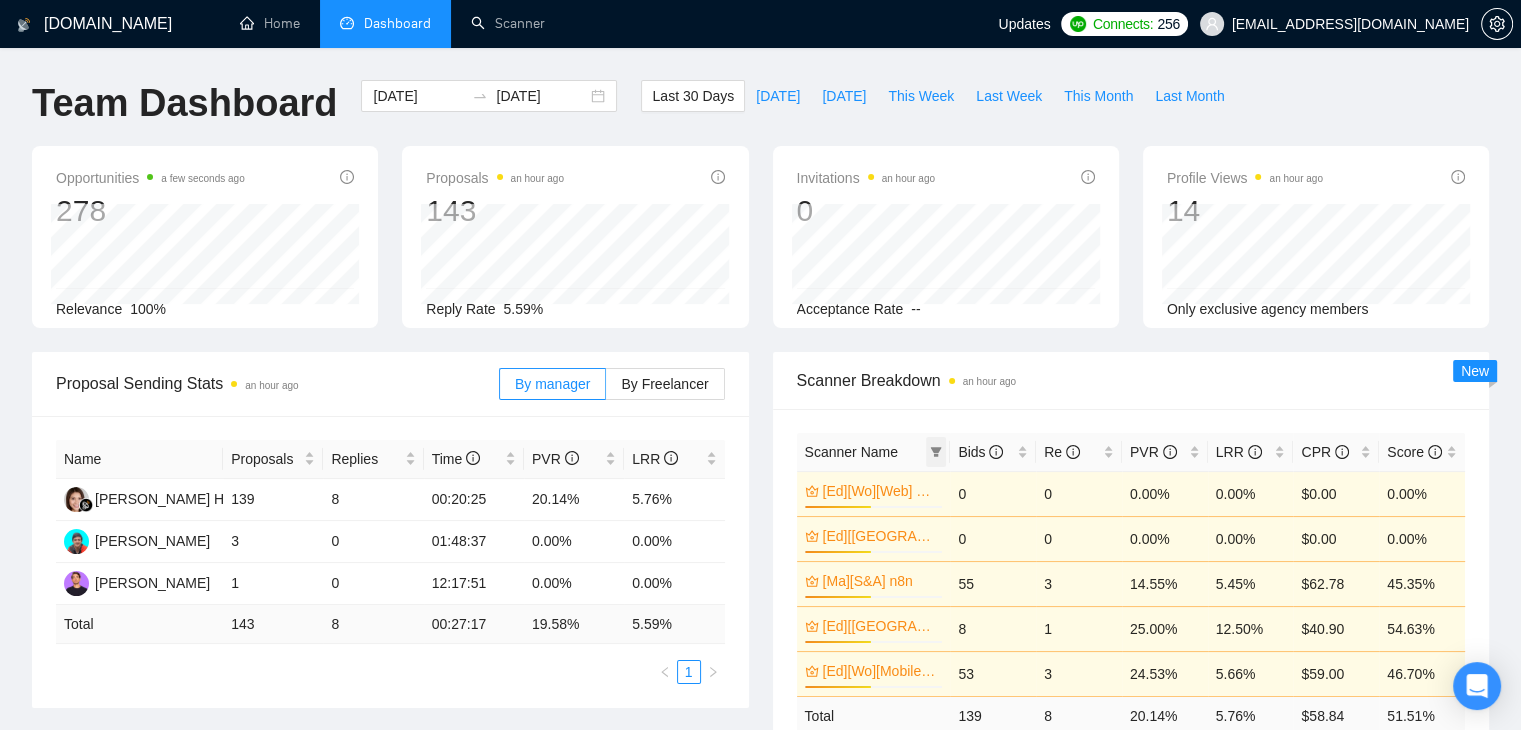 click 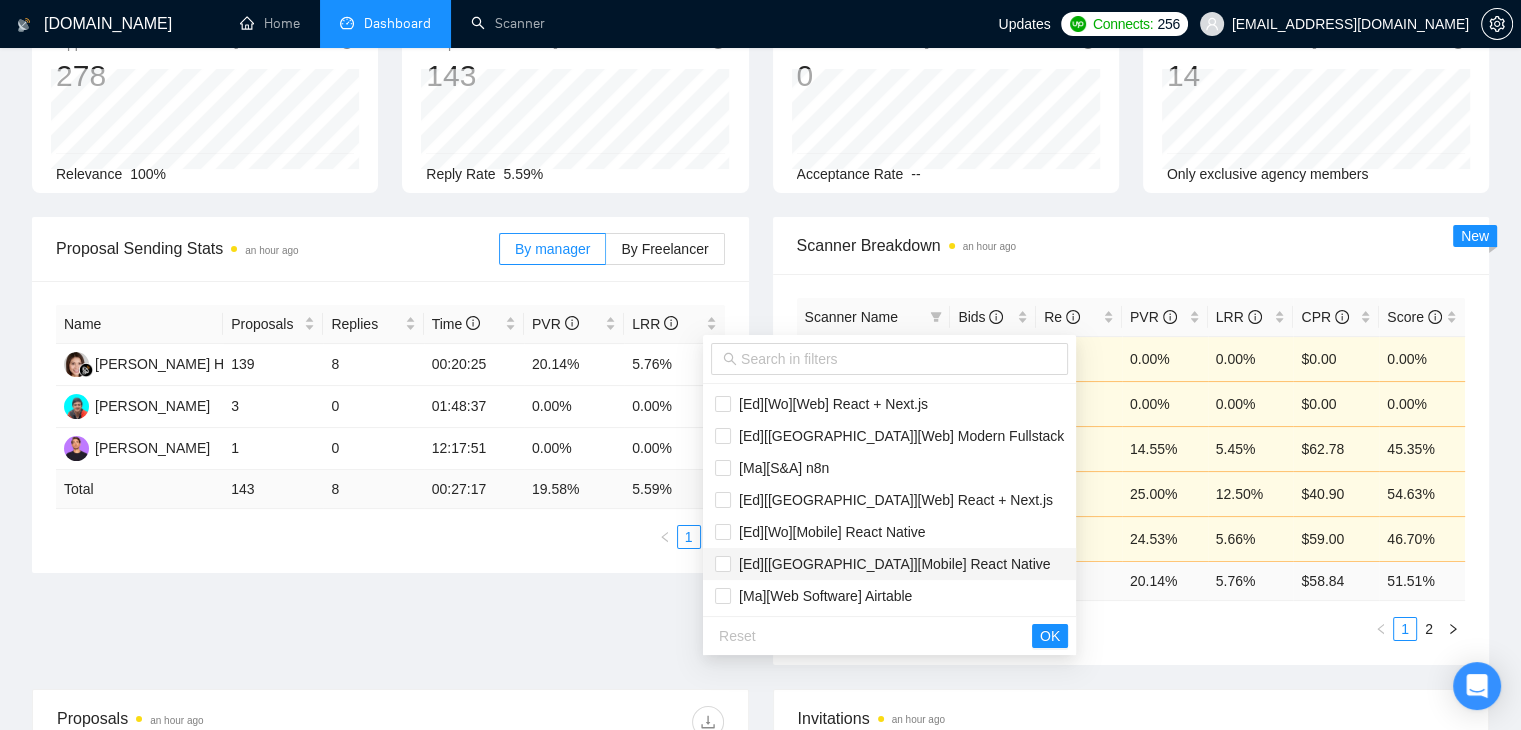 scroll, scrollTop: 100, scrollLeft: 0, axis: vertical 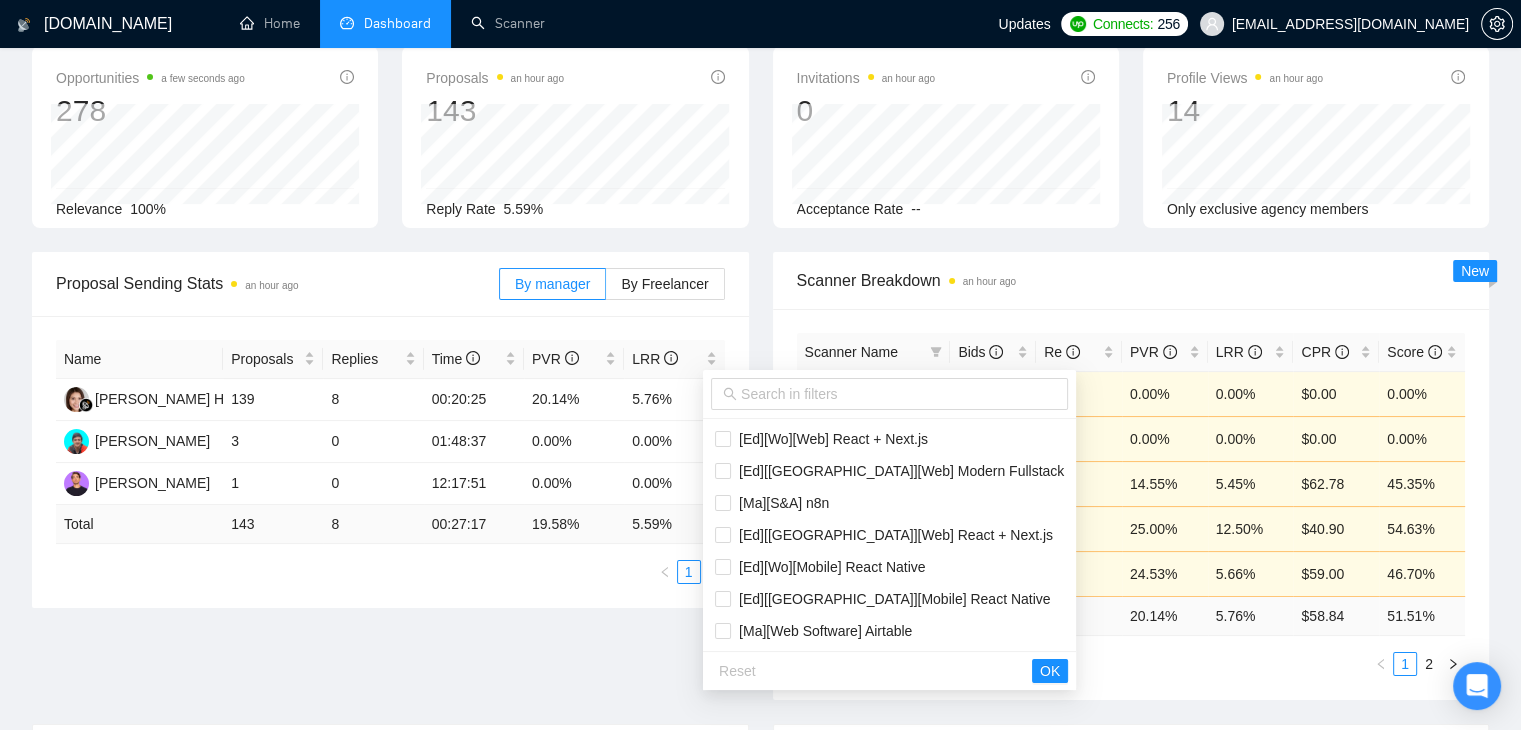 click on "Scanner Breakdown an hour ago Scanner Name Bids   Re   PVR   LRR   CPR   Score   [Ed][Wo][Web] React + Next.js 48% 0 0 0.00% 0.00% $0.00 0.00% [Ed][US][Web] Modern Fullstack 48% 0 0 0.00% 0.00% $0.00 0.00% [Ma][S&A] n8n 48% 55 3 14.55% 5.45% $62.78 45.35% [Ed][[GEOGRAPHIC_DATA]][Web] React + Next.js 48% 8 1 25.00% 12.50% $40.90 54.63% [Ed][Wo][Mobile] React Native 48% 53 3 24.53% 5.66% $59.00 46.70% Total 139 8 20.14 % 5.76 % $ 58.84 51.51 % 1 2 New" at bounding box center (1131, 476) 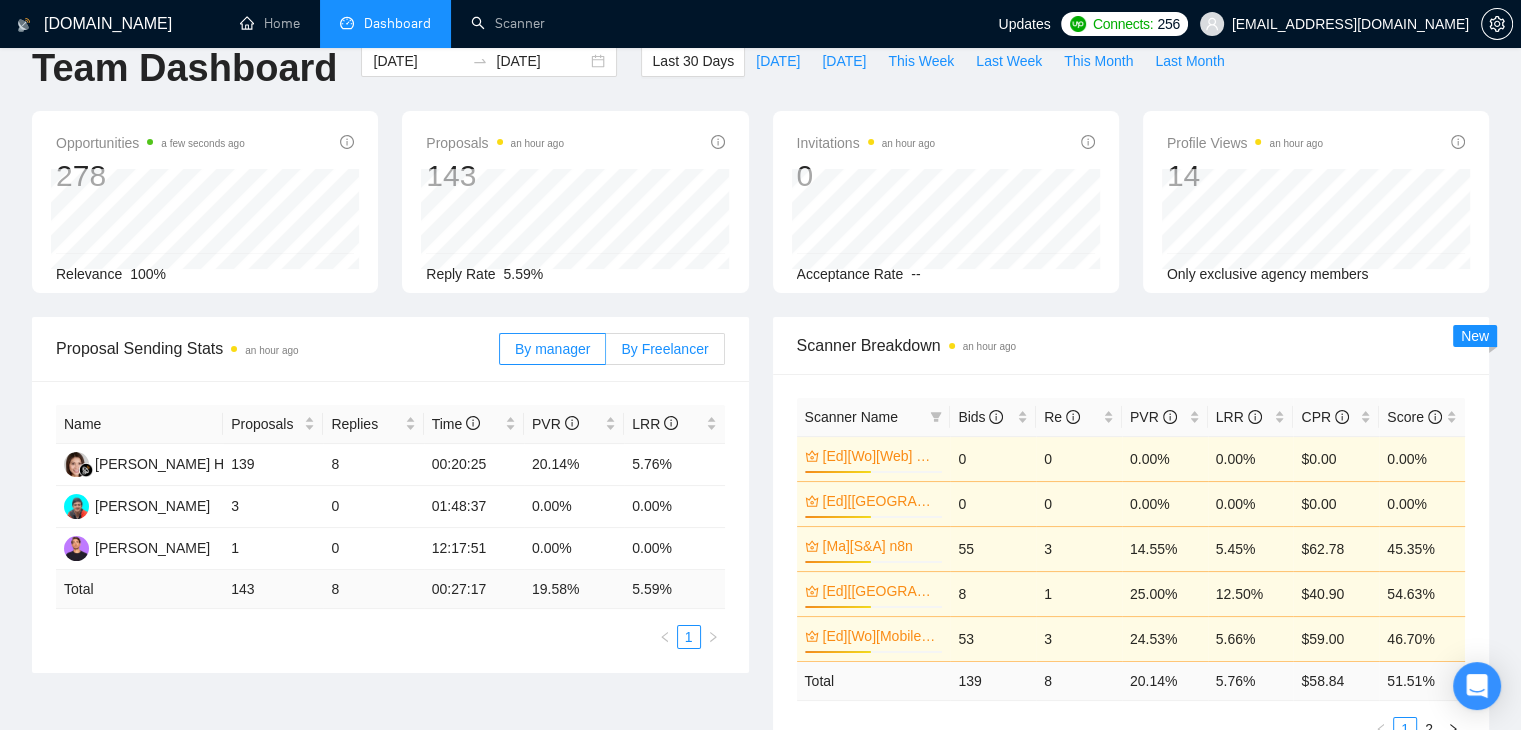 scroll, scrollTop: 0, scrollLeft: 0, axis: both 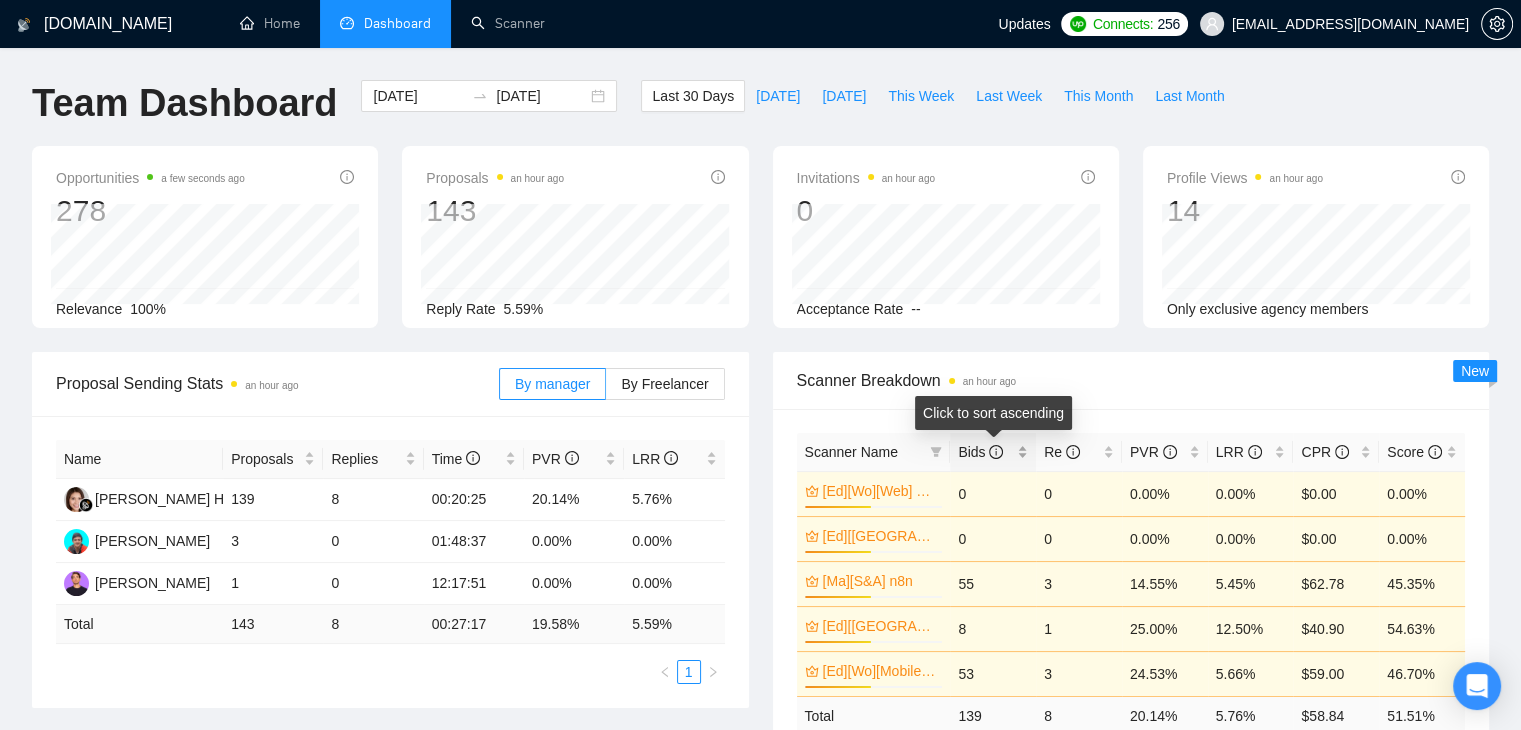 click on "Bids" at bounding box center (993, 452) 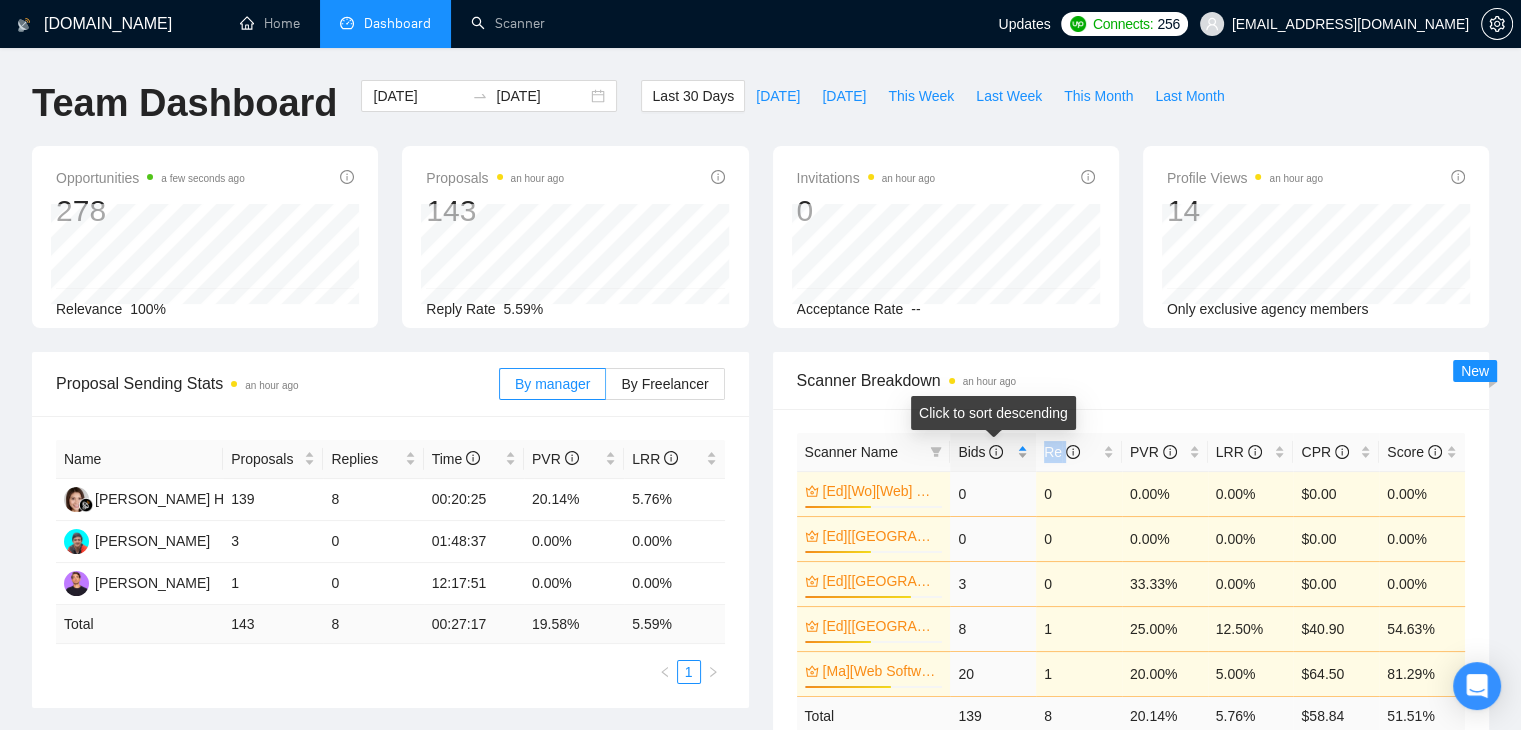 click on "Bids" at bounding box center [993, 452] 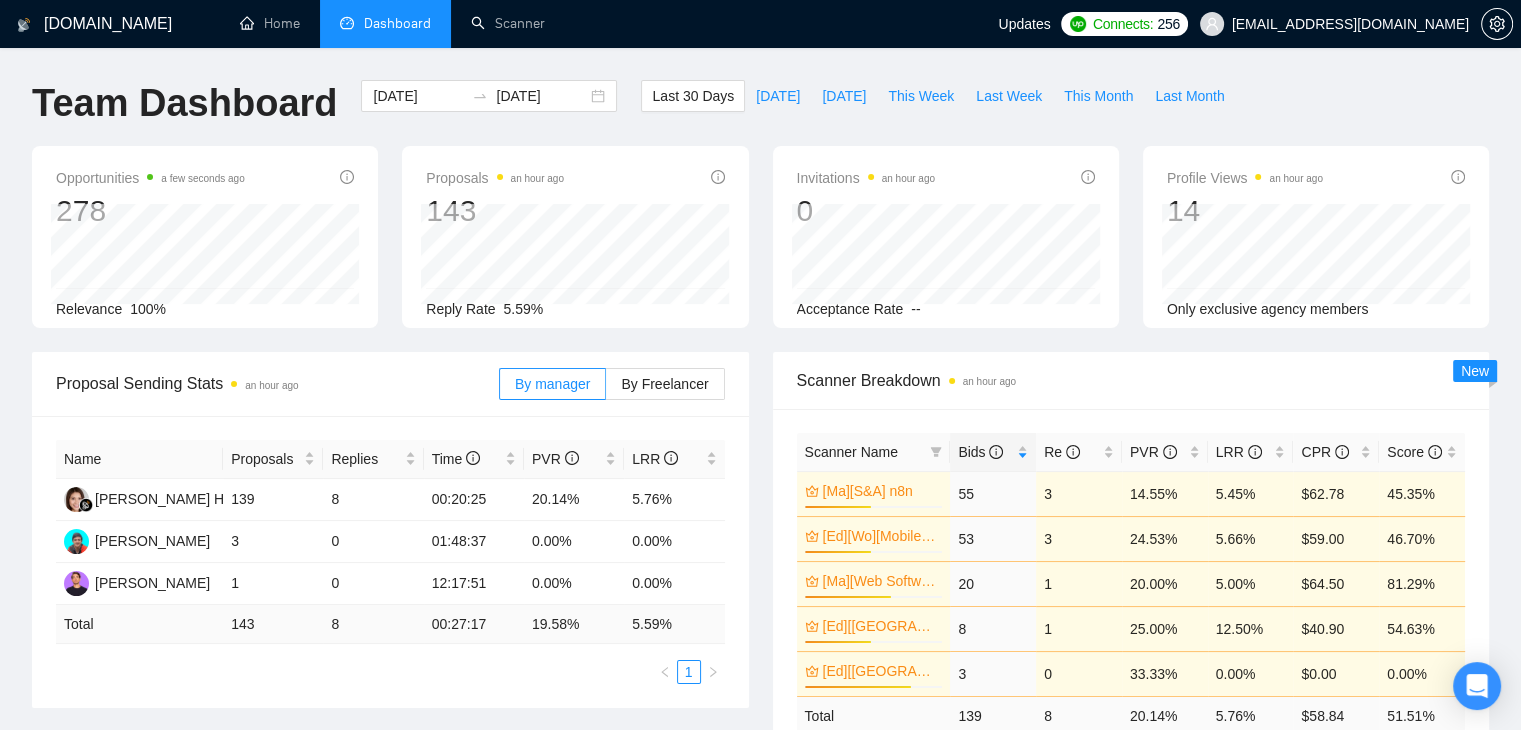 click on "Scanner Breakdown an hour ago" at bounding box center (1131, 380) 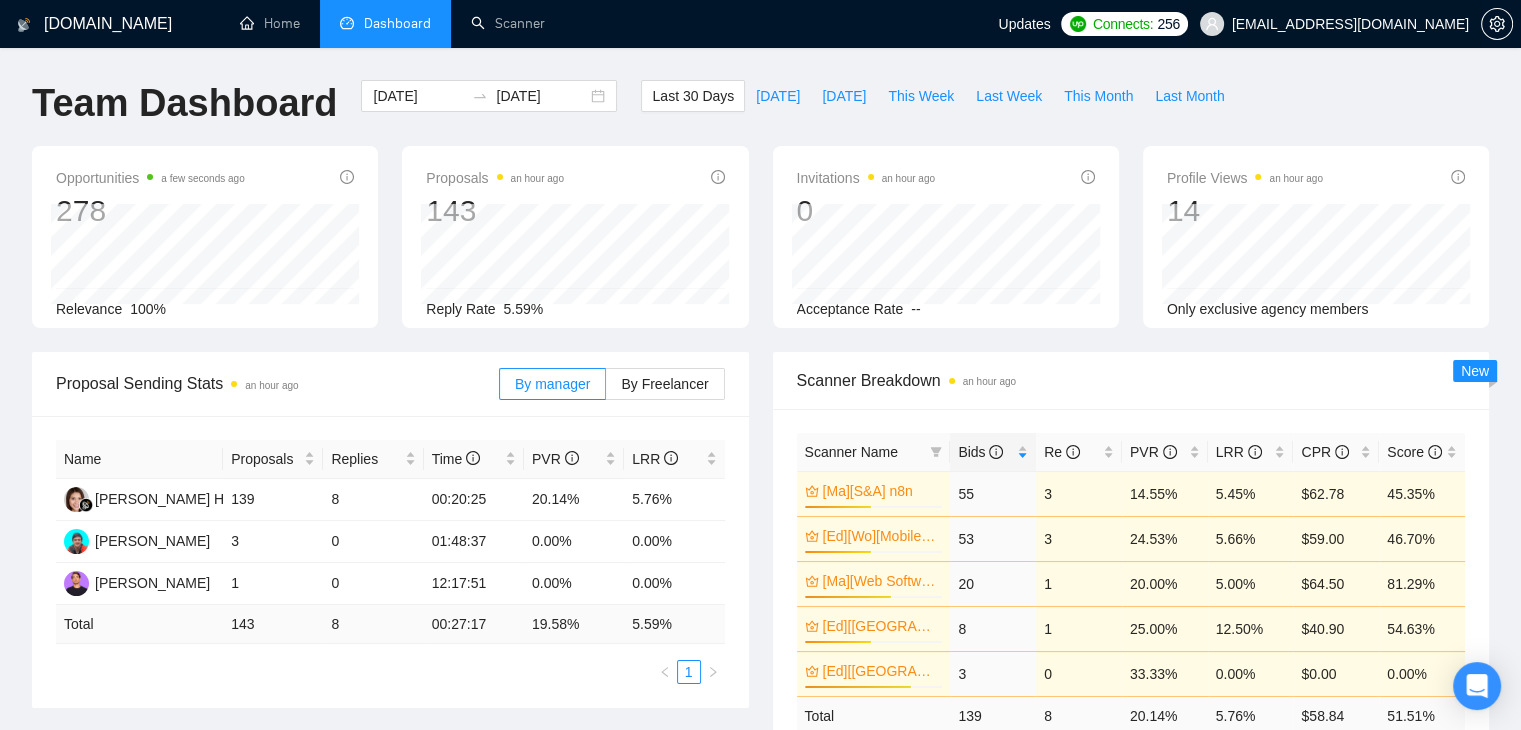 click on "[EMAIL_ADDRESS][DOMAIN_NAME]" at bounding box center (1350, 24) 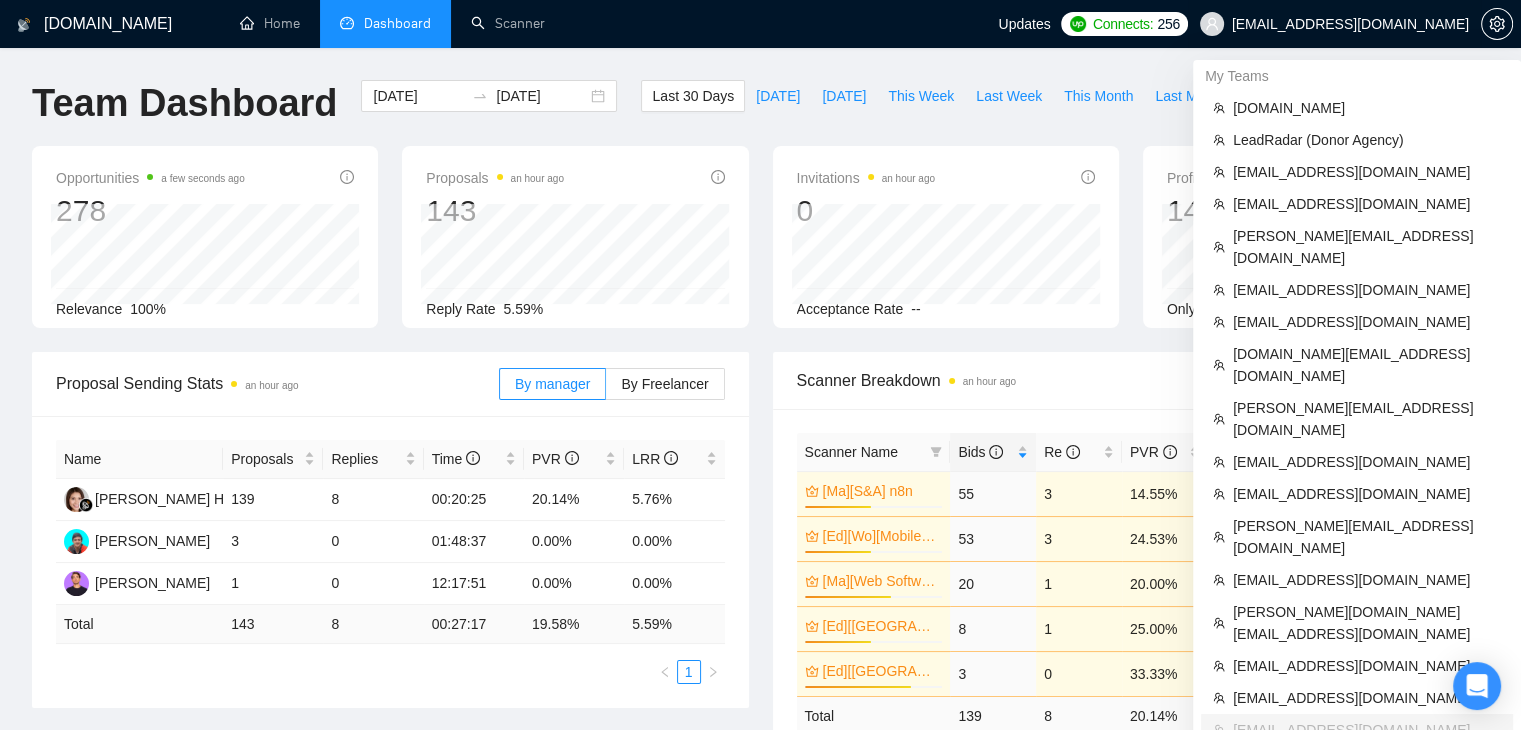 click on "[EMAIL_ADDRESS][DOMAIN_NAME]" at bounding box center (1350, 24) 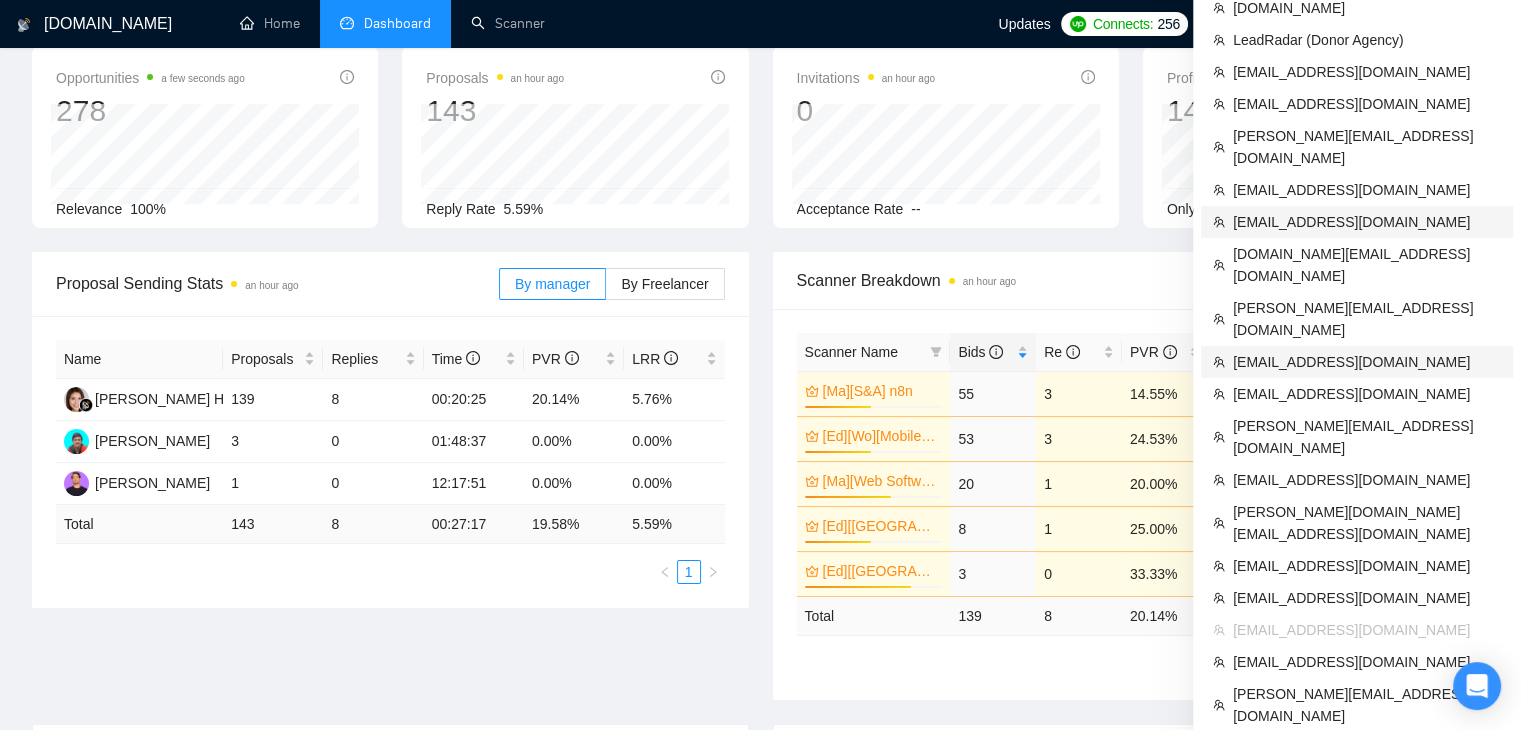 scroll, scrollTop: 0, scrollLeft: 0, axis: both 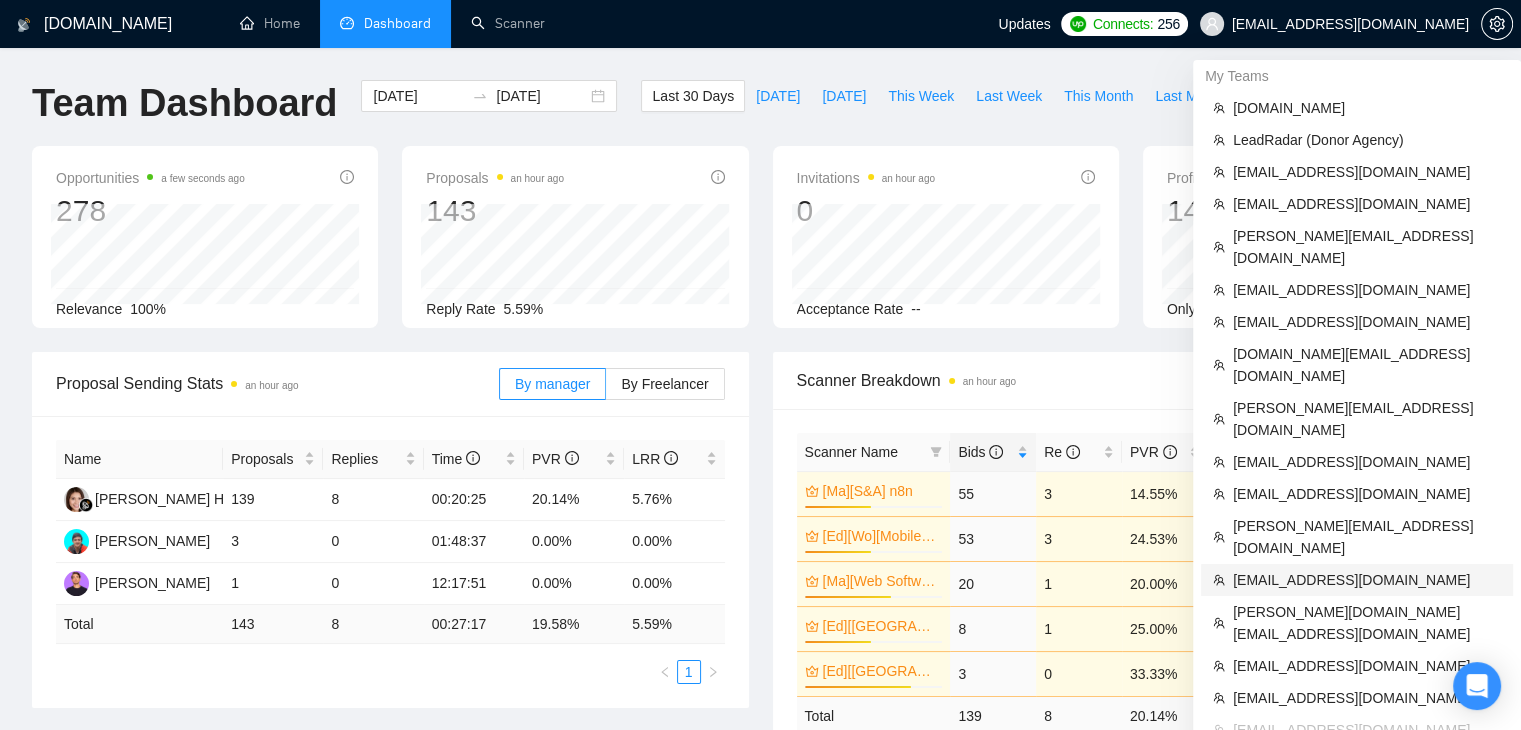 click on "[EMAIL_ADDRESS][DOMAIN_NAME]" at bounding box center (1367, 580) 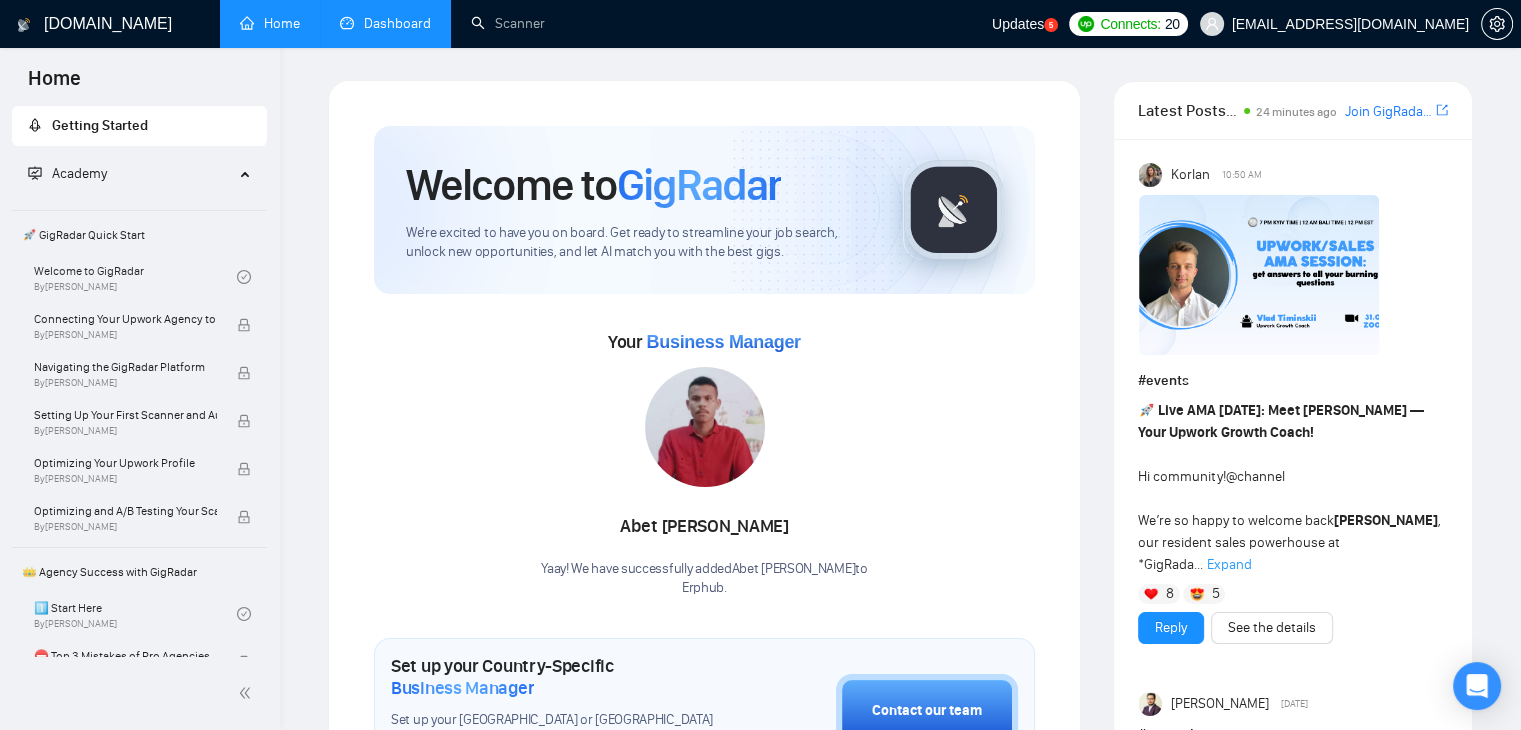 click on "Dashboard" at bounding box center (385, 23) 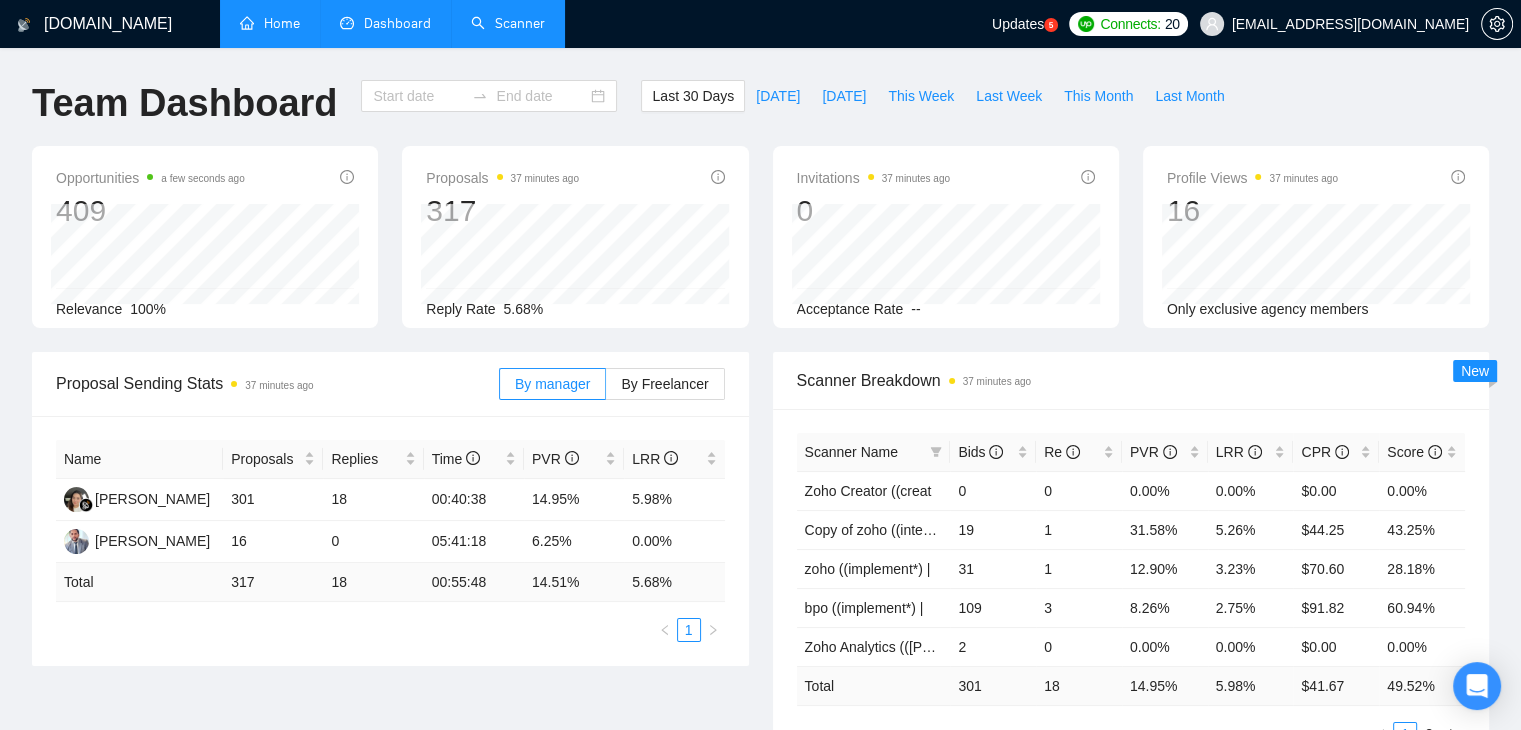 type on "[DATE]" 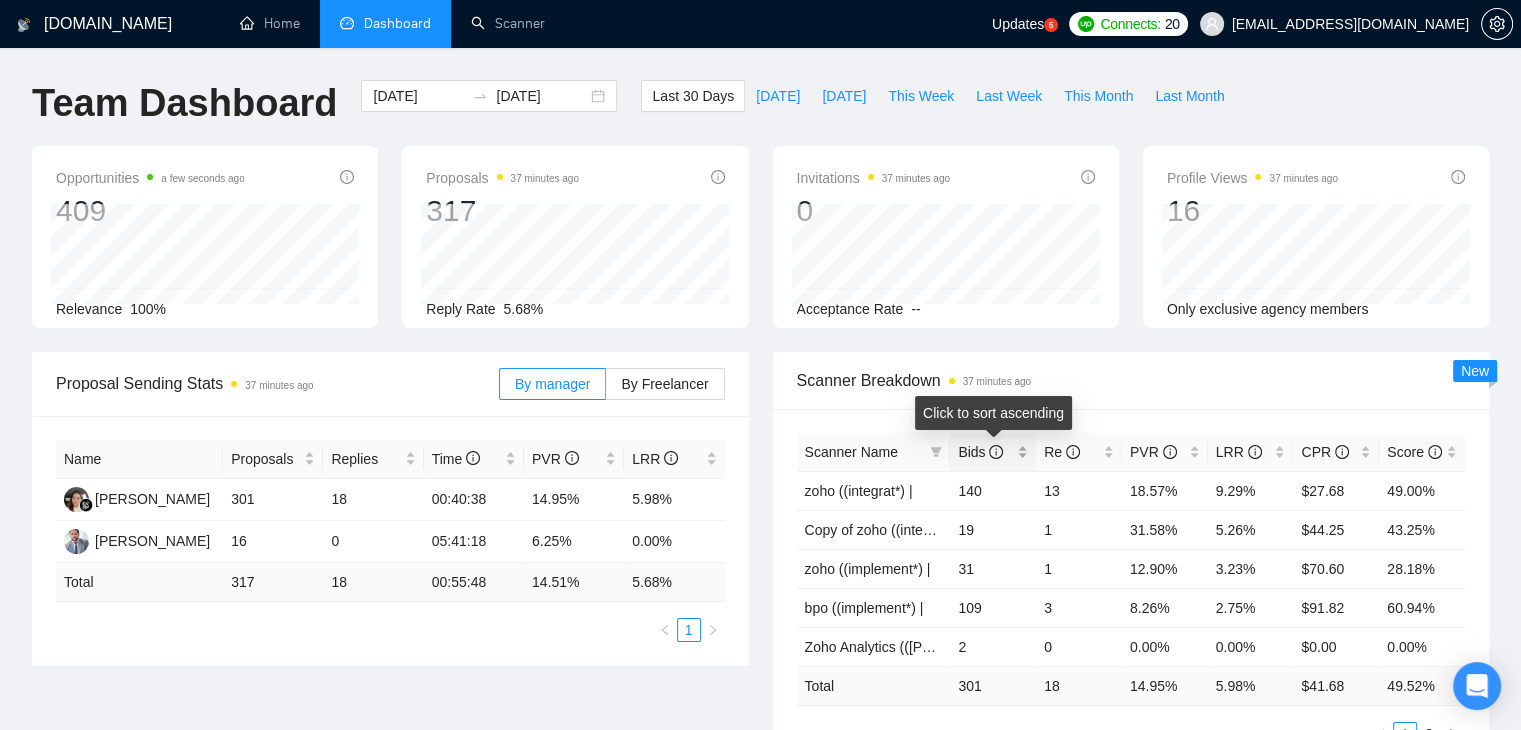 click on "Bids" at bounding box center (993, 452) 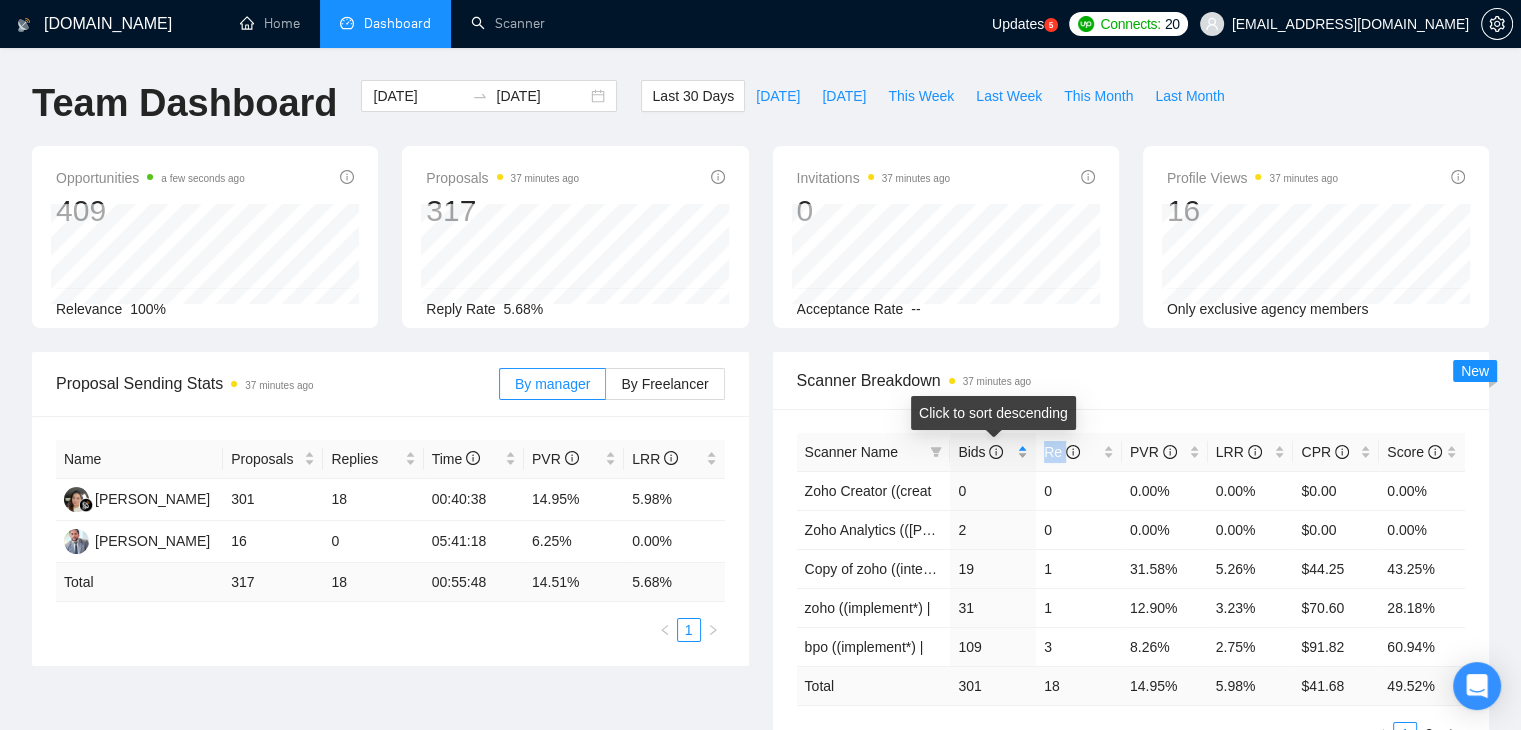 click on "Bids" at bounding box center (993, 452) 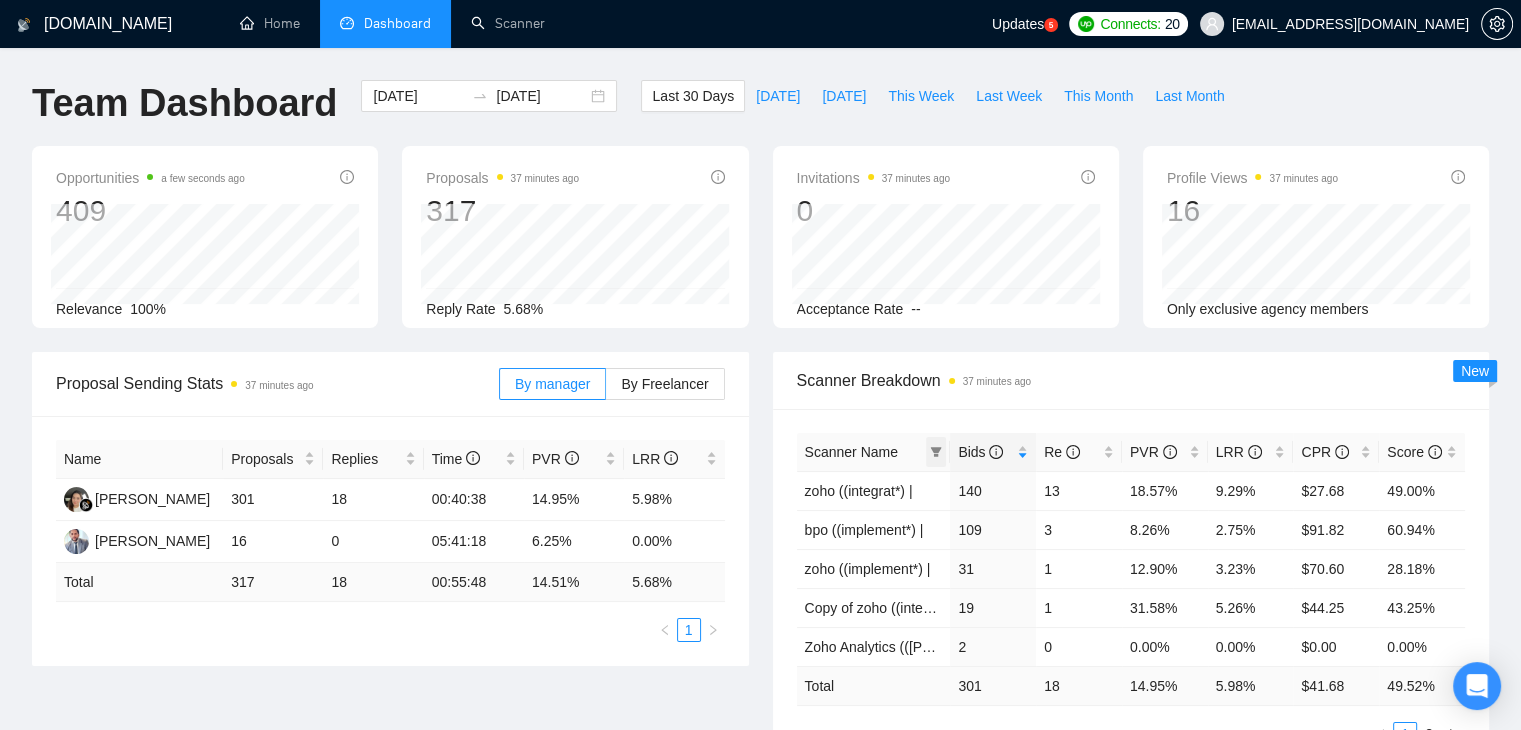 click 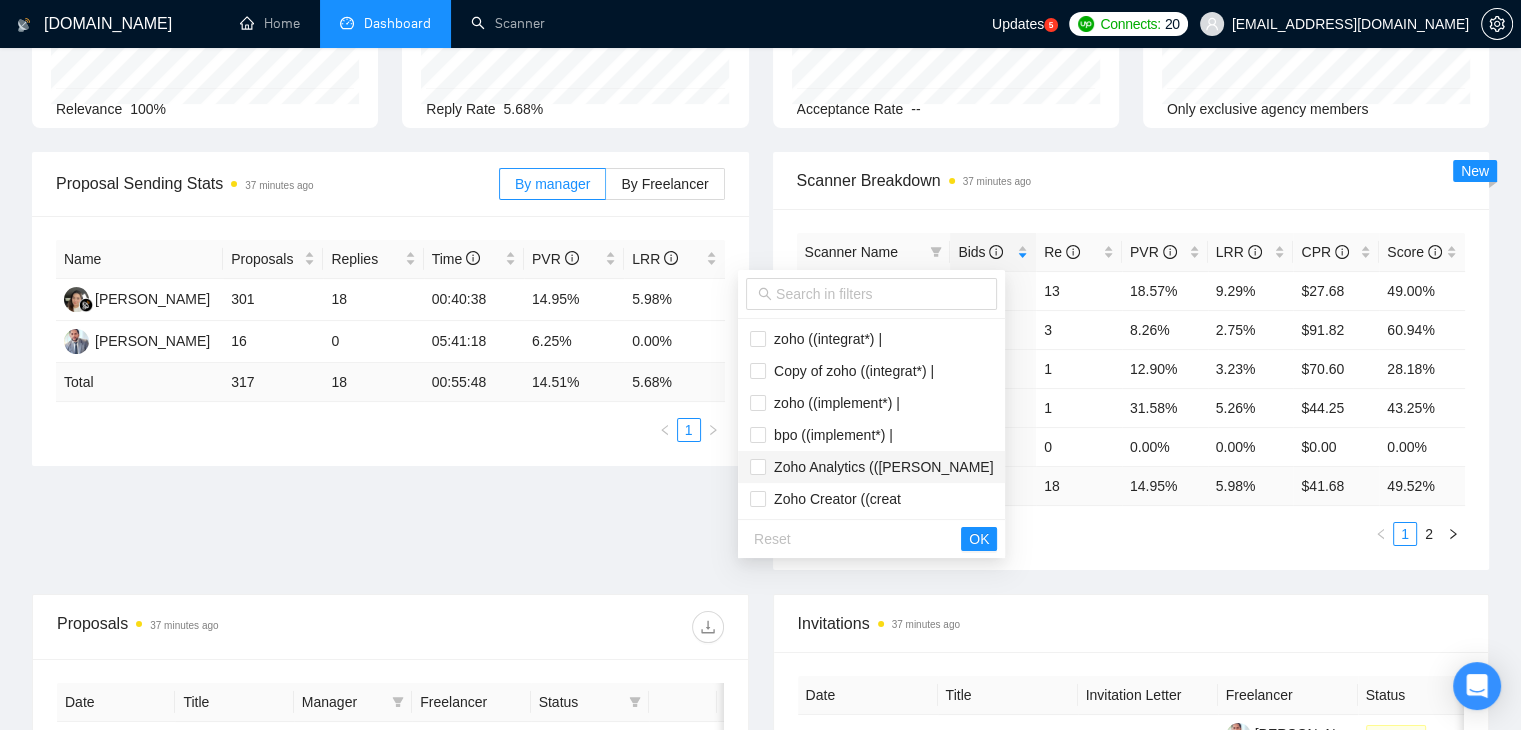scroll, scrollTop: 100, scrollLeft: 0, axis: vertical 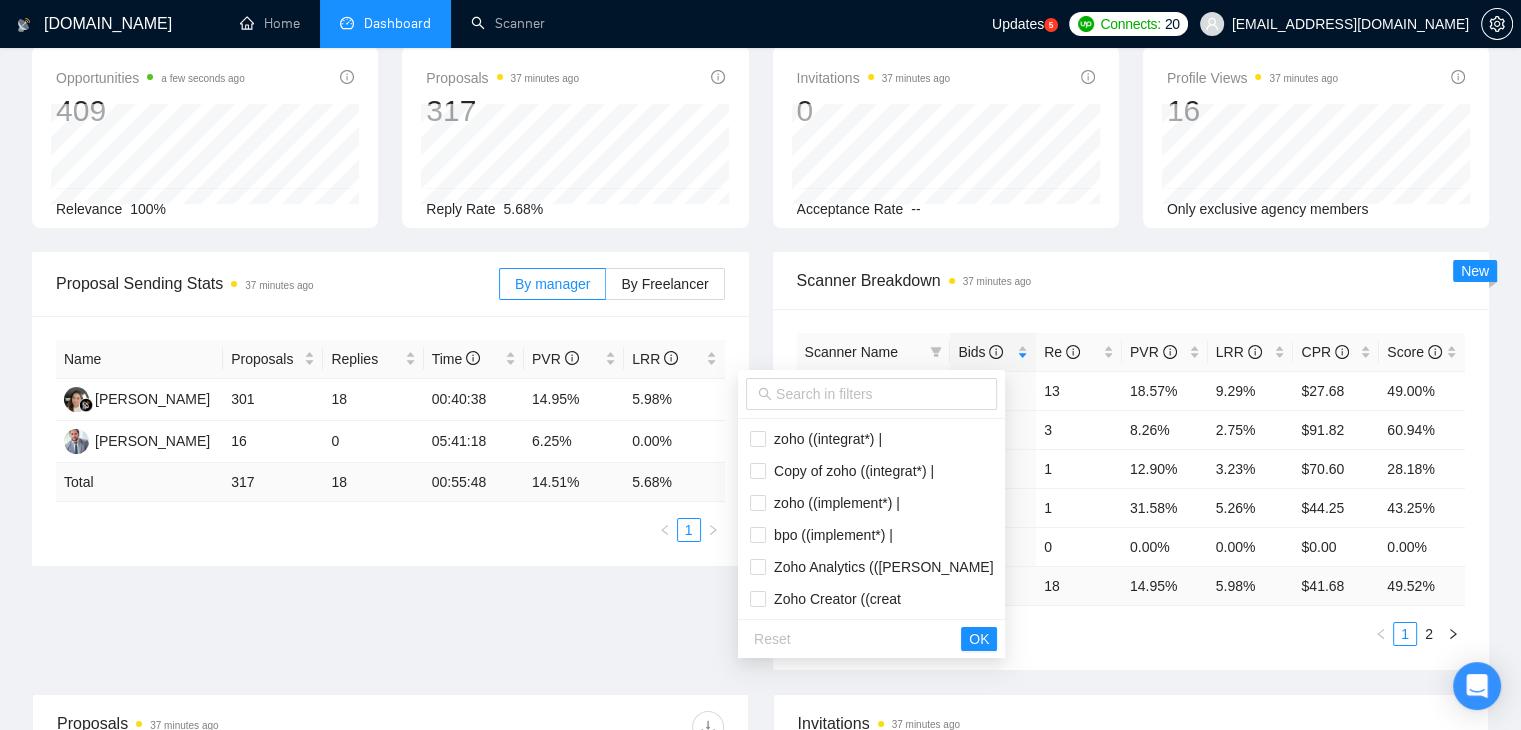 click on "Scanner Breakdown 37 minutes ago" at bounding box center (1131, 280) 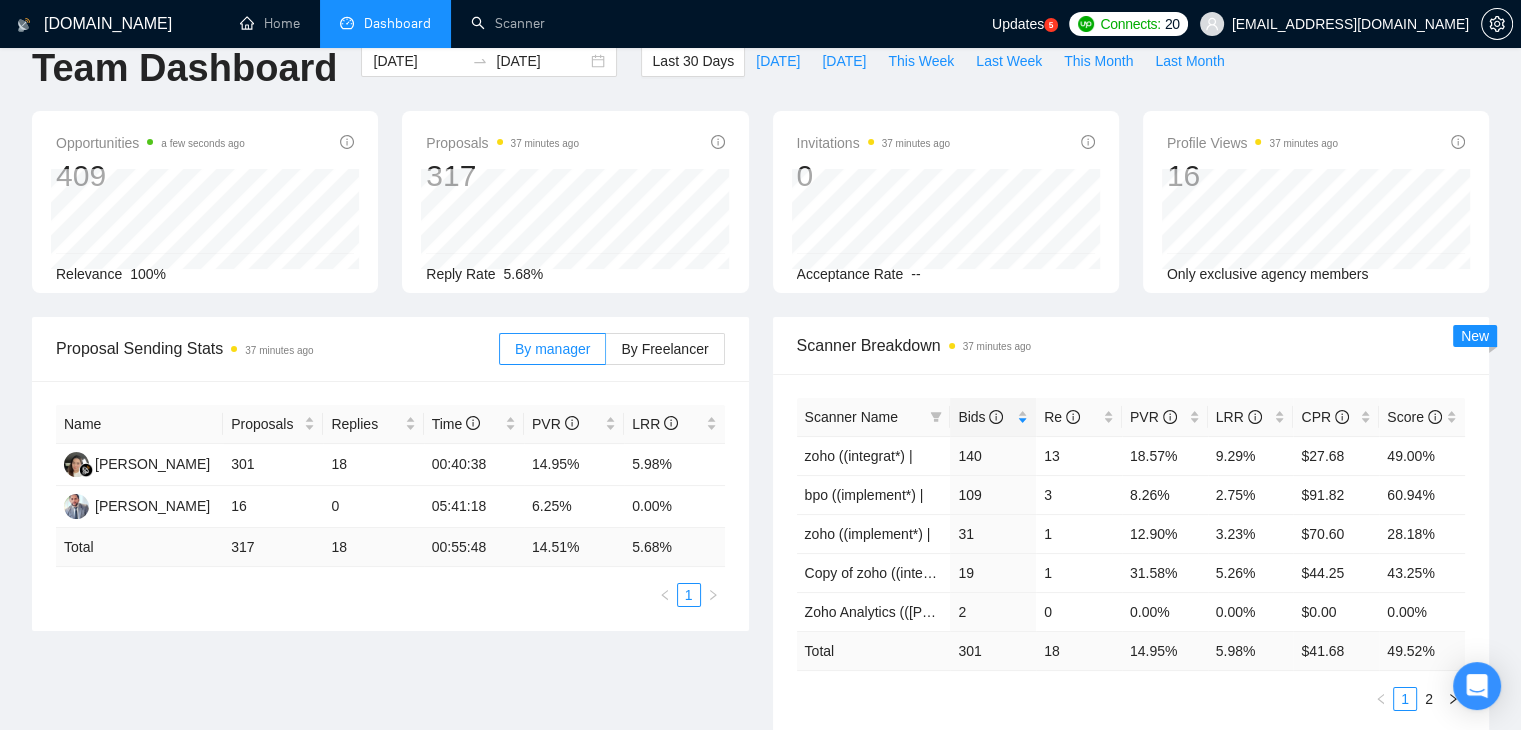 scroll, scrollTop: 0, scrollLeft: 0, axis: both 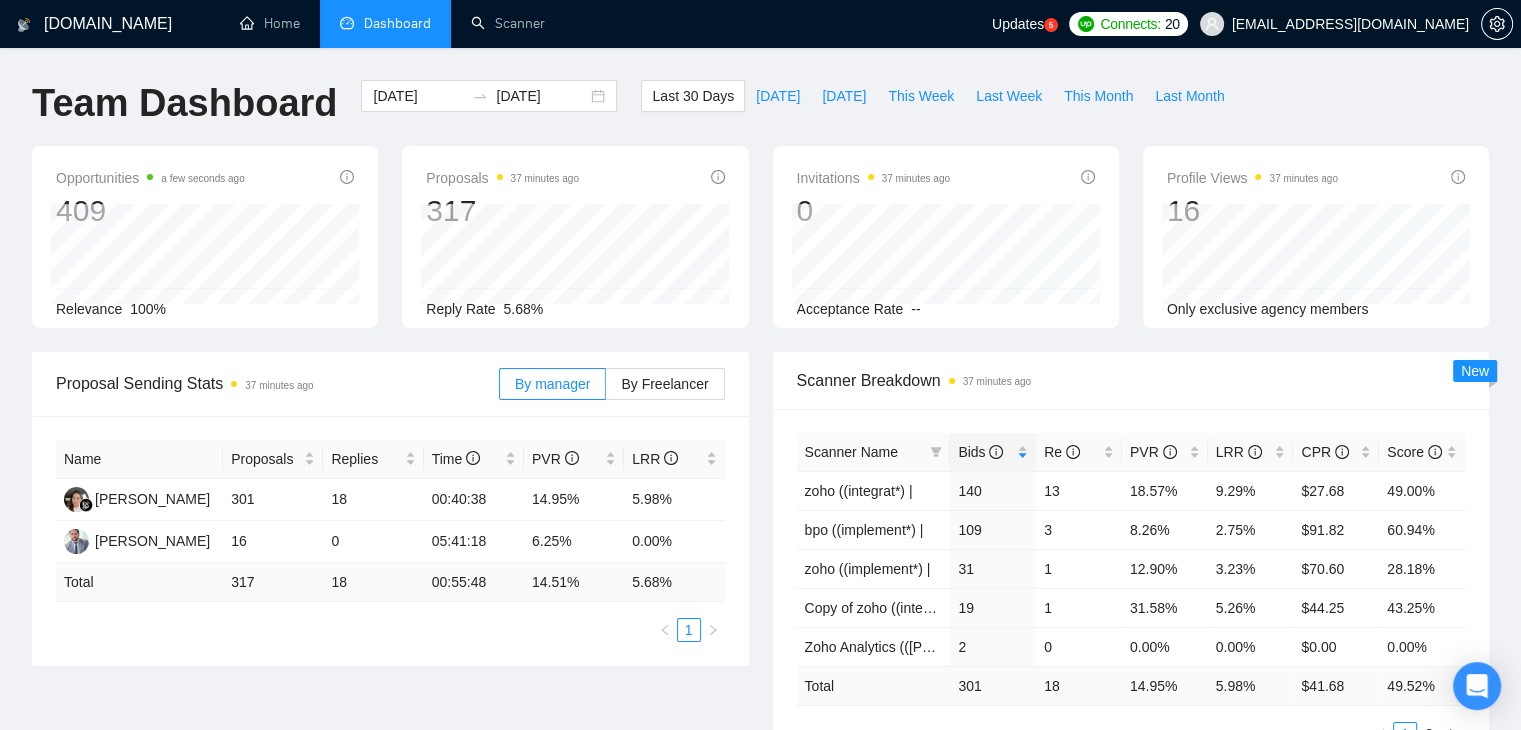 click on "[EMAIL_ADDRESS][DOMAIN_NAME]" at bounding box center (1350, 24) 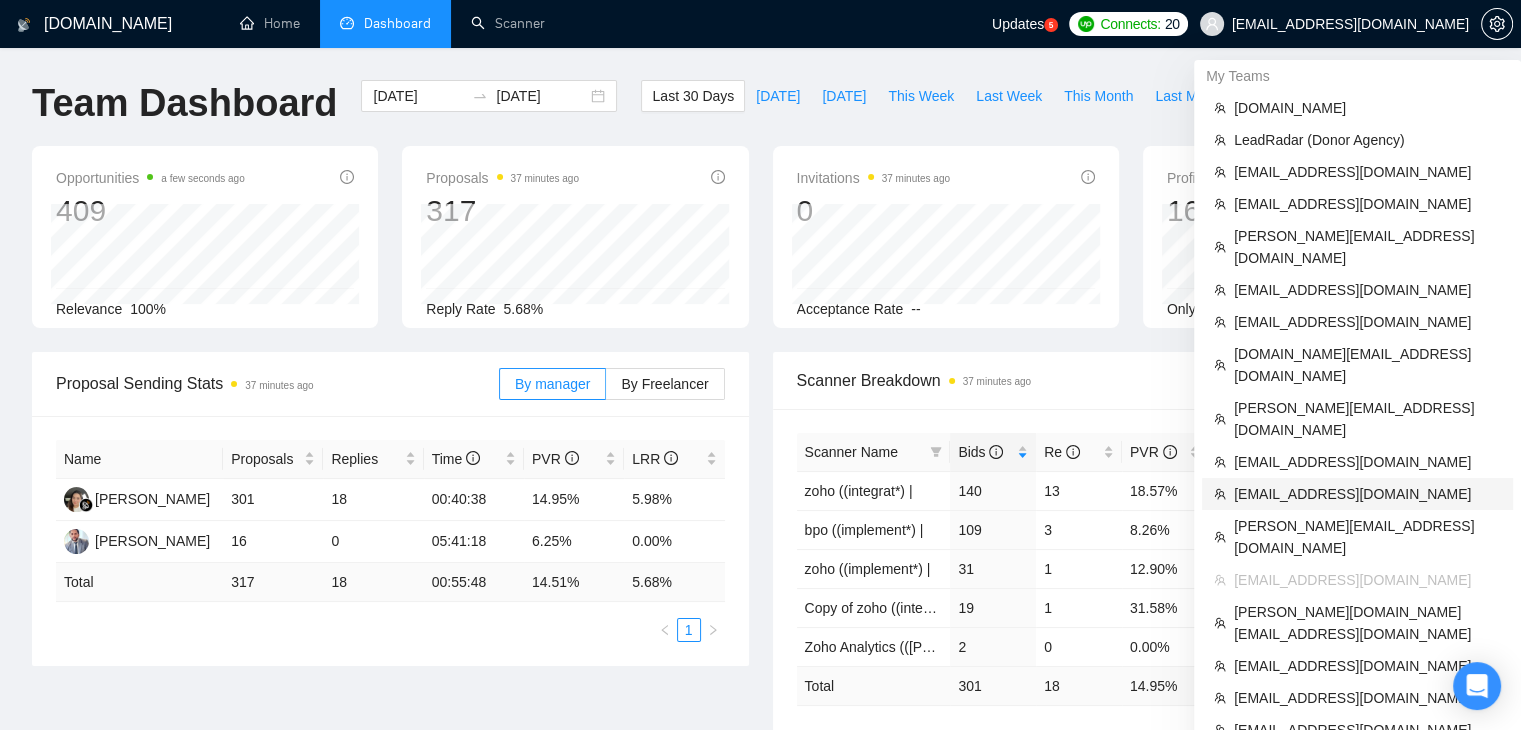 click on "[EMAIL_ADDRESS][DOMAIN_NAME]" at bounding box center (1367, 494) 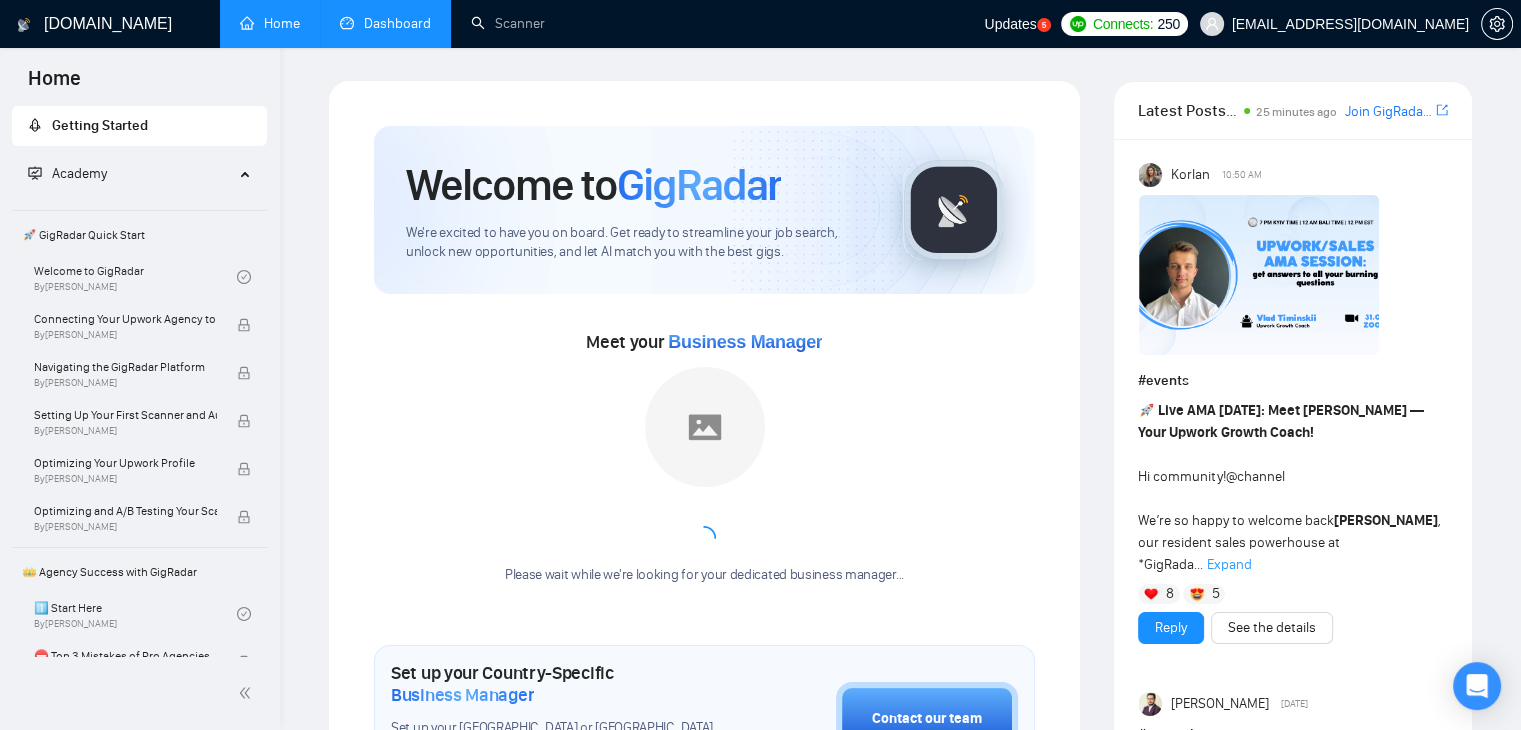click on "Dashboard" at bounding box center (385, 23) 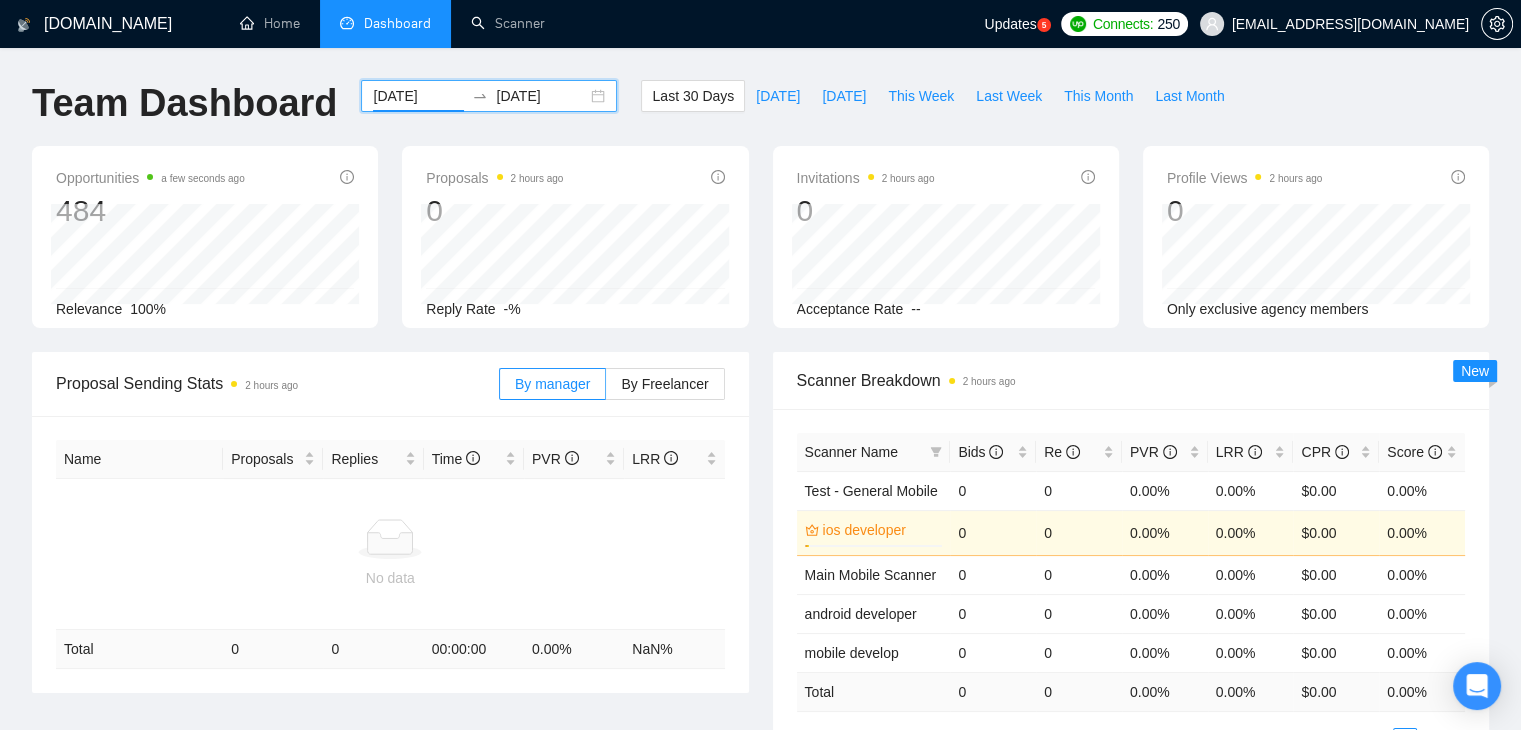 click on "[DATE]" at bounding box center (418, 96) 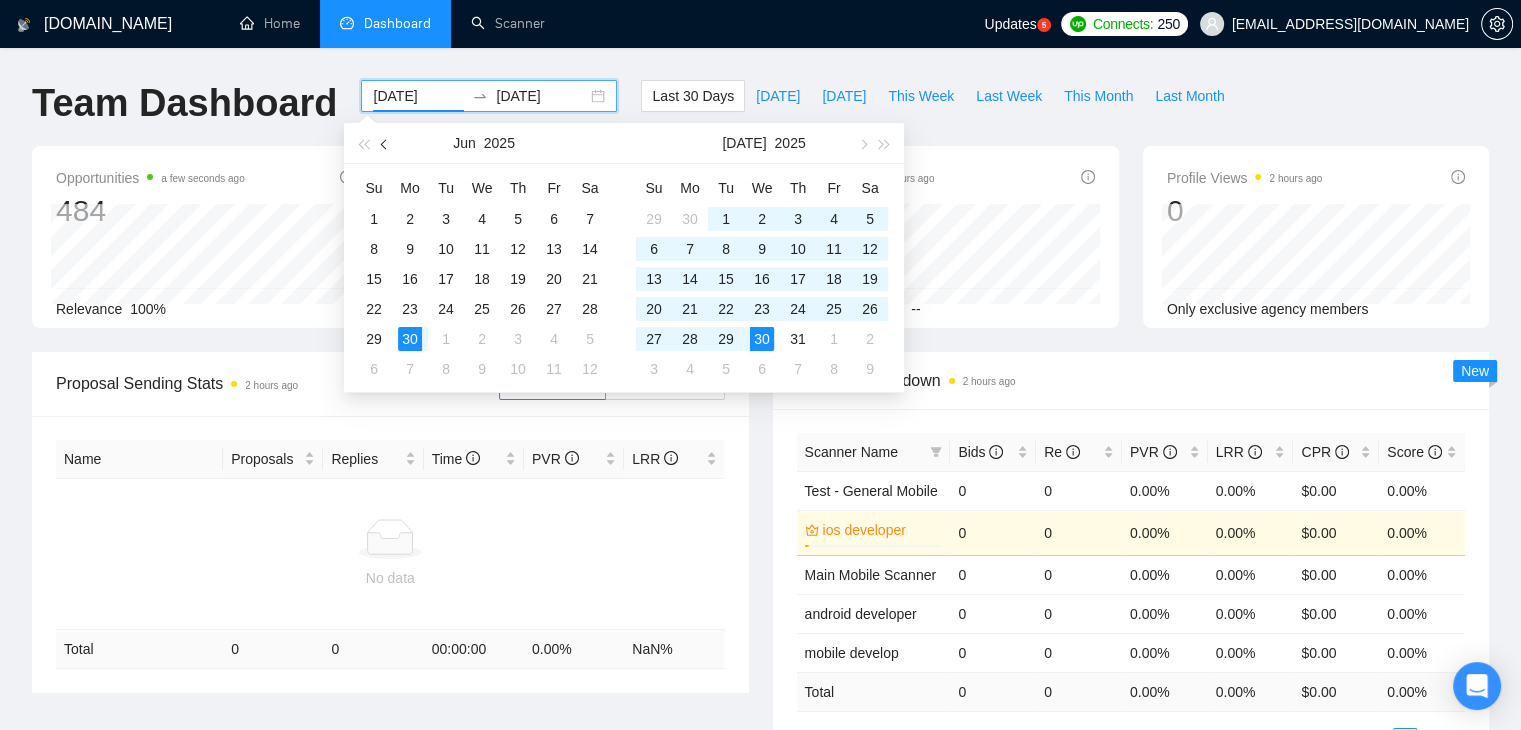 click at bounding box center (385, 143) 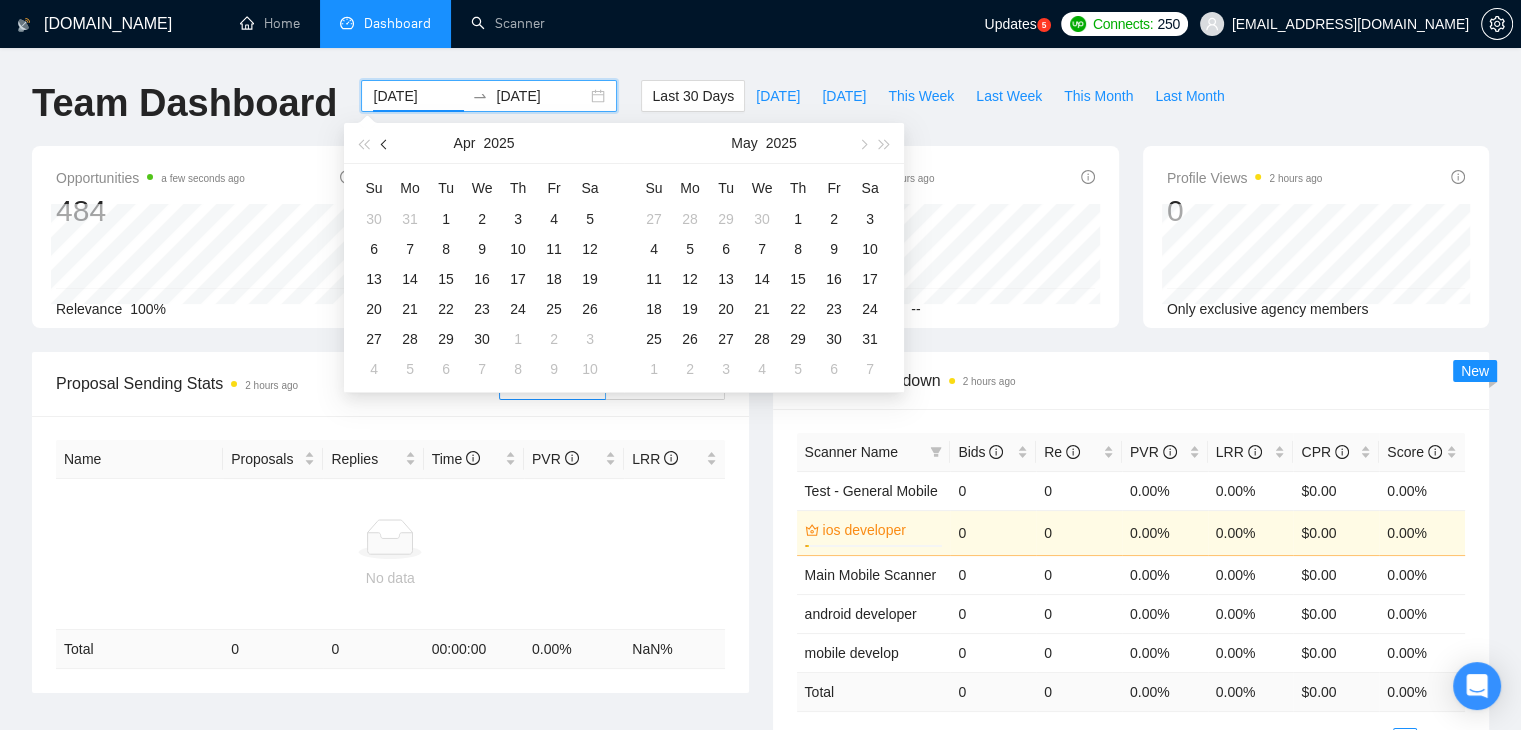 click at bounding box center (385, 143) 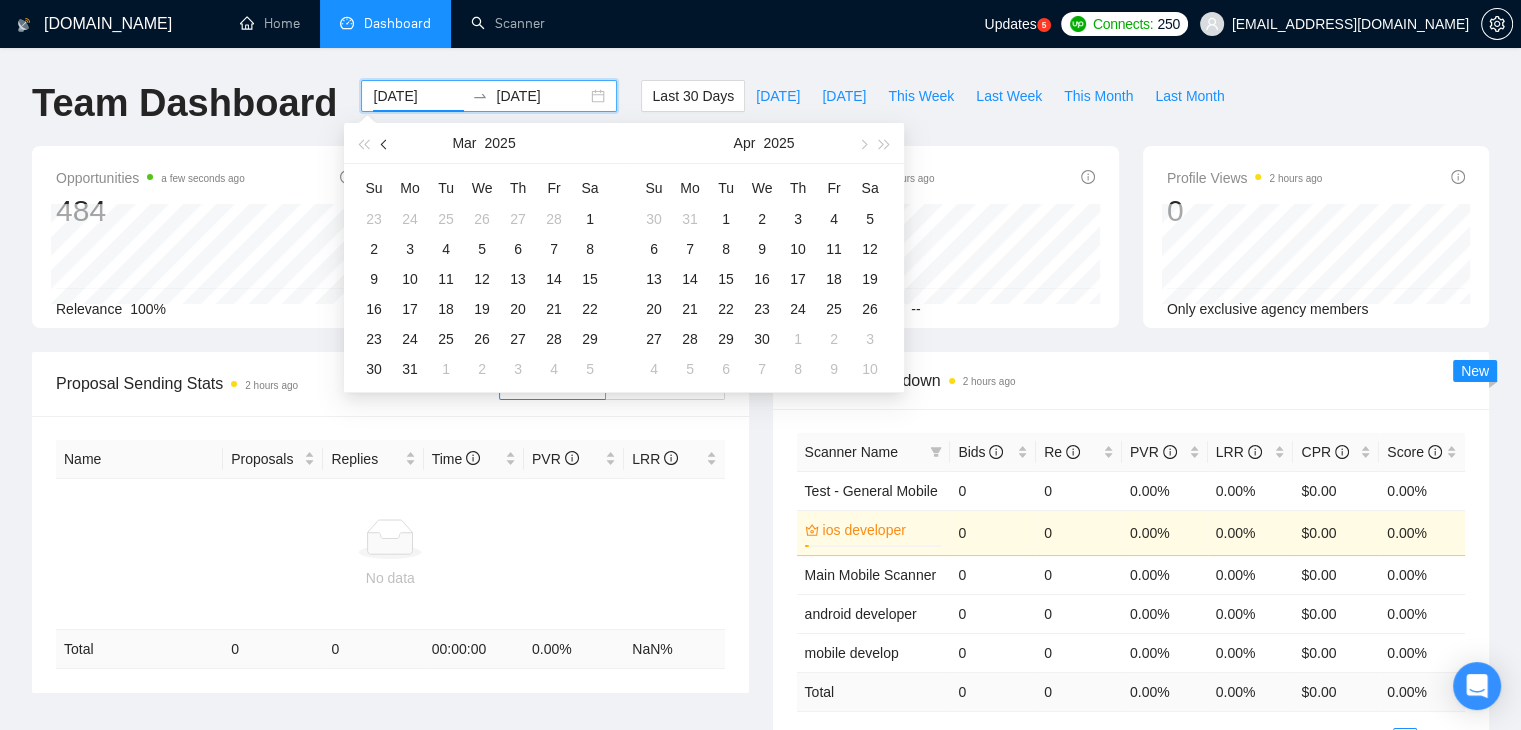 click at bounding box center [385, 143] 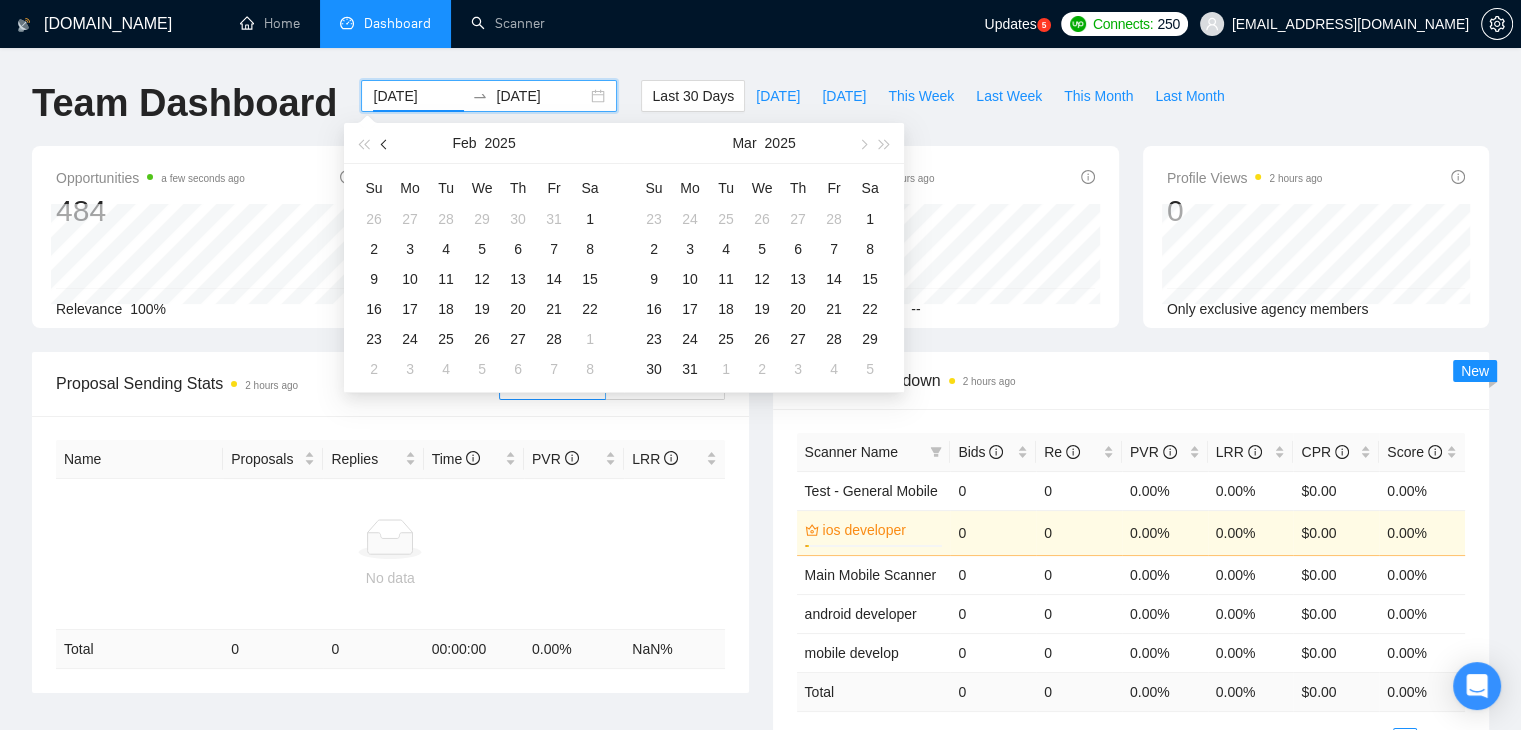 click at bounding box center [385, 143] 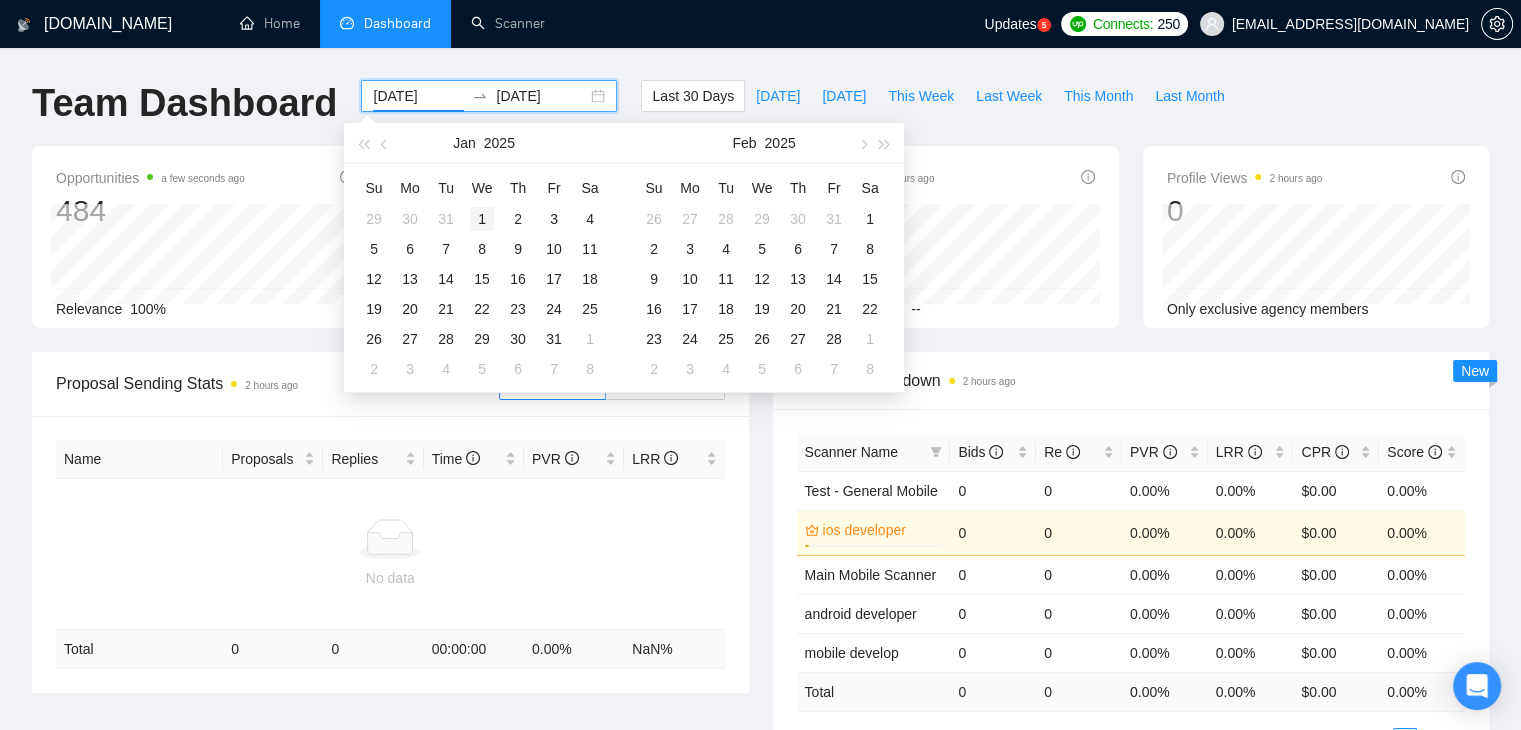 type on "[DATE]" 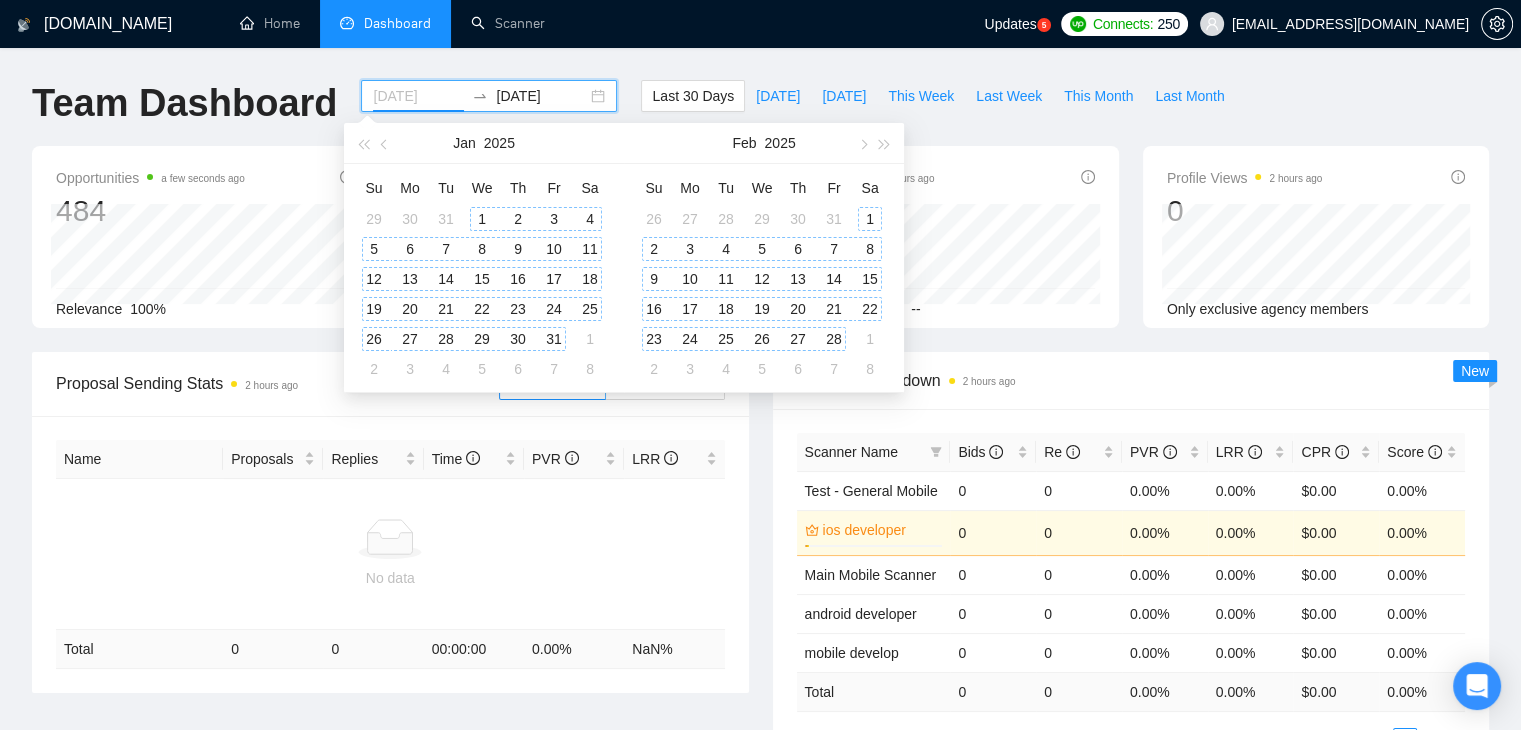 click on "1" at bounding box center (482, 219) 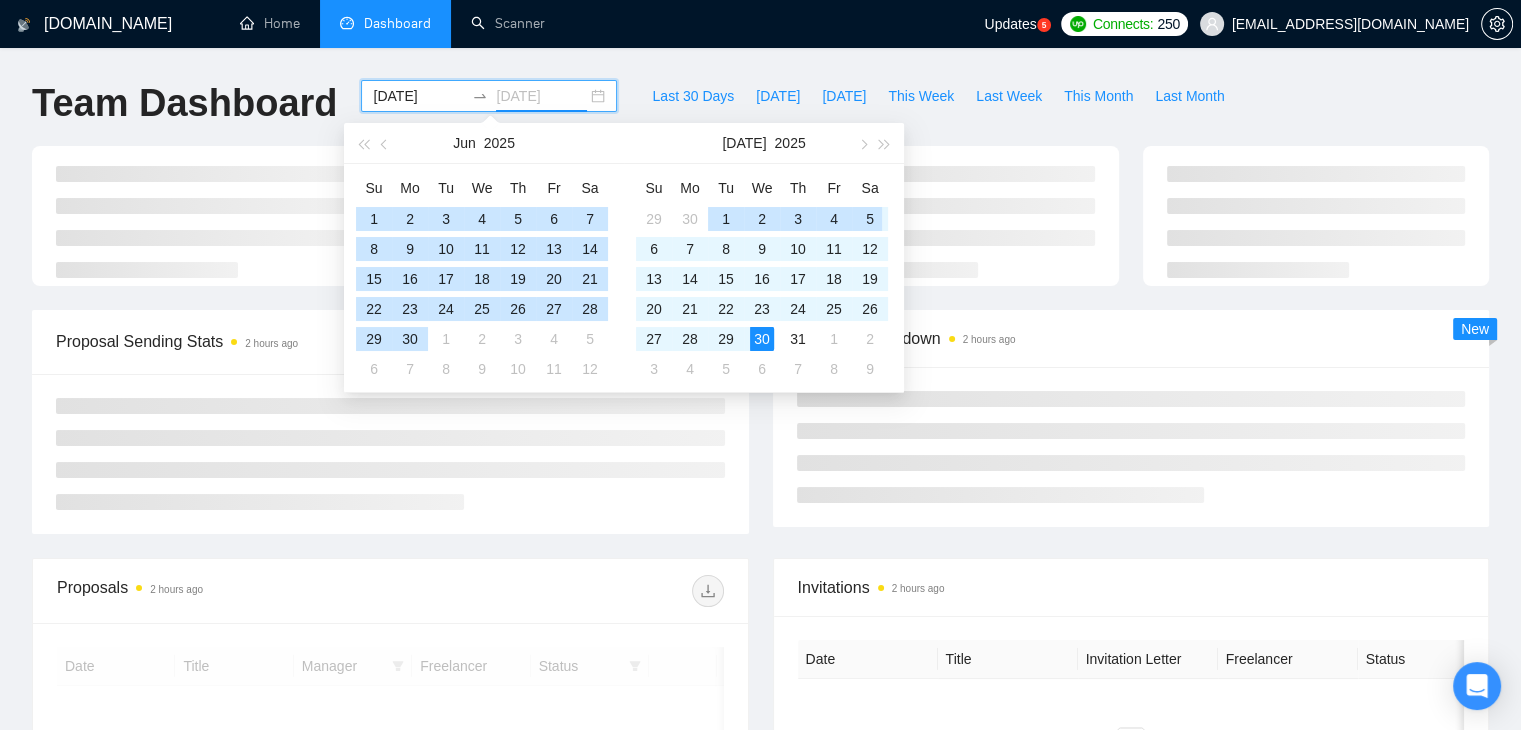 type on "[DATE]" 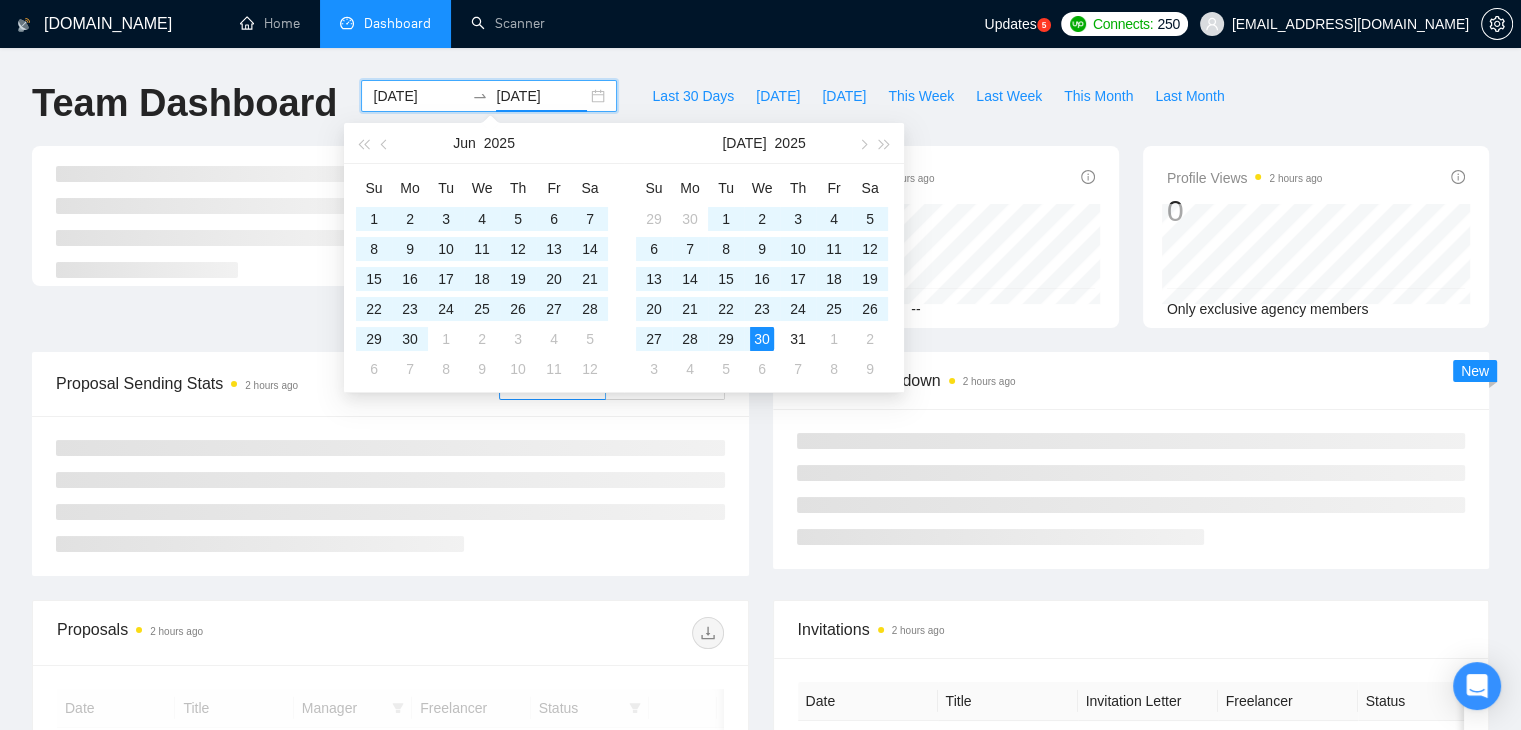 click on "Last 30 Days [DATE] [DATE] This Week Last Week This Month Last Month" at bounding box center [938, 113] 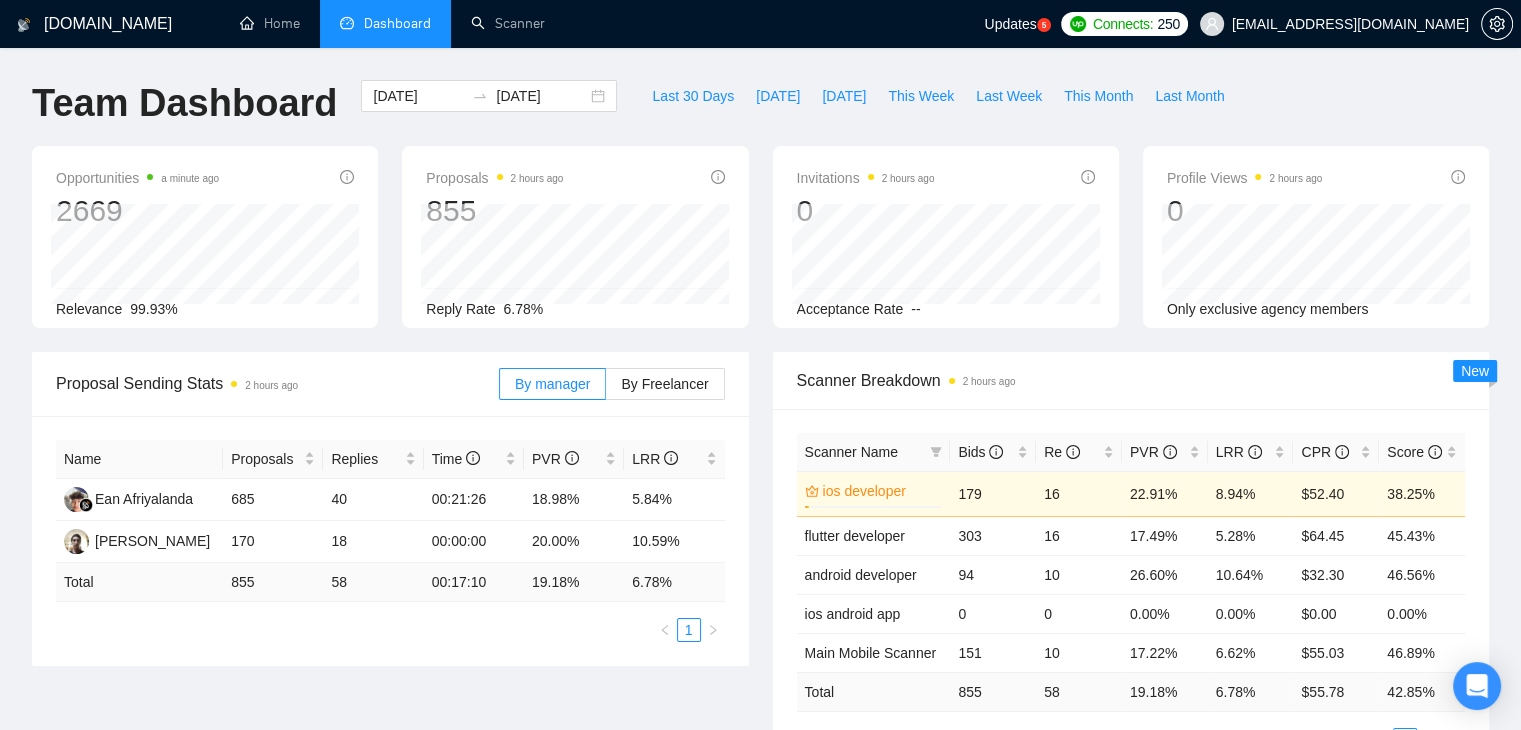 click on "[EMAIL_ADDRESS][DOMAIN_NAME]" at bounding box center (1350, 24) 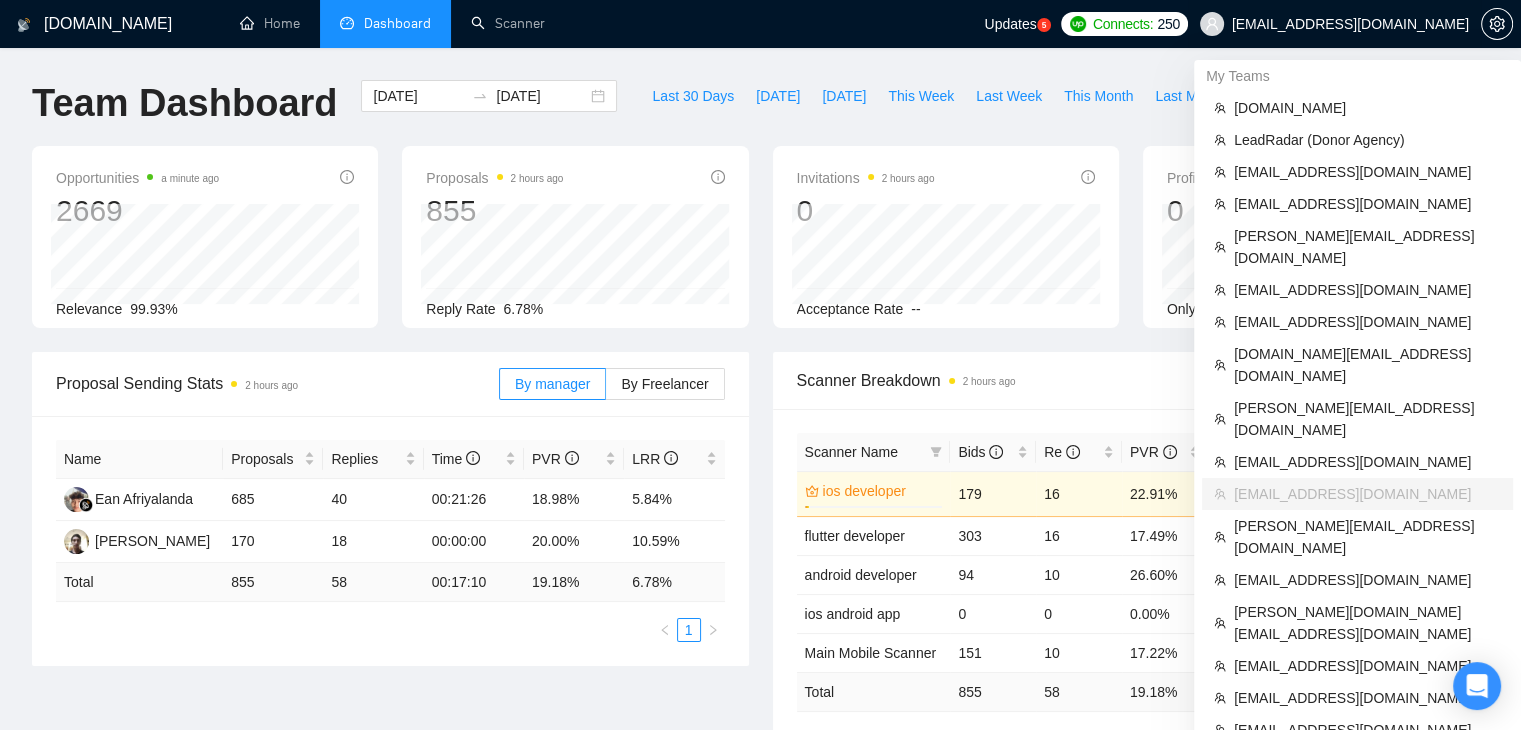 click on "[EMAIL_ADDRESS][DOMAIN_NAME]" at bounding box center [1350, 24] 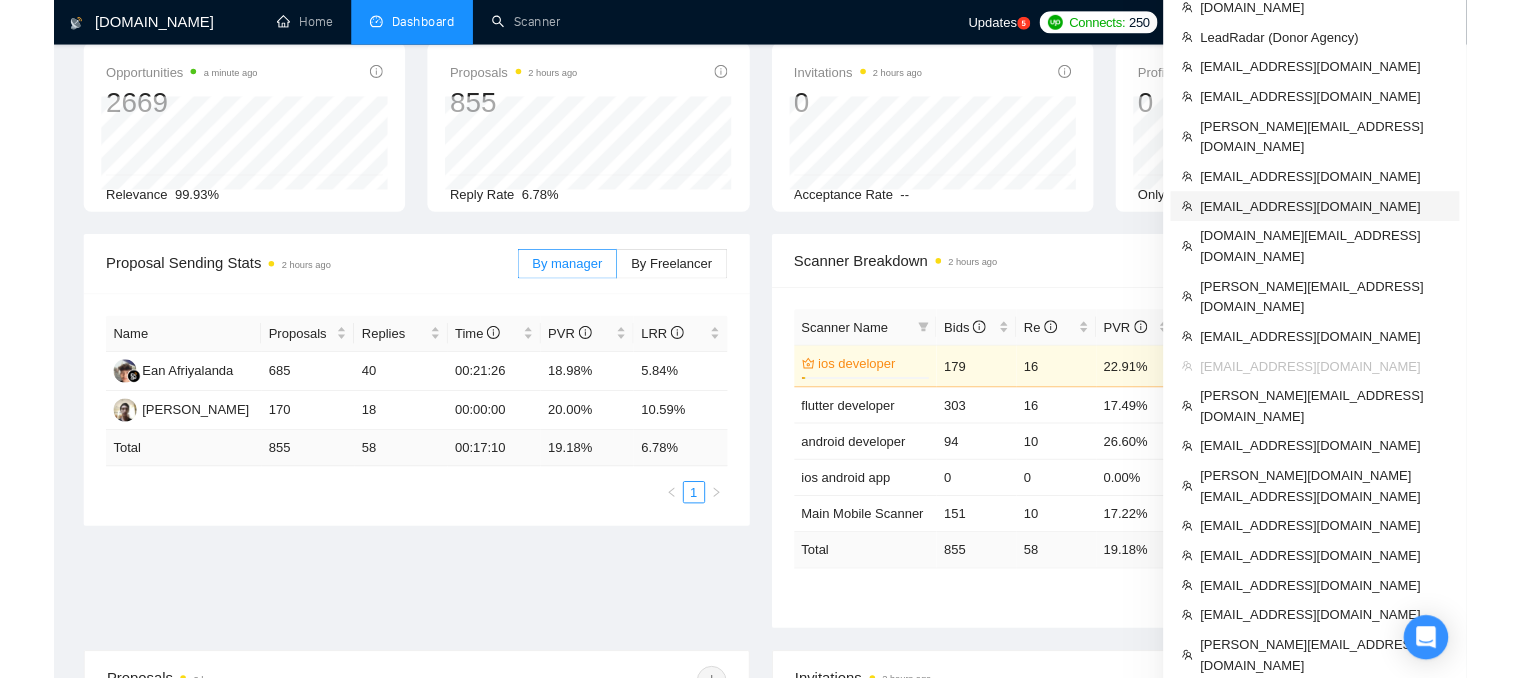 scroll, scrollTop: 0, scrollLeft: 0, axis: both 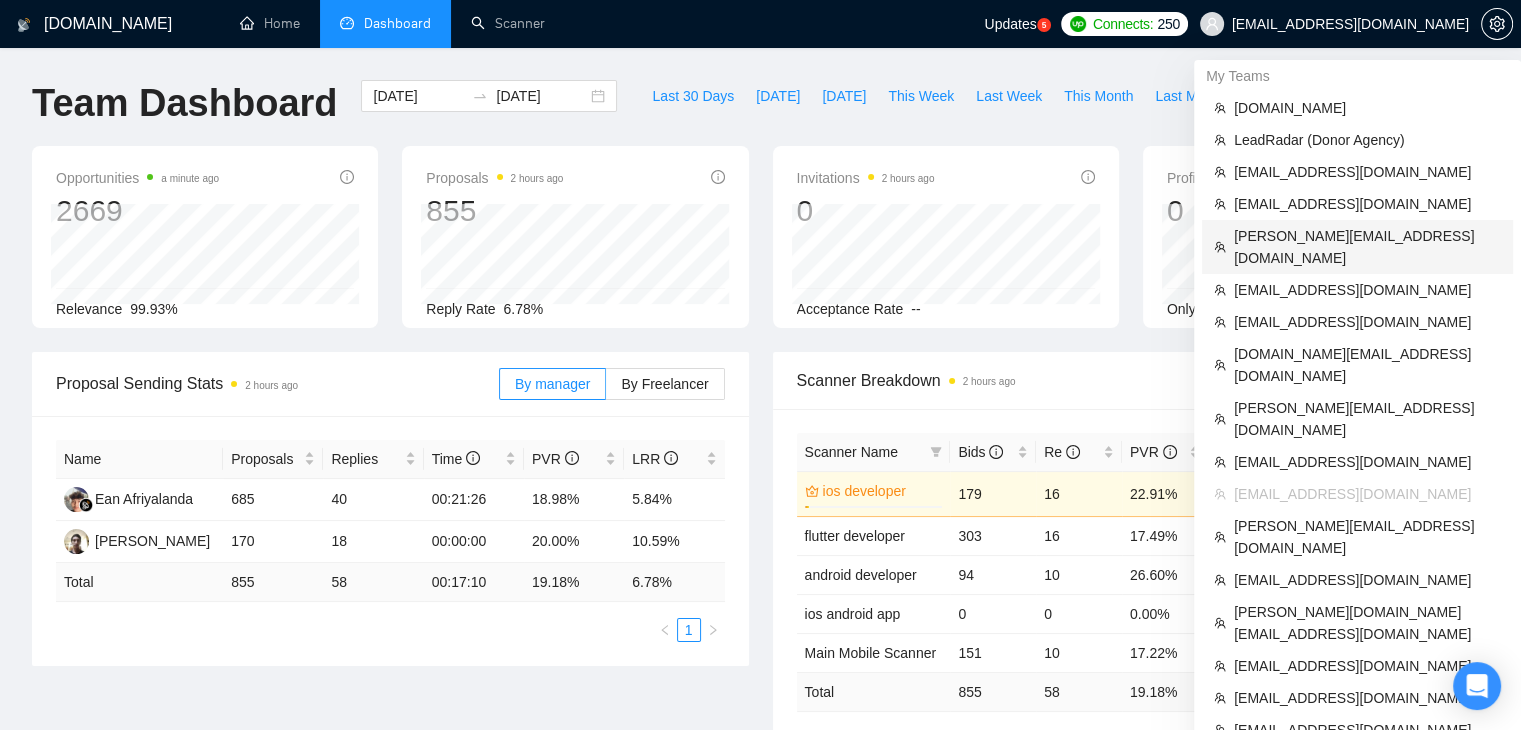 click on "[PERSON_NAME][EMAIL_ADDRESS][DOMAIN_NAME]" at bounding box center (1367, 247) 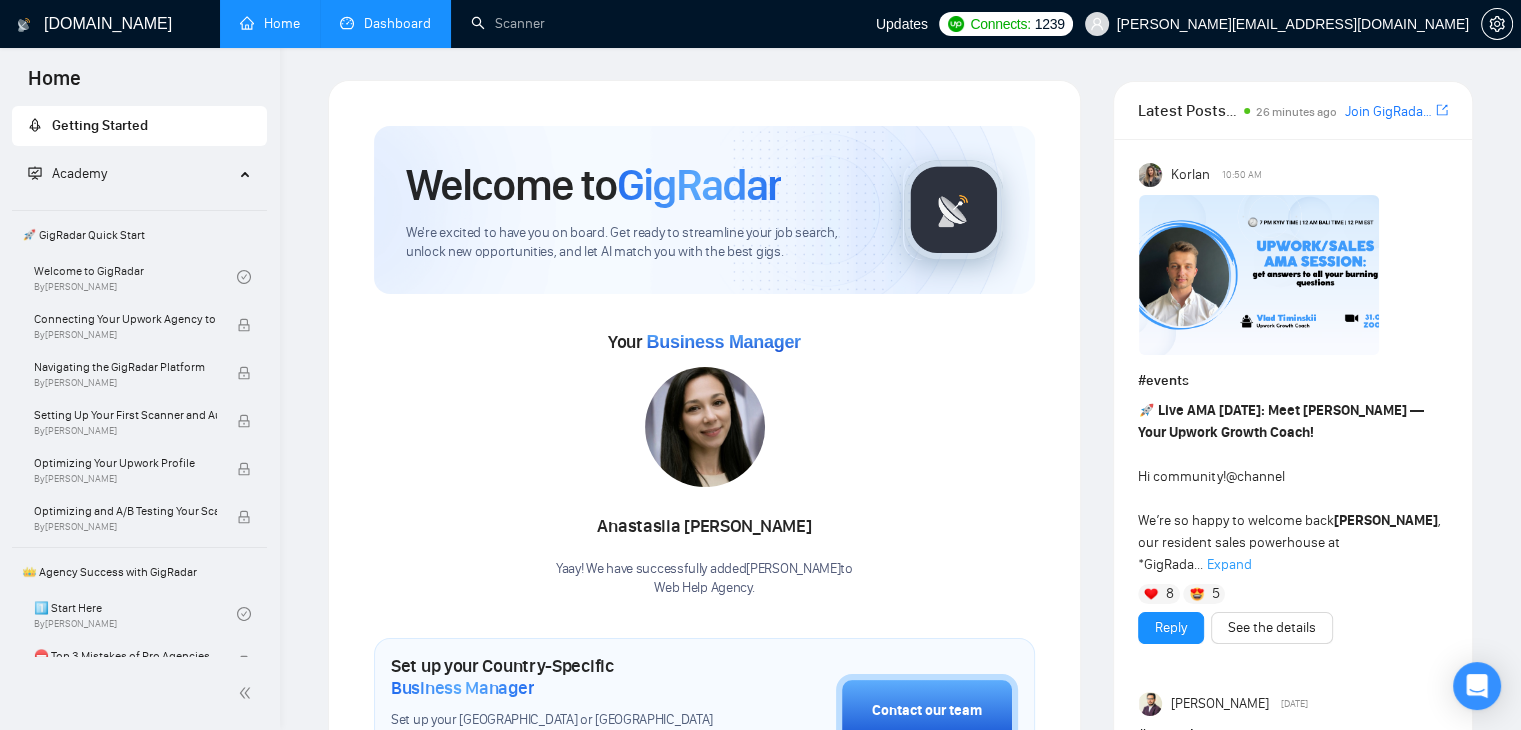 click on "Dashboard" at bounding box center (385, 23) 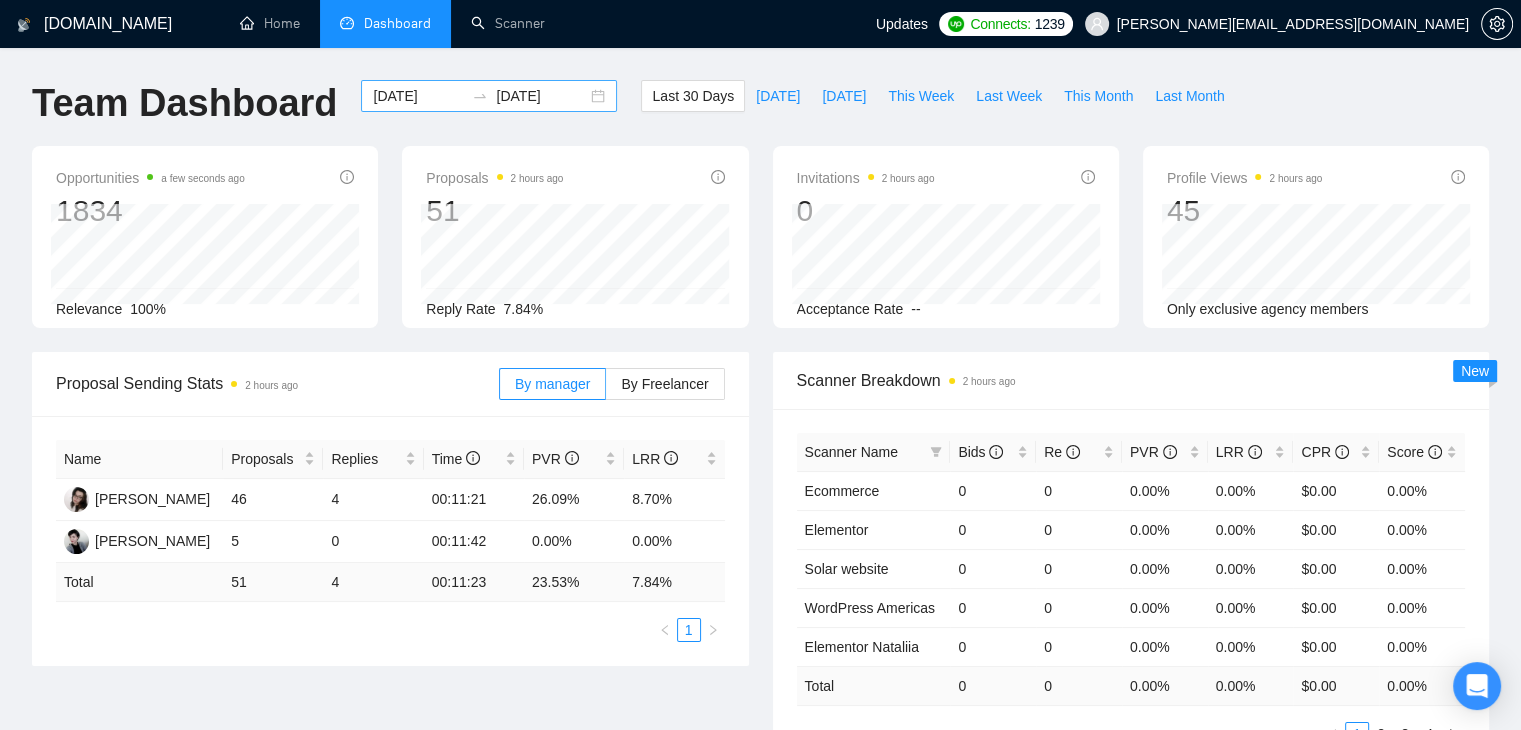 click on "[DATE]" at bounding box center [418, 96] 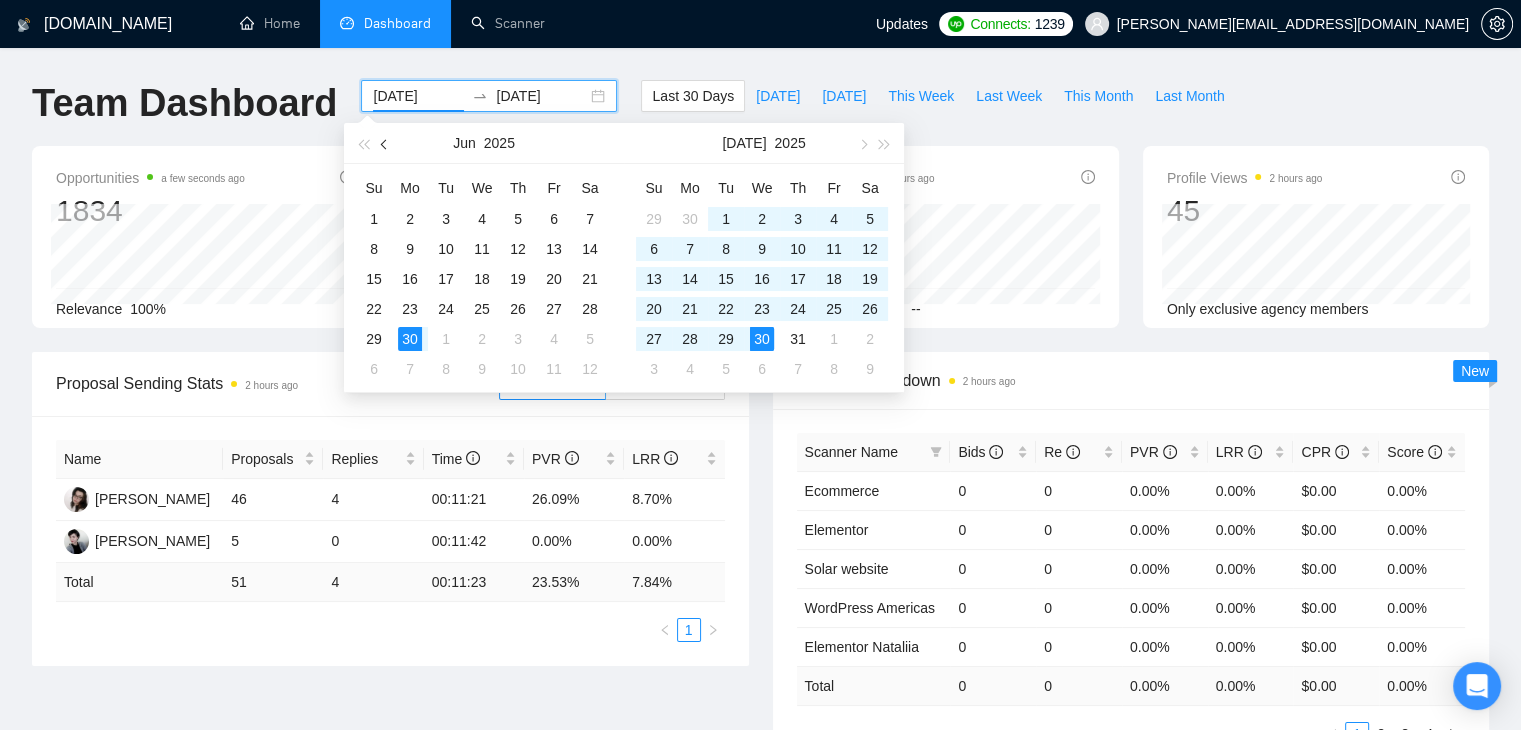 click at bounding box center (386, 144) 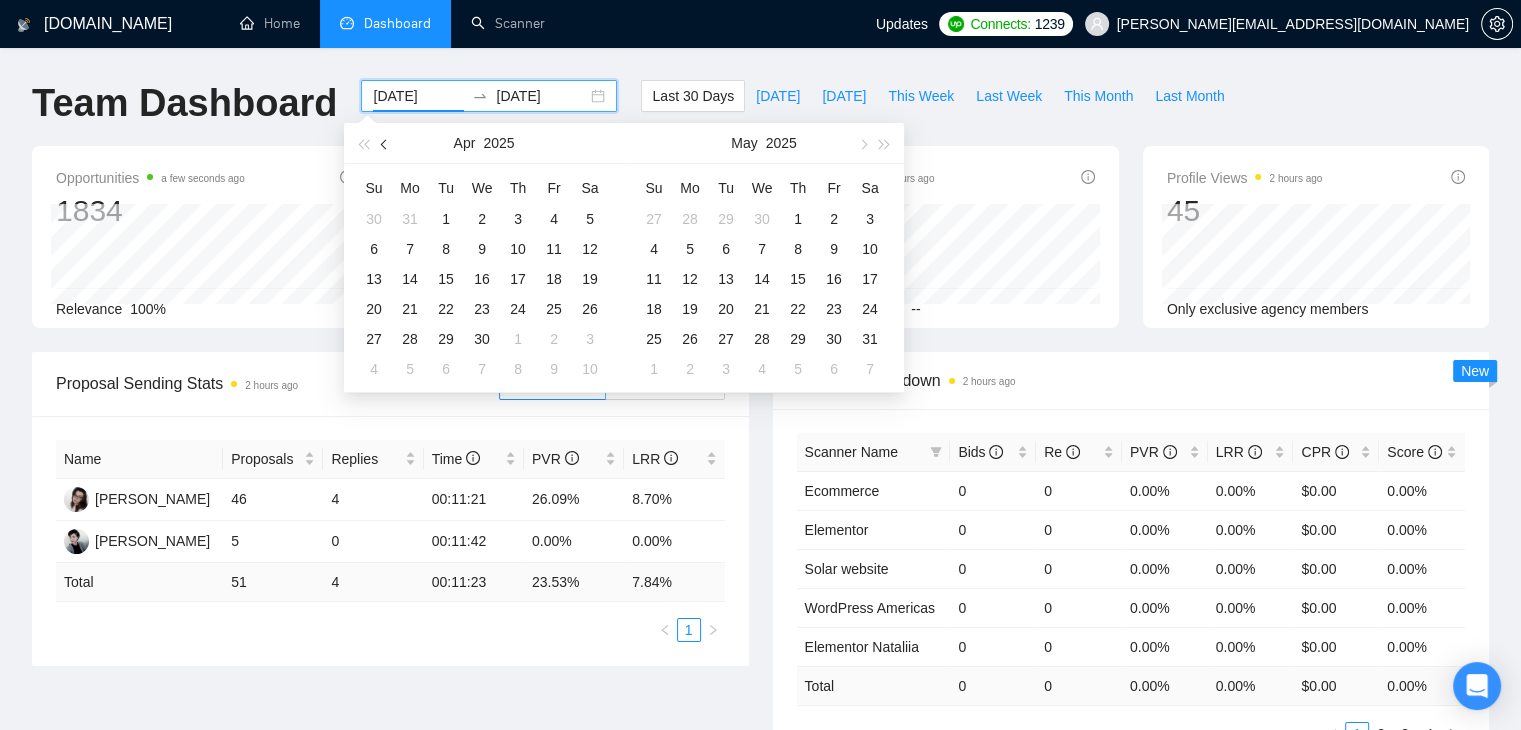 click at bounding box center (386, 144) 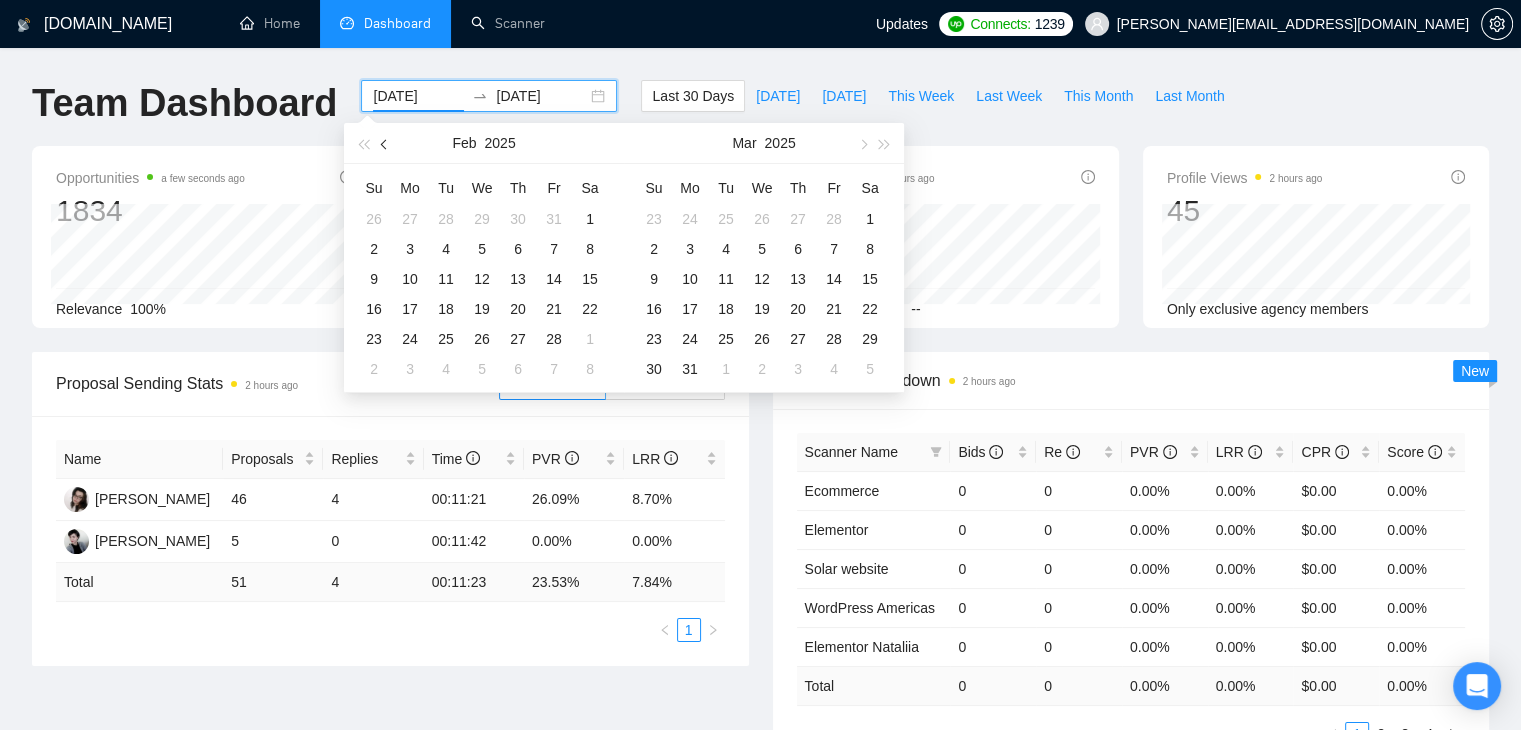 click at bounding box center [386, 144] 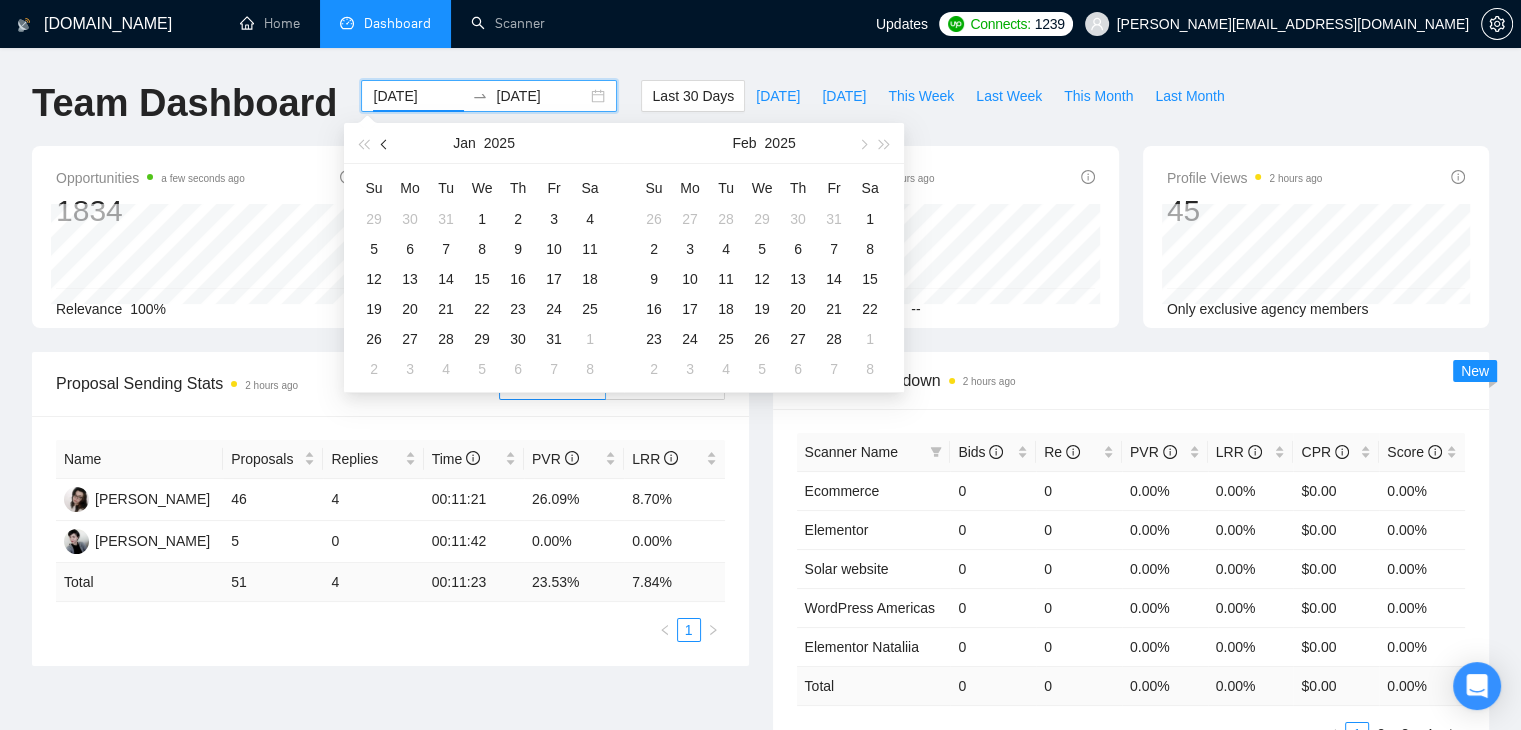 click at bounding box center [386, 144] 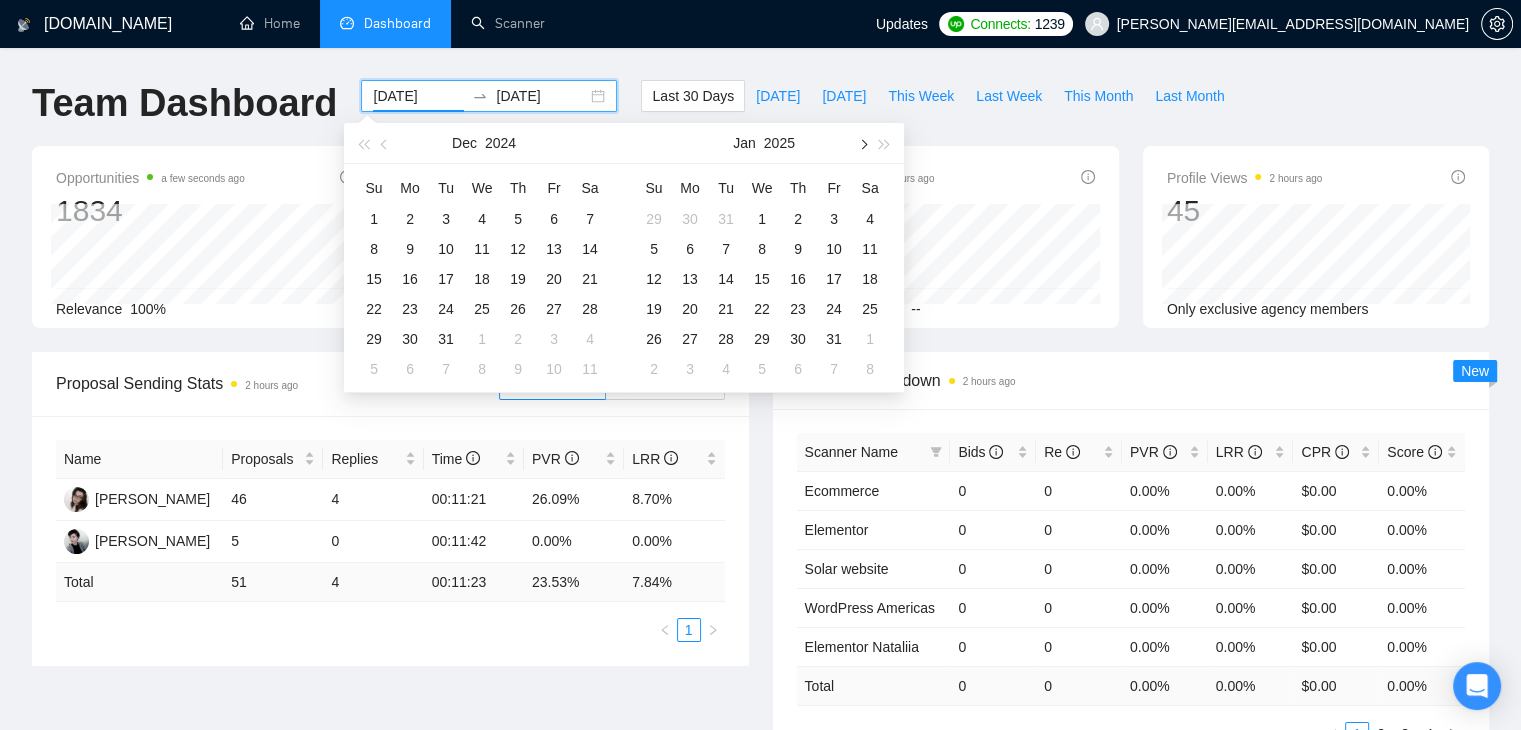 click at bounding box center [862, 144] 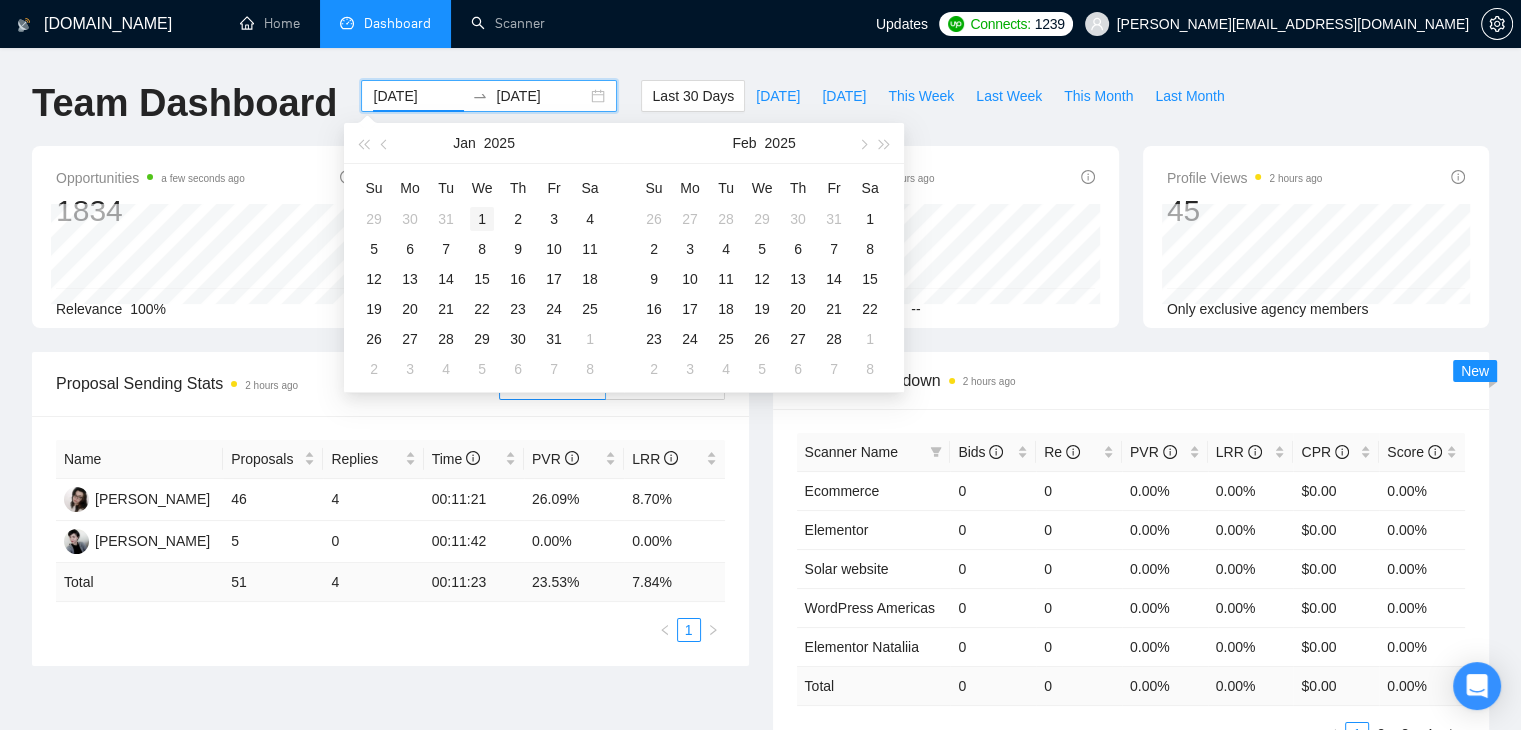 type on "[DATE]" 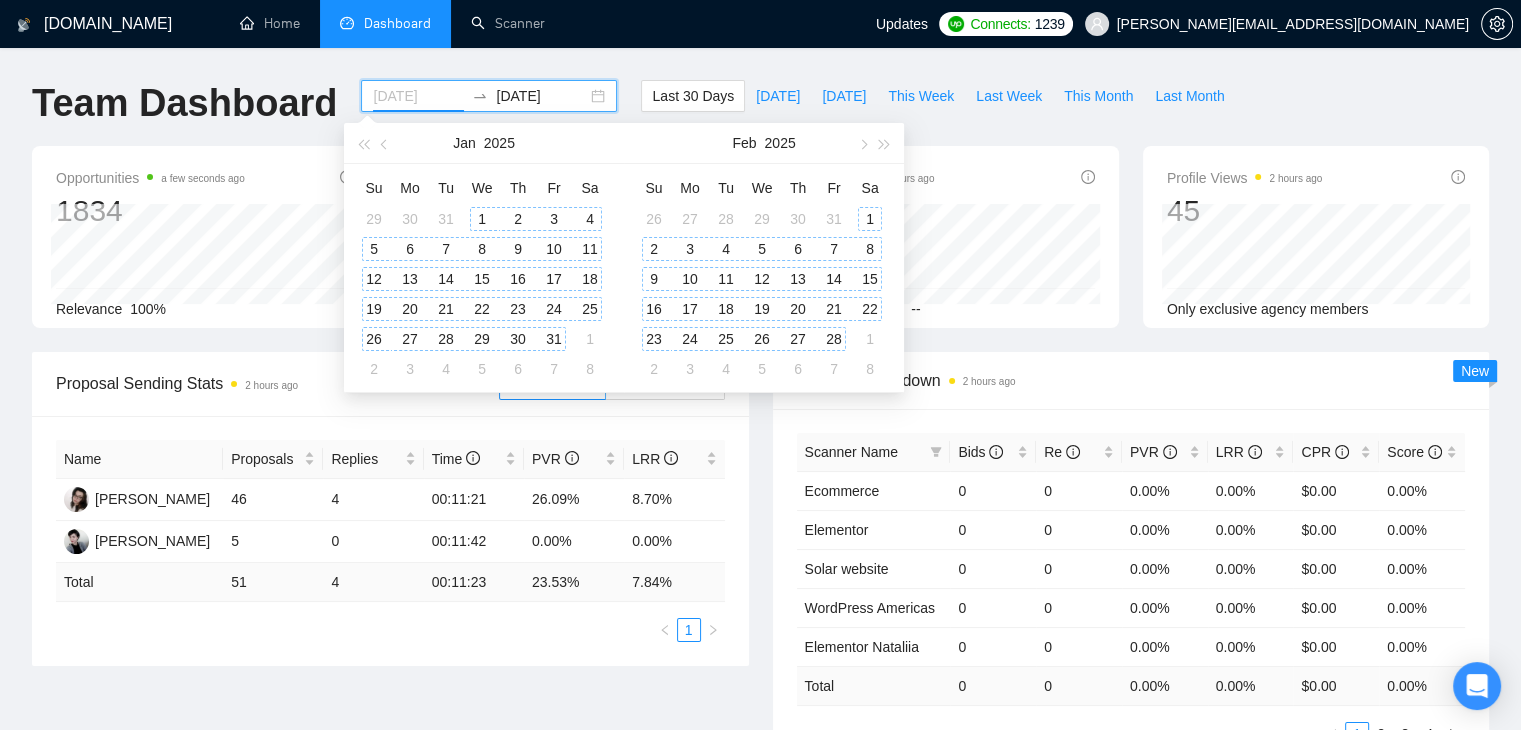 click on "1" at bounding box center (482, 219) 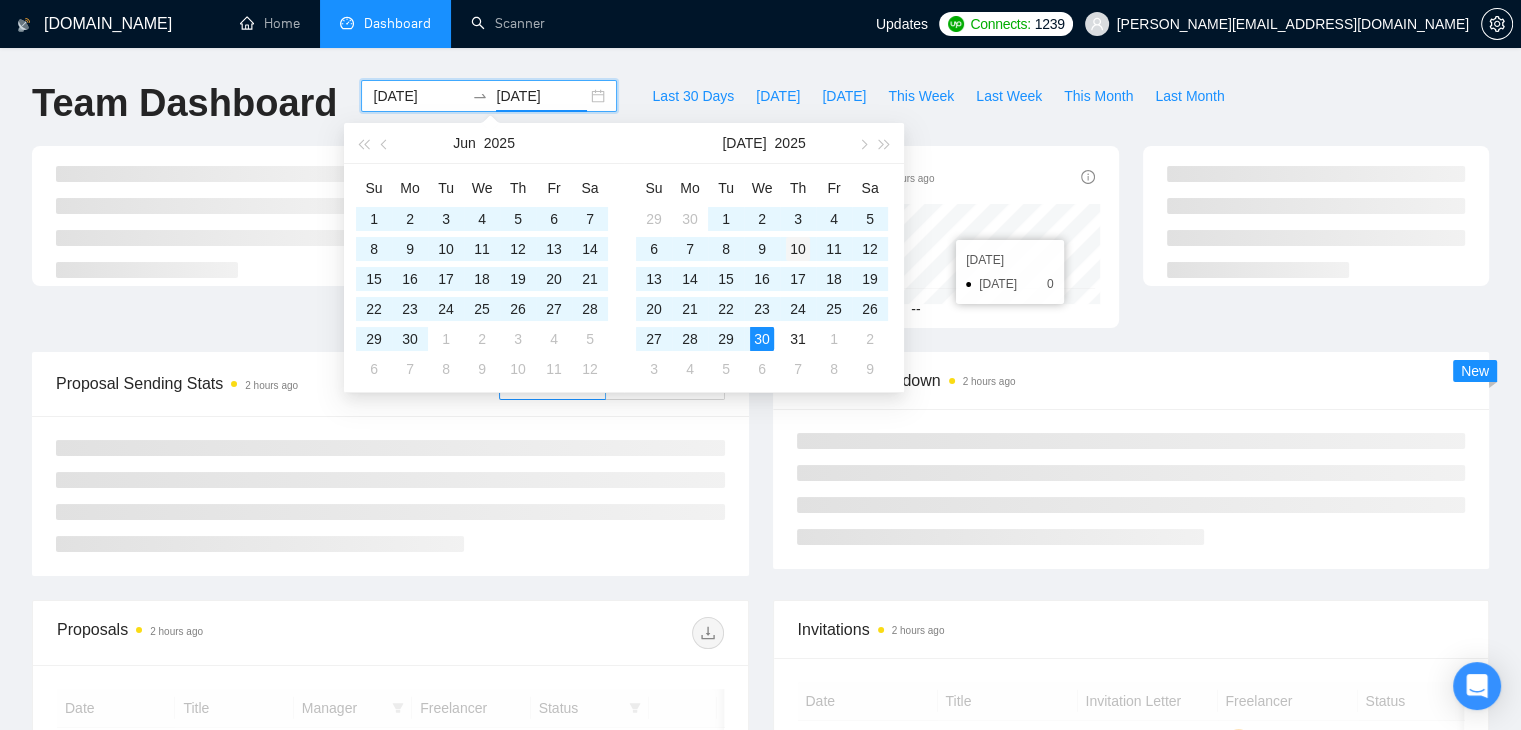 type on "[DATE]" 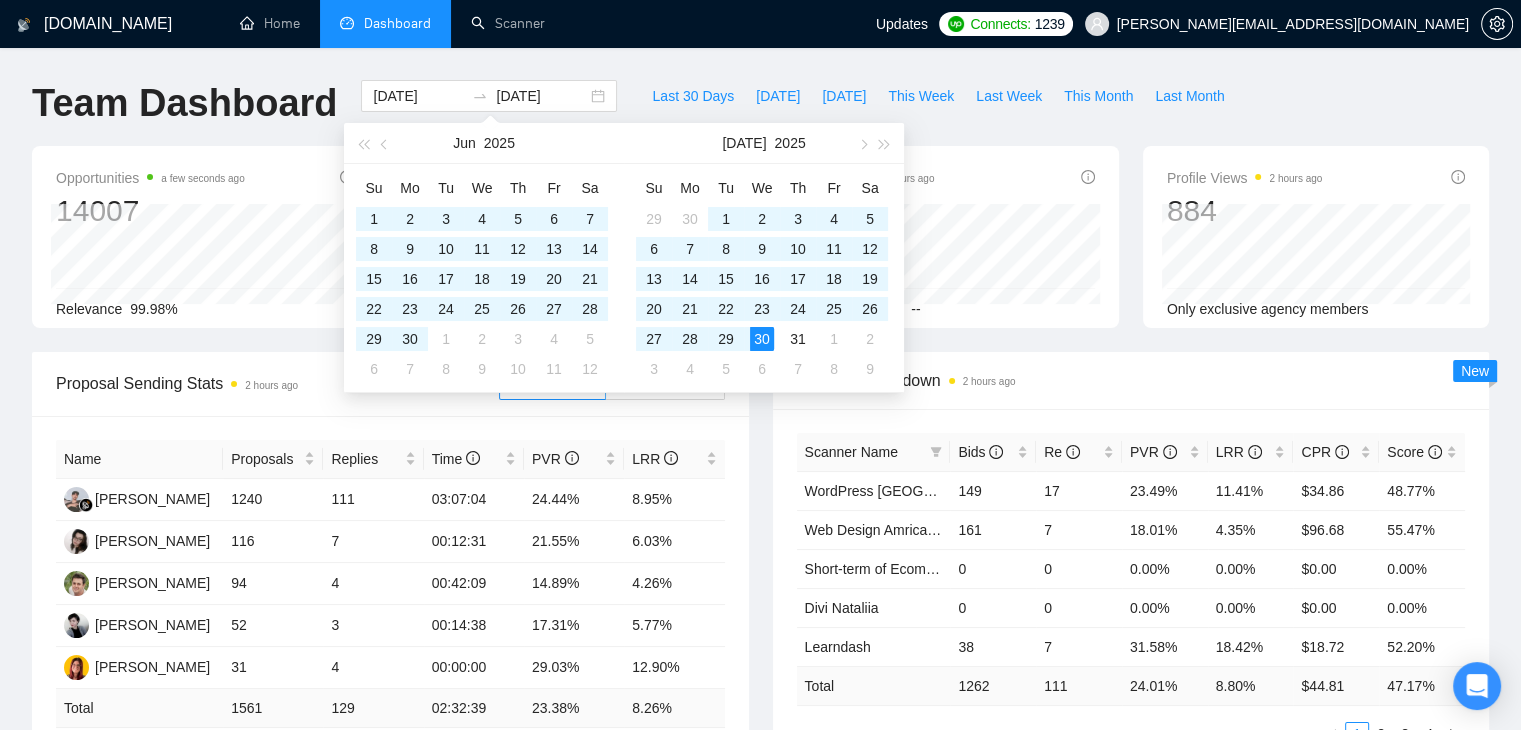 click on "Profile Views 2 hours ago 884   Only exclusive agency members" at bounding box center (1316, 237) 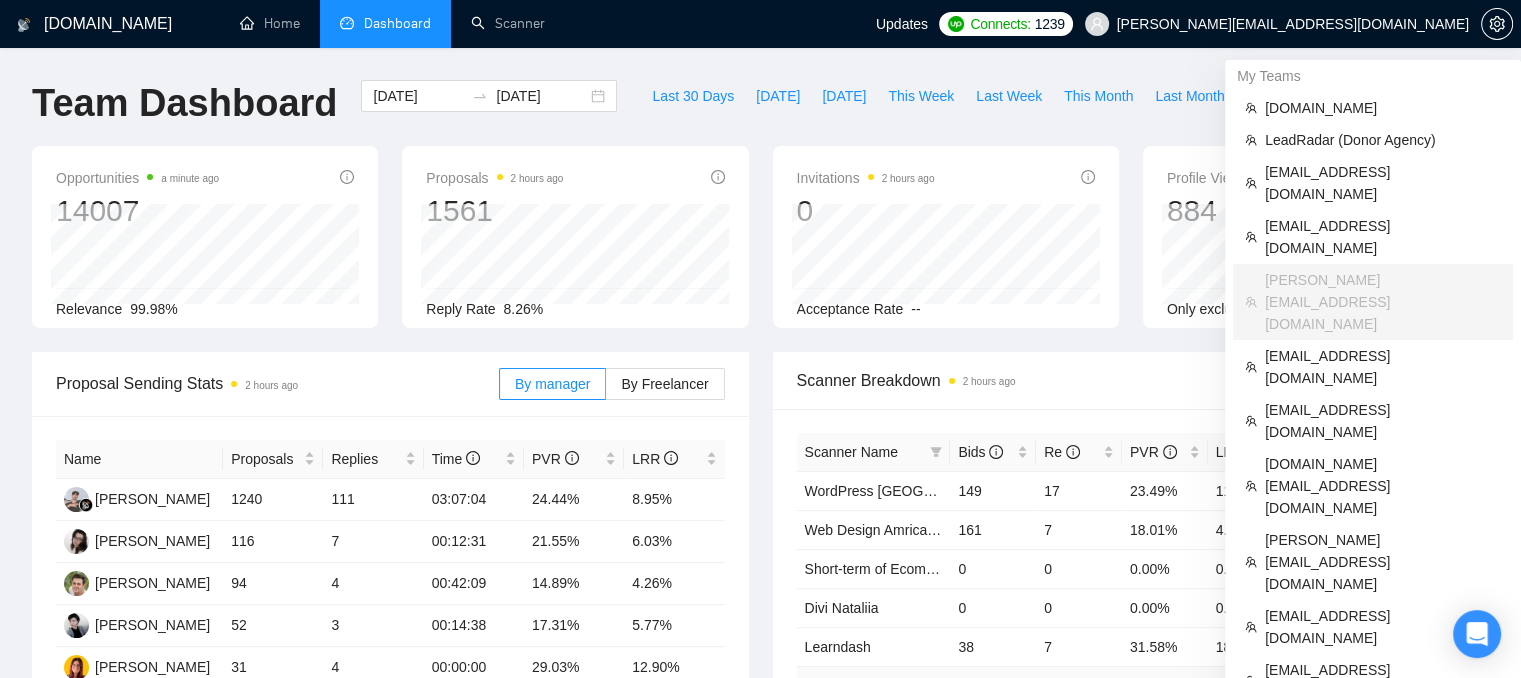 click on "[PERSON_NAME][EMAIL_ADDRESS][DOMAIN_NAME]" at bounding box center [1293, 24] 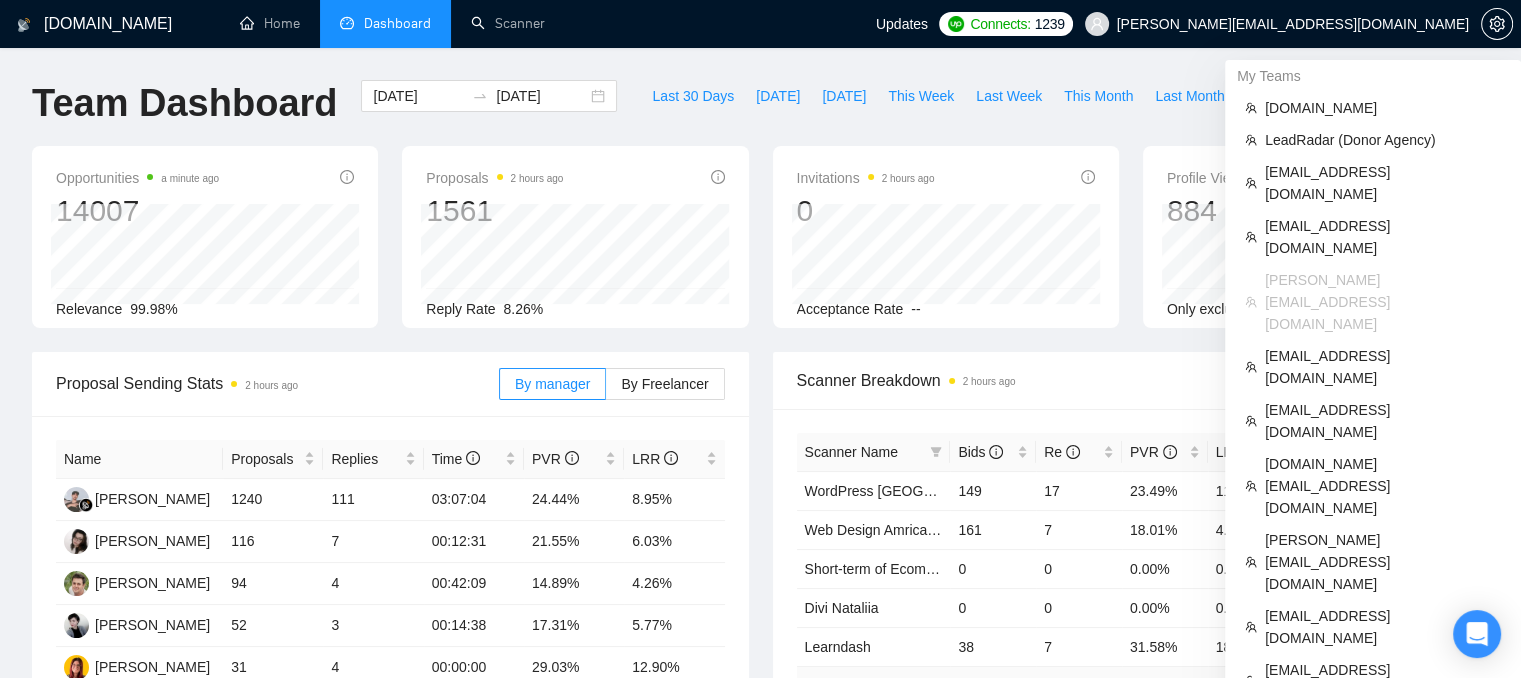 click on "[EMAIL_ADDRESS][DOMAIN_NAME]" at bounding box center (1383, 1049) 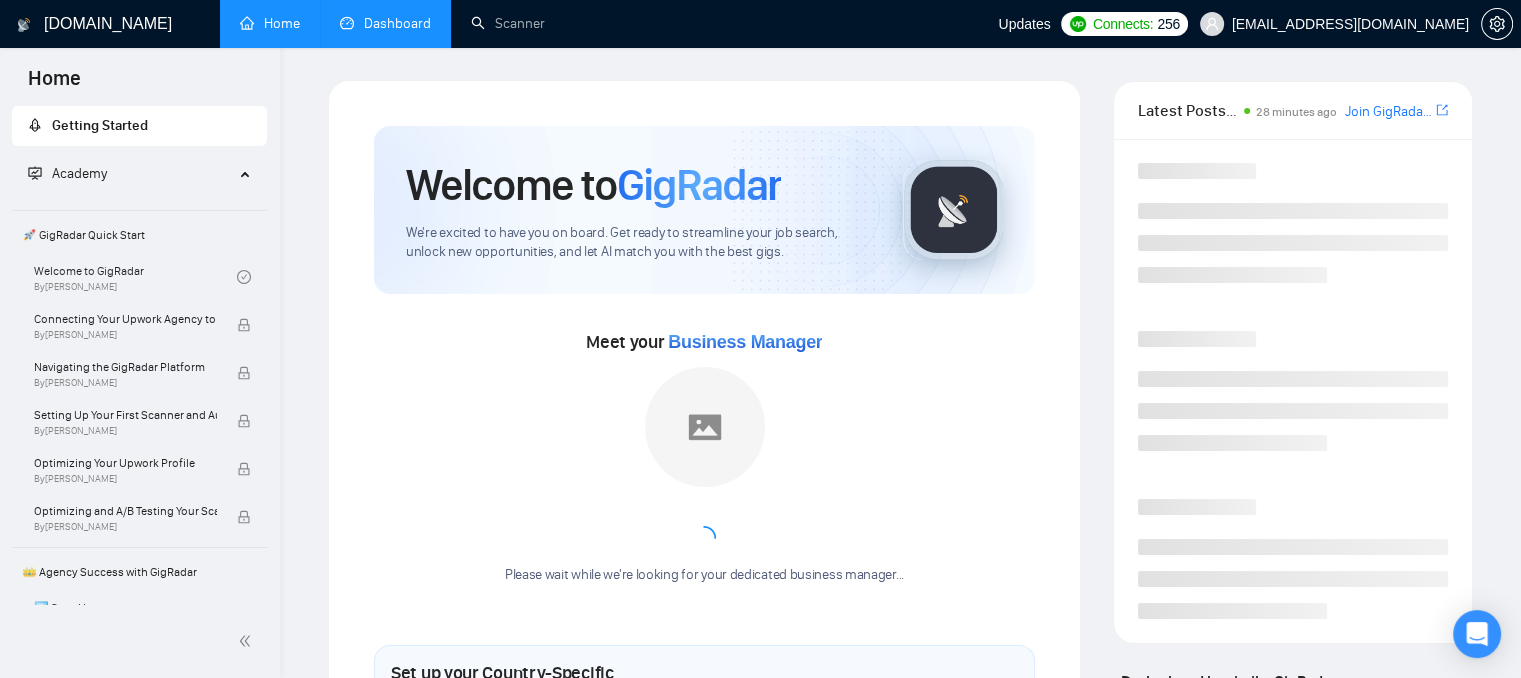 click on "Dashboard" at bounding box center [385, 23] 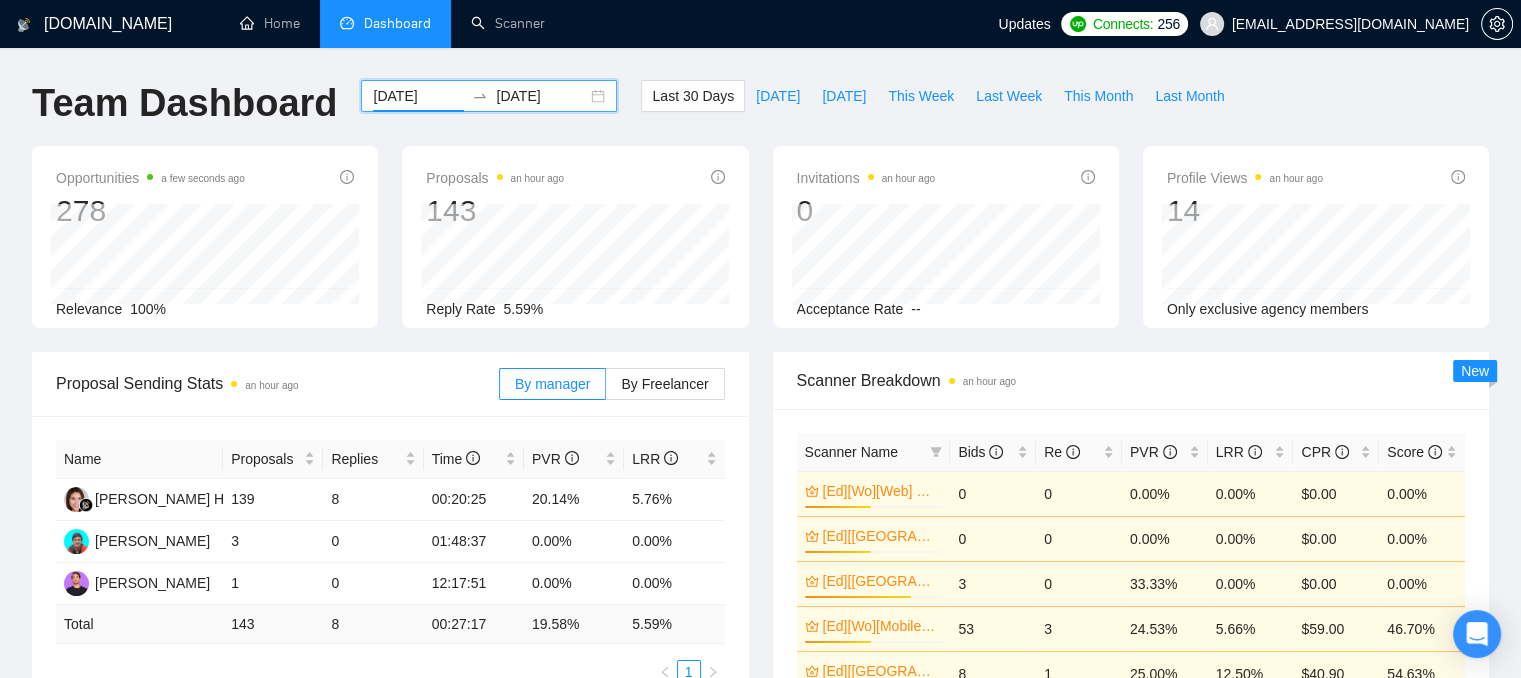 click on "[DATE]" at bounding box center (418, 96) 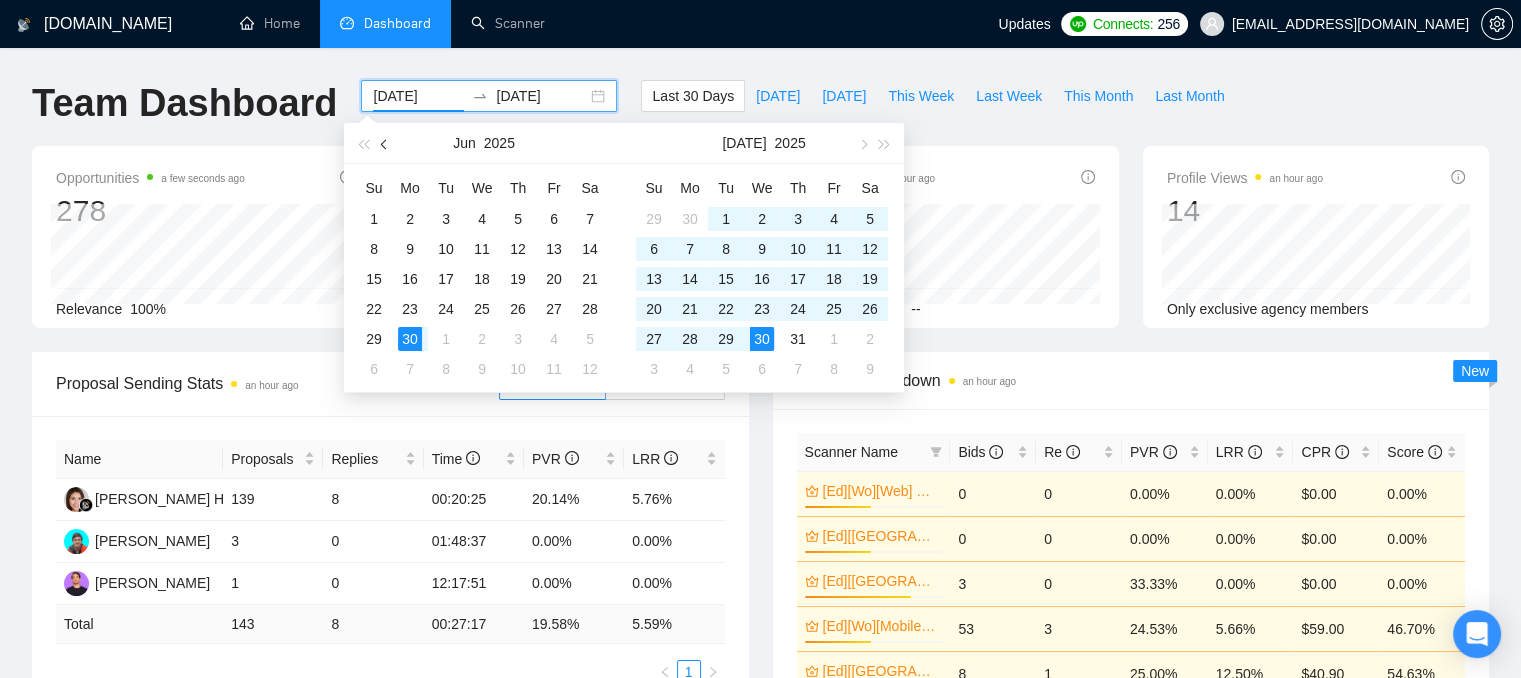 click at bounding box center (385, 143) 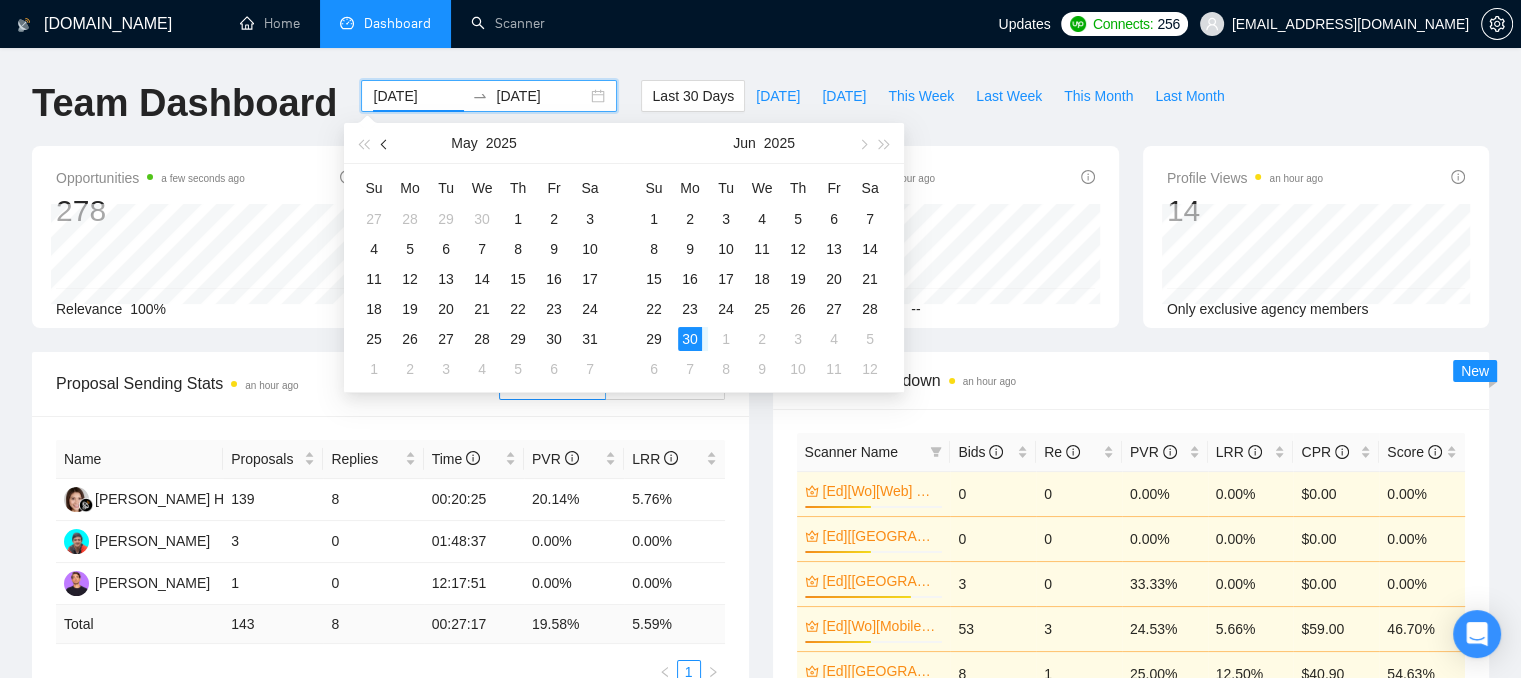 click at bounding box center (385, 143) 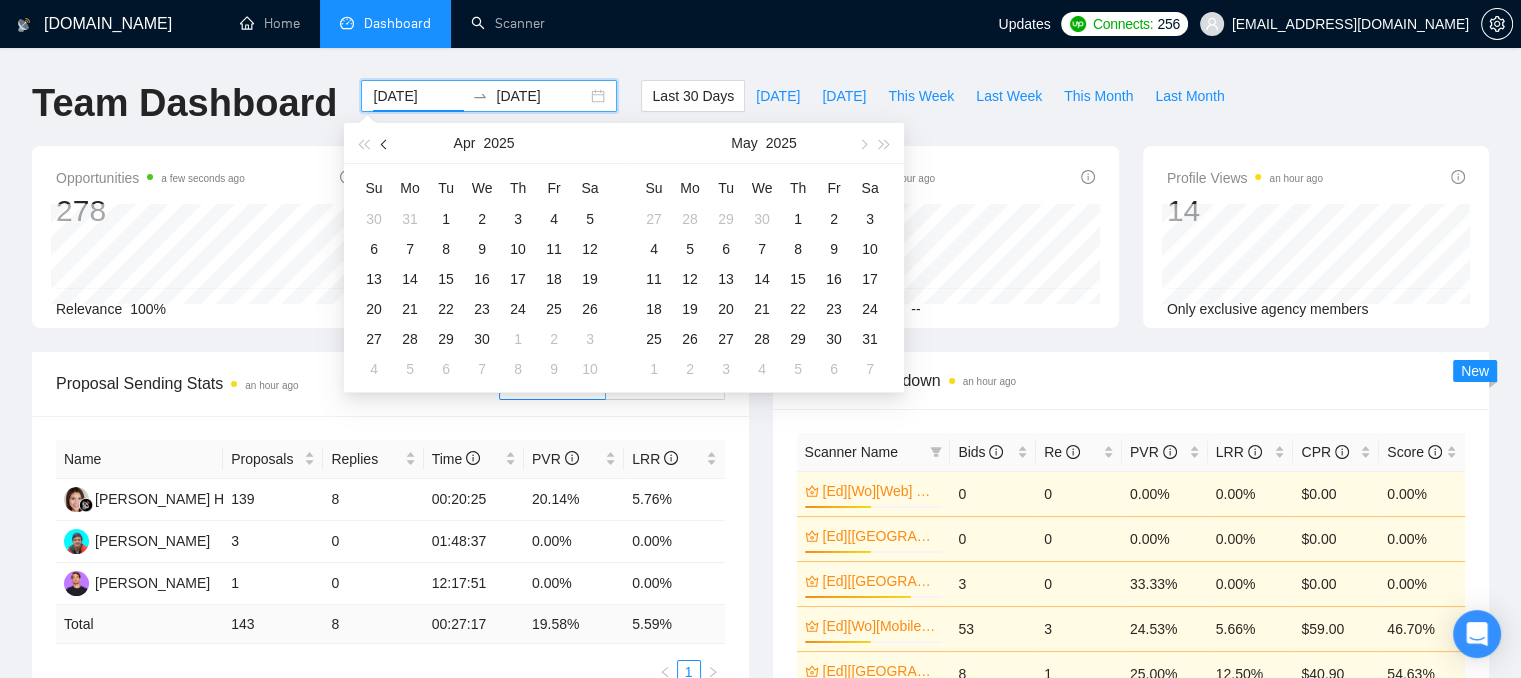 click at bounding box center [385, 143] 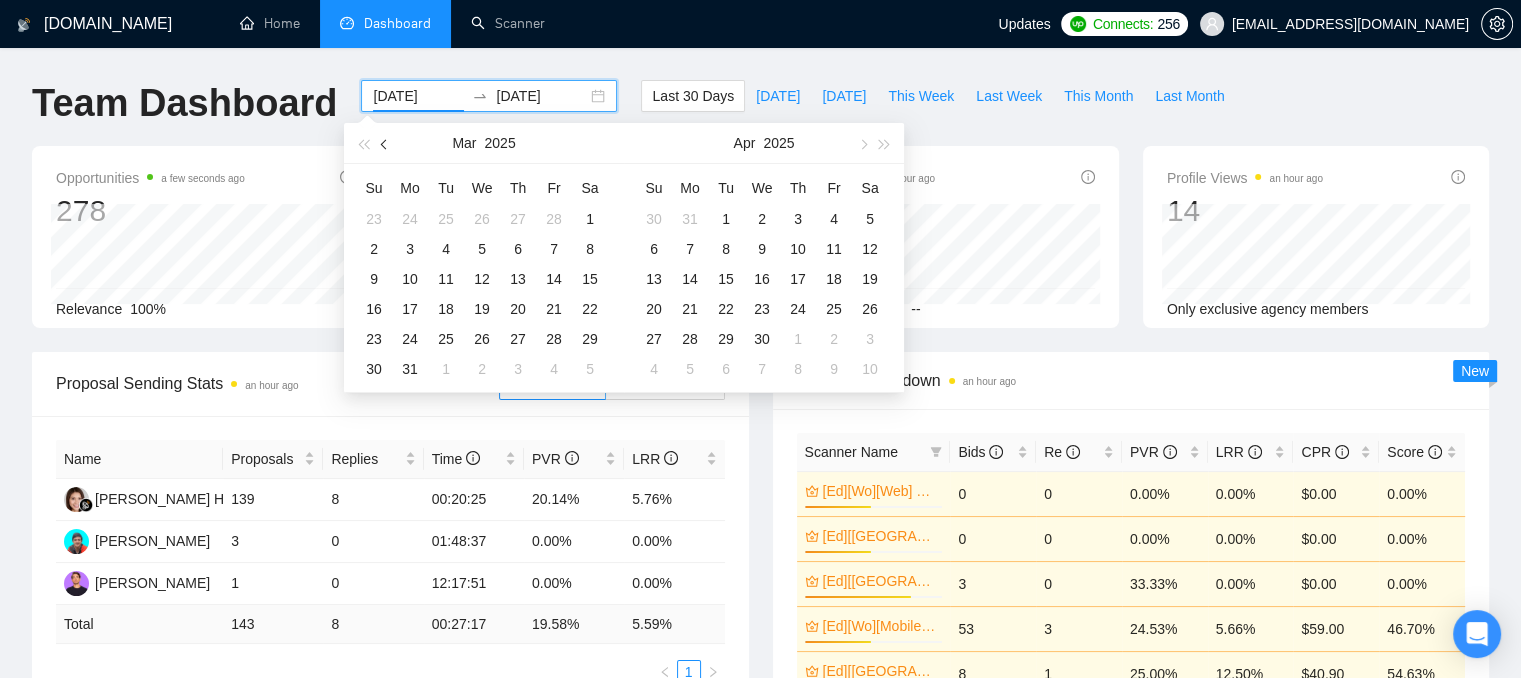 click at bounding box center (385, 143) 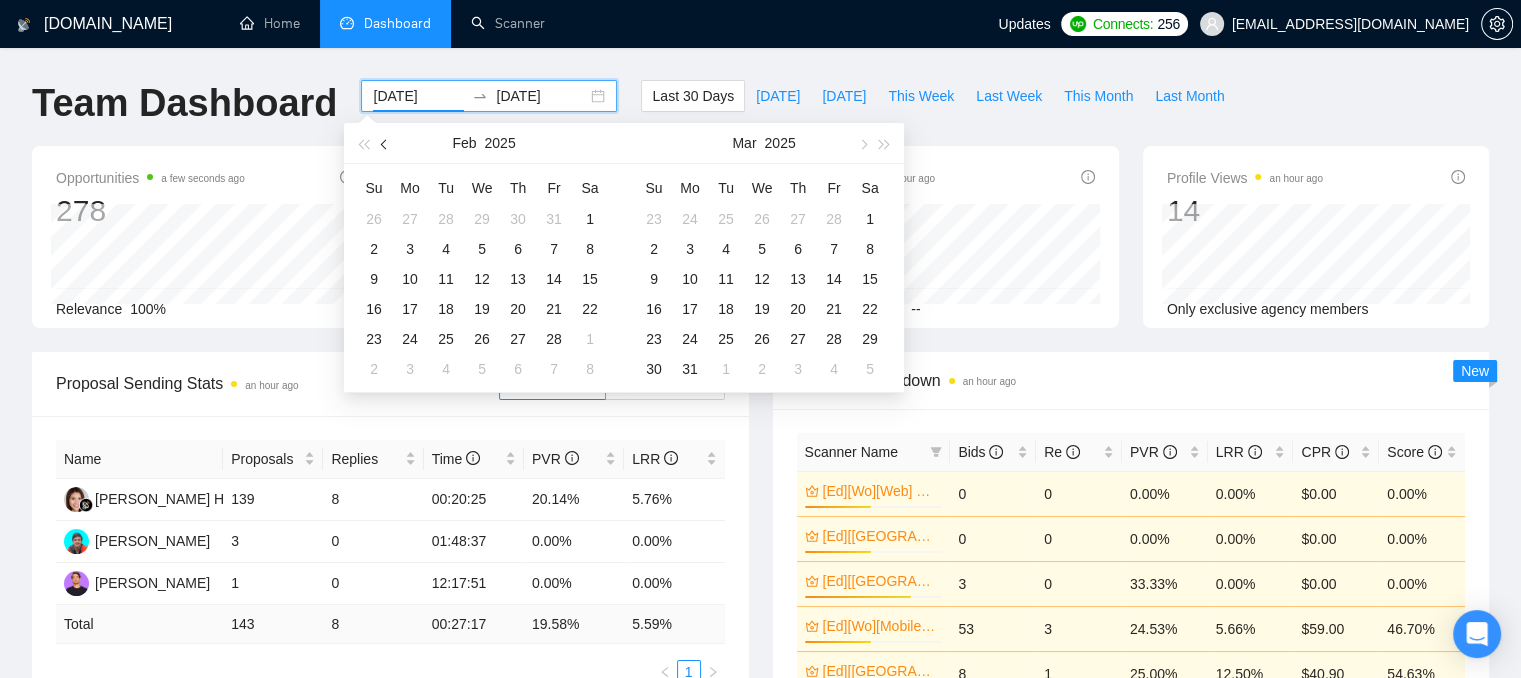 click at bounding box center [385, 143] 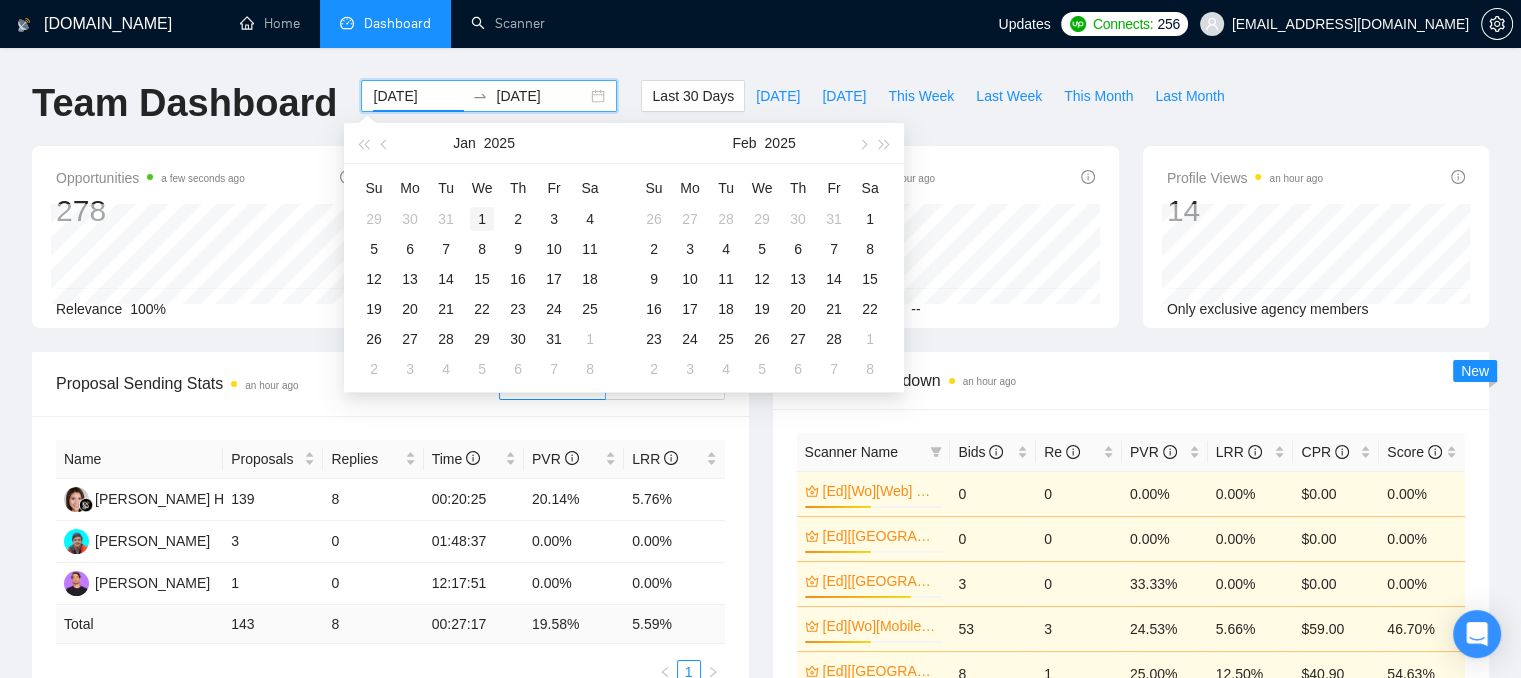 type on "[DATE]" 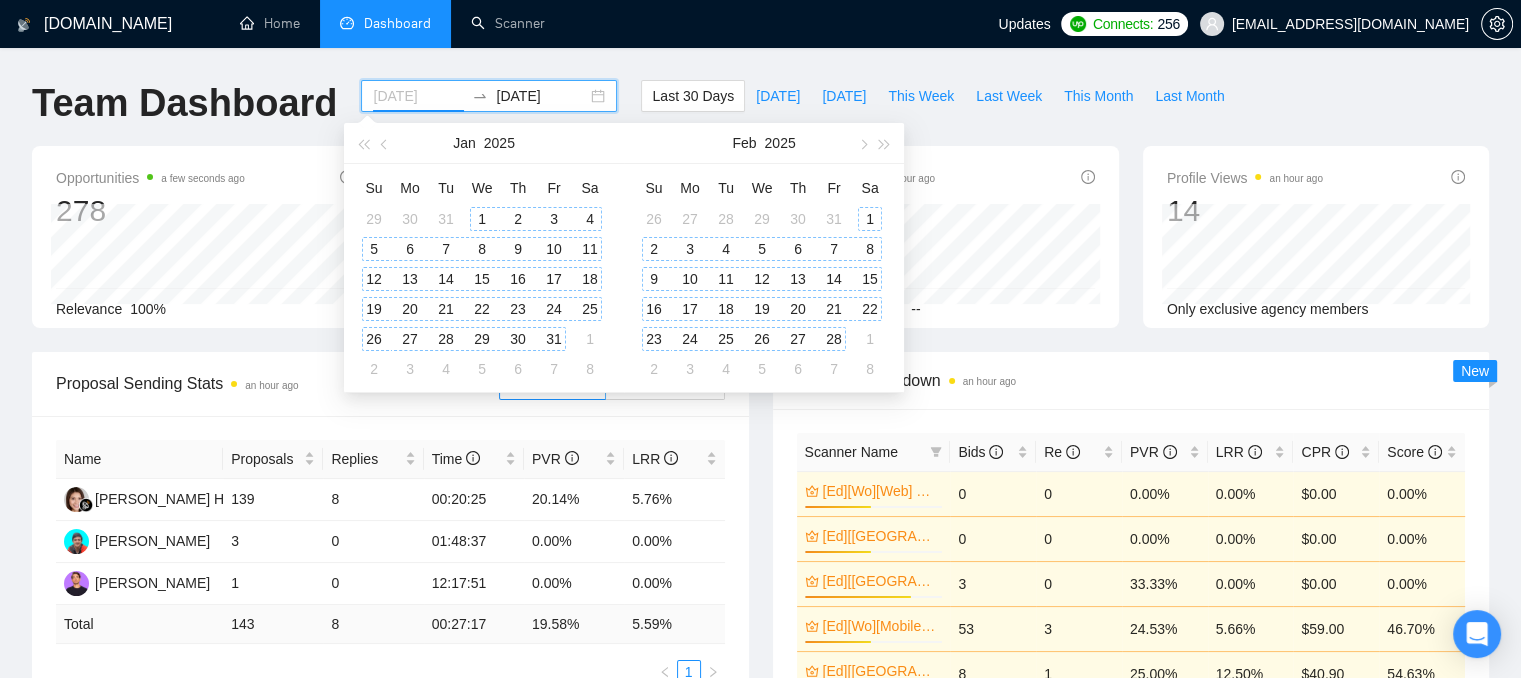 click on "1" at bounding box center (482, 219) 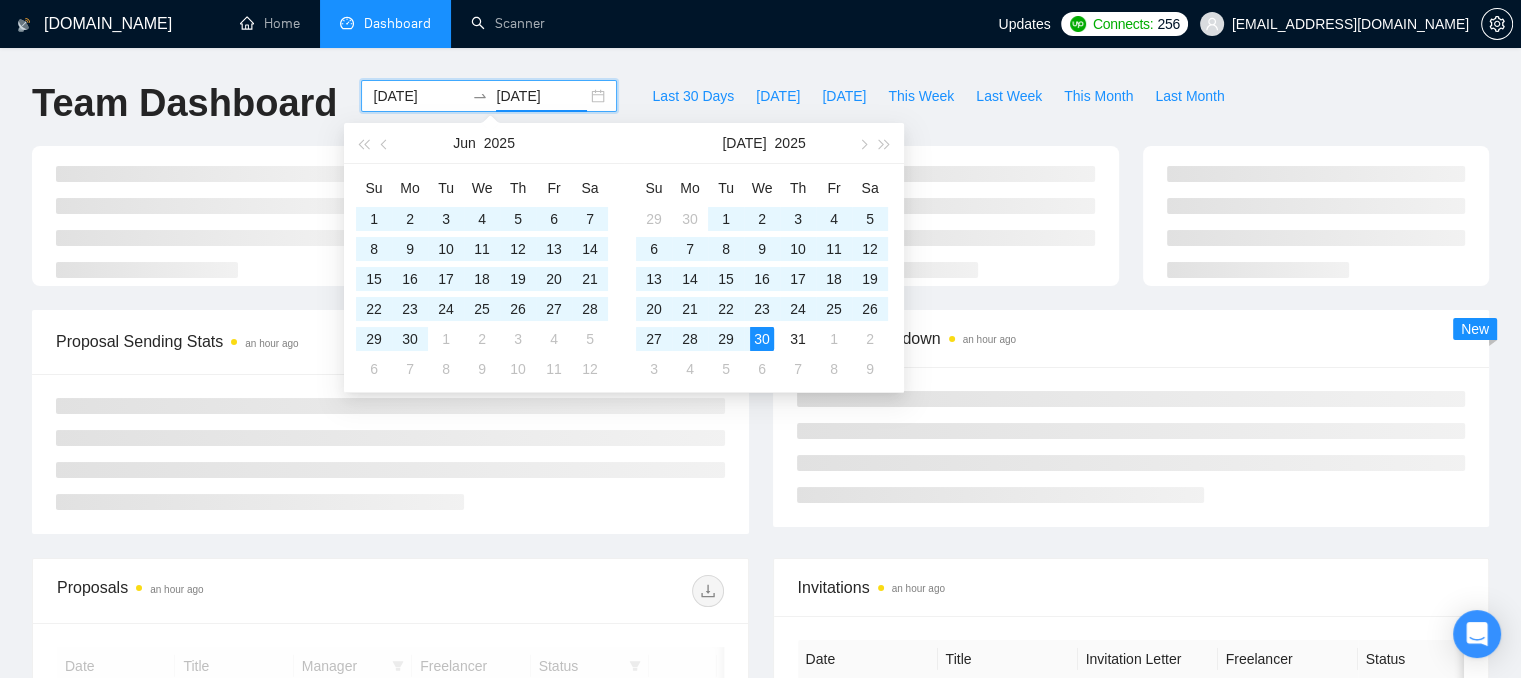 click on "[DOMAIN_NAME] Home Dashboard Scanner Updates  Connects: 256 [EMAIL_ADDRESS][DOMAIN_NAME] Team Dashboard [DATE] [DATE] Last 30 Days [DATE] [DATE] This Week Last Week This Month Last Month Proposal Sending Stats an hour ago By manager By Freelancer Scanner Breakdown an hour ago New Proposals an hour ago Date Title Manager Freelancer Status               [DATE] 04:31 Backend developer (NestJS) needed for app and site edits [PERSON_NAME] Heart [PERSON_NAME] [DATE] 02:16 Airtable CRM [PERSON_NAME] Heart [PERSON_NAME] [DATE] 01:36 CRM Active Campaign Database Assistant for Real Estate Agency [PERSON_NAME] Heart [PERSON_NAME] [DATE] 00:26 Convert Website into Mobile App Using Wrapper [PERSON_NAME] Heart [PERSON_NAME] [DATE] 00:05 App Development for Catalog Comparison [PERSON_NAME] Heart [PERSON_NAME] [DATE] 23:43 Build B2B Customer Portal with Airtable + Stacker for Custom Headwear Company [PERSON_NAME] Heart [PERSON_NAME] [DATE] 23:41 Mobile App Development for Coffee House [PERSON_NAME] Heart [PERSON_NAME] [DATE] 23:31 [PERSON_NAME] Heart 1 2" at bounding box center [760, 674] 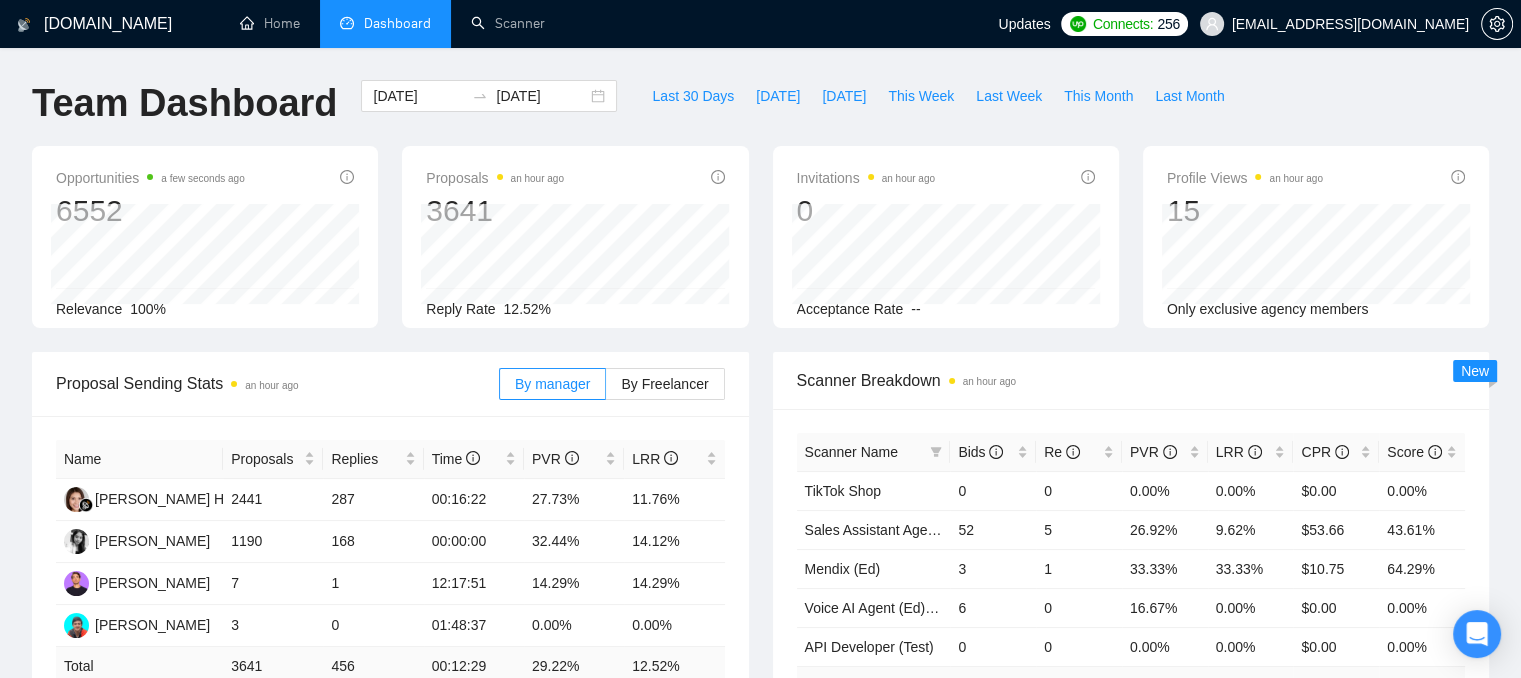 scroll, scrollTop: 100, scrollLeft: 0, axis: vertical 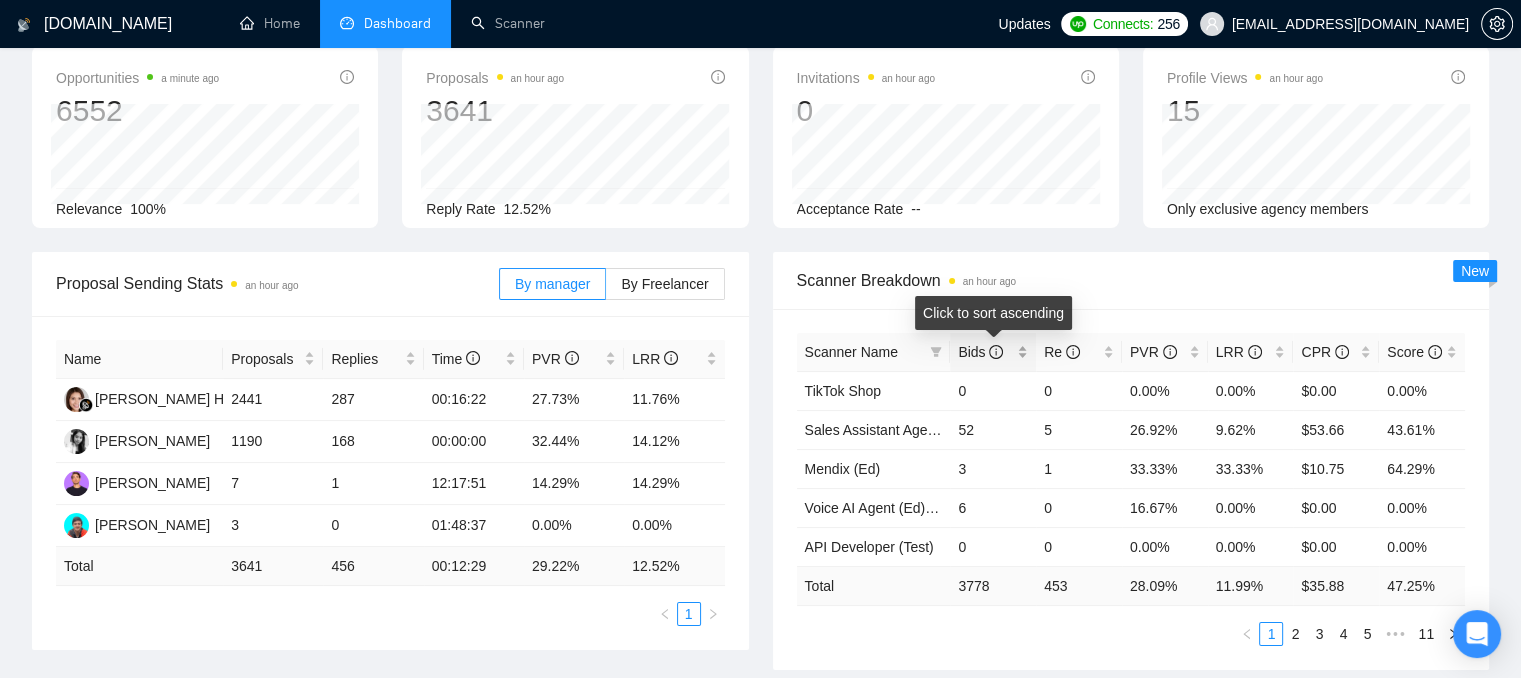 click on "Bids" at bounding box center [993, 352] 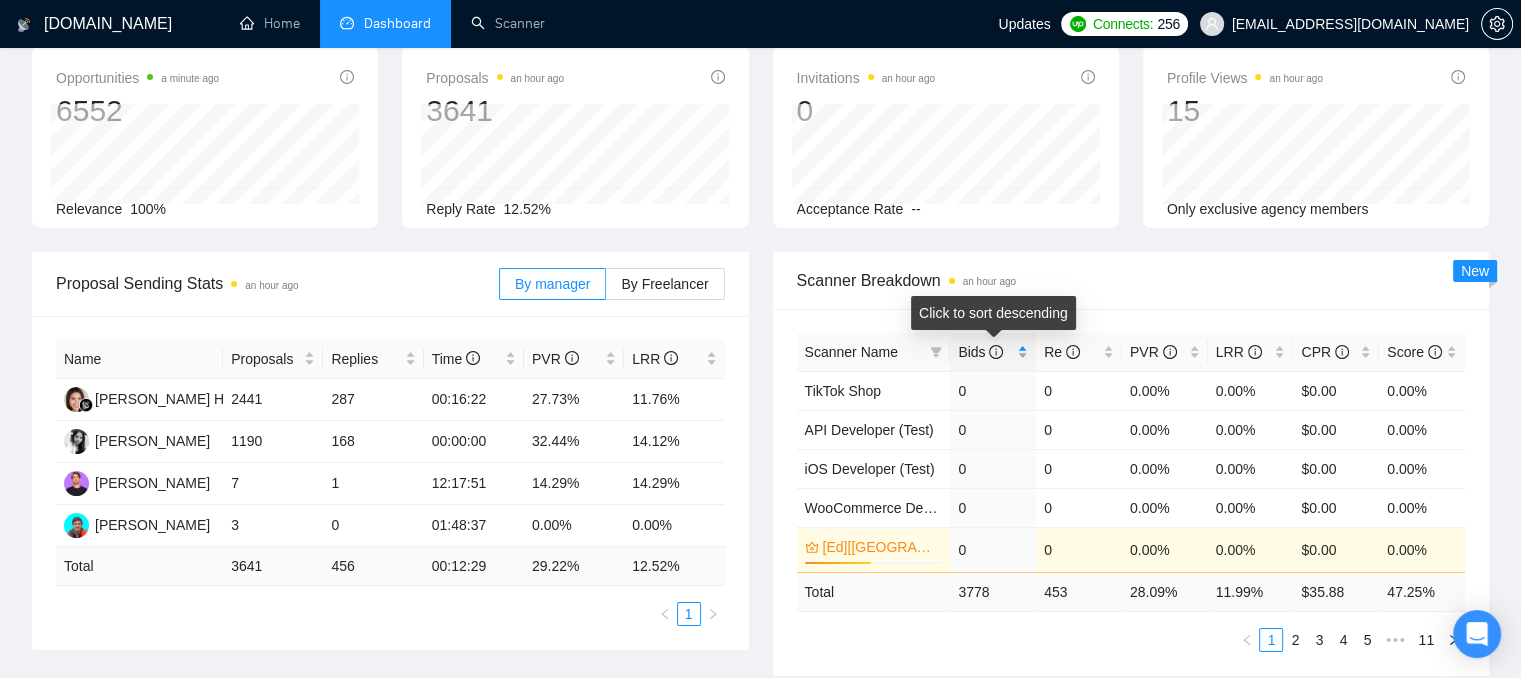 click on "Bids" at bounding box center (993, 352) 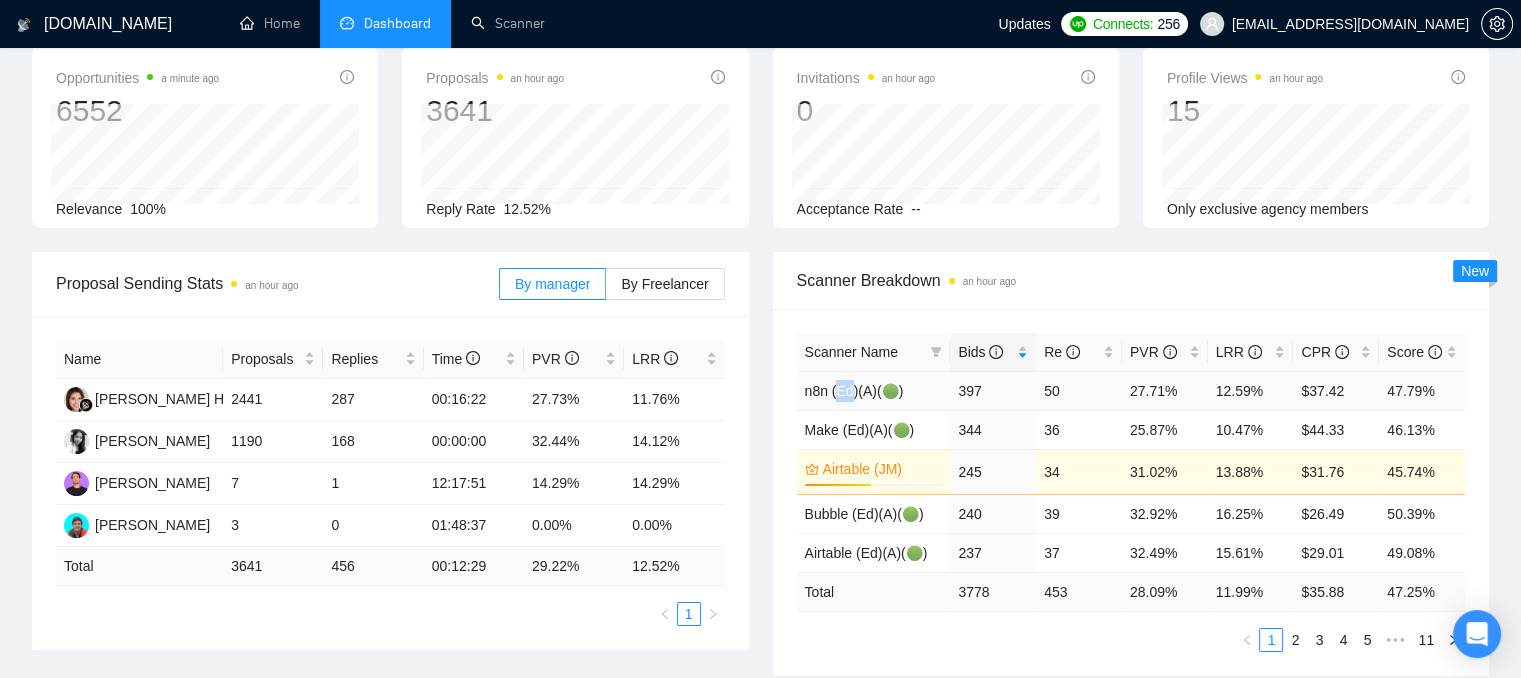 drag, startPoint x: 838, startPoint y: 391, endPoint x: 852, endPoint y: 391, distance: 14 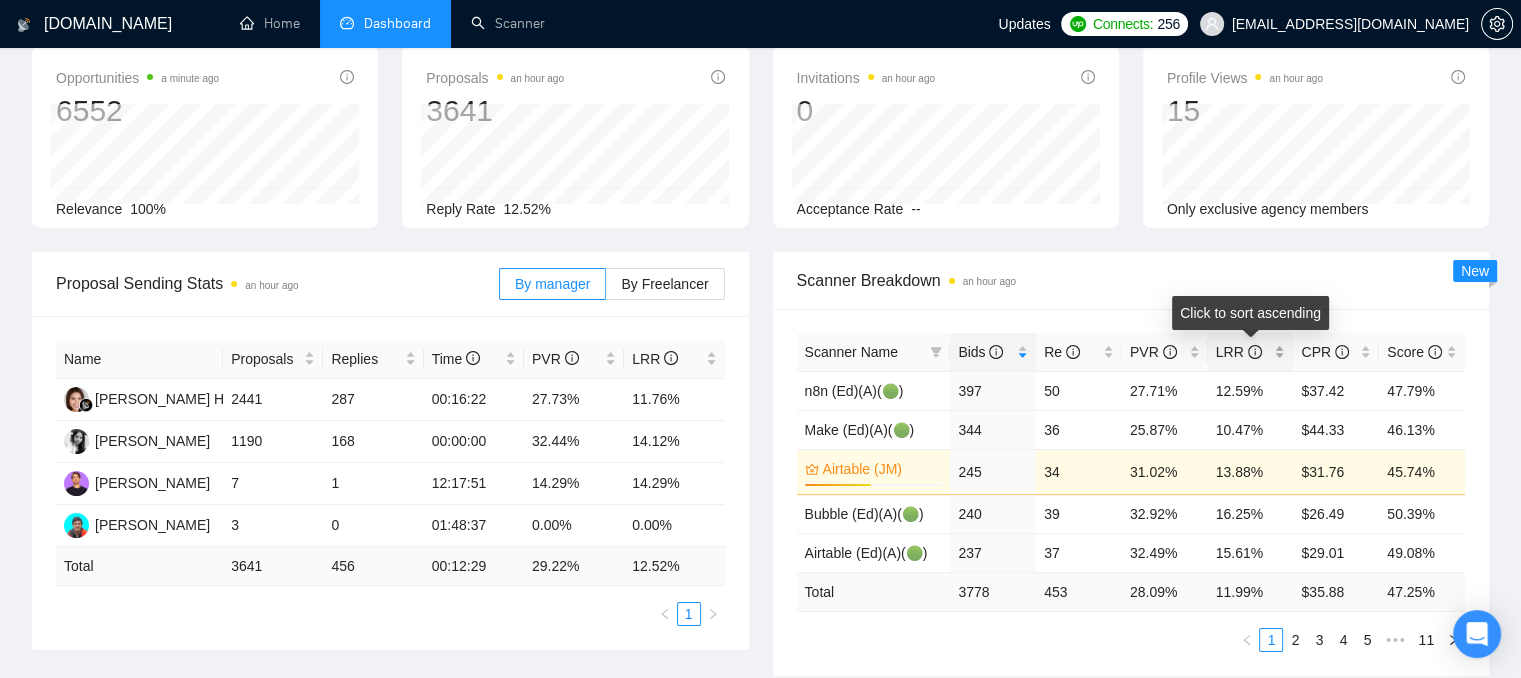 click on "LRR" at bounding box center (1251, 352) 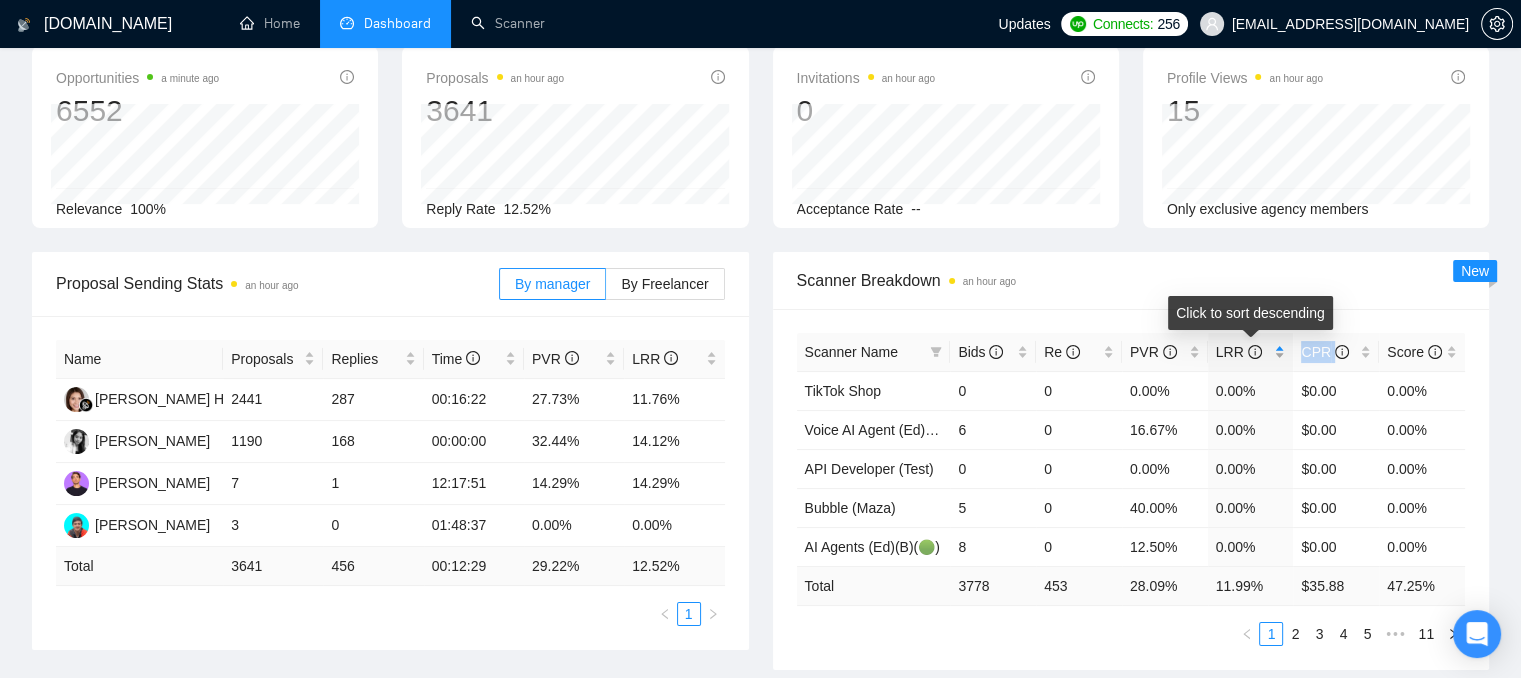 click on "LRR" at bounding box center (1251, 352) 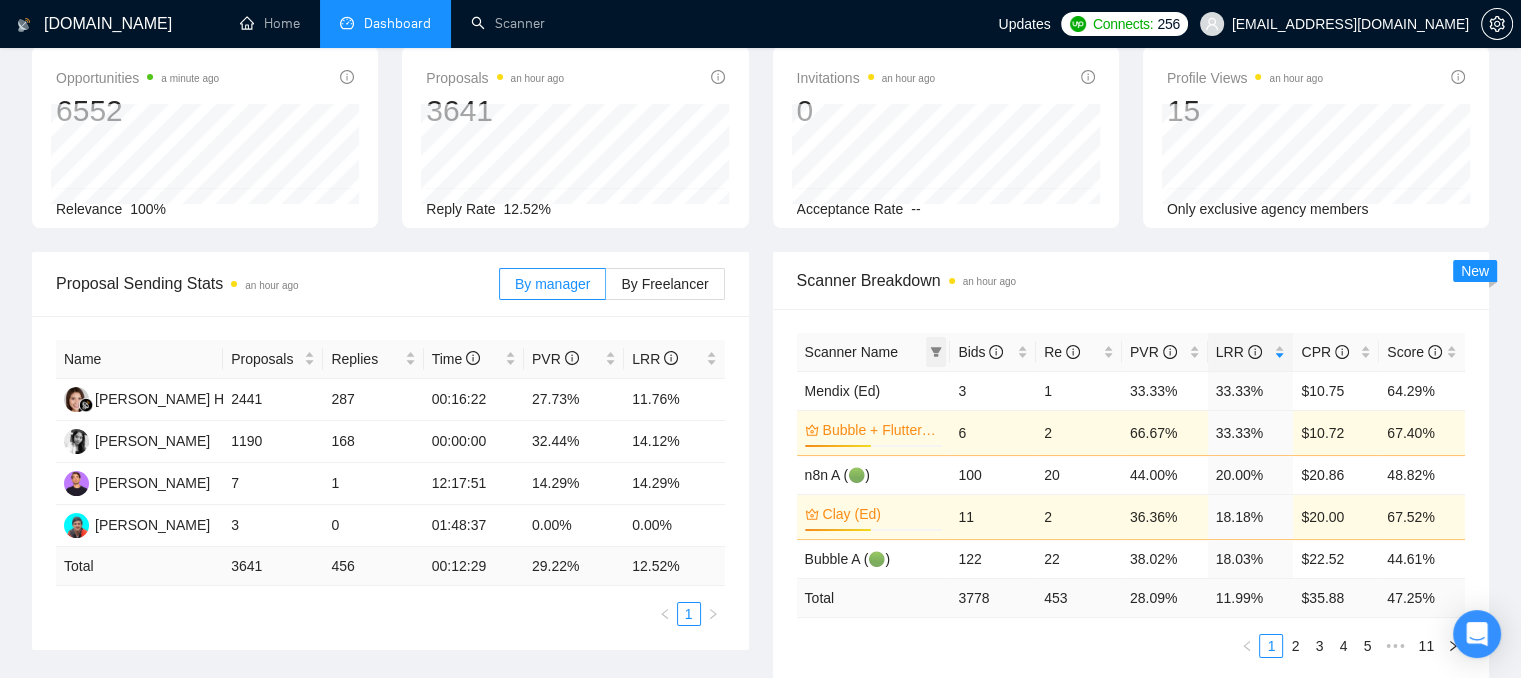 click 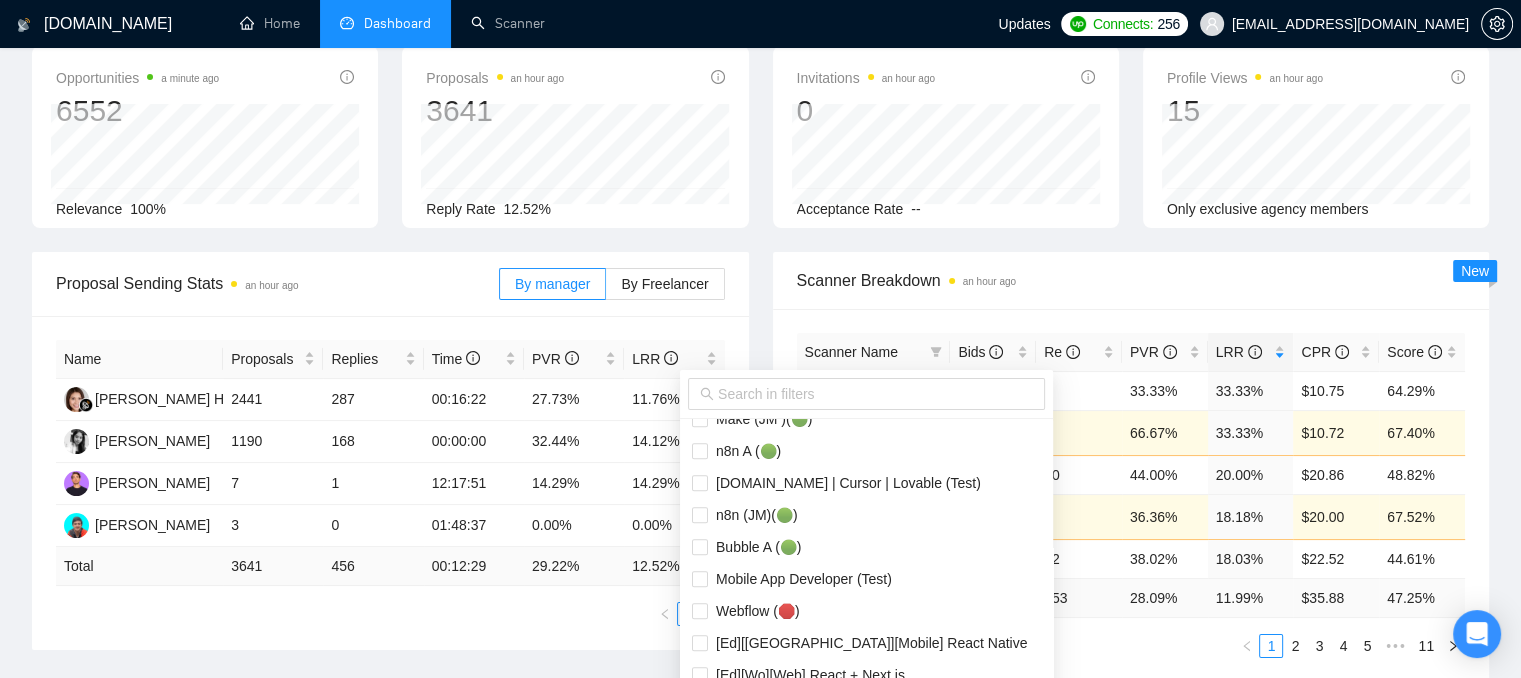 scroll, scrollTop: 1472, scrollLeft: 0, axis: vertical 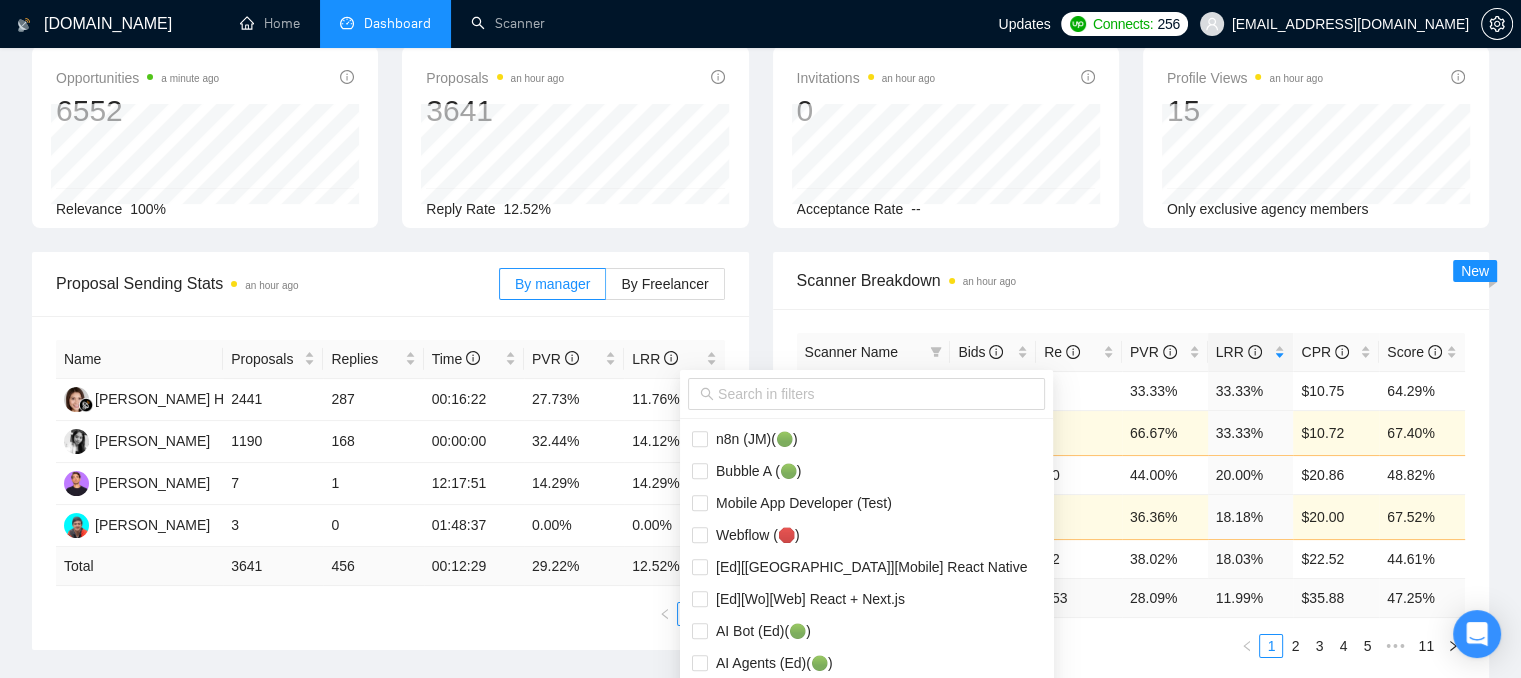 click on "Opportunities a minute ago 6552   [DATE]
Relevant 0 Relevance 100% Proposals an hour ago 3641   [DATE]
Sent 32
Replied 6 Reply Rate 12.52% Invitations an hour ago 0   Acceptance Rate -- Profile Views an hour ago 15   Only exclusive agency members" at bounding box center [760, 149] 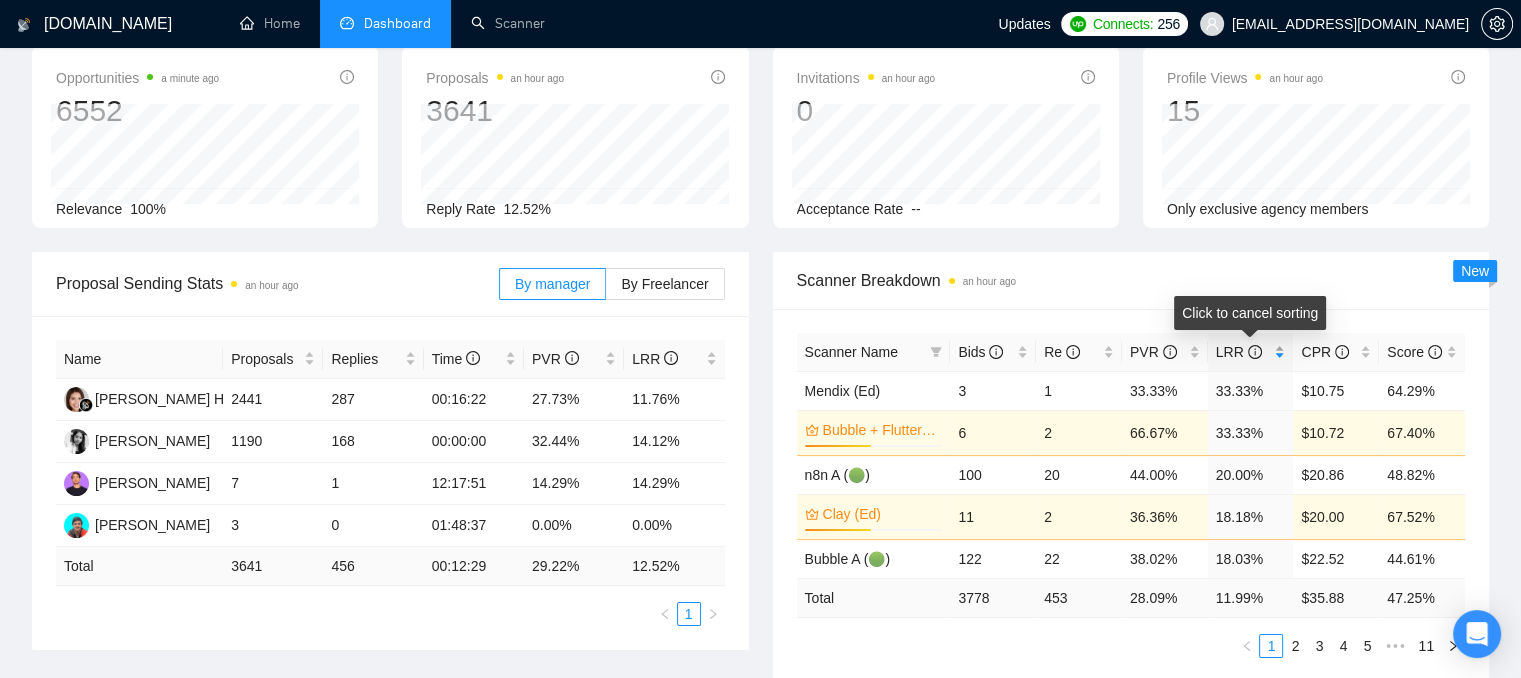 click on "LRR" at bounding box center [1251, 352] 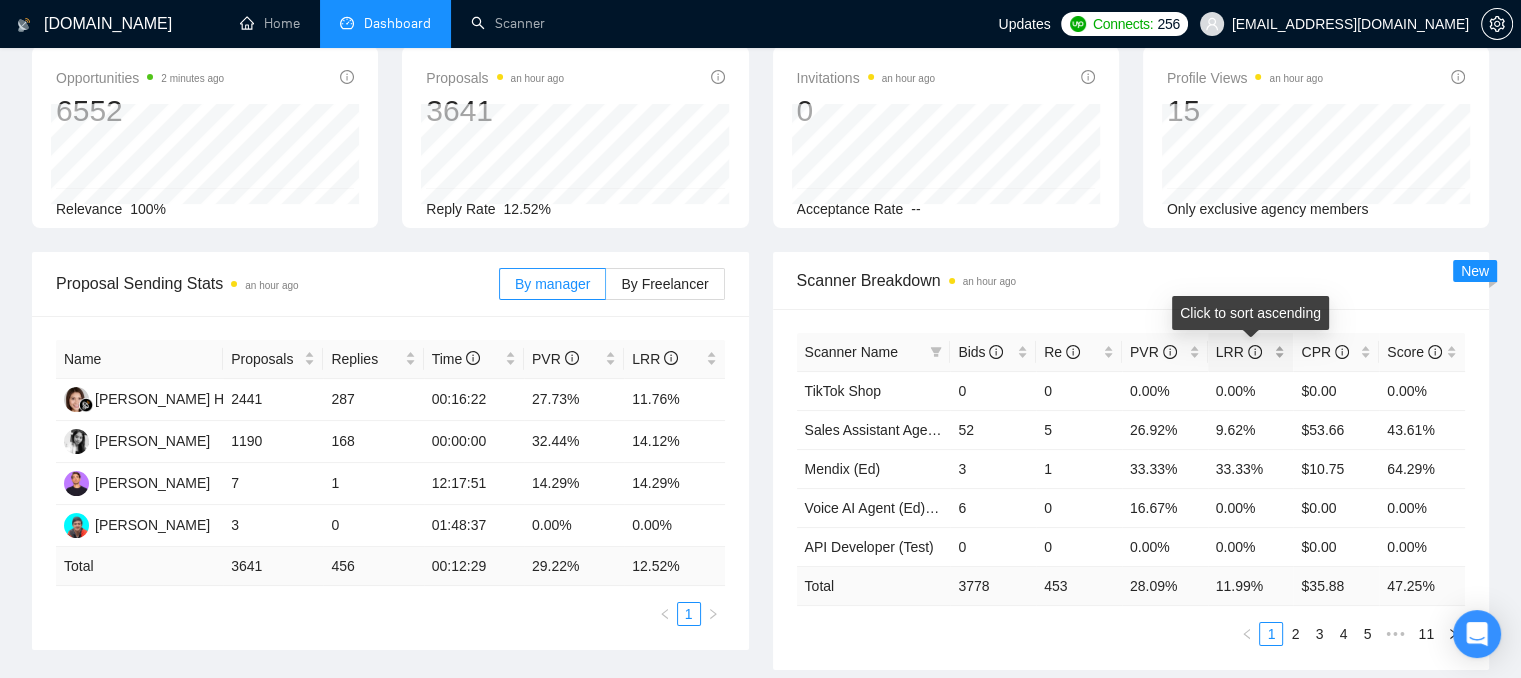 click on "LRR" at bounding box center [1251, 352] 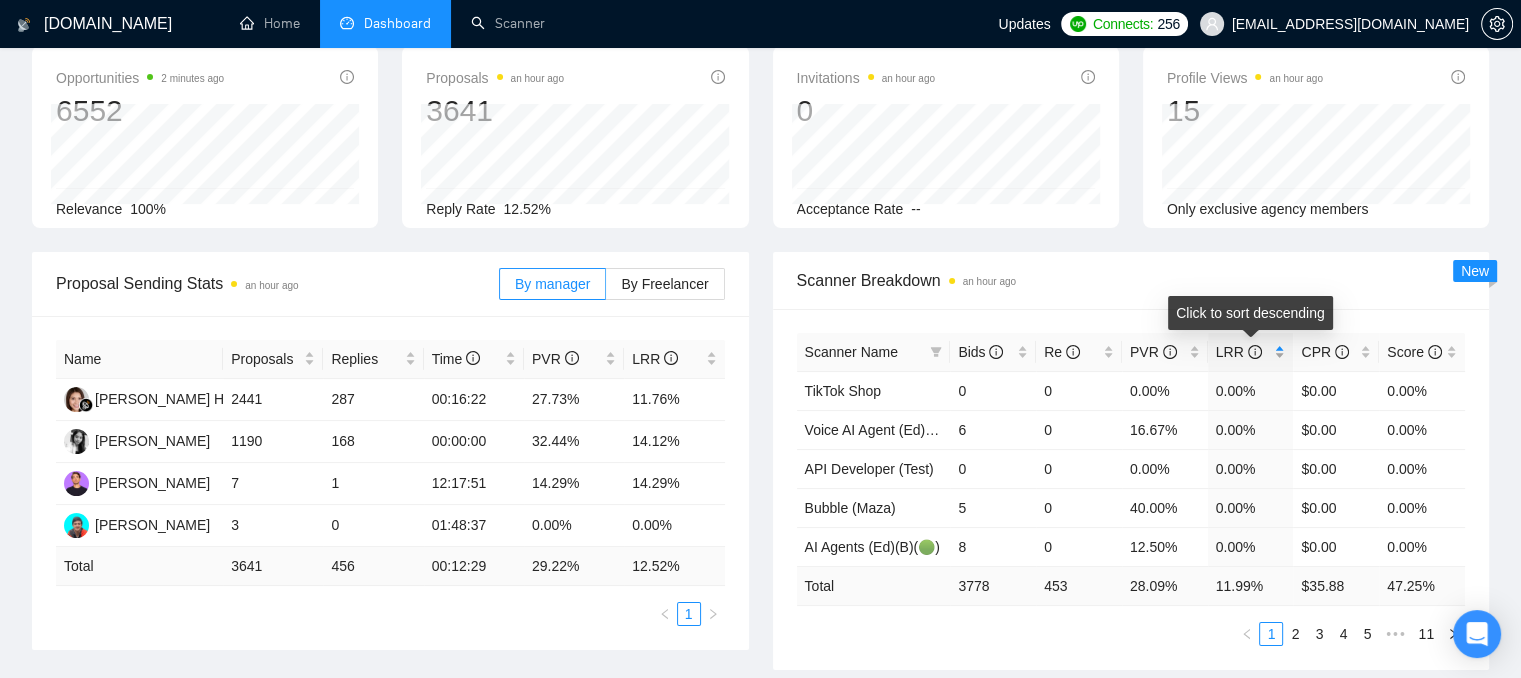 click on "LRR" at bounding box center (1251, 352) 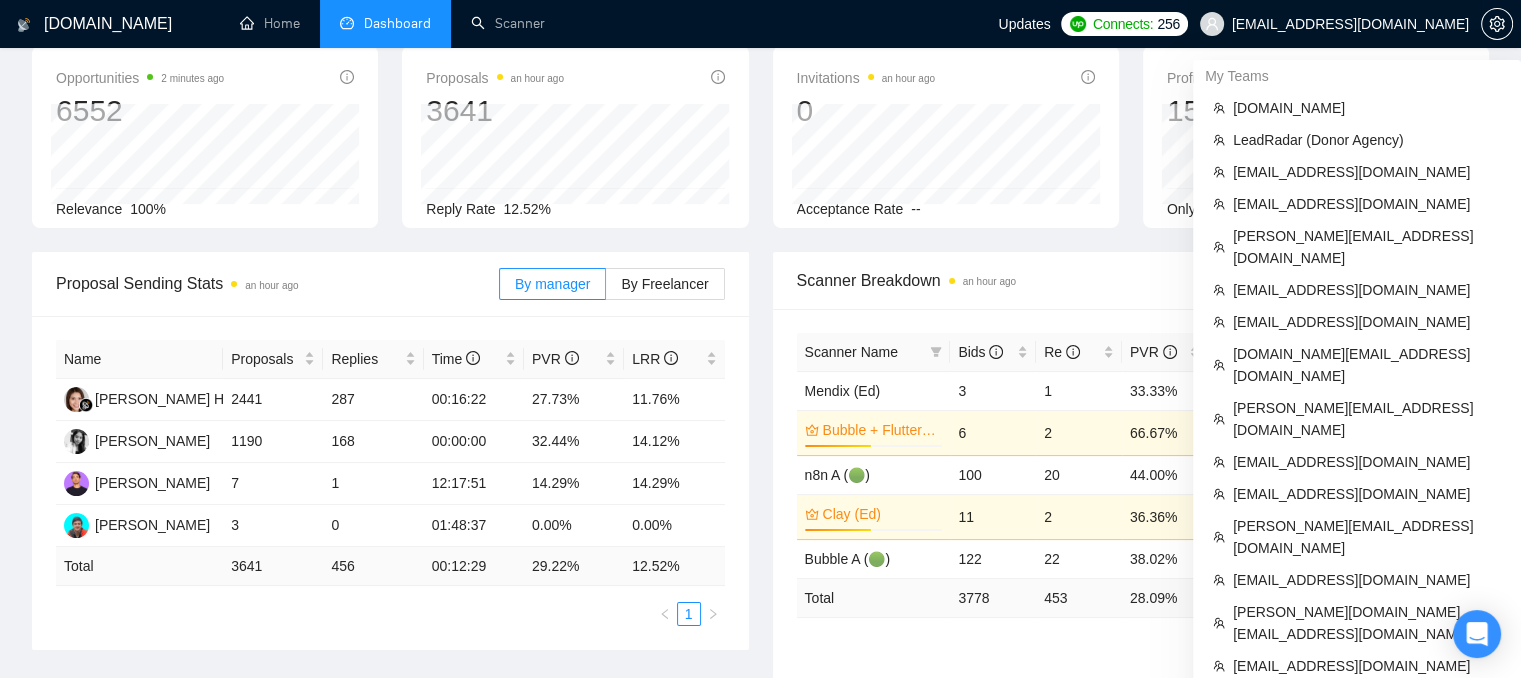 click on "[EMAIL_ADDRESS][DOMAIN_NAME]" at bounding box center (1350, 24) 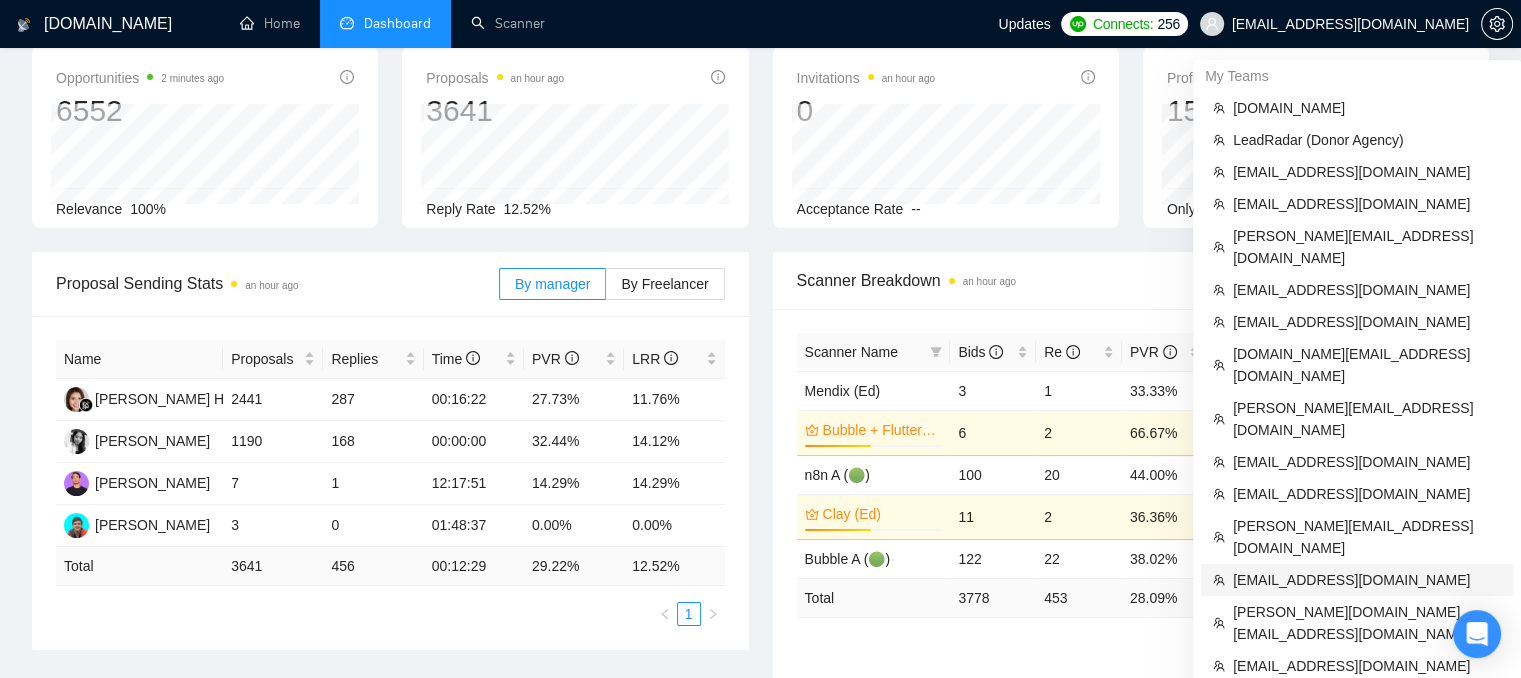 click on "[EMAIL_ADDRESS][DOMAIN_NAME]" at bounding box center (1367, 580) 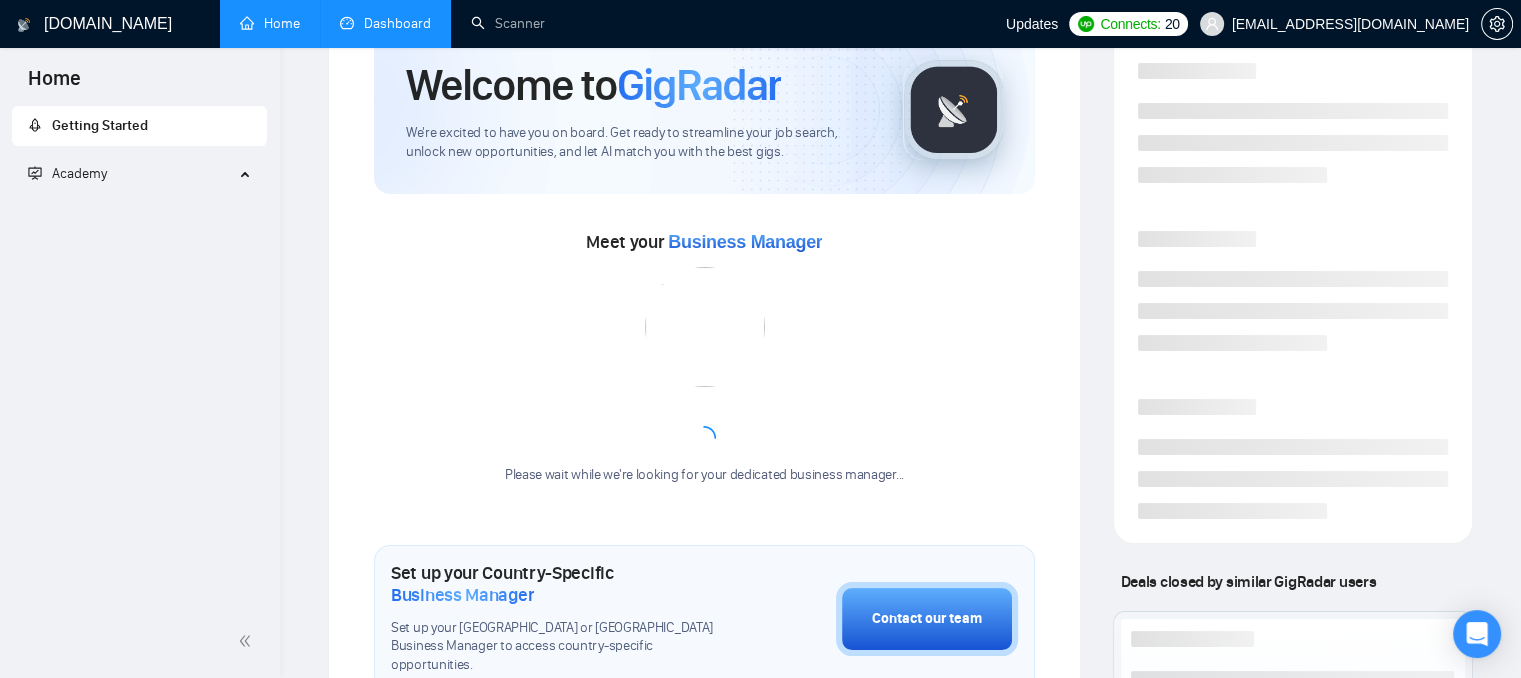 scroll, scrollTop: 380, scrollLeft: 0, axis: vertical 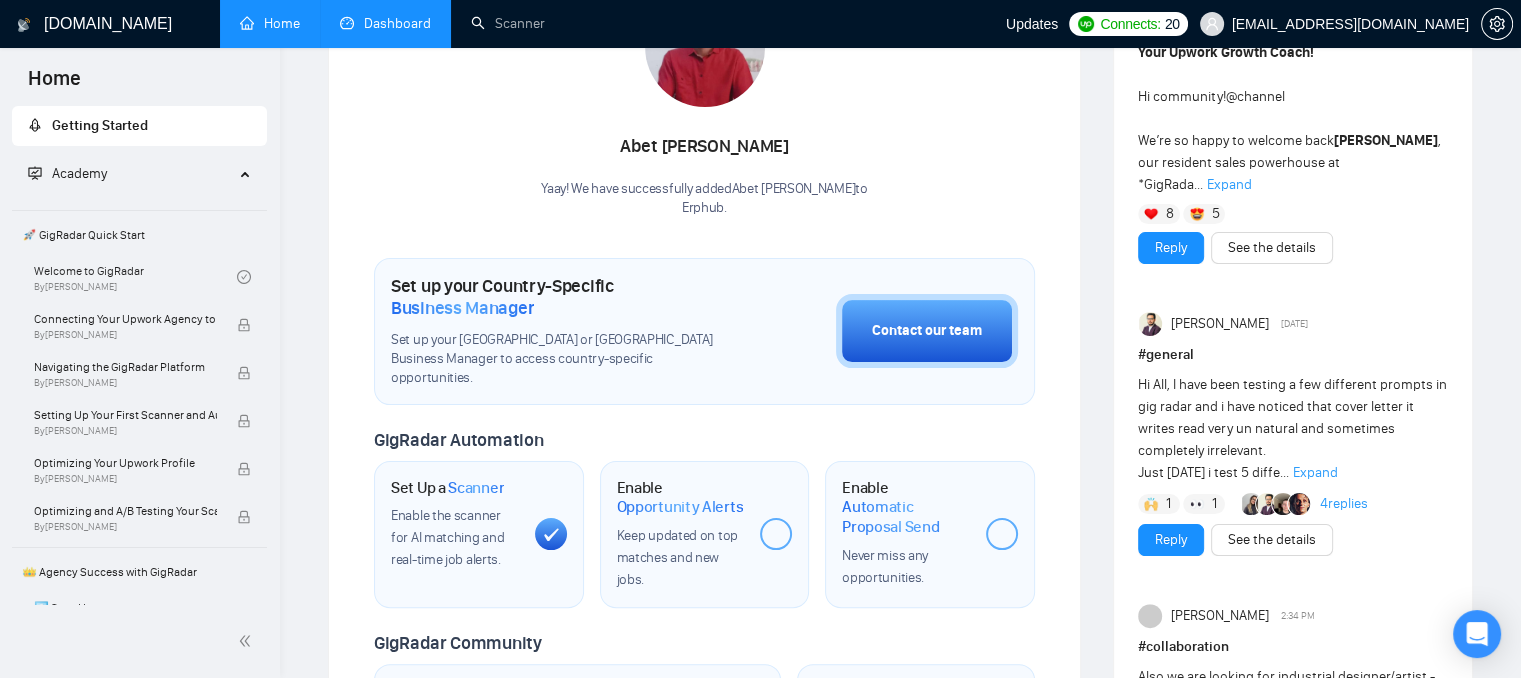 click on "Dashboard" at bounding box center [385, 23] 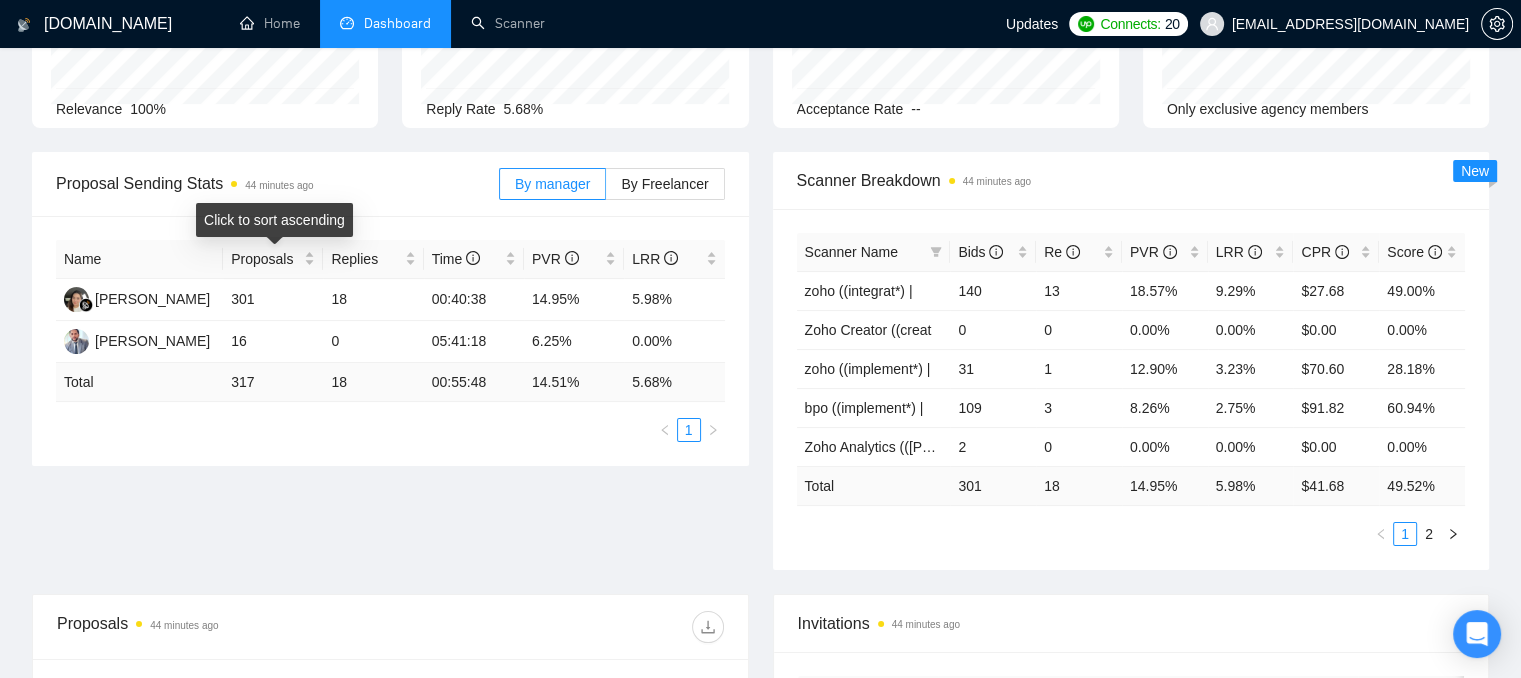 scroll, scrollTop: 0, scrollLeft: 0, axis: both 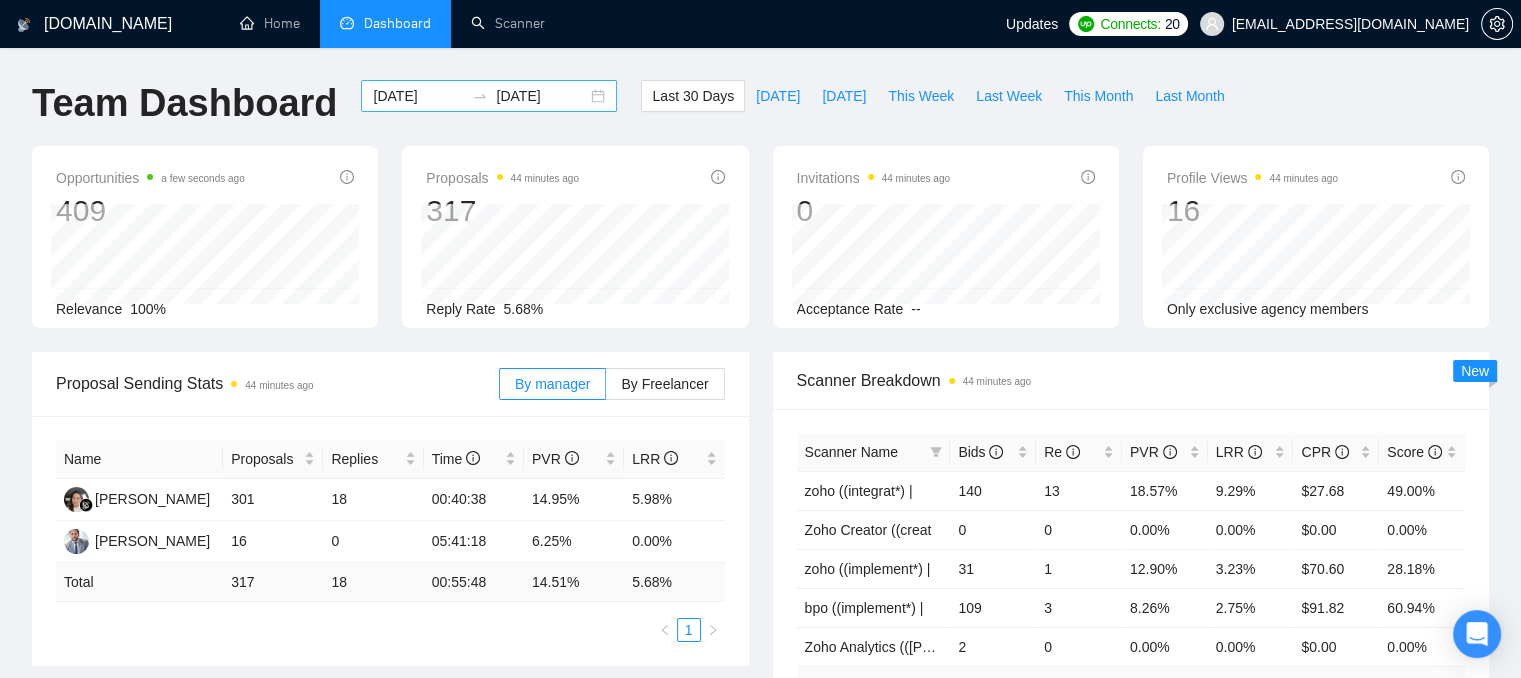 click on "[DATE]" at bounding box center (418, 96) 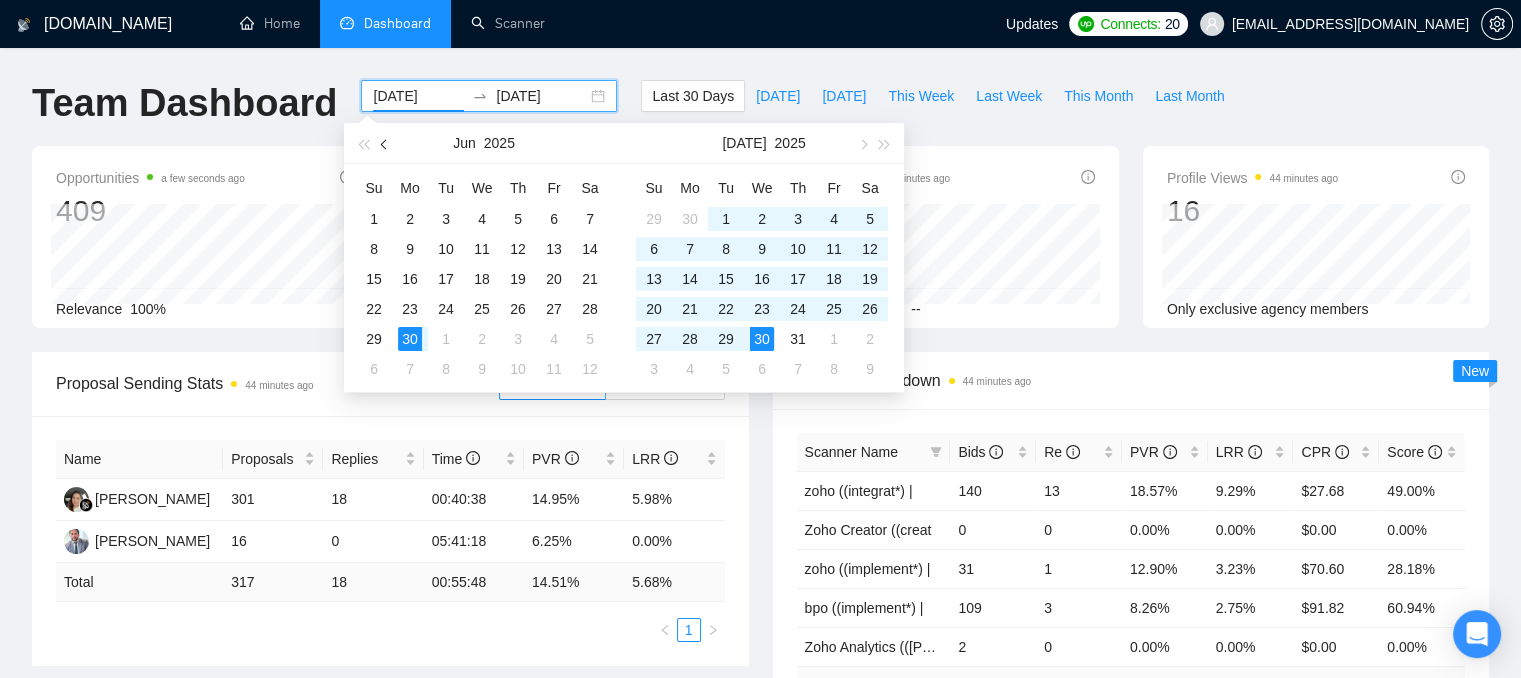 click at bounding box center (386, 144) 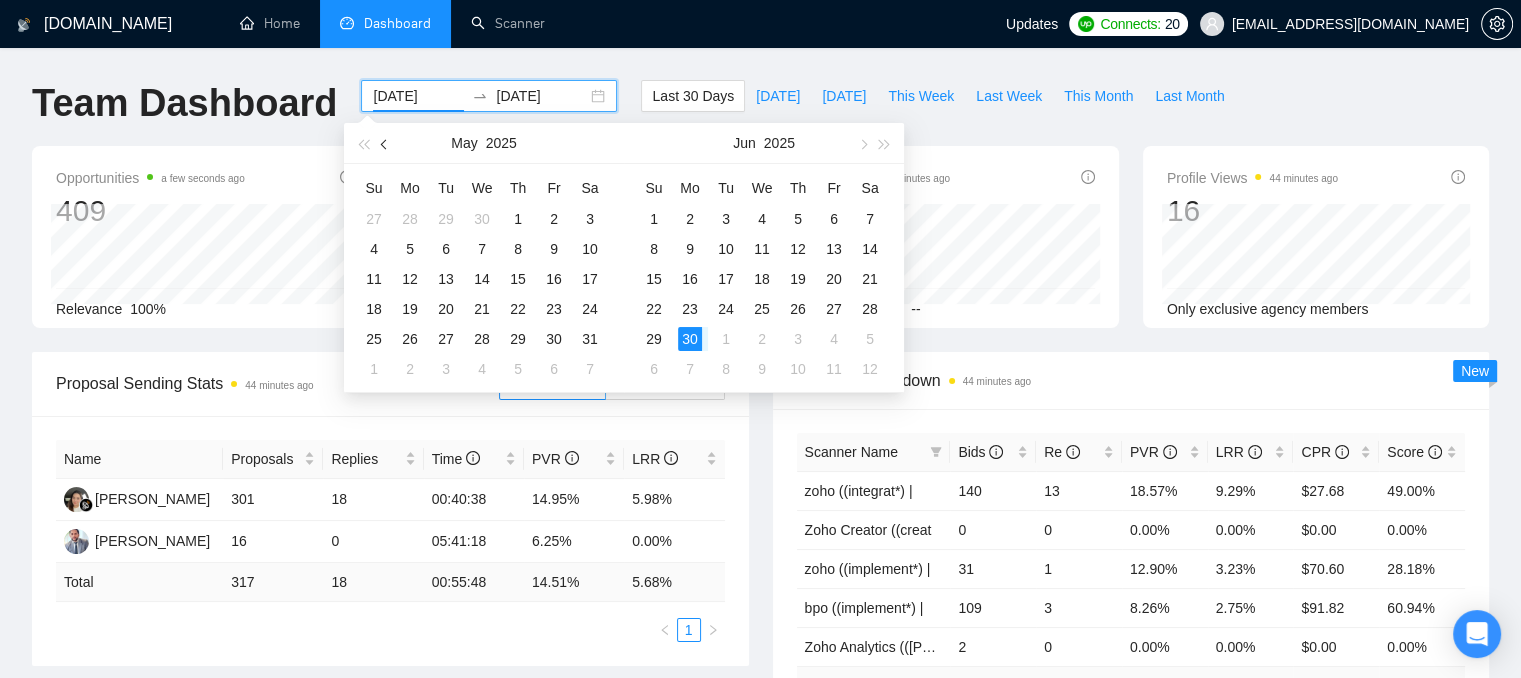 click at bounding box center (386, 144) 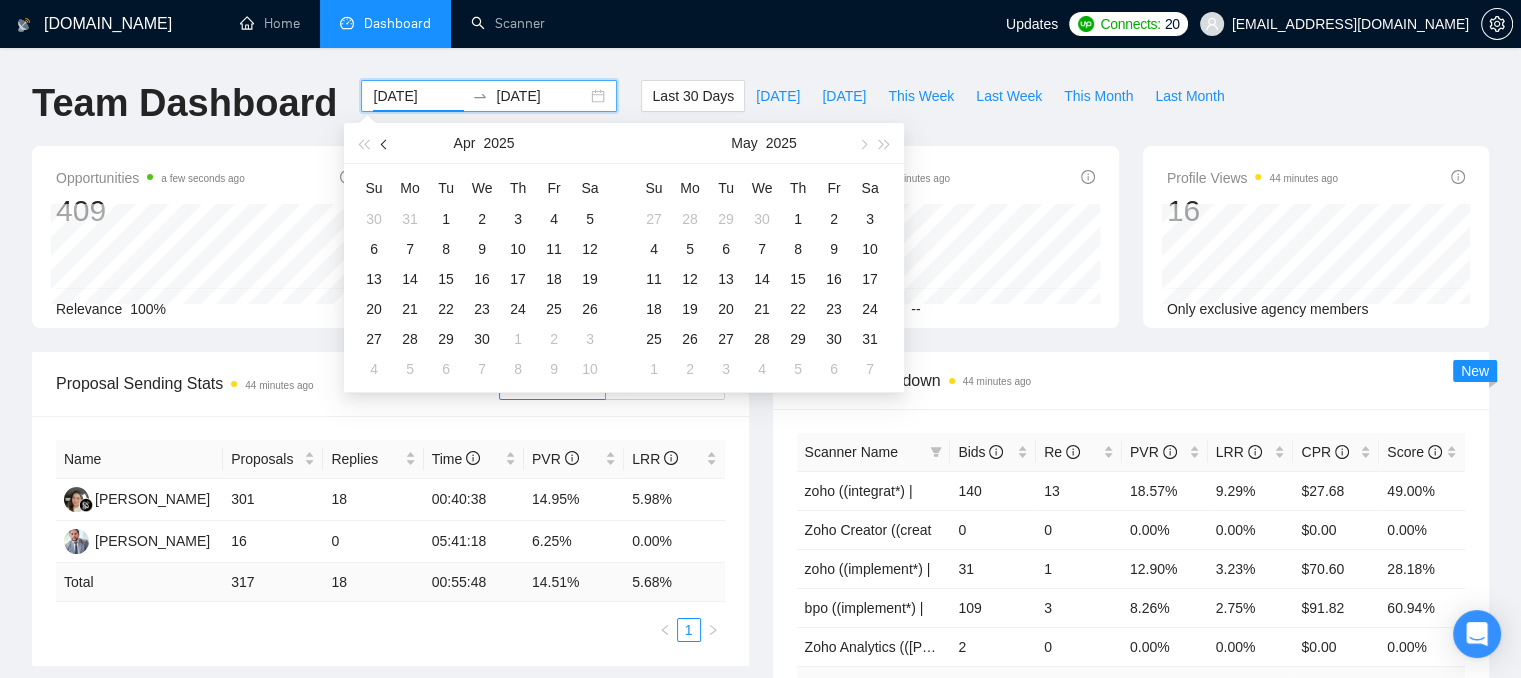 click at bounding box center (386, 144) 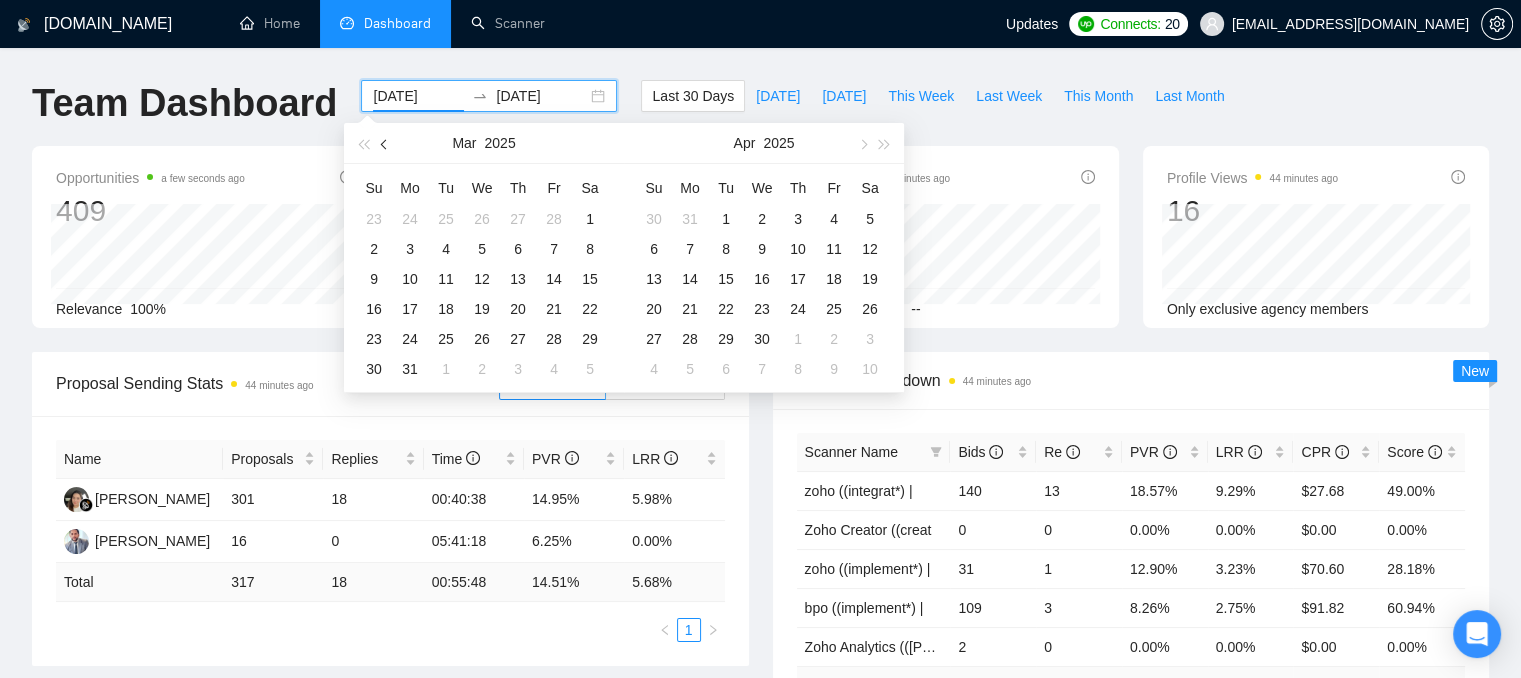 click at bounding box center (386, 144) 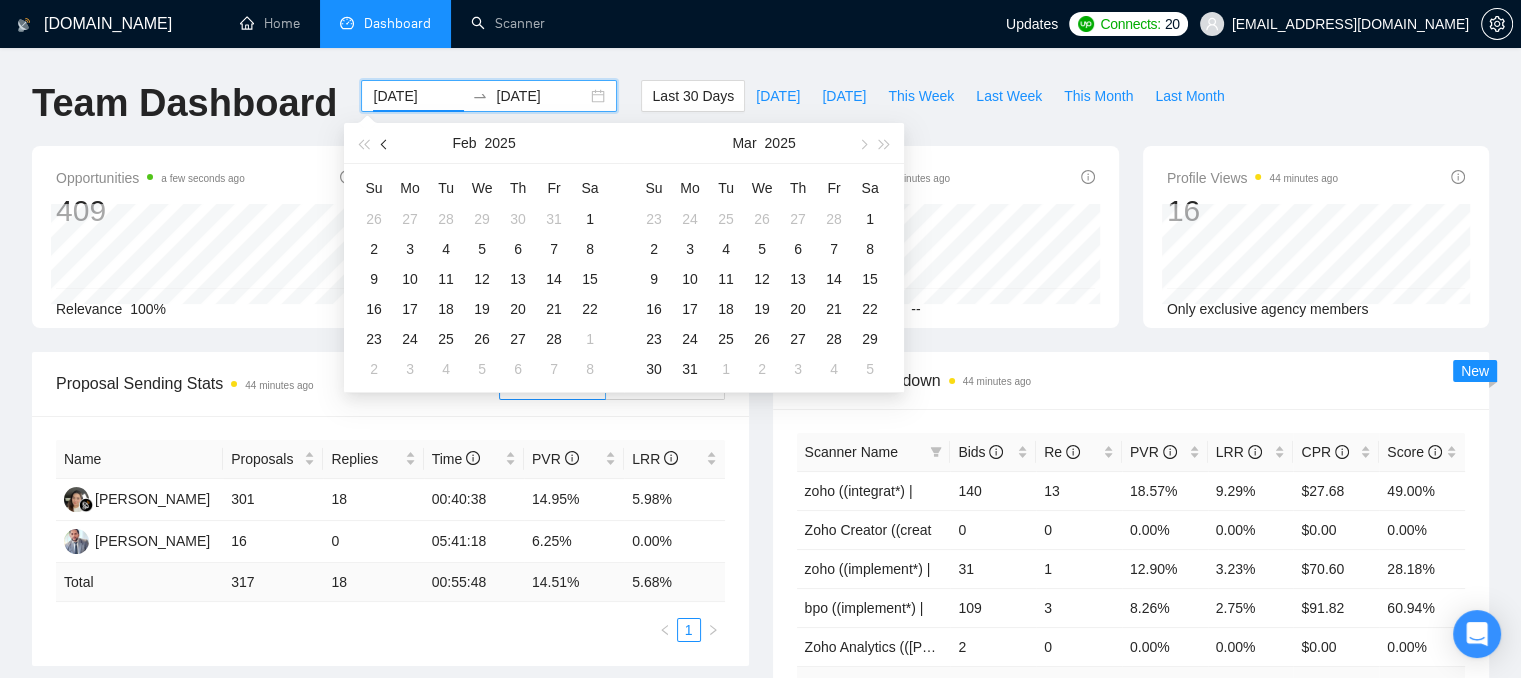 click at bounding box center (386, 144) 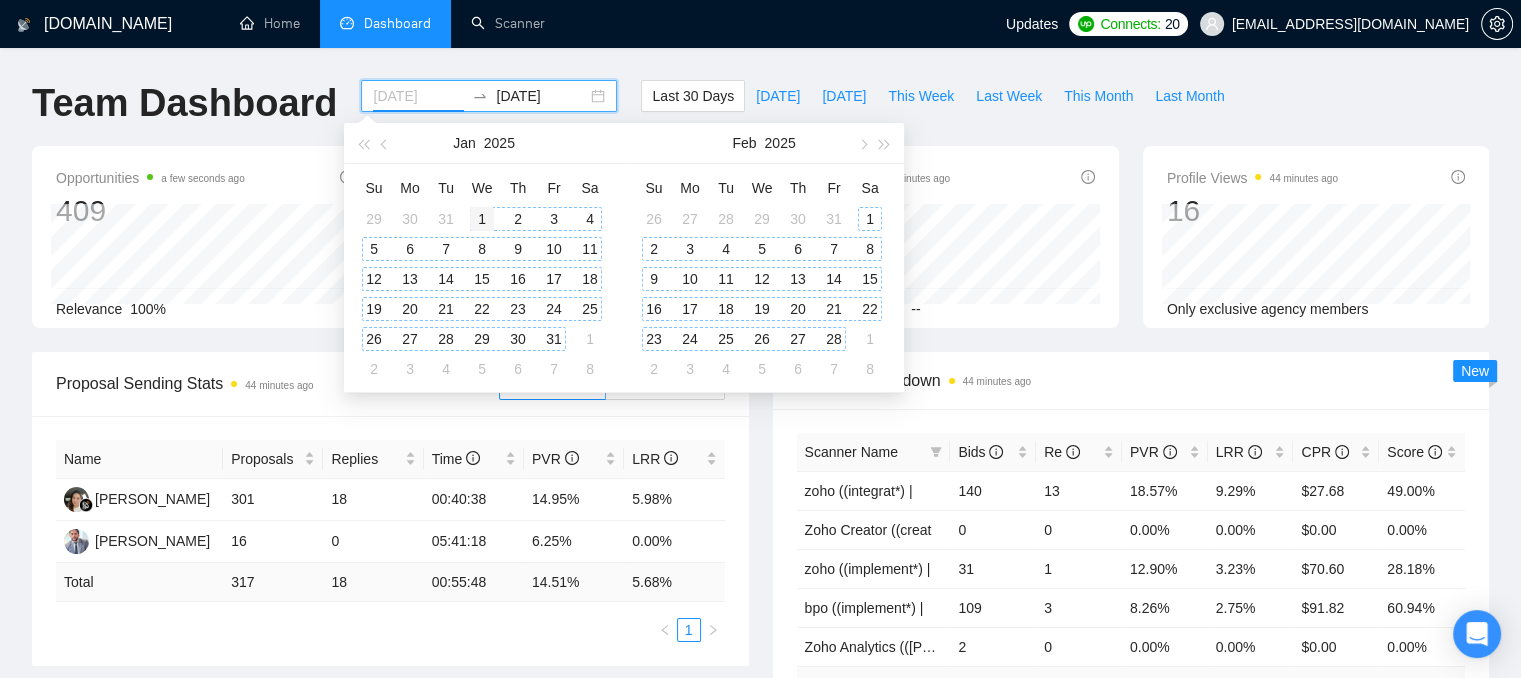 type on "[DATE]" 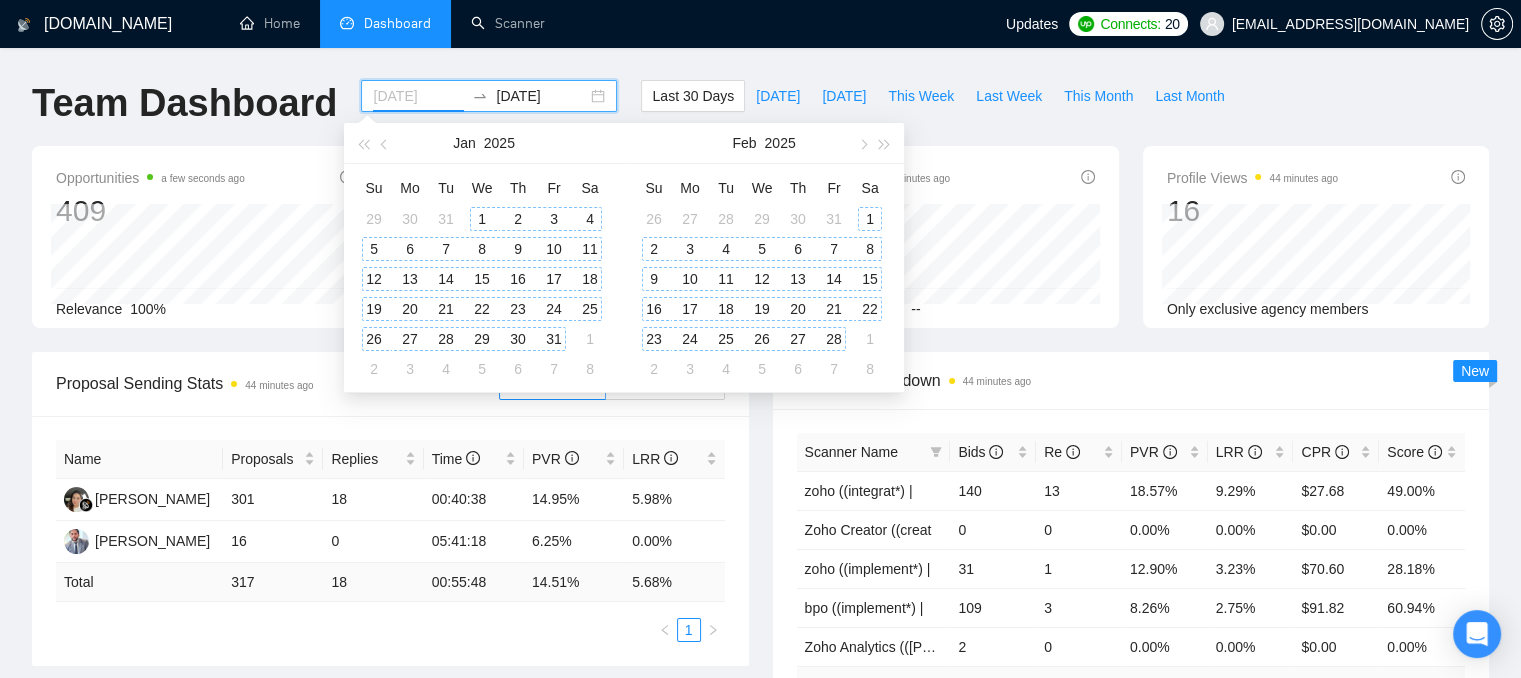 click on "1" at bounding box center (482, 219) 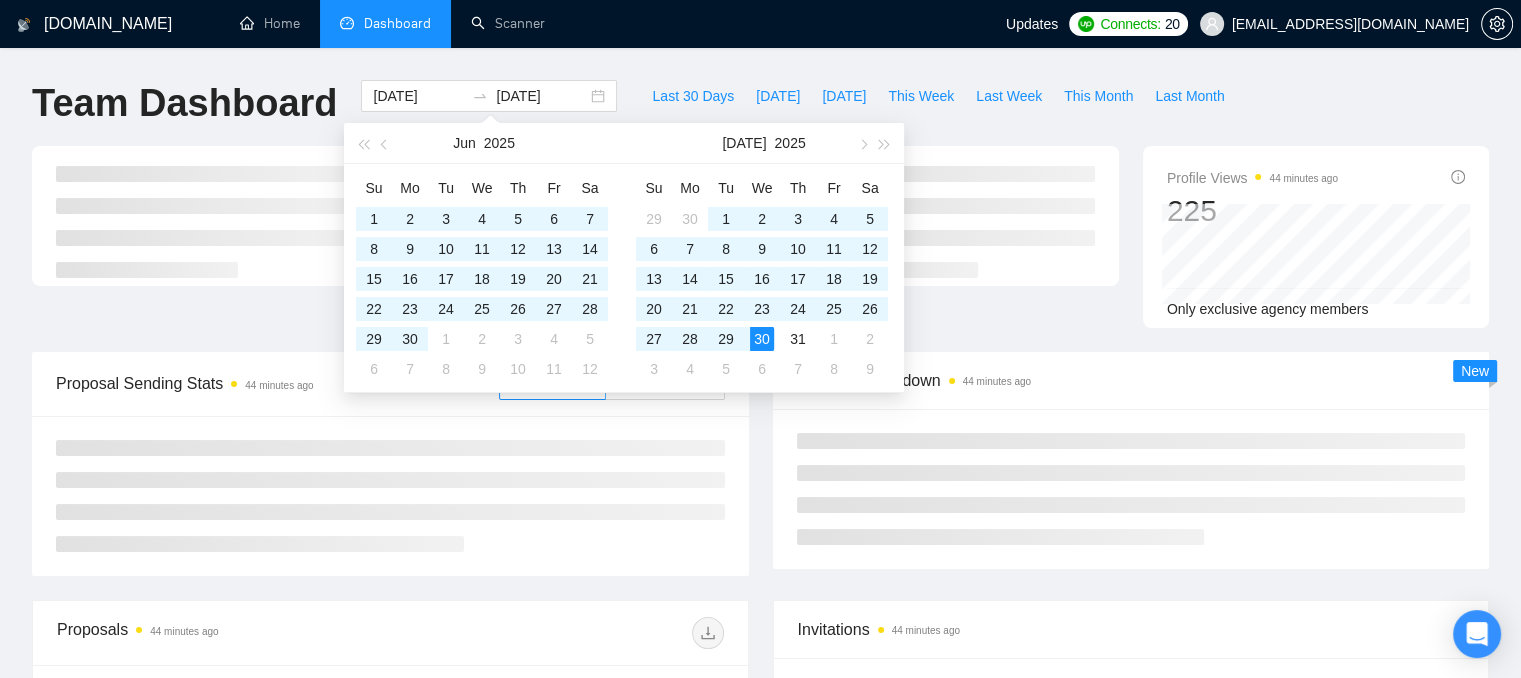 click on "[DOMAIN_NAME] Home Dashboard Scanner Updates  Connects: 20 [EMAIL_ADDRESS][DOMAIN_NAME] Team Dashboard [DATE] [DATE] Last 30 Days [DATE] [DATE] This Week Last Week This Month Last Month Proposals 44 minutes ago 1785   Reply Rate 6.72% Profile Views 44 minutes ago 225   Only exclusive agency members Proposal Sending Stats 44 minutes ago By manager By Freelancer Scanner Breakdown 44 minutes ago New Proposals 44 minutes ago Date Title Manager Freelancer Status               [DATE] 01:21 Zoho CRM & Creator Expert – Finalize Setup, Train Team, and Coordinate Rollout [PERSON_NAME] Akhmetova  [PERSON_NAME] [DATE] 21:16 Build 1-Page Professional Landing Site for NYC Restaurant Cleaning Company (Wix, Webflow, or Framer) [PERSON_NAME] Akhmetova  [PERSON_NAME] [DATE] 21:09 Zoho One Integration and Training Specialist [PERSON_NAME]  [PERSON_NAME] [DATE] 21:03 Zoho Suite Implementation Specialist Needed [PERSON_NAME] Akhmetova  [PERSON_NAME] [DATE] 21:02 🔧 SamCart Checkout Designer (with UX Skills for Conversions) [PERSON_NAME] 1" at bounding box center (760, 695) 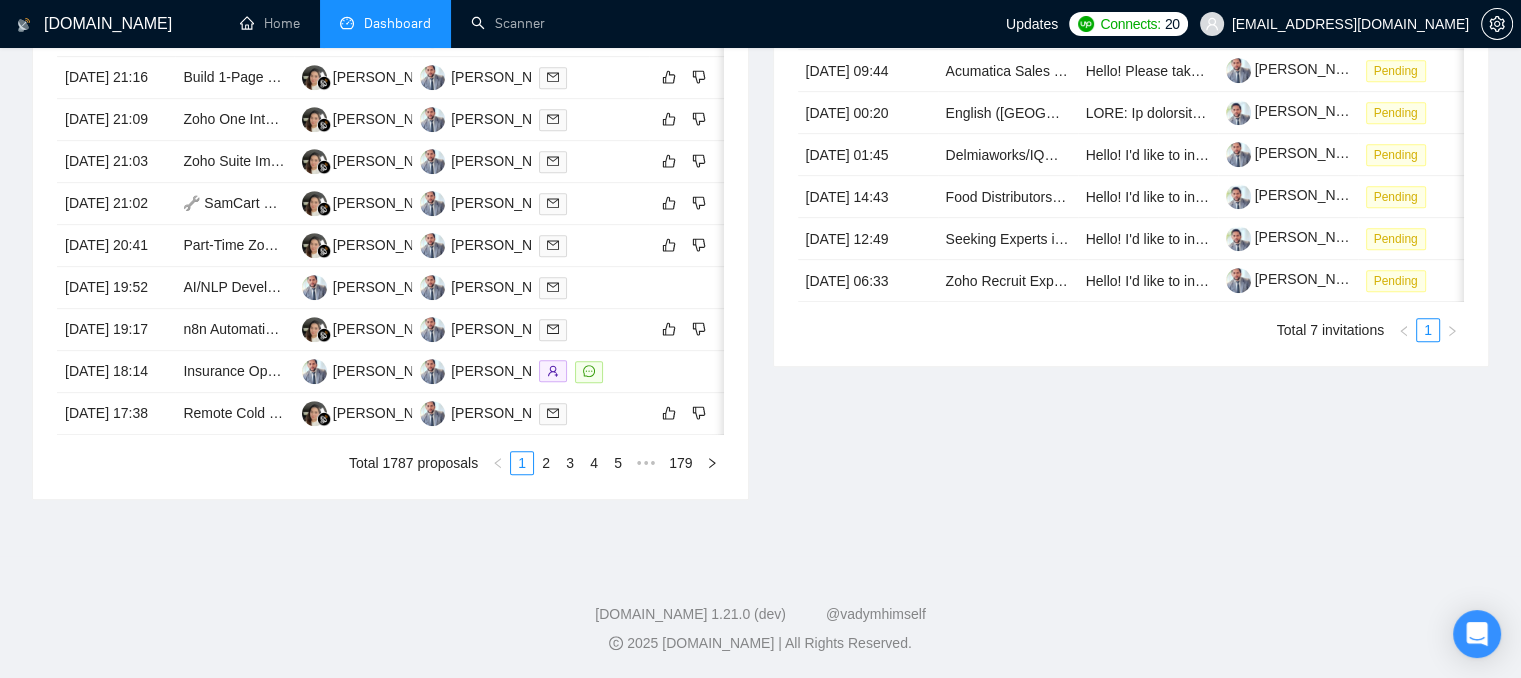 scroll, scrollTop: 1000, scrollLeft: 0, axis: vertical 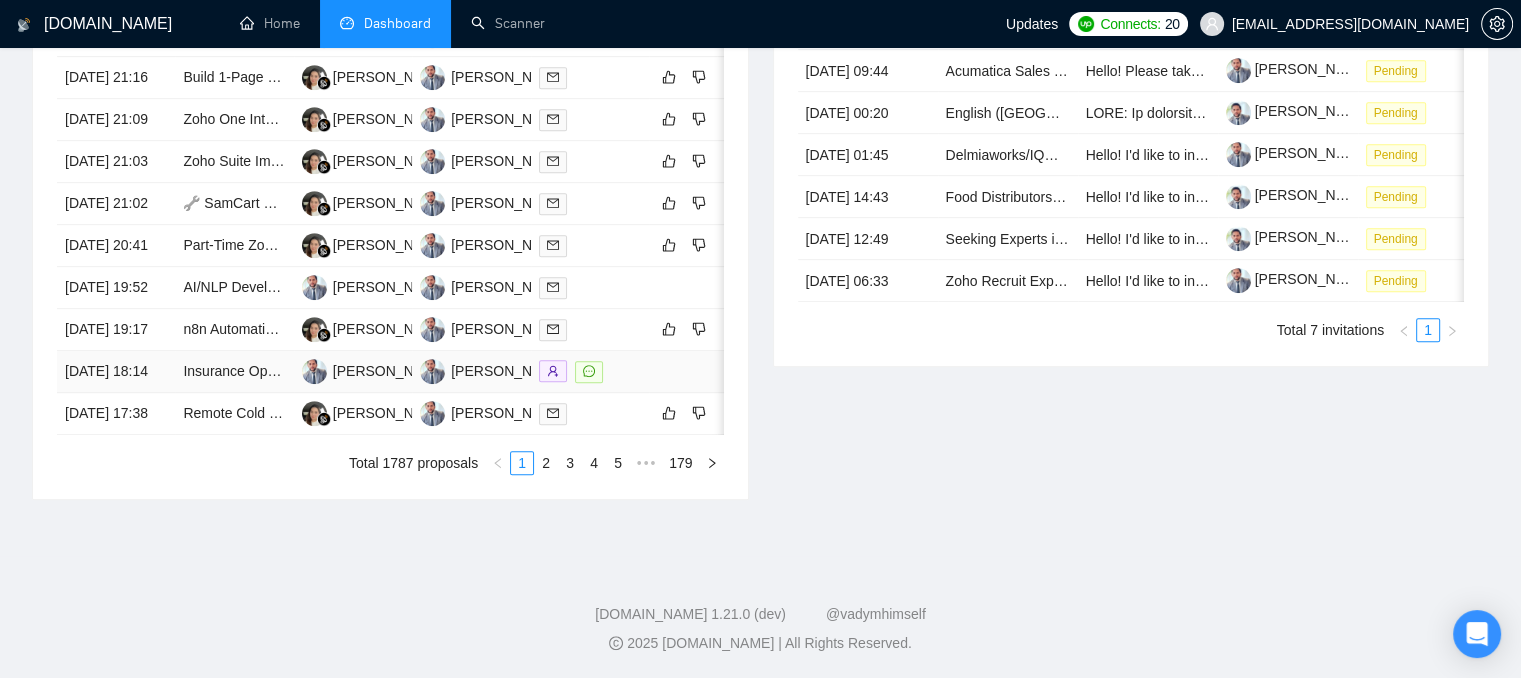 click at bounding box center (590, 371) 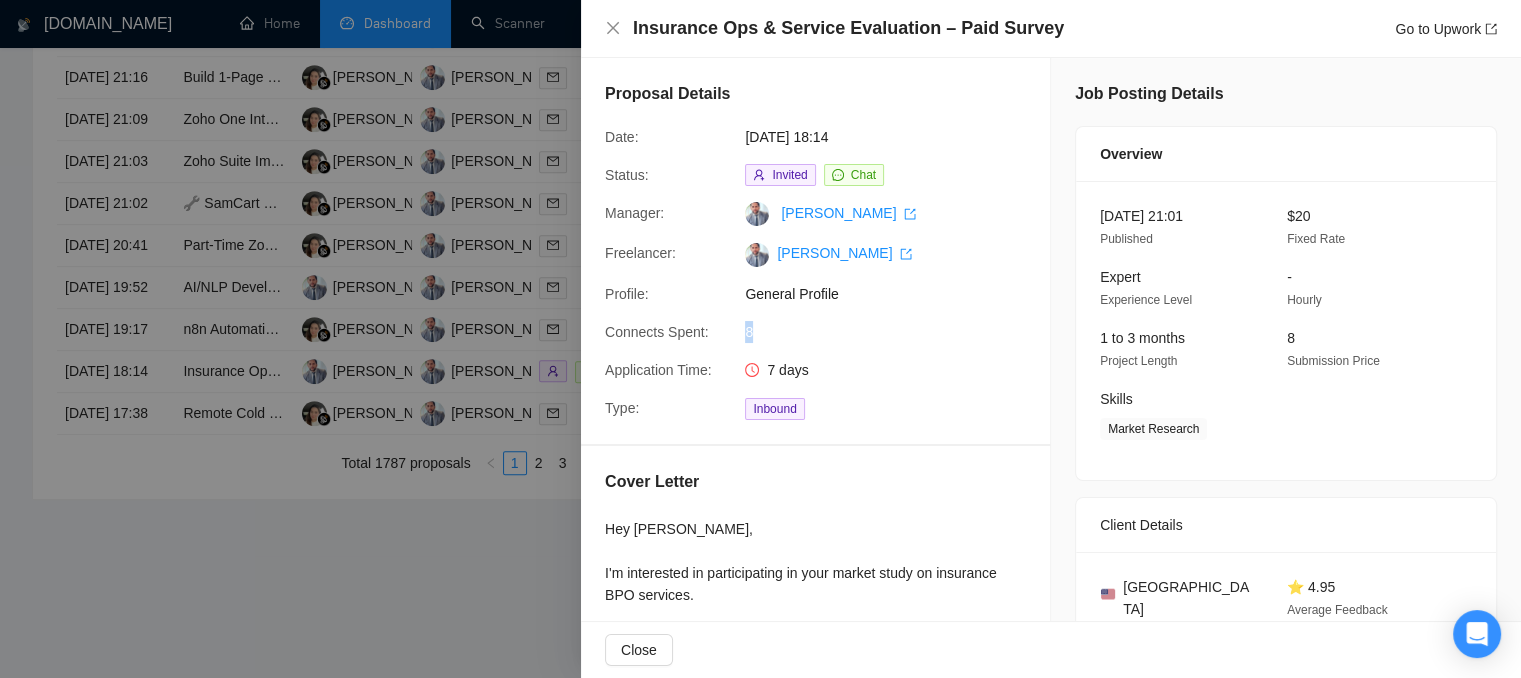 drag, startPoint x: 757, startPoint y: 335, endPoint x: 726, endPoint y: 332, distance: 31.144823 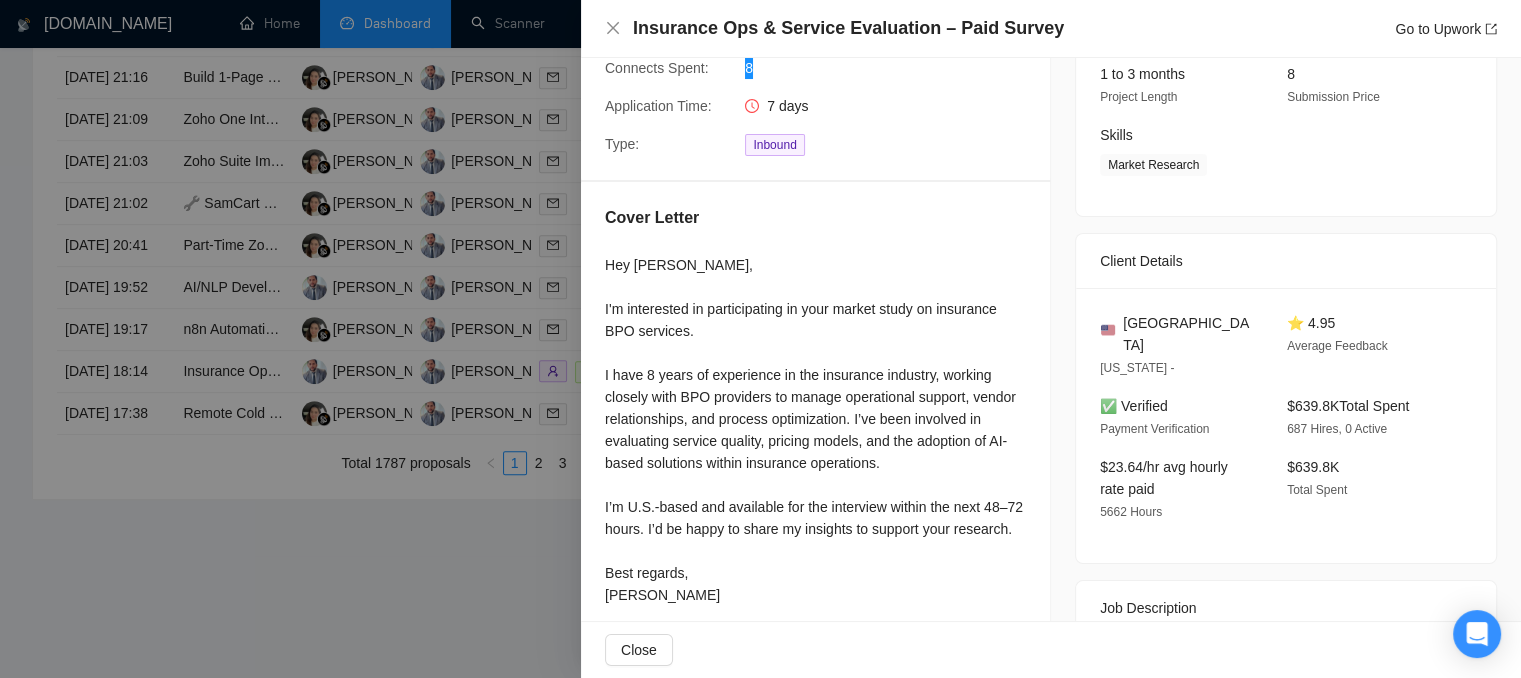 scroll, scrollTop: 300, scrollLeft: 0, axis: vertical 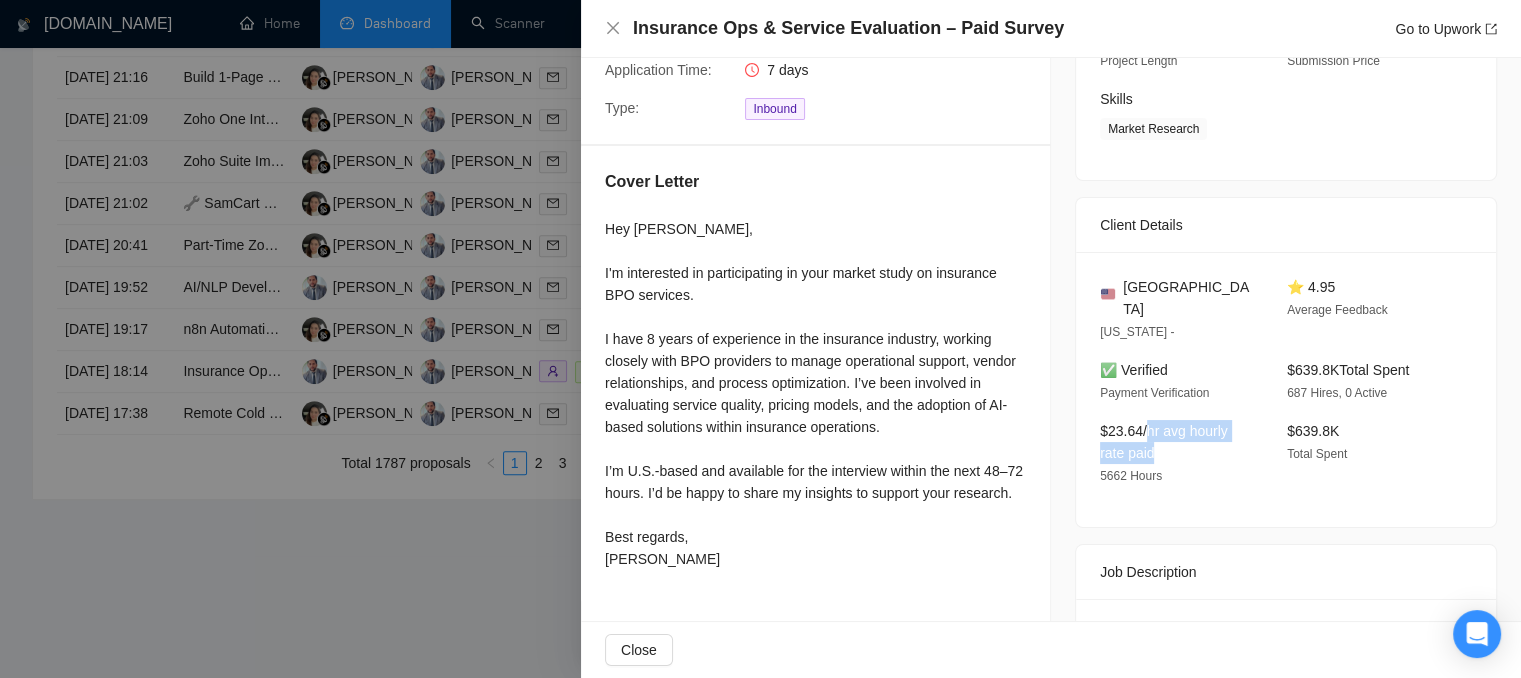 drag, startPoint x: 1156, startPoint y: 437, endPoint x: 1140, endPoint y: 413, distance: 28.84441 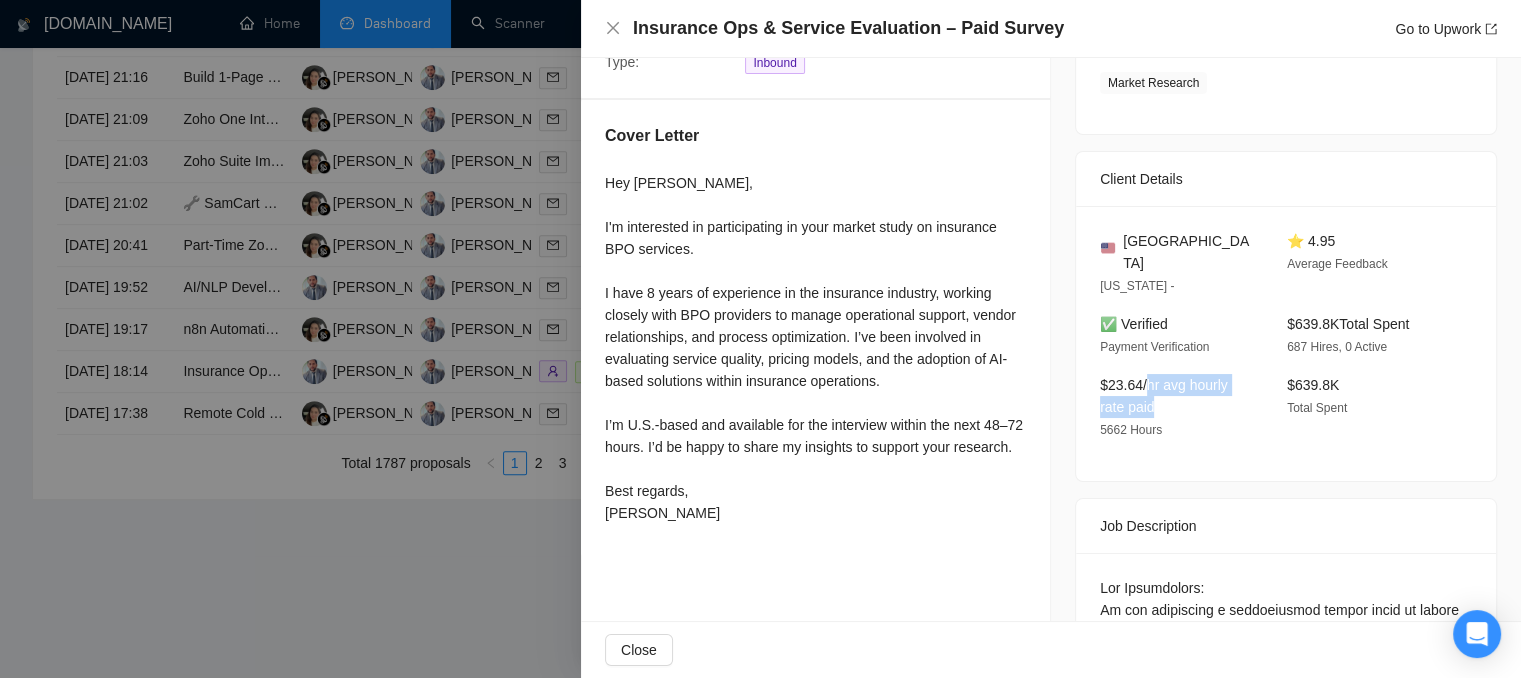 scroll, scrollTop: 400, scrollLeft: 0, axis: vertical 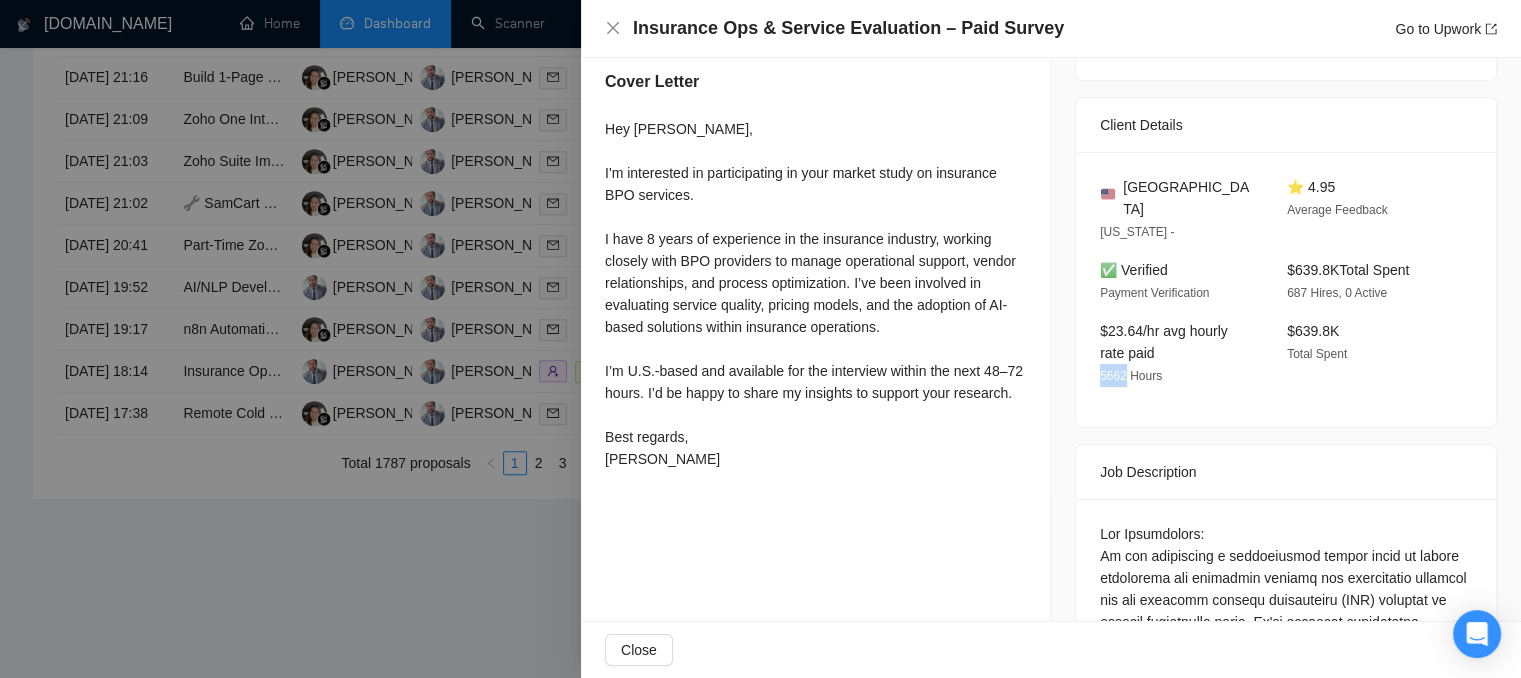 drag, startPoint x: 1093, startPoint y: 357, endPoint x: 1116, endPoint y: 357, distance: 23 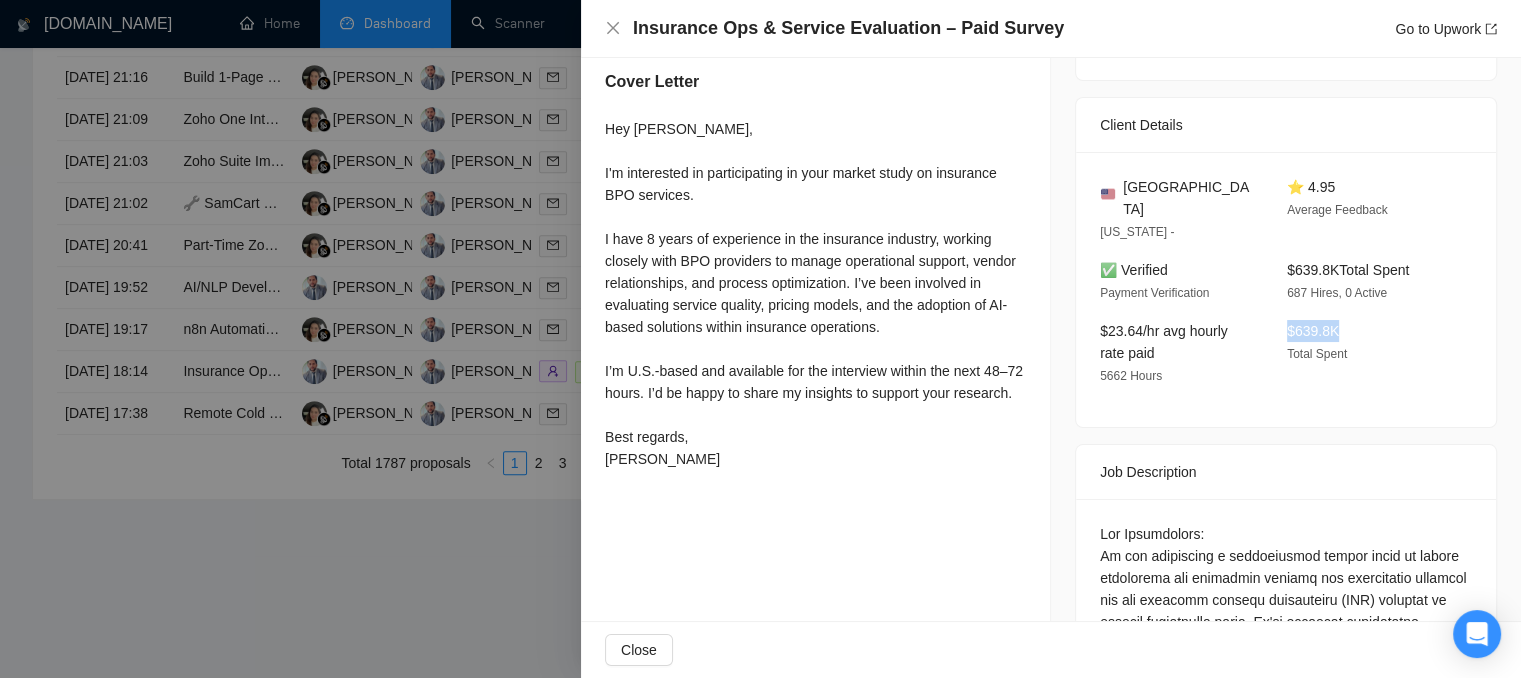 drag, startPoint x: 1276, startPoint y: 311, endPoint x: 1336, endPoint y: 310, distance: 60.00833 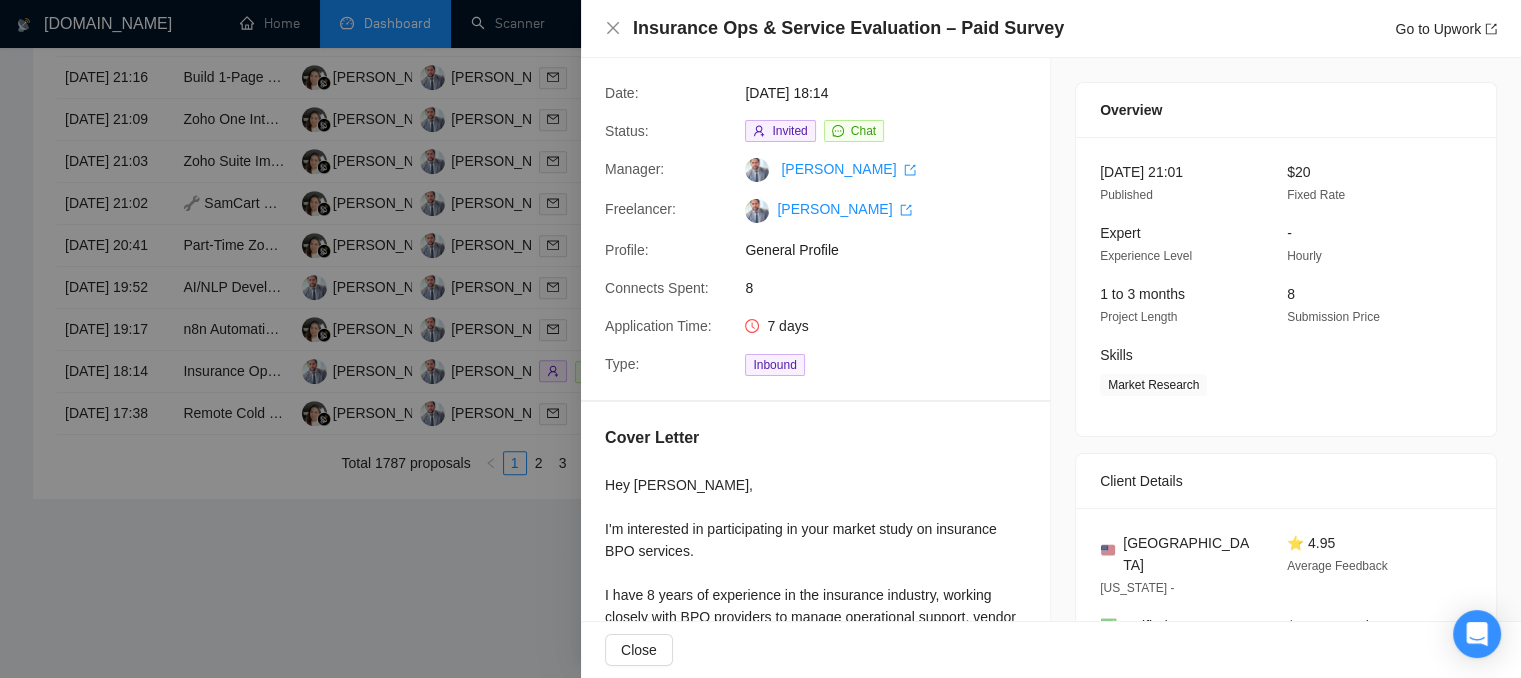 scroll, scrollTop: 0, scrollLeft: 0, axis: both 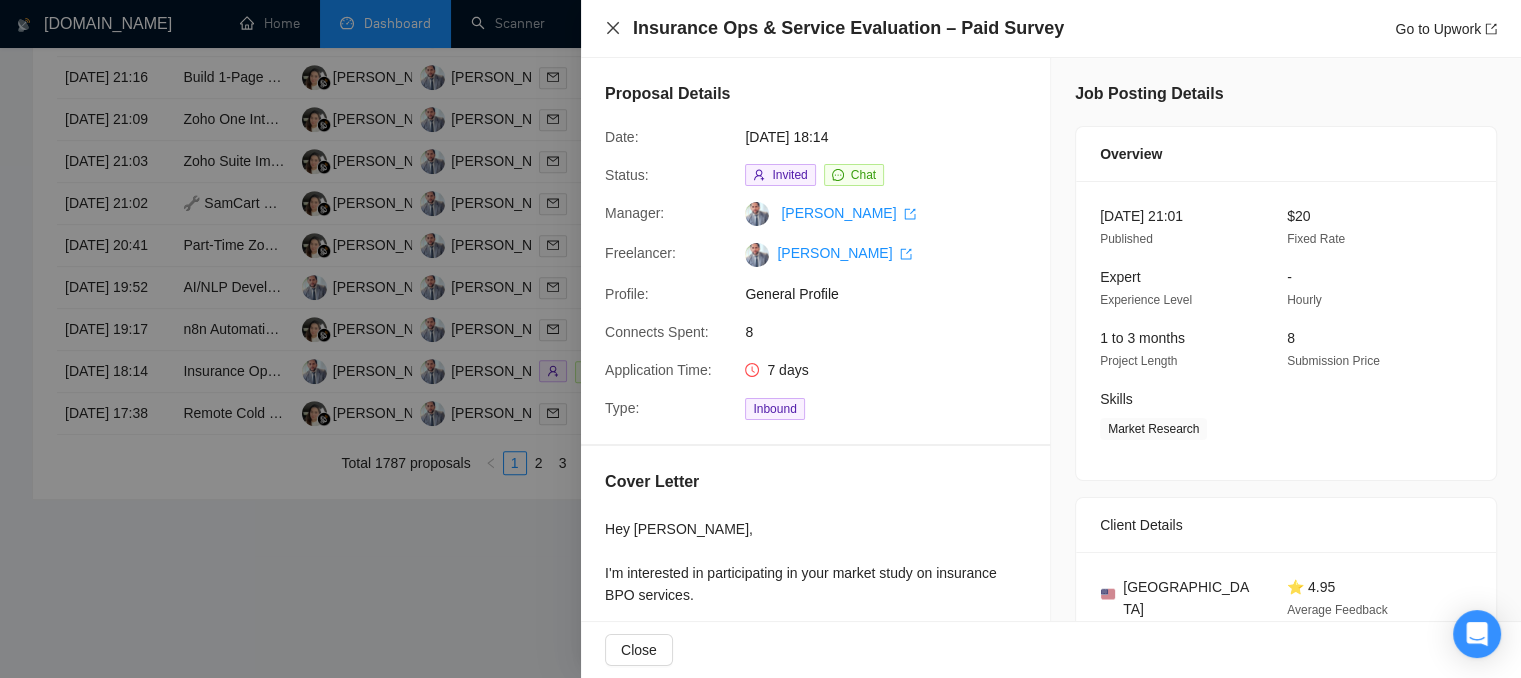 click 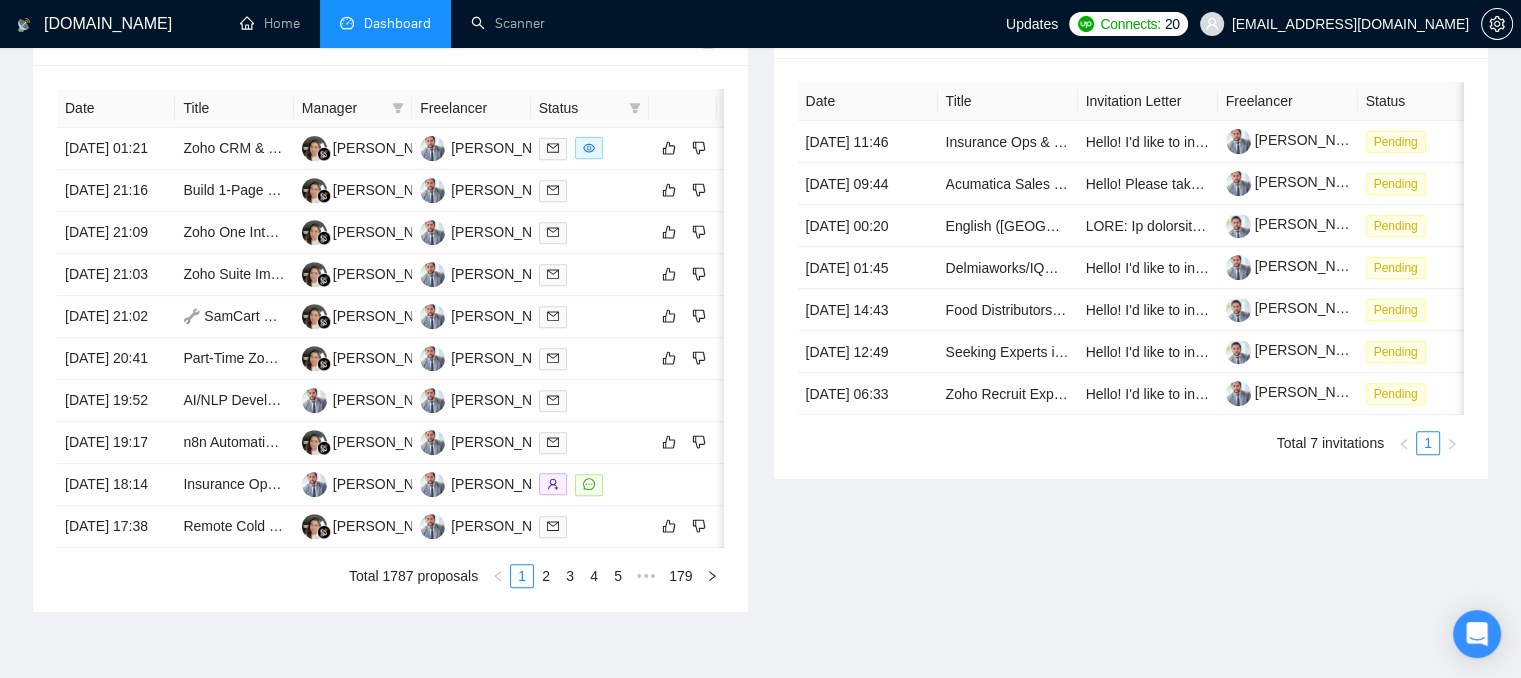 scroll, scrollTop: 500, scrollLeft: 0, axis: vertical 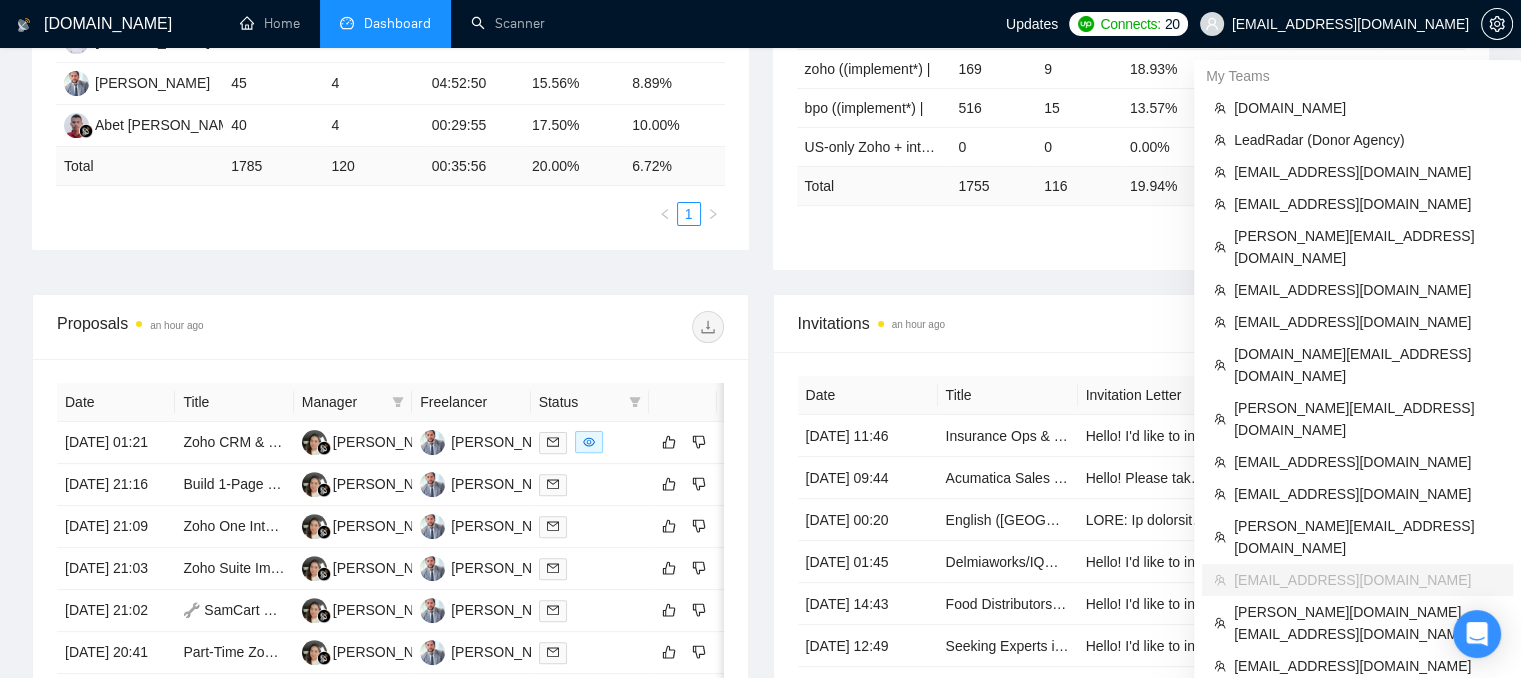 click on "[EMAIL_ADDRESS][DOMAIN_NAME]" at bounding box center (1350, 24) 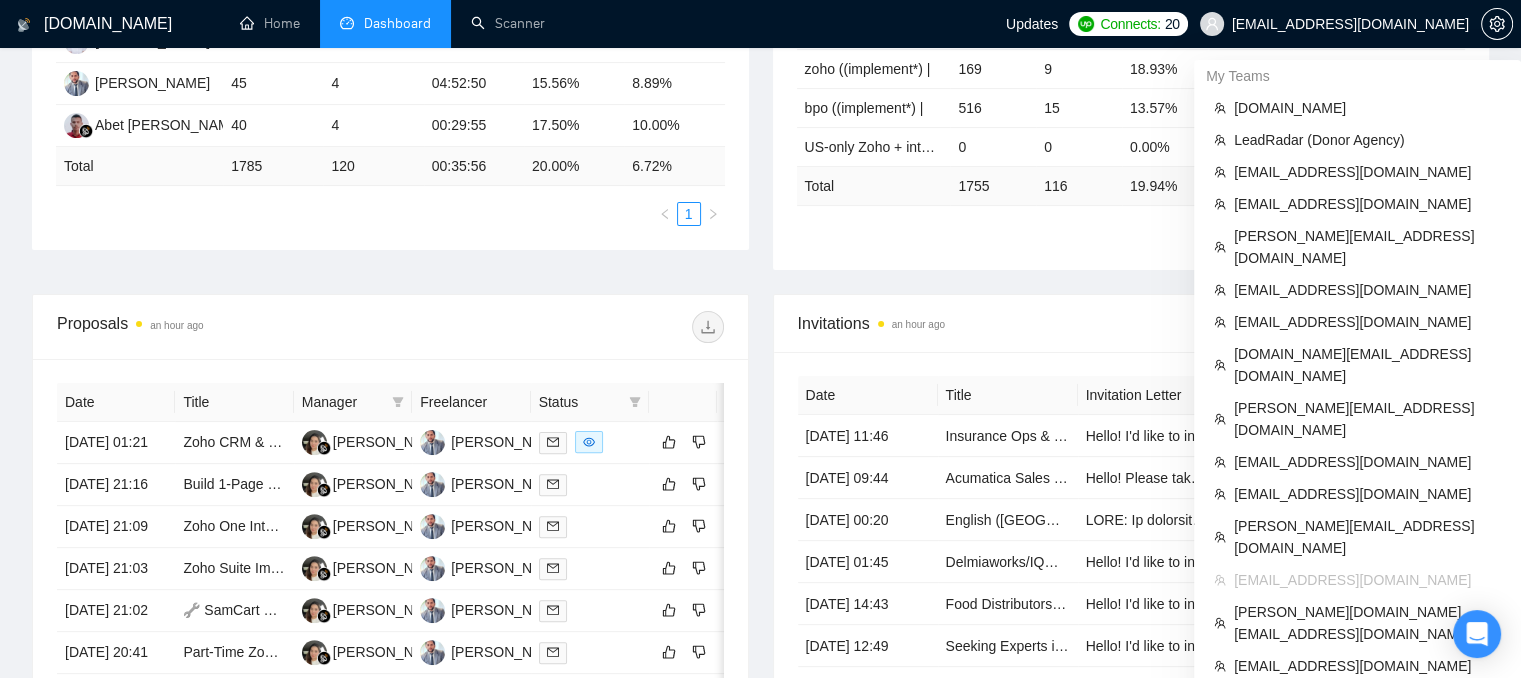 click on "[EMAIL_ADDRESS][DOMAIN_NAME]" at bounding box center (1367, 730) 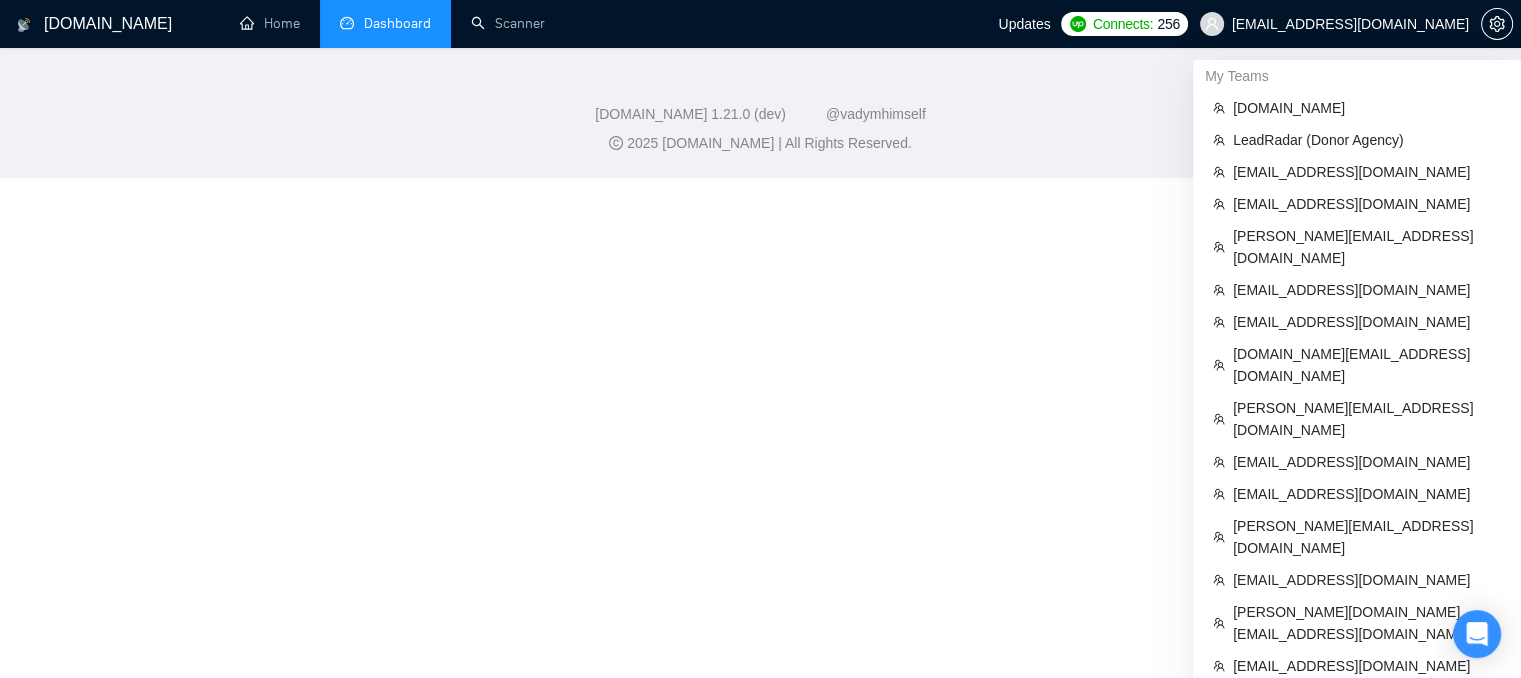 scroll, scrollTop: 780, scrollLeft: 0, axis: vertical 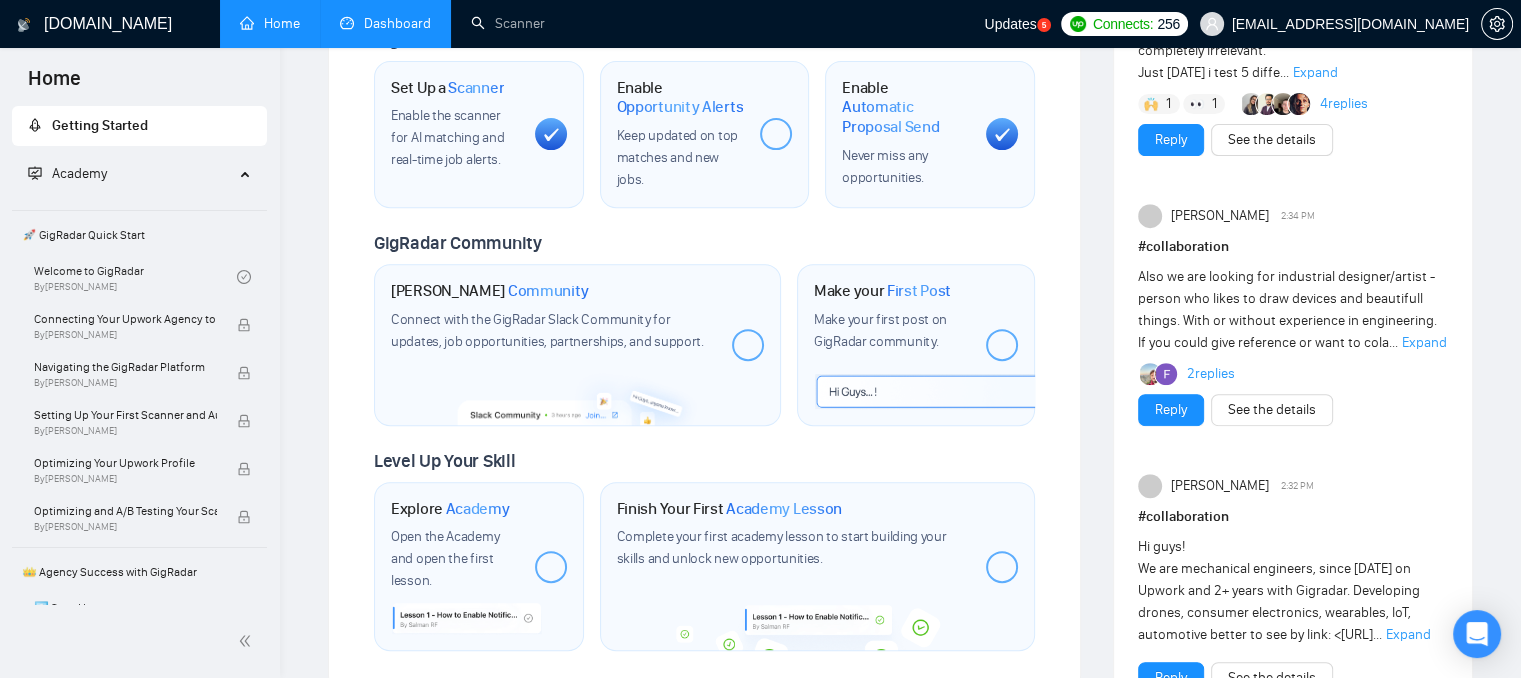 click on "Dashboard" at bounding box center (385, 23) 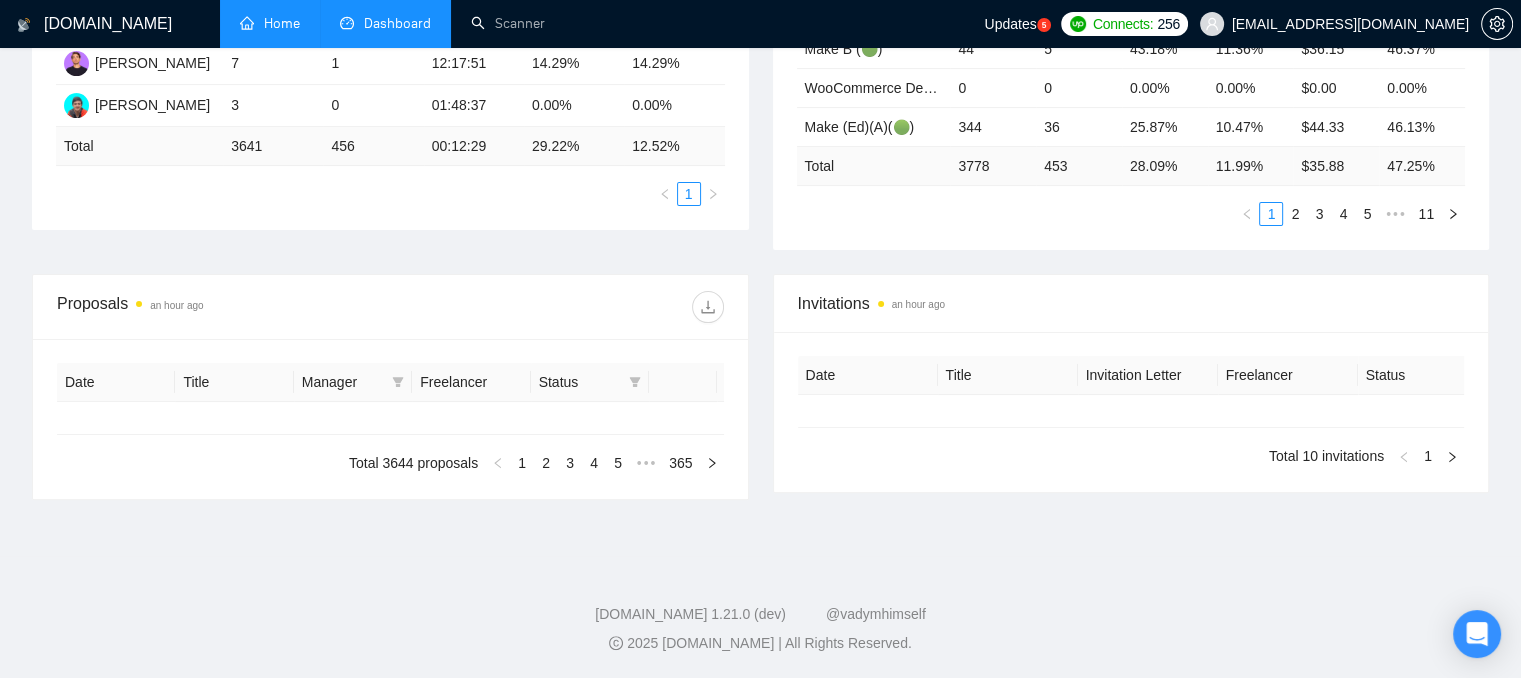 type on "[DATE]" 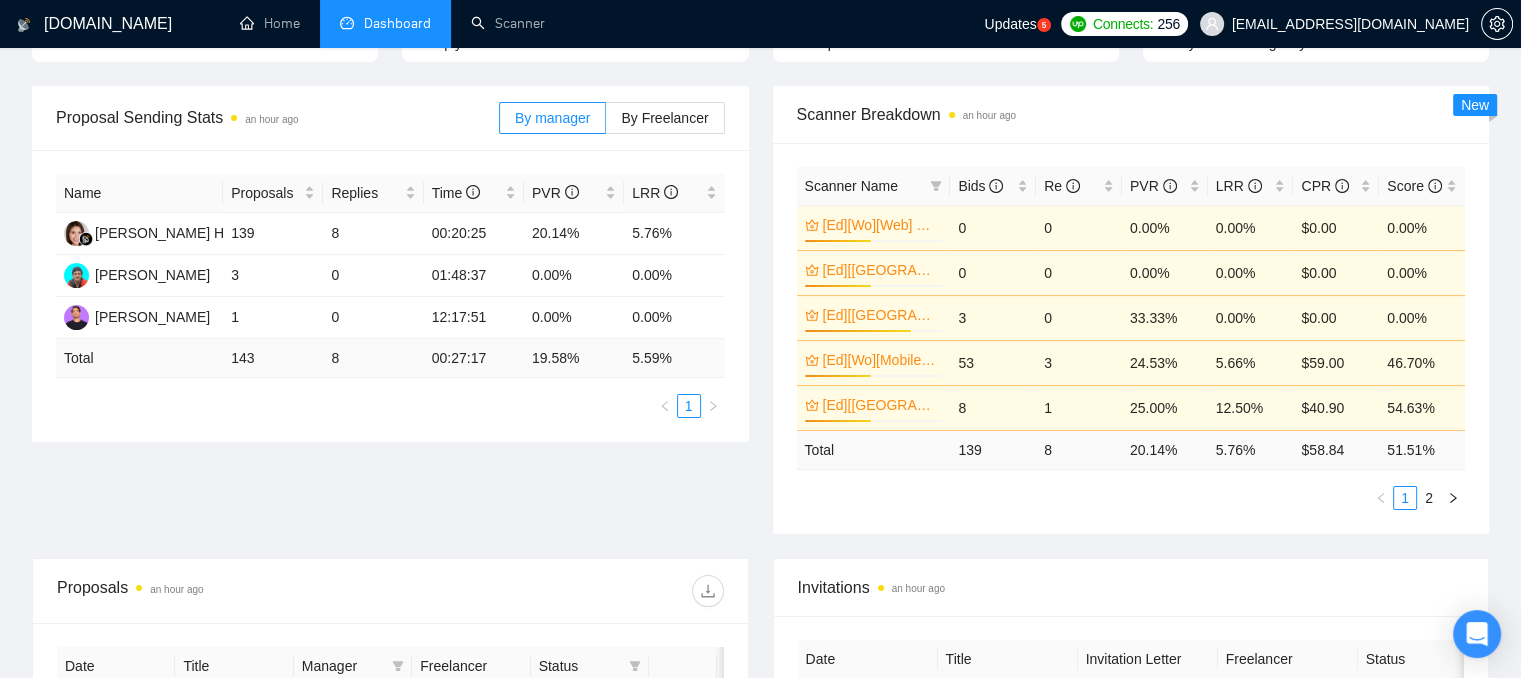 scroll, scrollTop: 132, scrollLeft: 0, axis: vertical 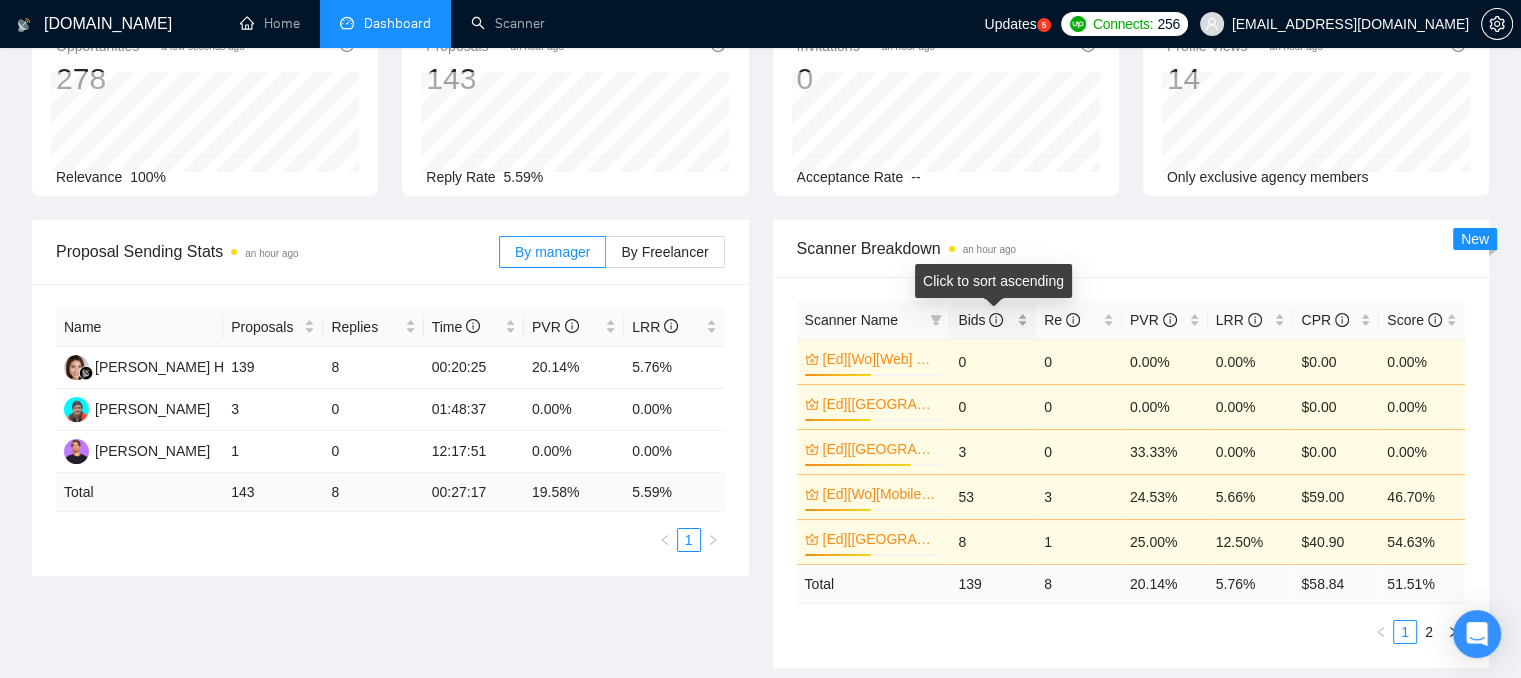 click on "Bids" at bounding box center (993, 320) 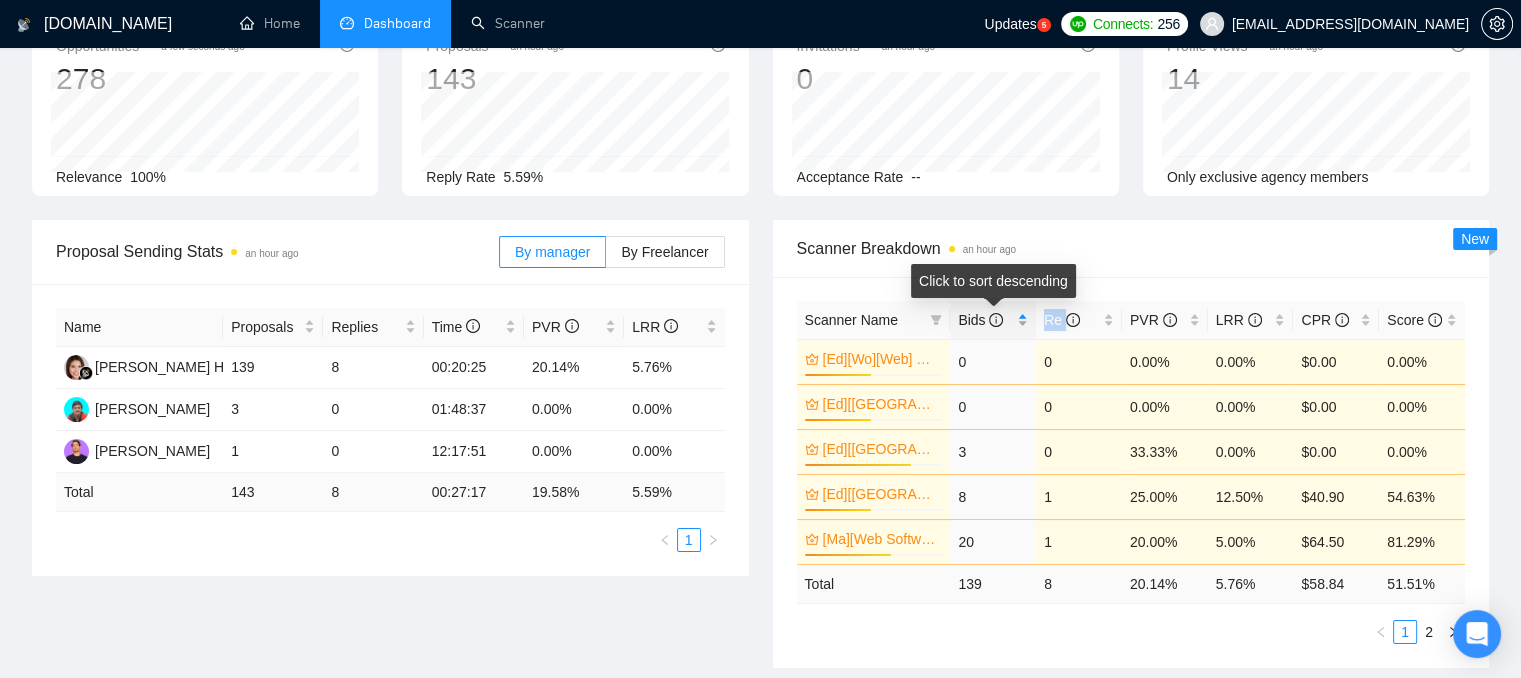 click on "Bids" at bounding box center (993, 320) 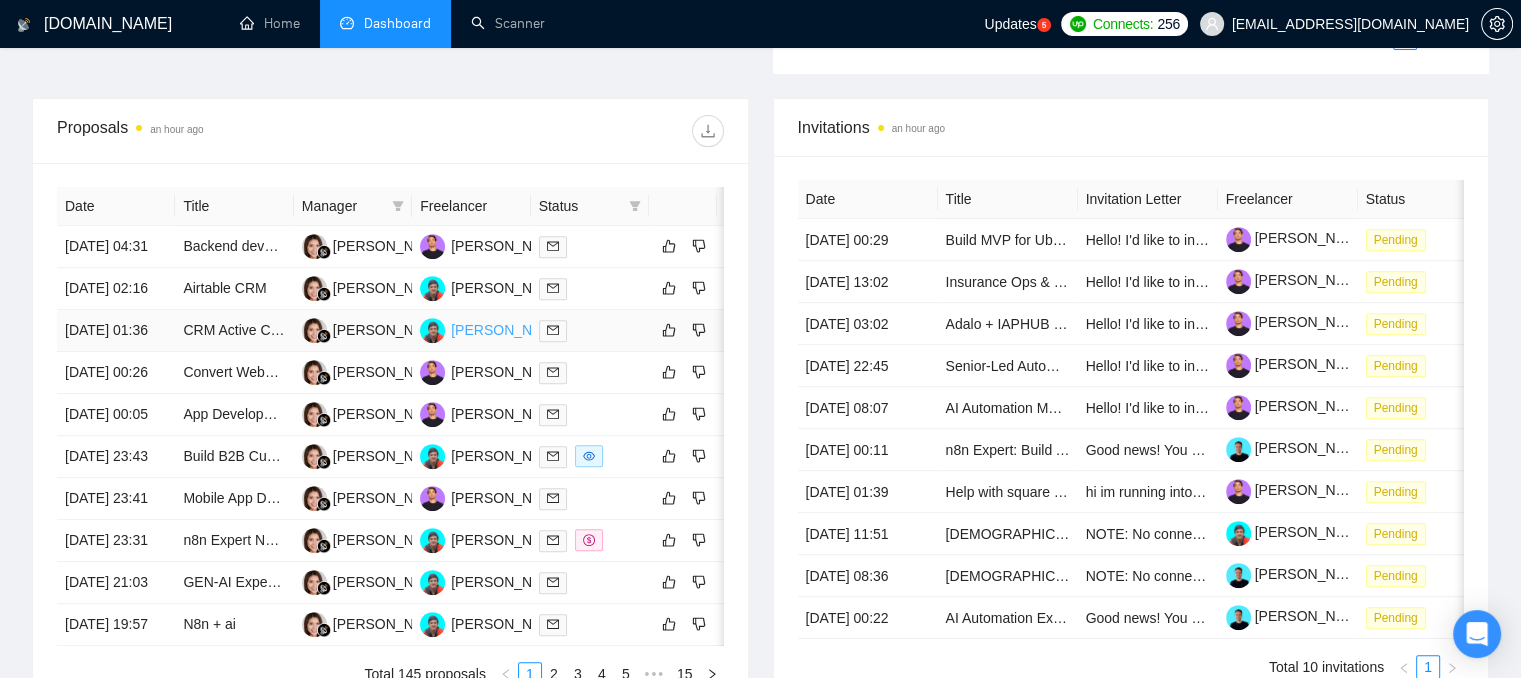 scroll, scrollTop: 832, scrollLeft: 0, axis: vertical 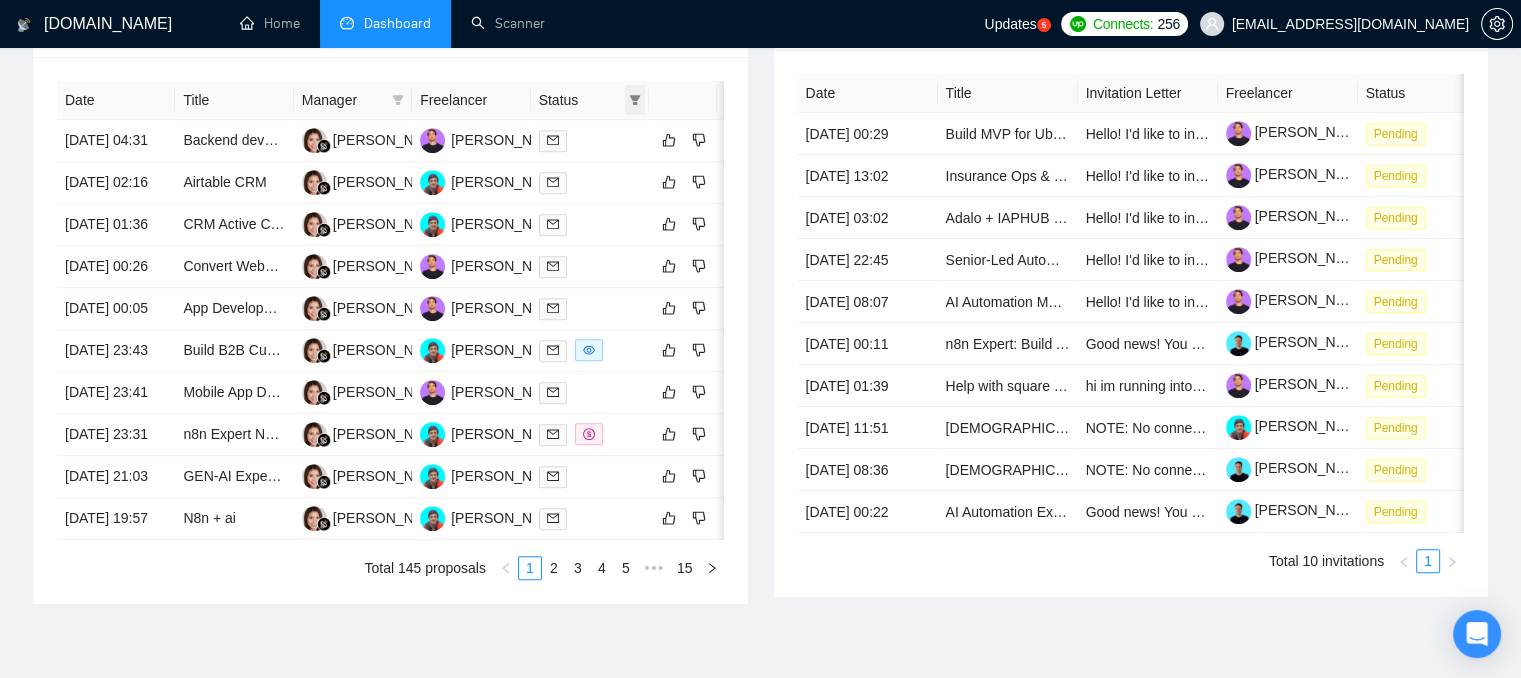 click 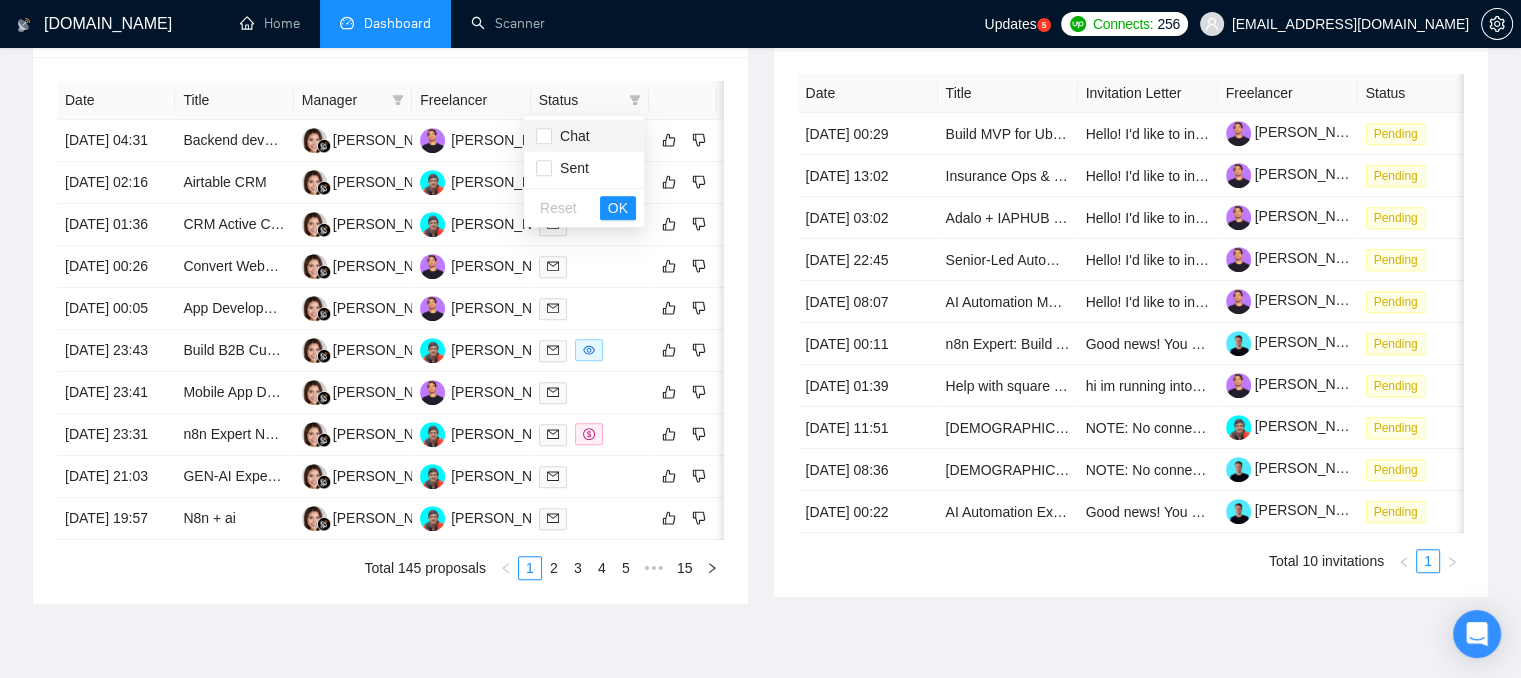 click on "Chat" at bounding box center (571, 136) 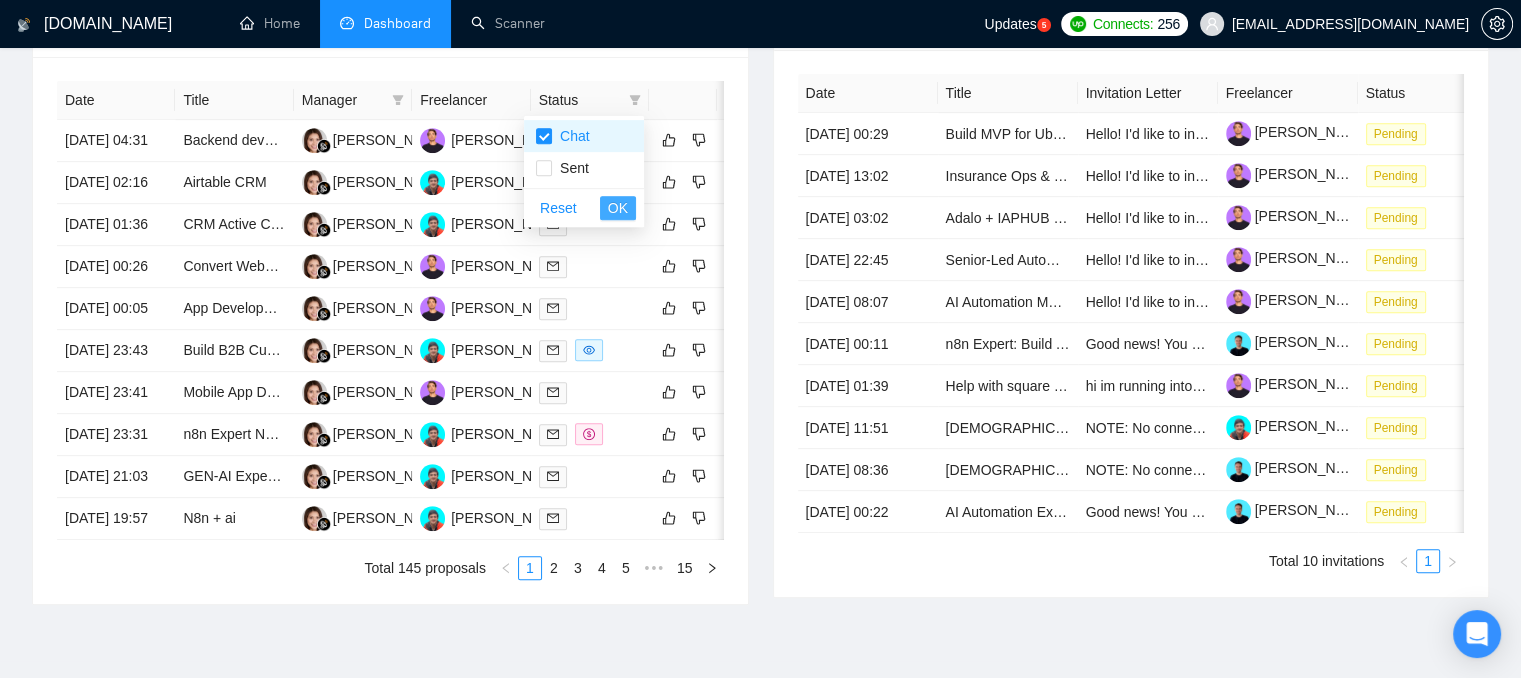 click on "OK" at bounding box center (618, 208) 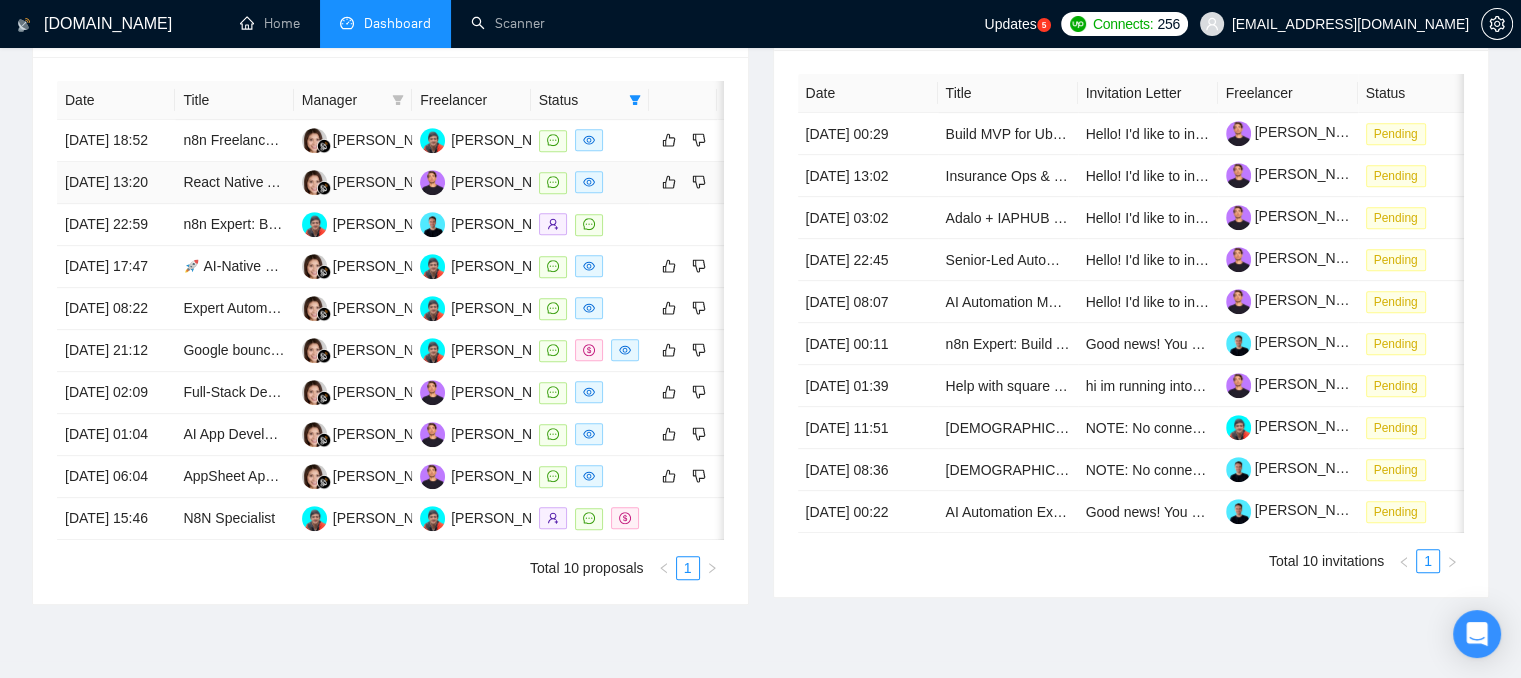 click at bounding box center [590, 182] 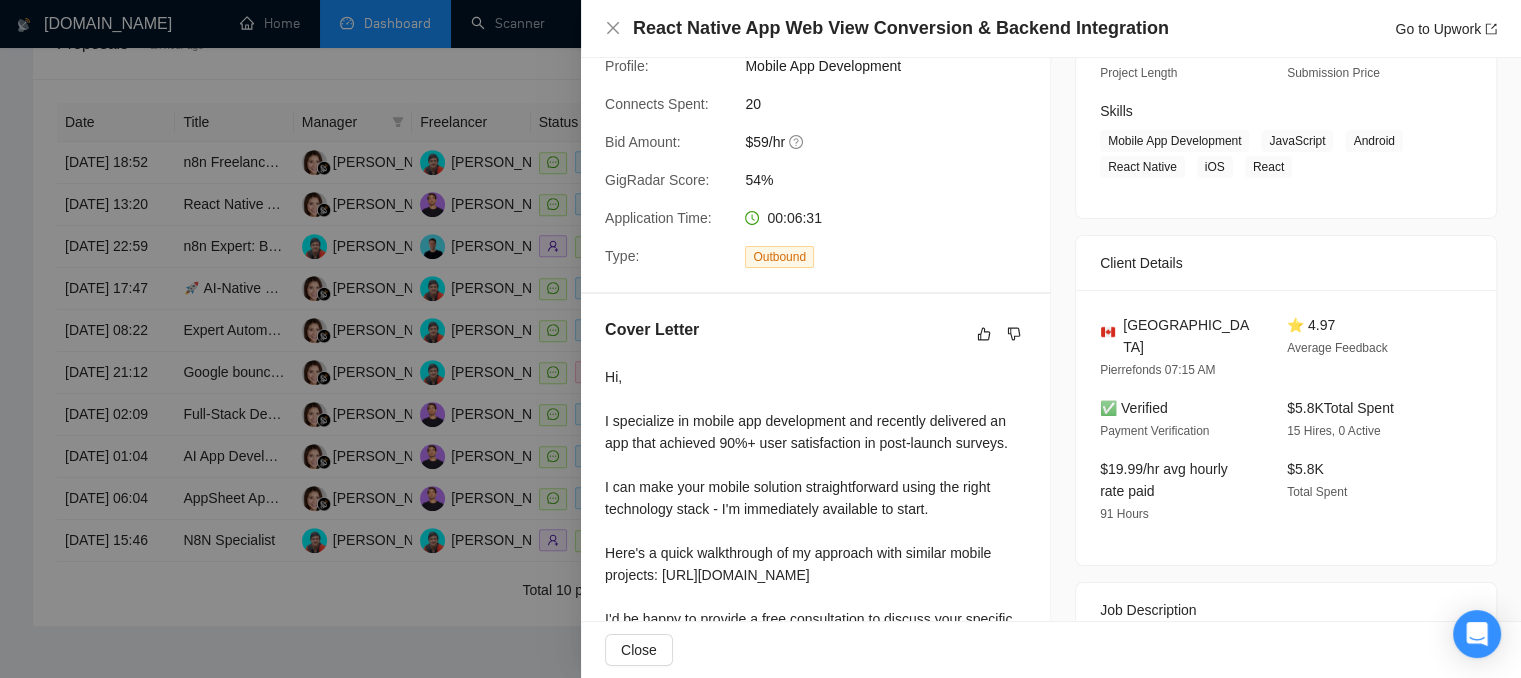 scroll, scrollTop: 300, scrollLeft: 0, axis: vertical 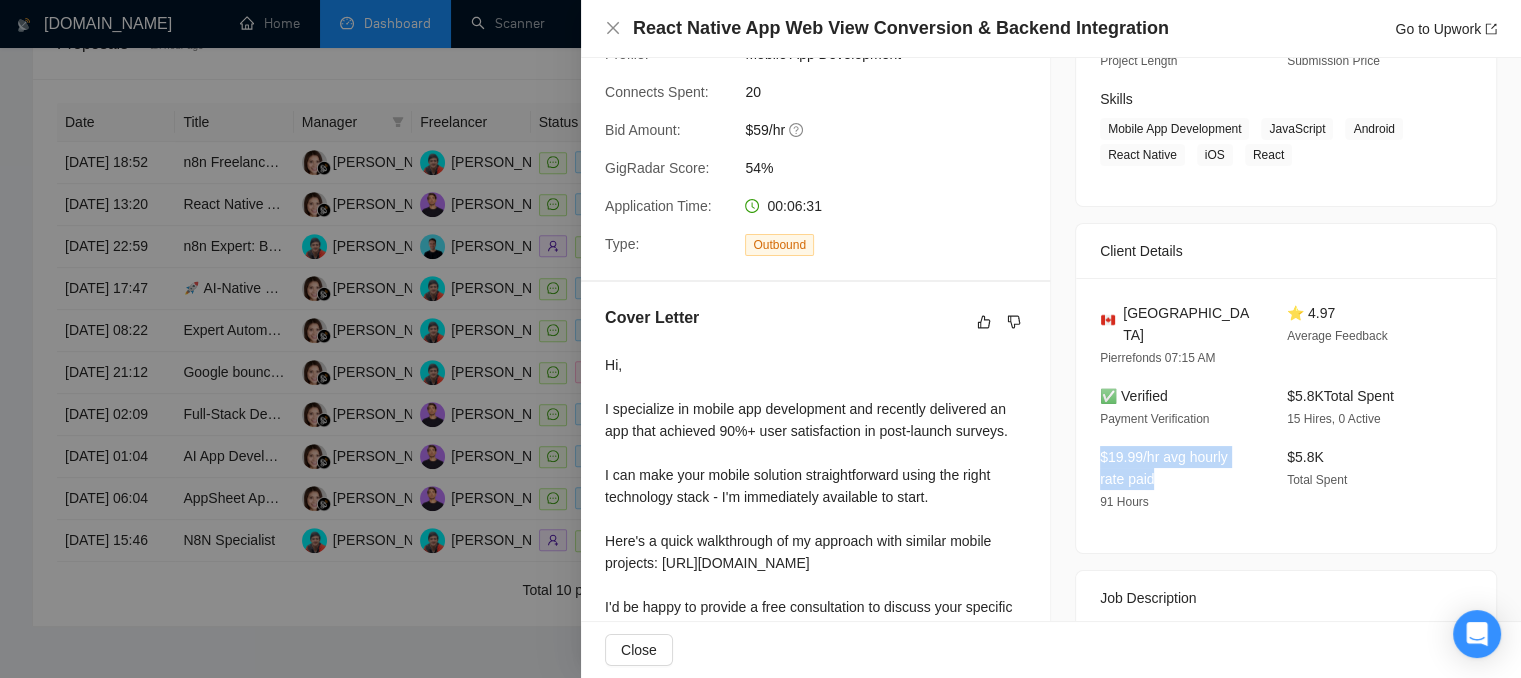 drag, startPoint x: 1156, startPoint y: 461, endPoint x: 1098, endPoint y: 443, distance: 60.728905 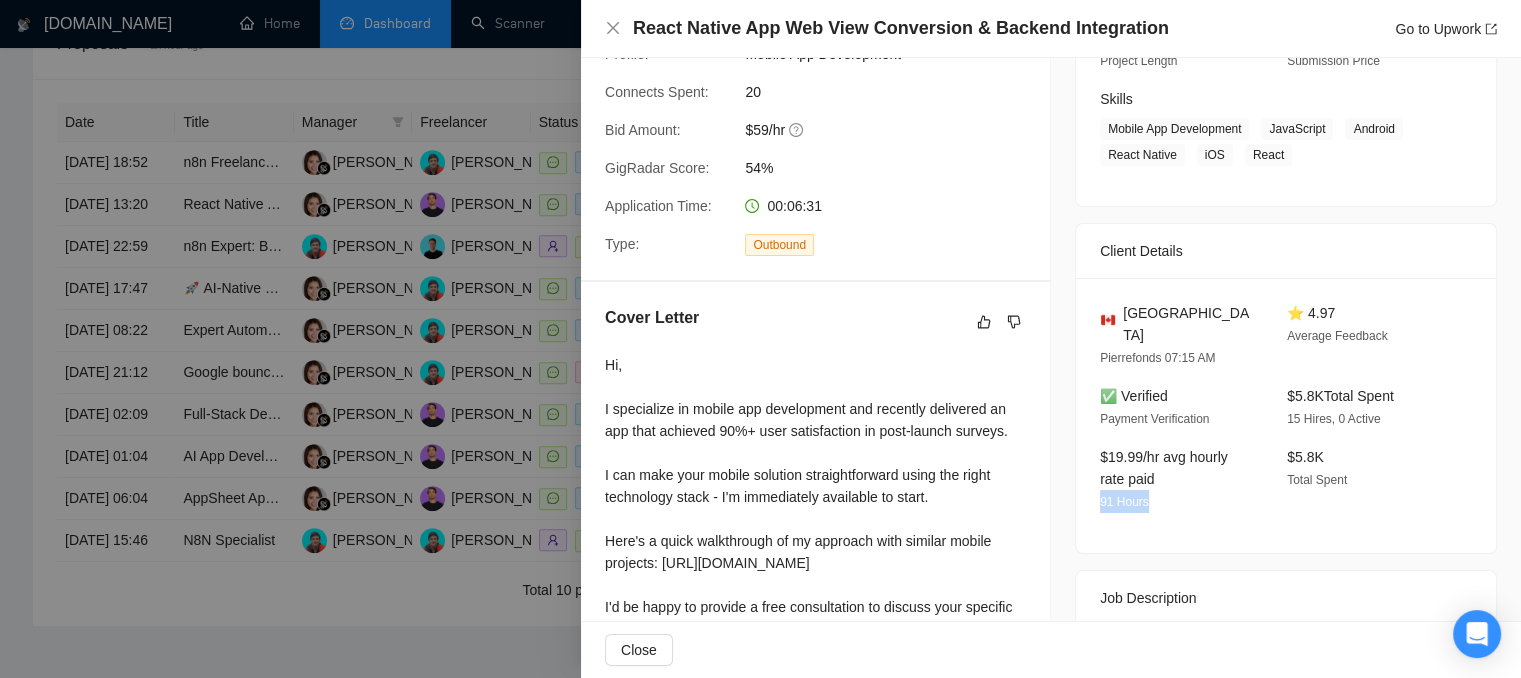 drag, startPoint x: 1153, startPoint y: 486, endPoint x: 1089, endPoint y: 485, distance: 64.00781 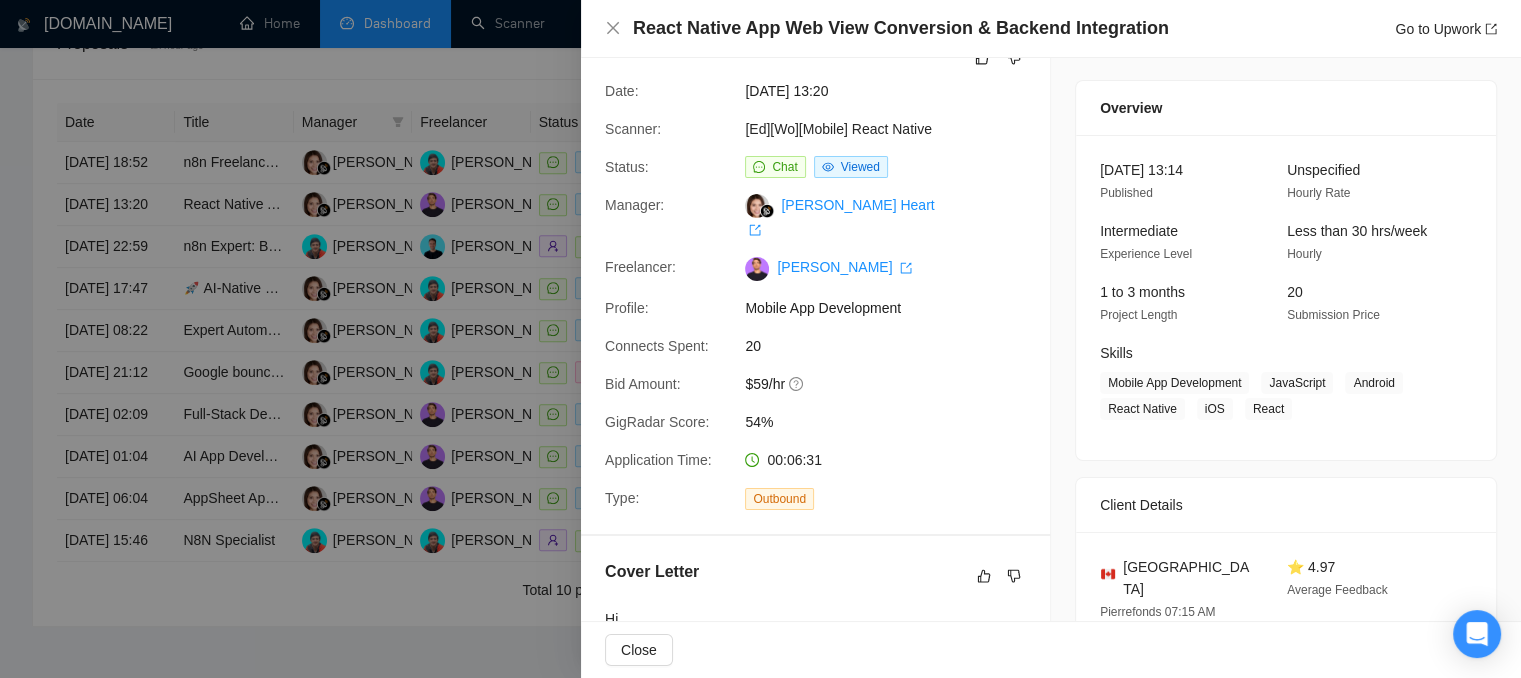 scroll, scrollTop: 0, scrollLeft: 0, axis: both 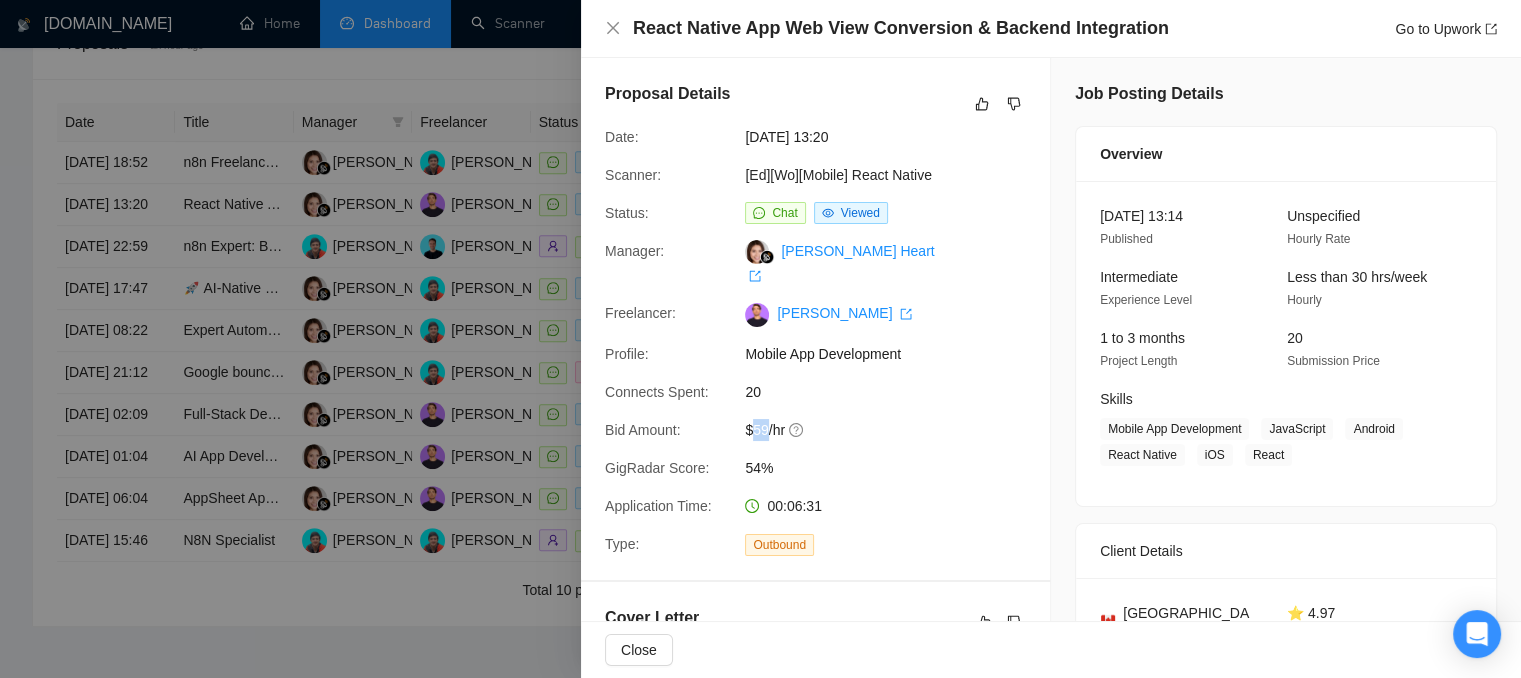 drag, startPoint x: 752, startPoint y: 406, endPoint x: 766, endPoint y: 407, distance: 14.035668 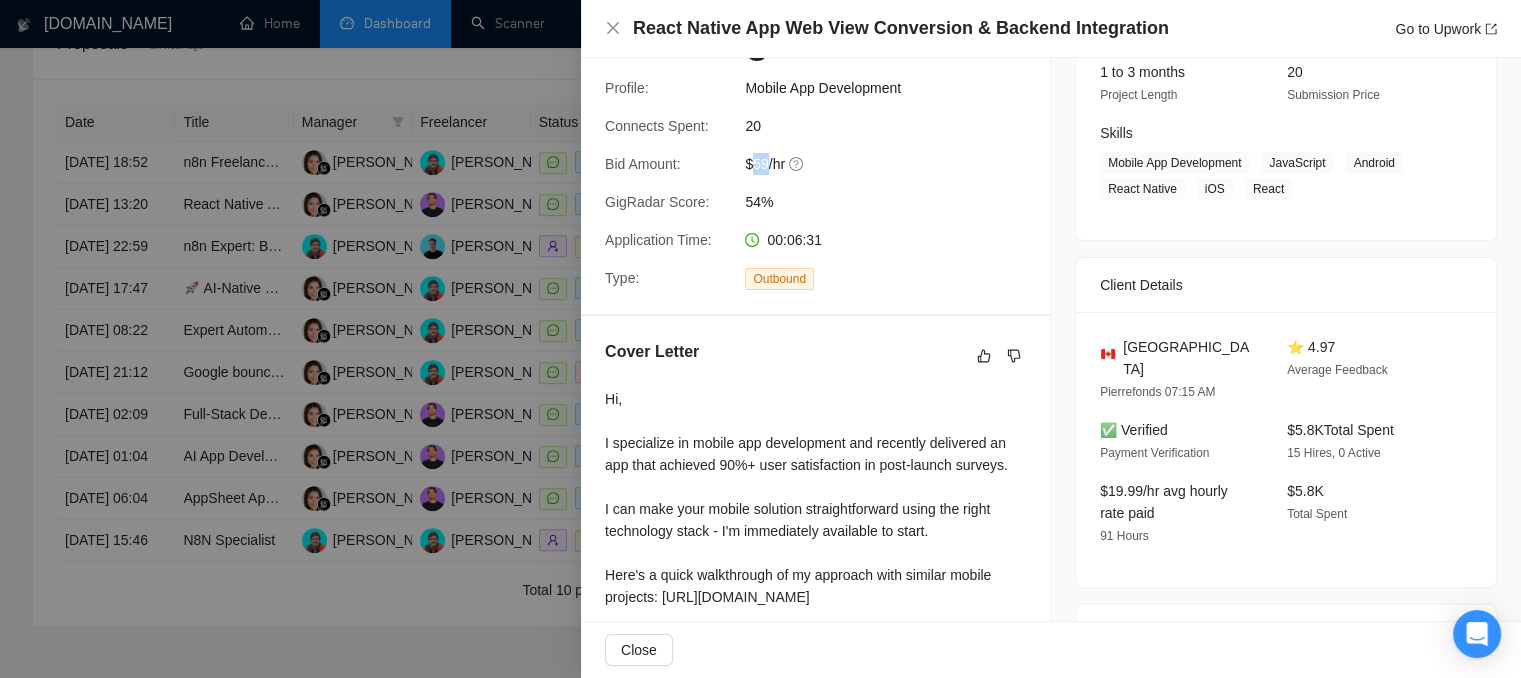 scroll, scrollTop: 300, scrollLeft: 0, axis: vertical 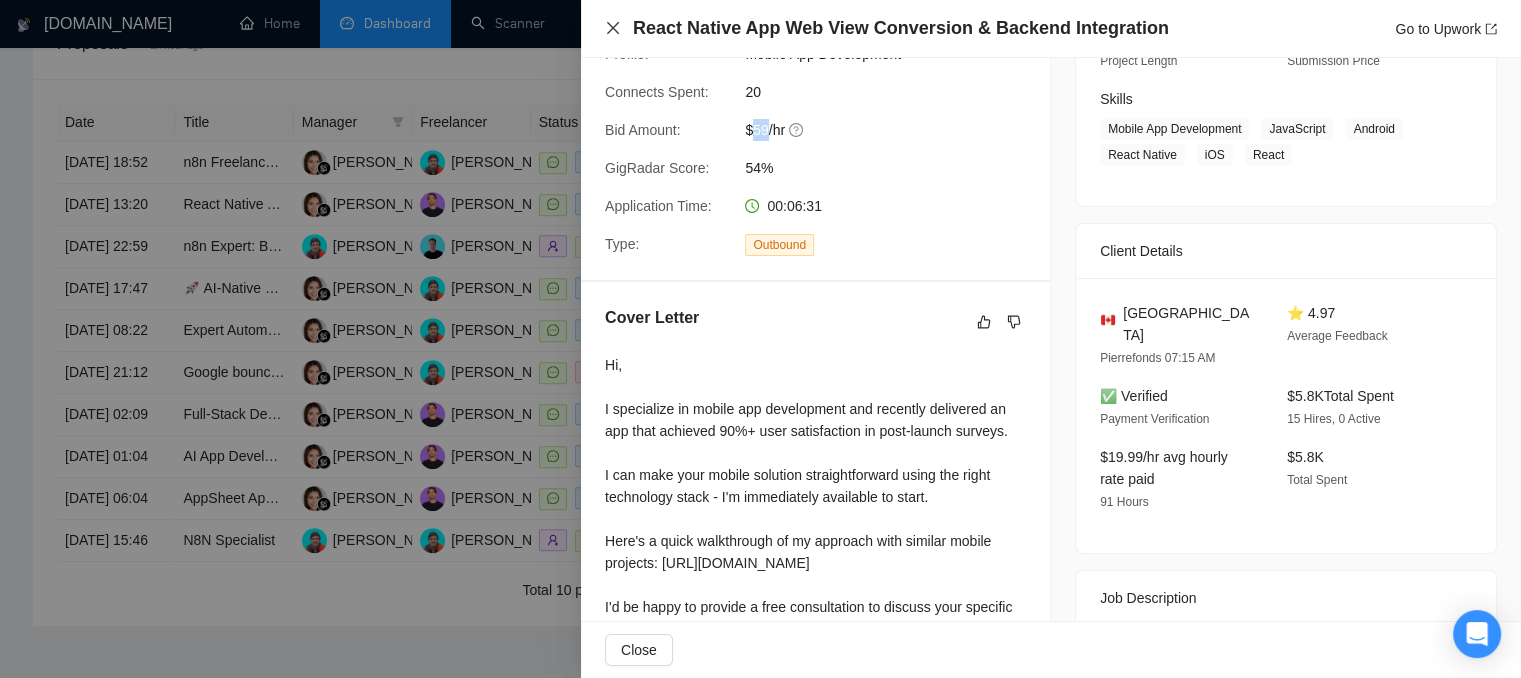 click 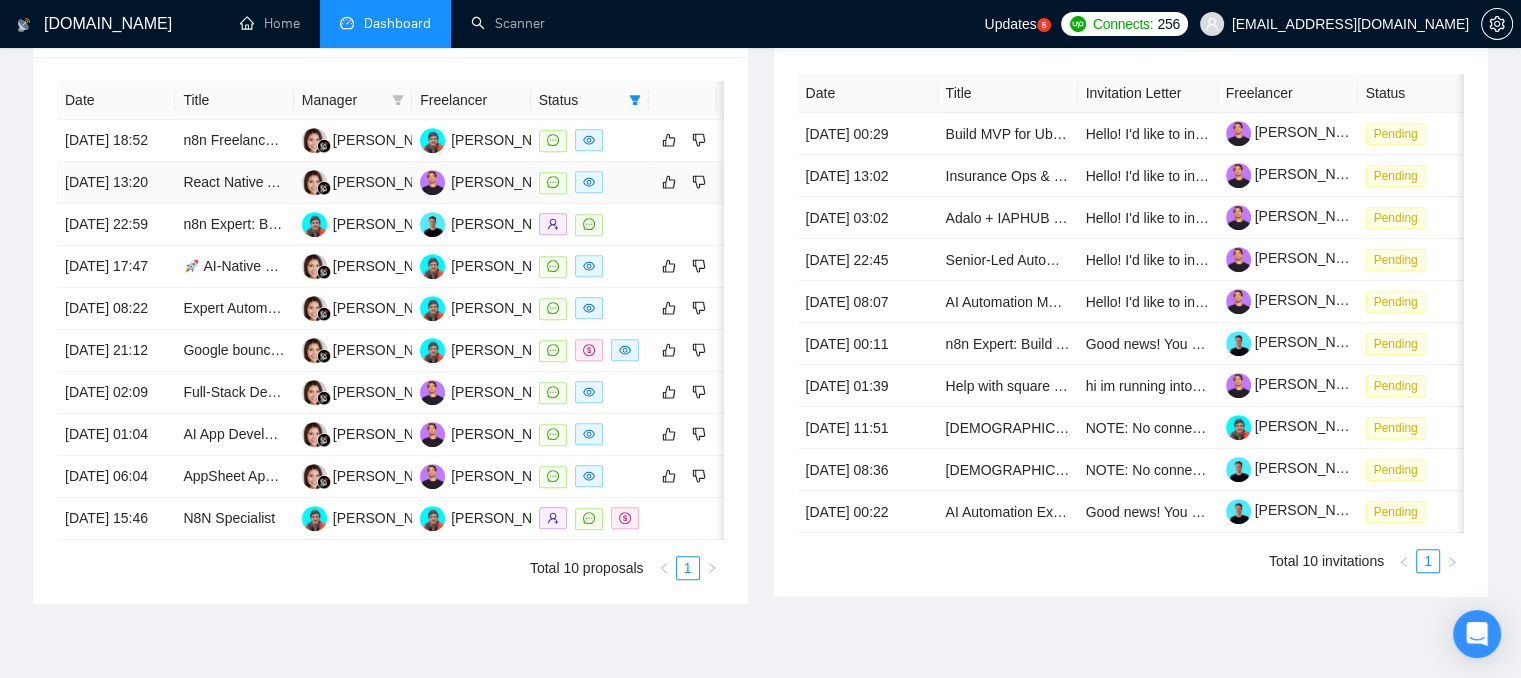 click at bounding box center [590, 182] 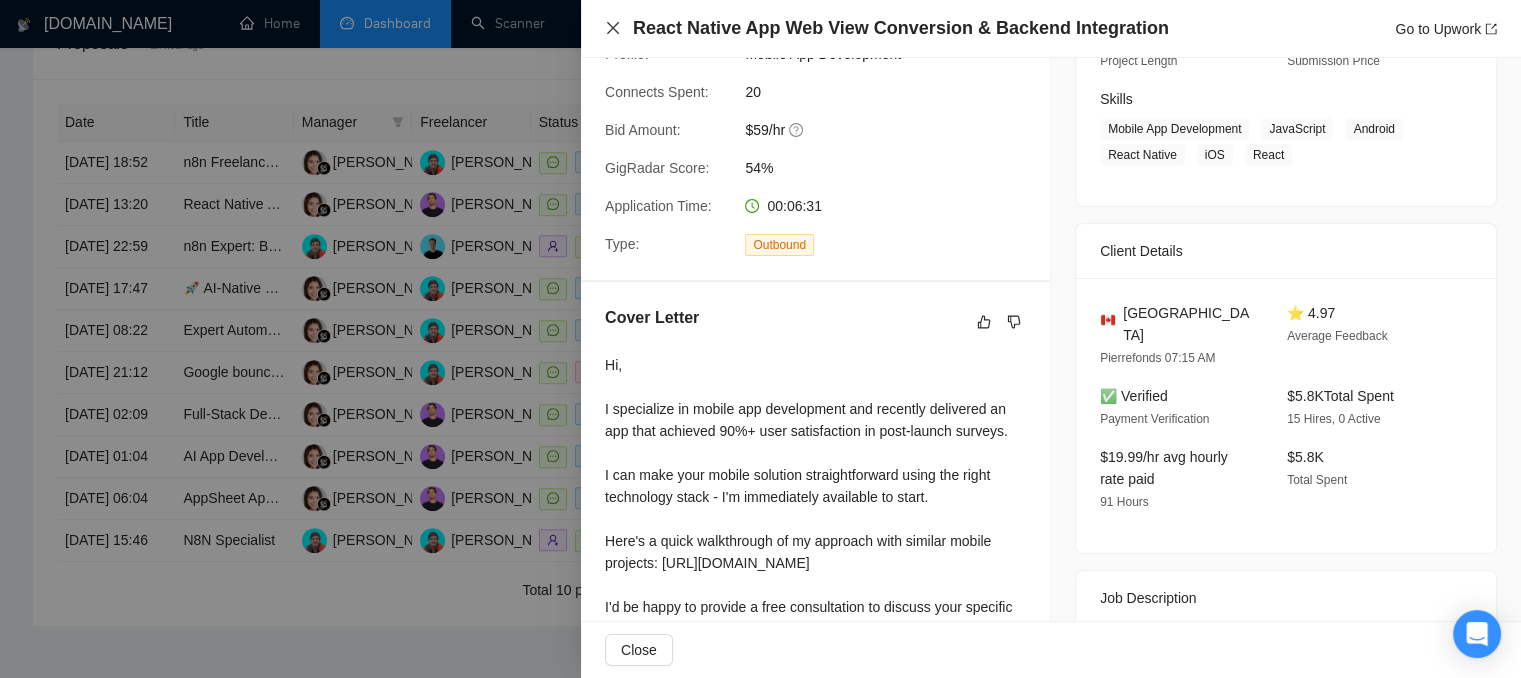 click 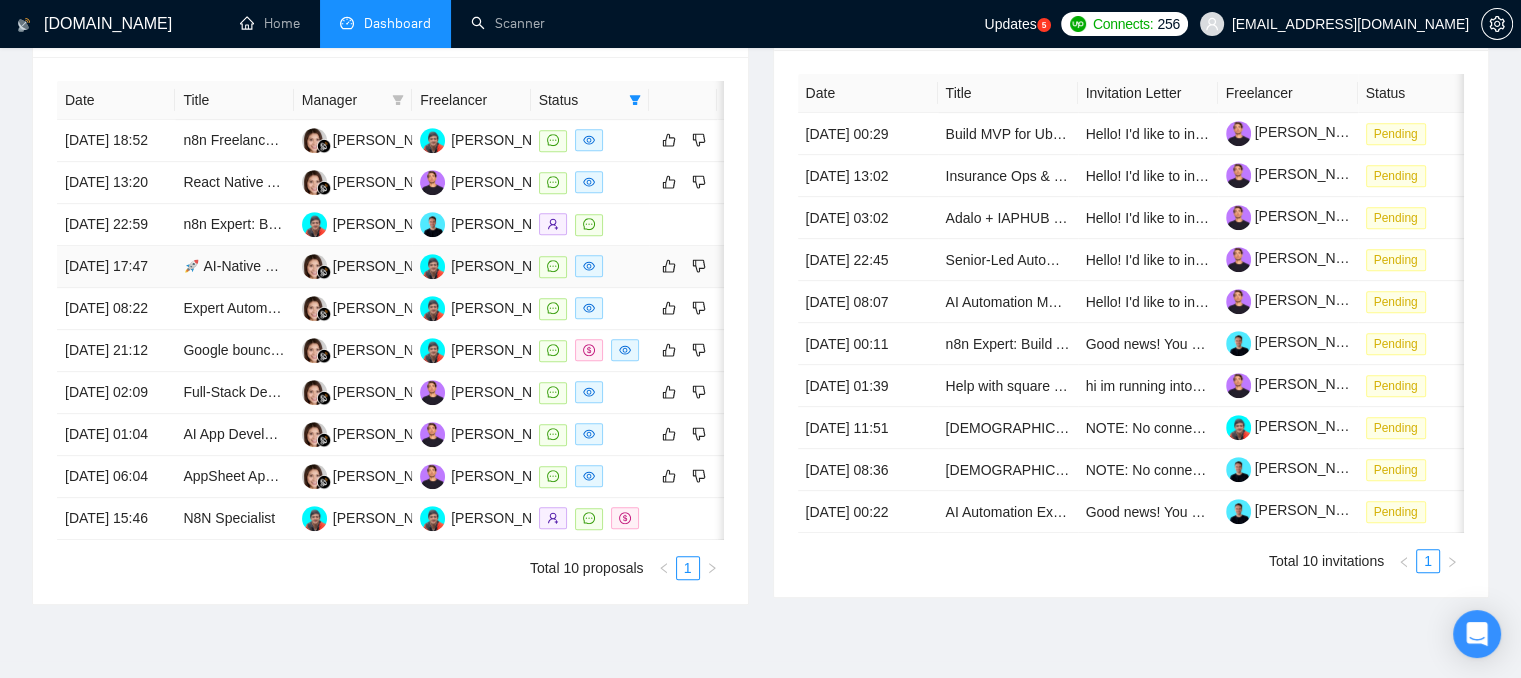 click on "🚀 AI-Native Full Stack Web Developer (Design Genius)" at bounding box center [234, 267] 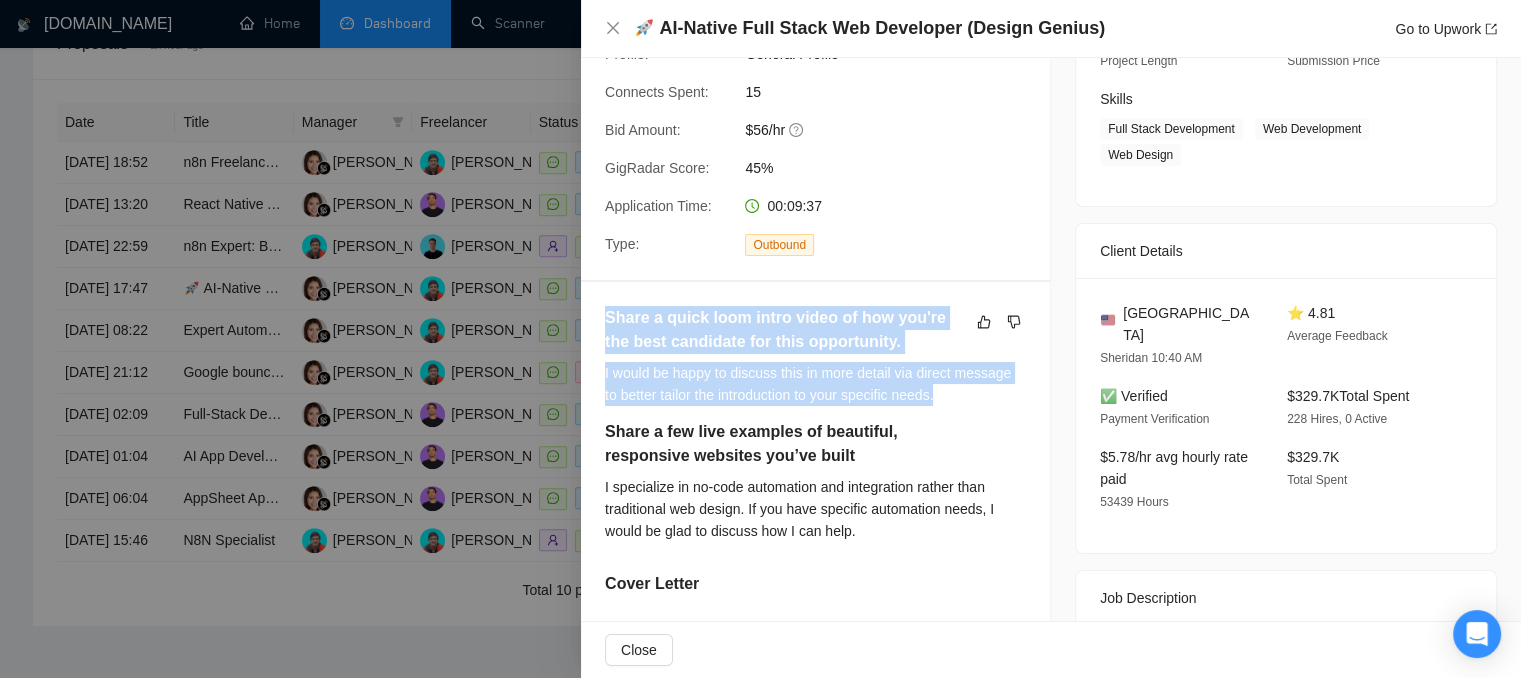 drag, startPoint x: 956, startPoint y: 378, endPoint x: 603, endPoint y: 299, distance: 361.73193 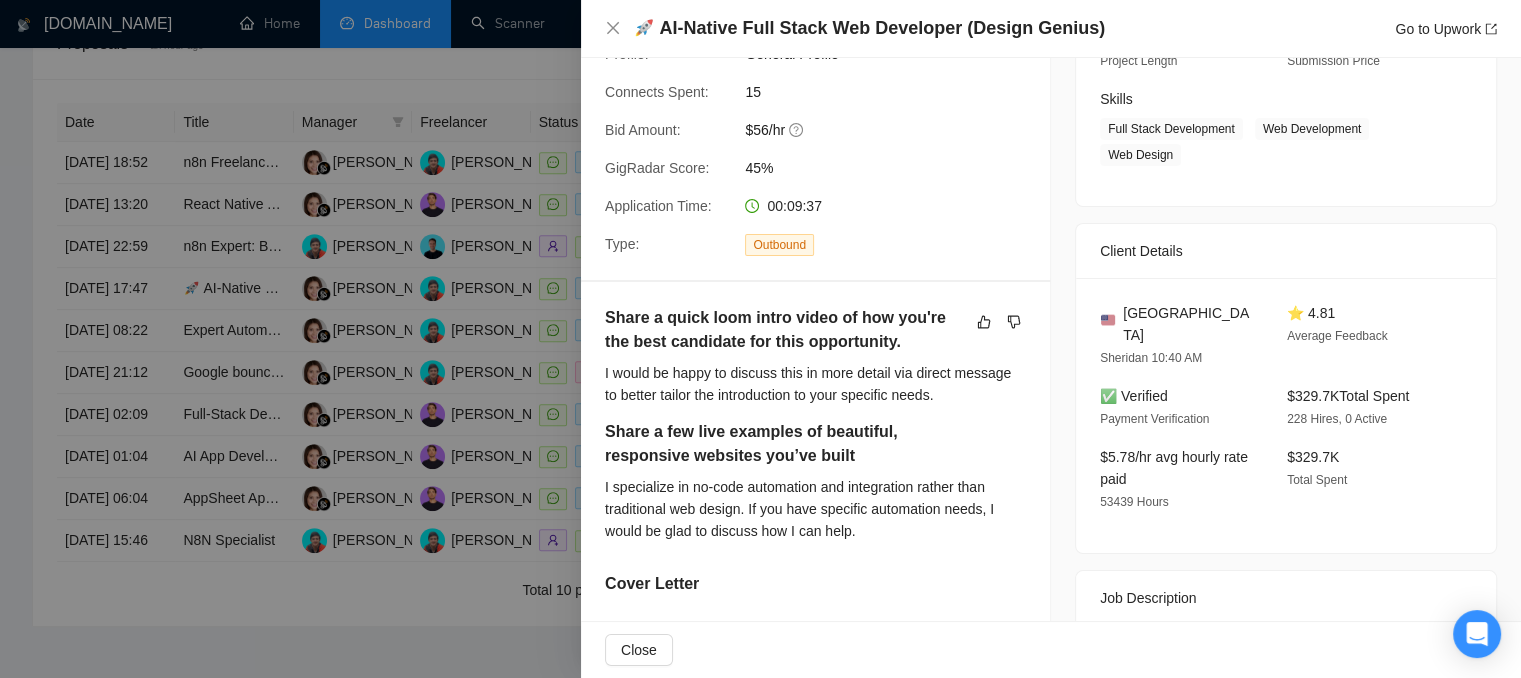 click on "Share a few live examples of beautiful, responsive websites you’ve built" at bounding box center [784, 444] 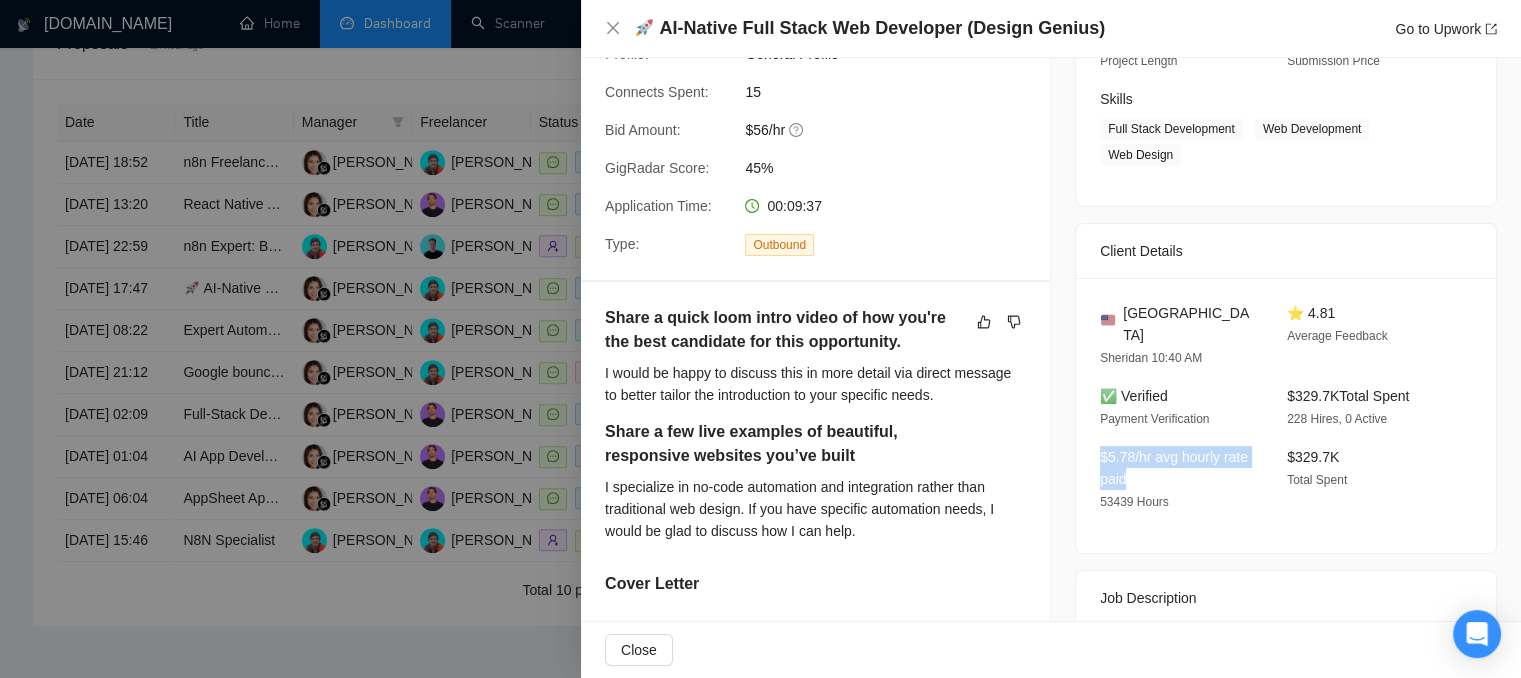 drag, startPoint x: 1137, startPoint y: 455, endPoint x: 1090, endPoint y: 426, distance: 55.226807 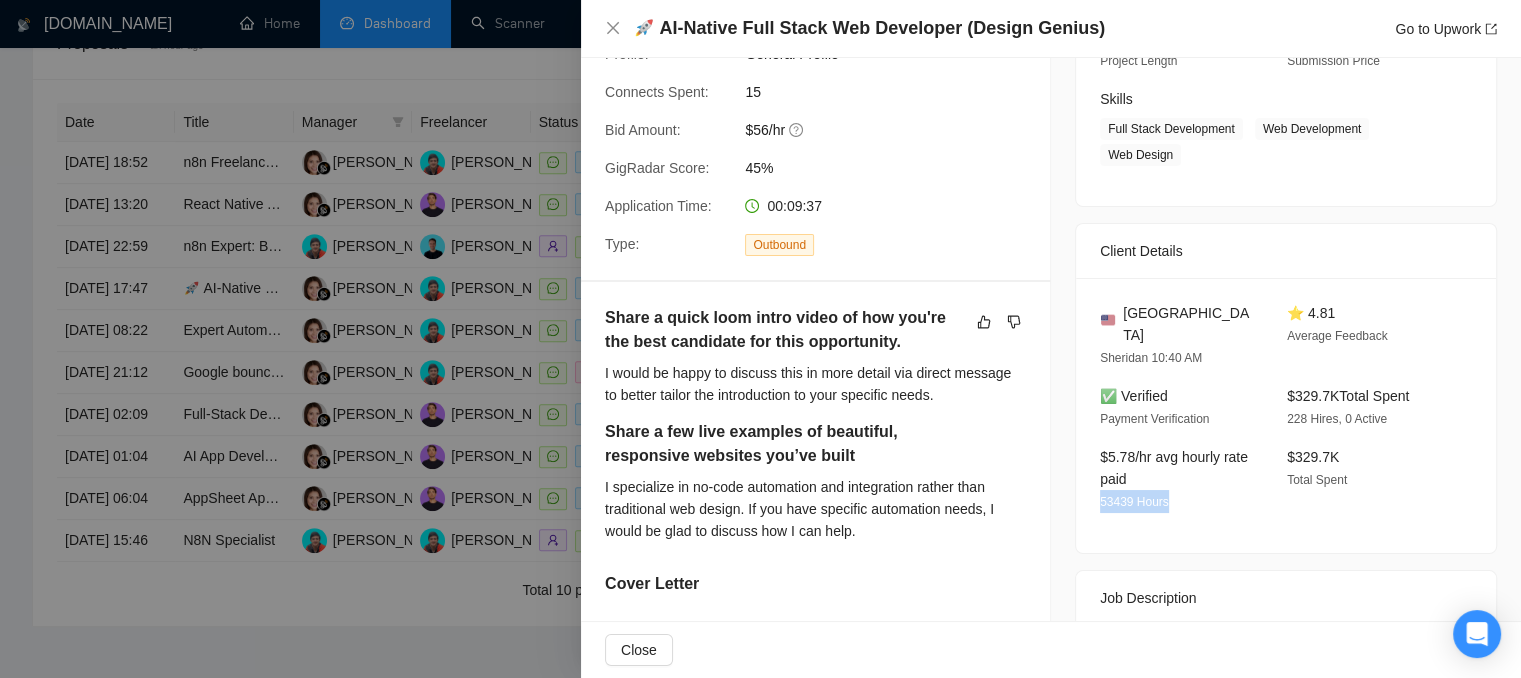 drag, startPoint x: 1170, startPoint y: 480, endPoint x: 1076, endPoint y: 477, distance: 94.04786 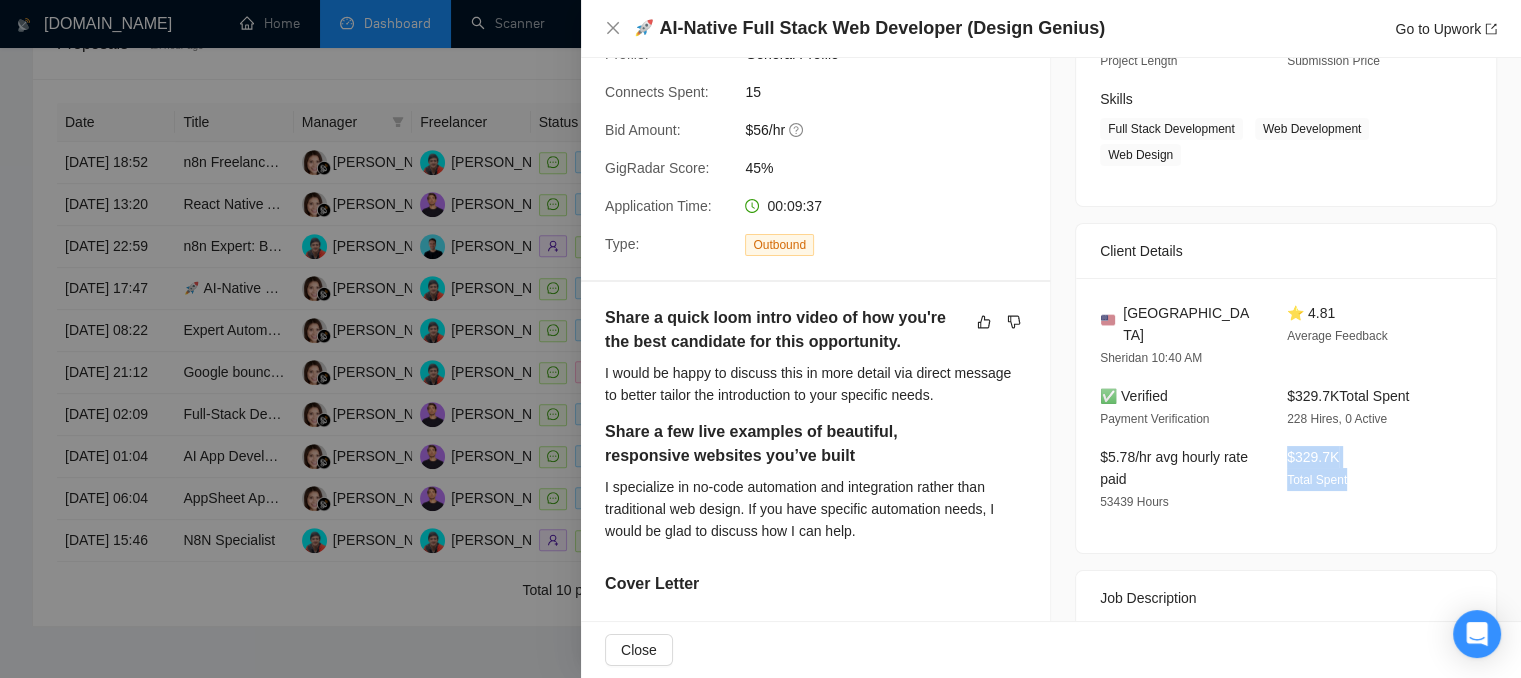 drag, startPoint x: 1344, startPoint y: 456, endPoint x: 1266, endPoint y: 423, distance: 84.693565 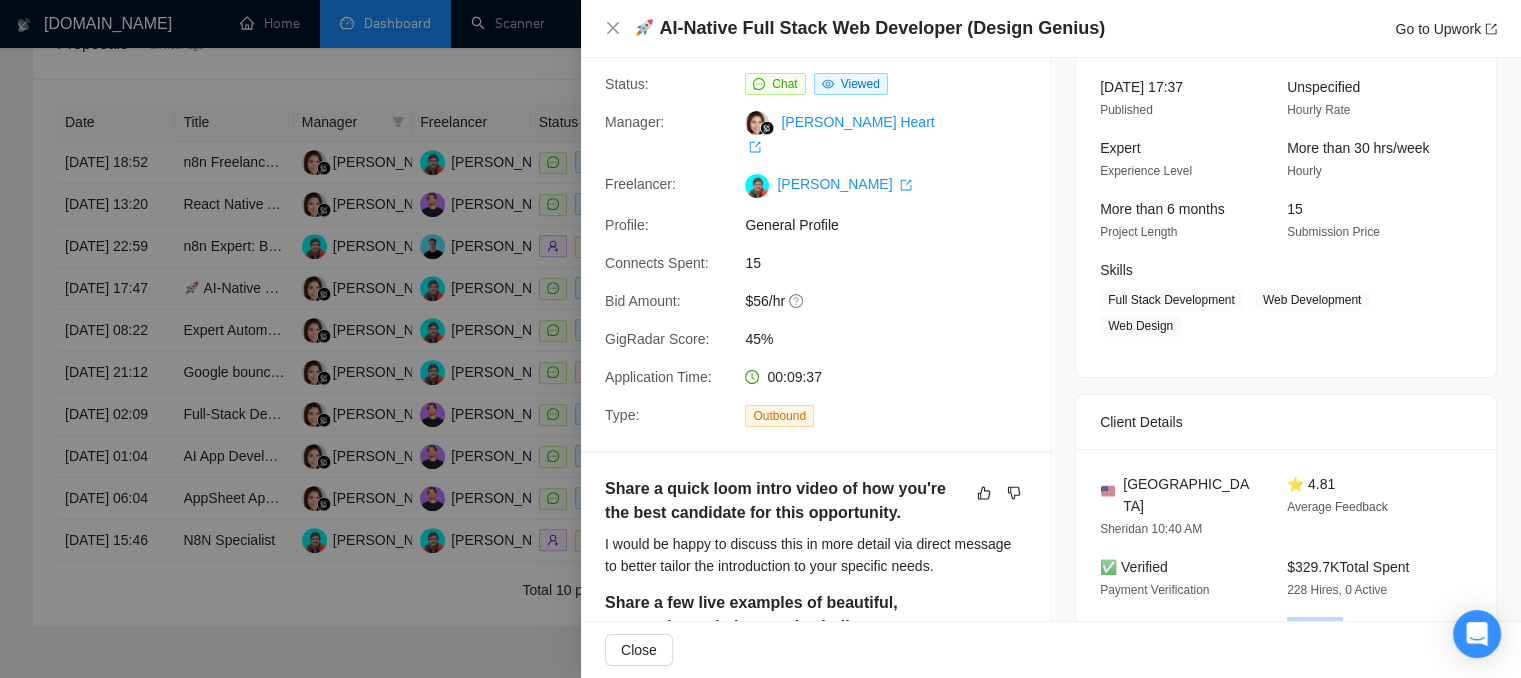 scroll, scrollTop: 100, scrollLeft: 0, axis: vertical 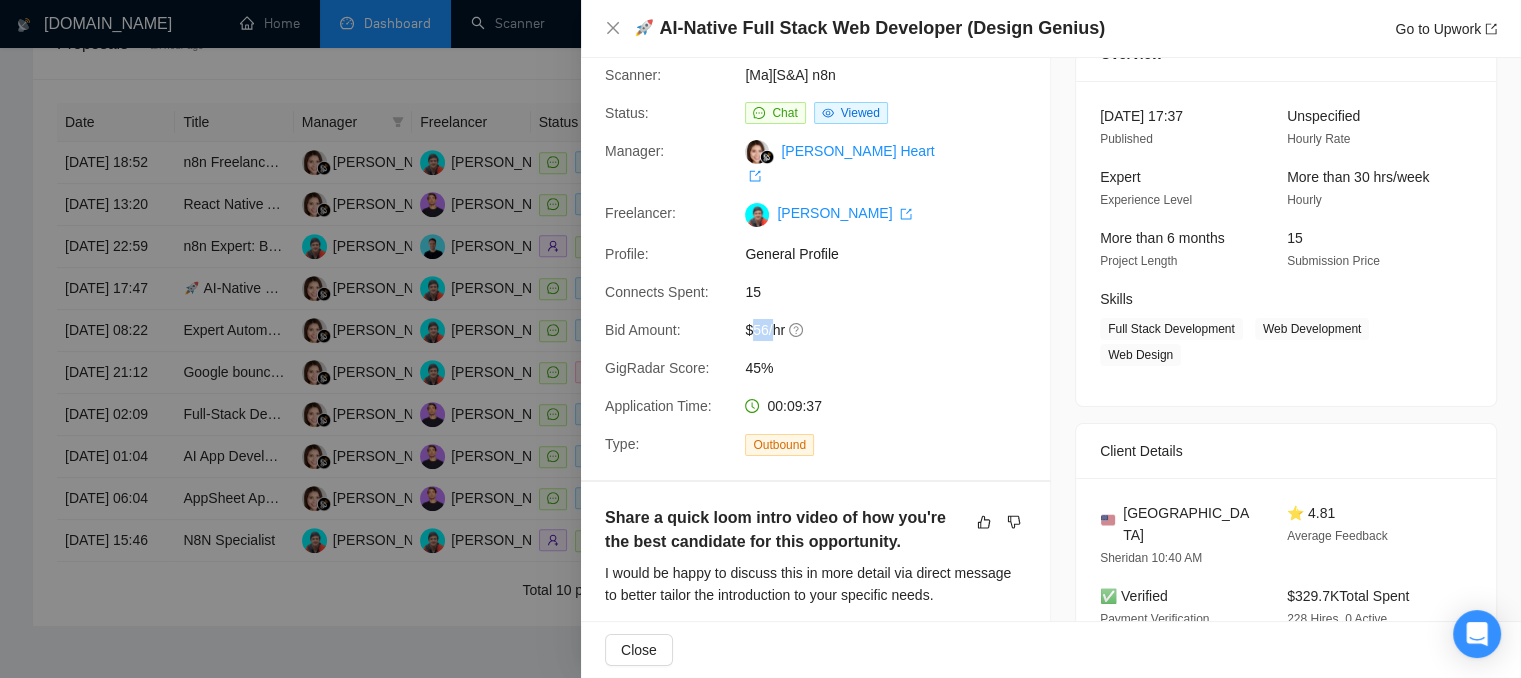 drag, startPoint x: 748, startPoint y: 304, endPoint x: 769, endPoint y: 307, distance: 21.213203 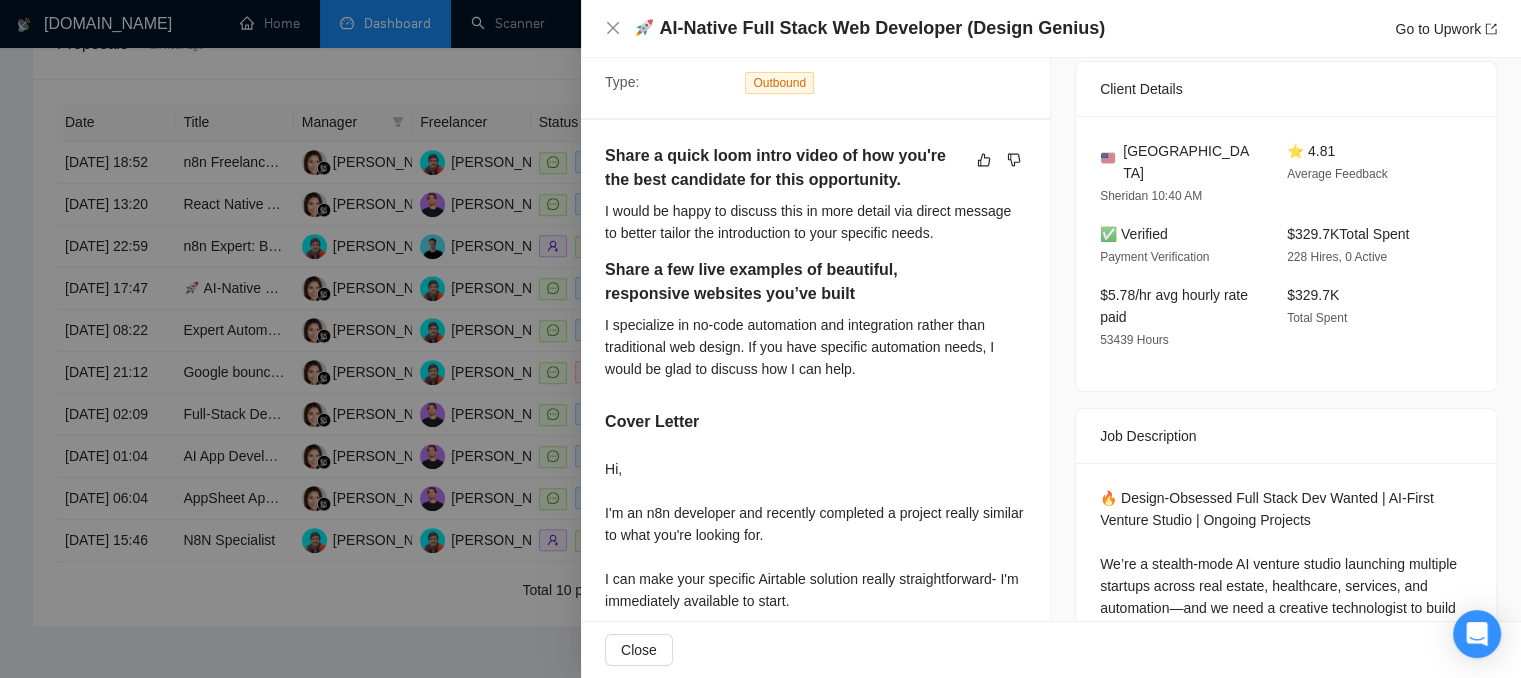 scroll, scrollTop: 400, scrollLeft: 0, axis: vertical 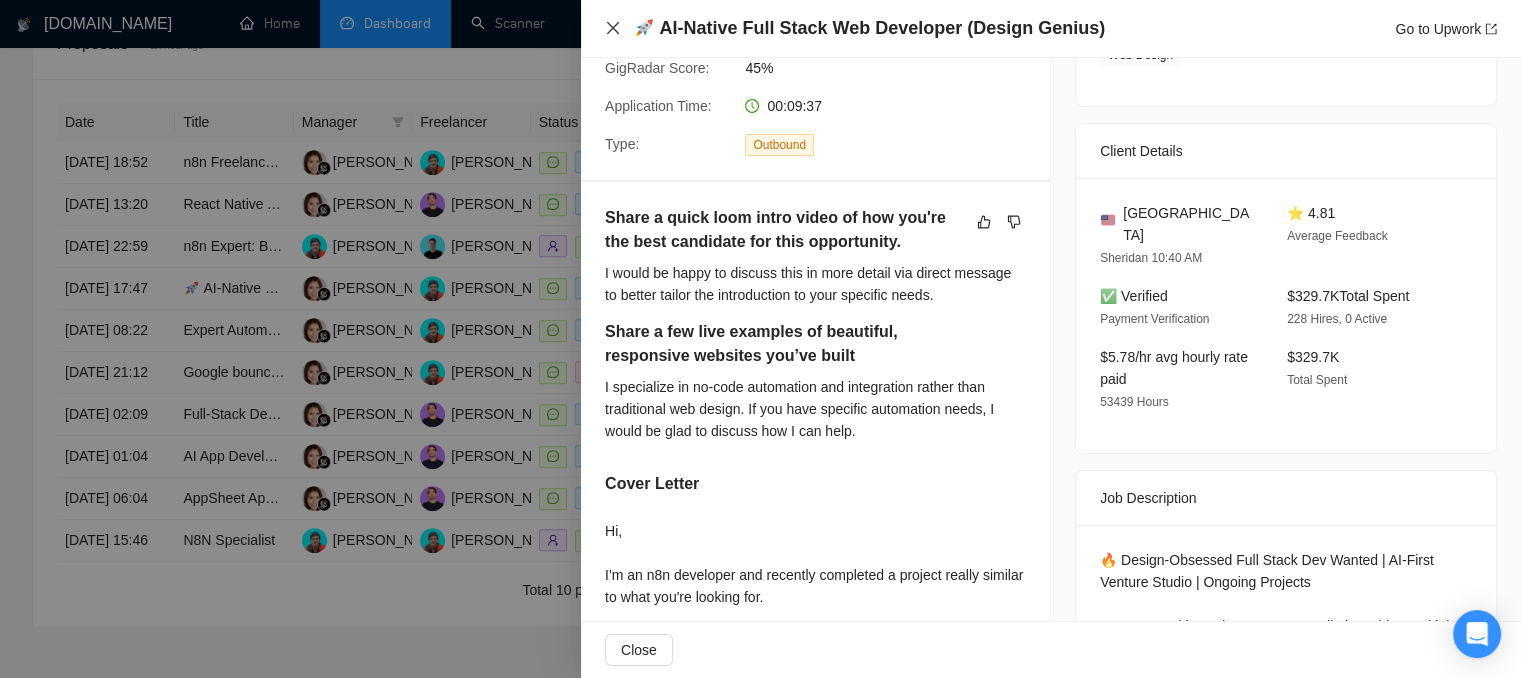 click 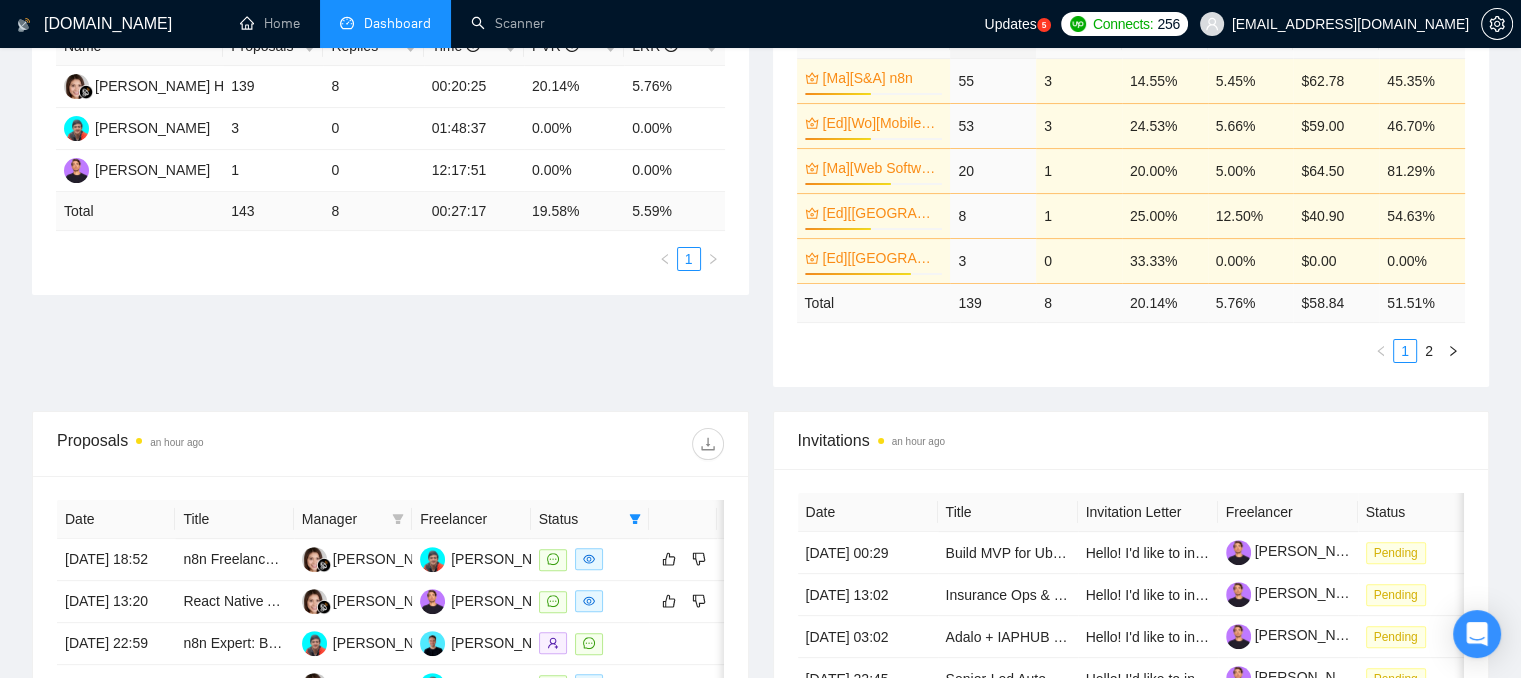 scroll, scrollTop: 332, scrollLeft: 0, axis: vertical 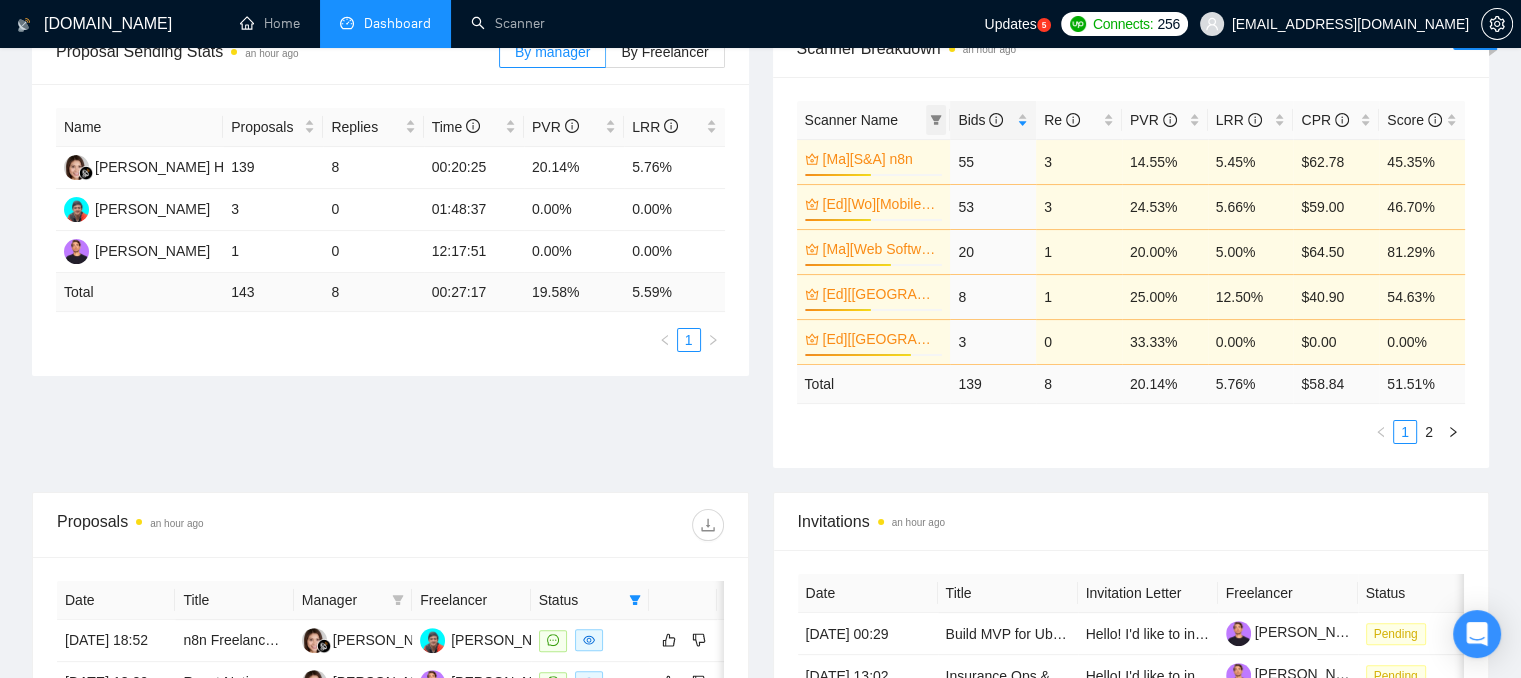 click 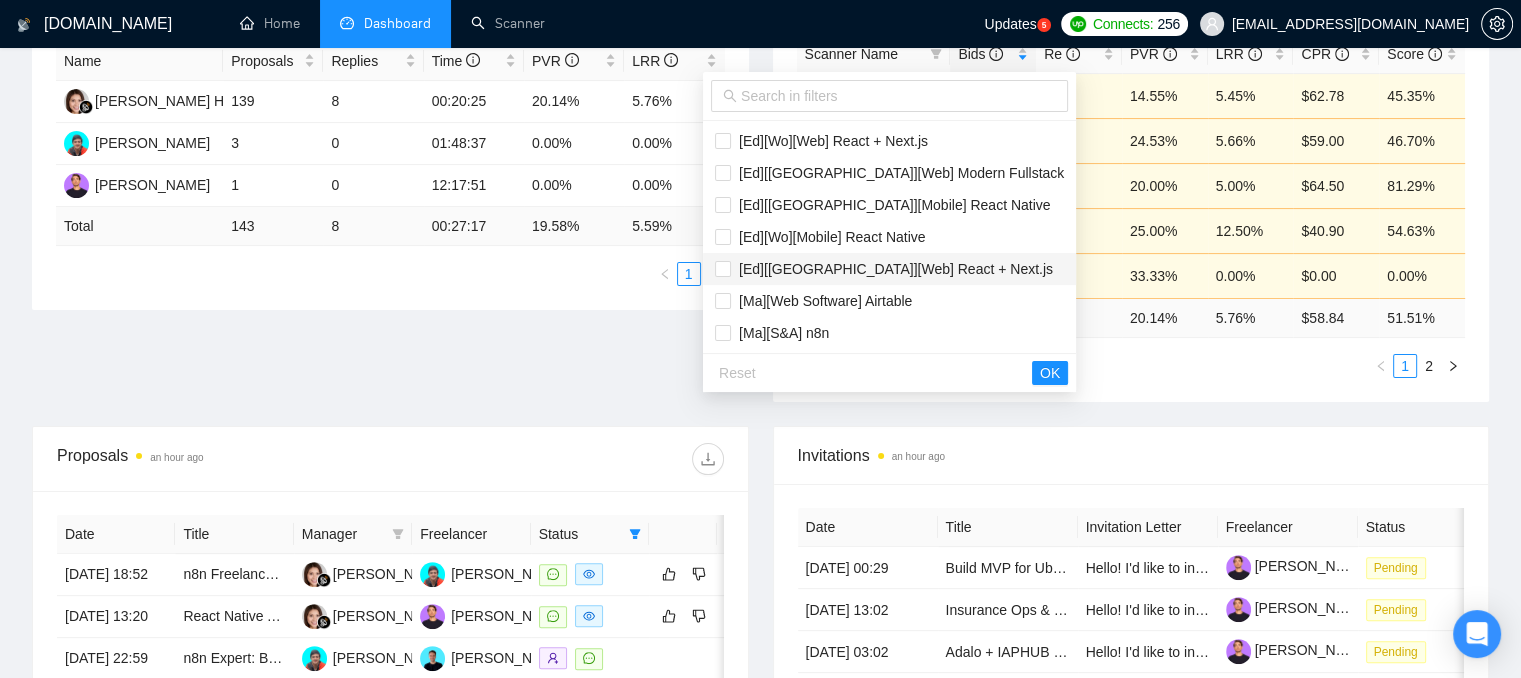 scroll, scrollTop: 432, scrollLeft: 0, axis: vertical 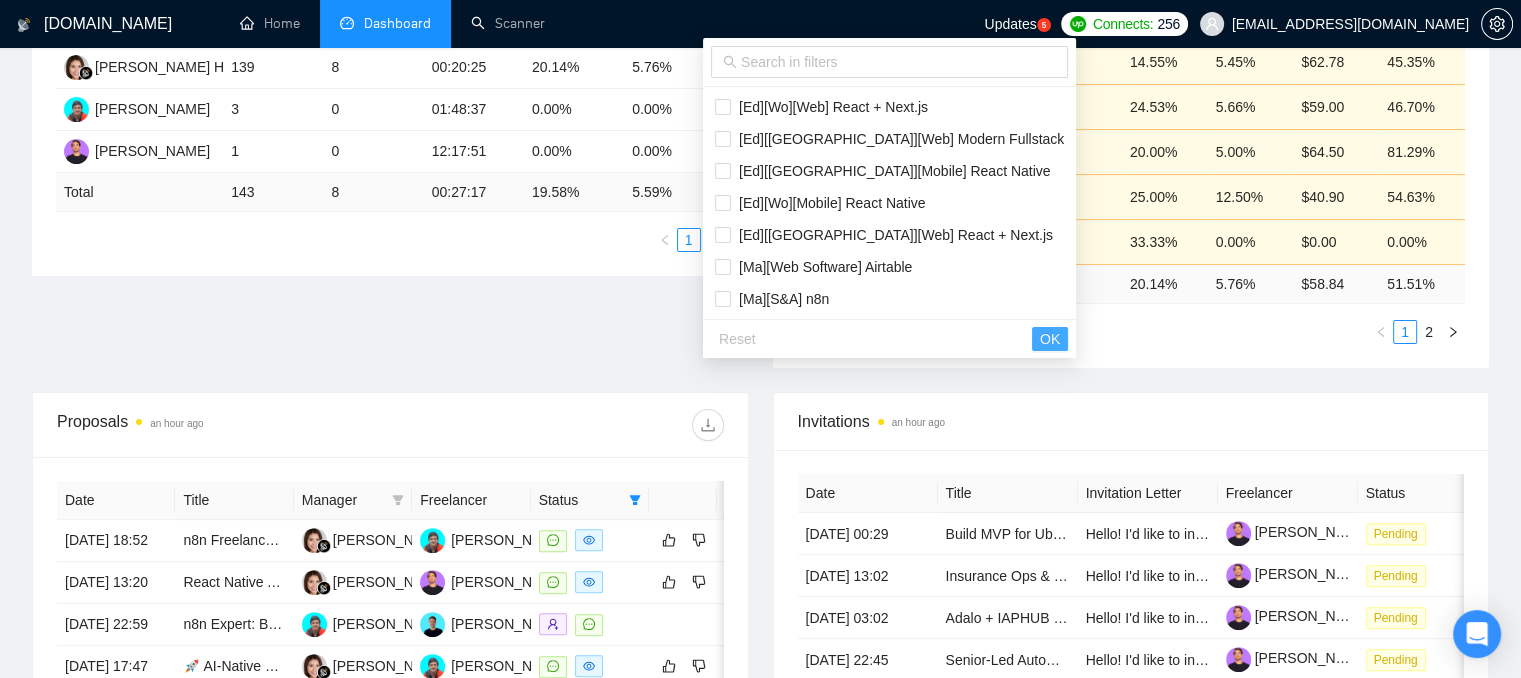 click on "OK" at bounding box center (1050, 339) 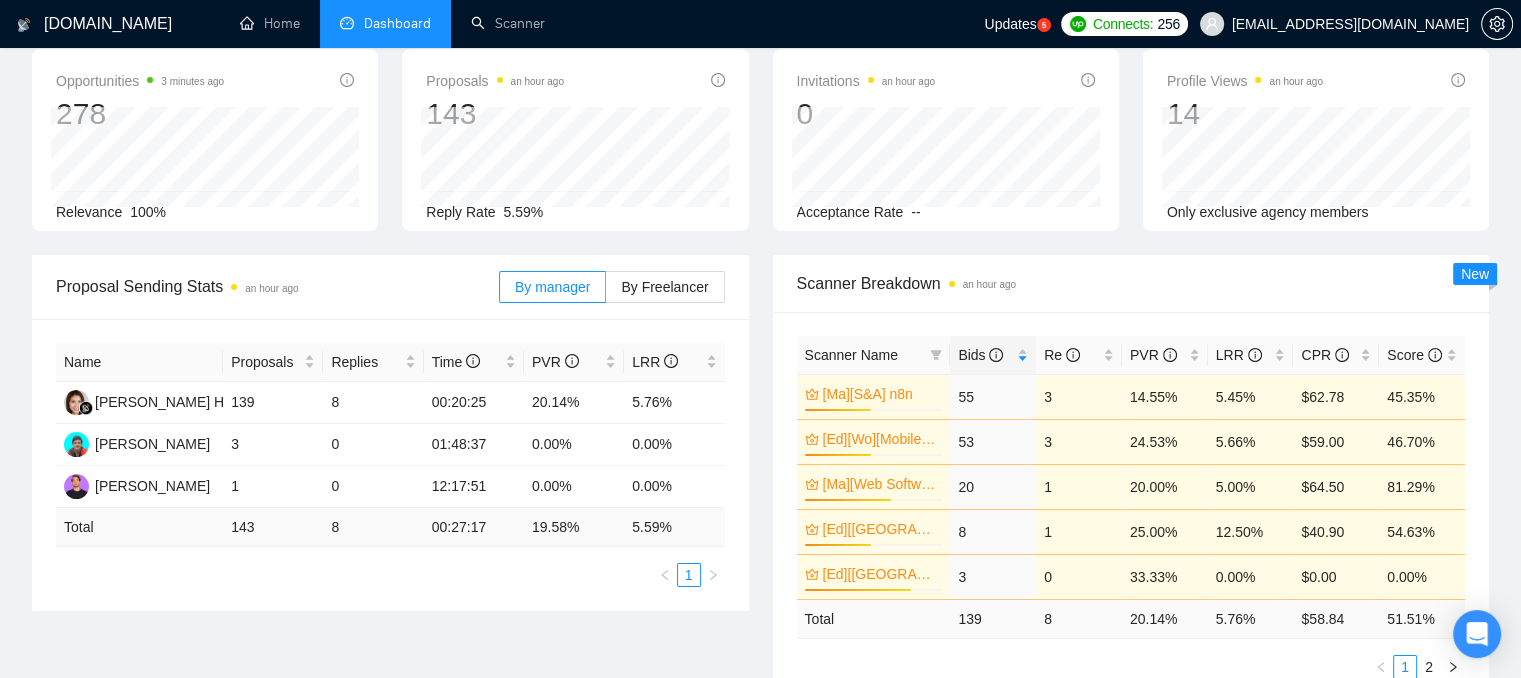 scroll, scrollTop: 0, scrollLeft: 0, axis: both 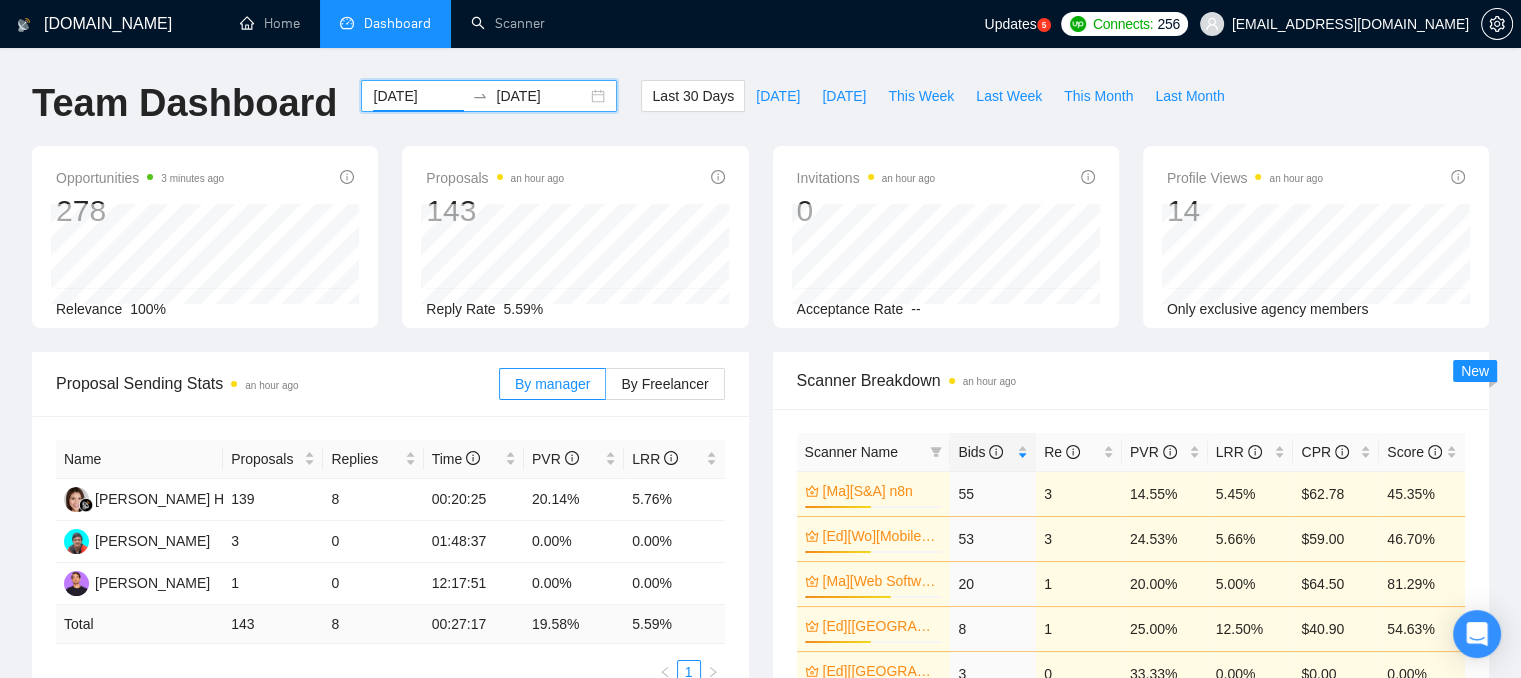 click on "[DATE]" at bounding box center [418, 96] 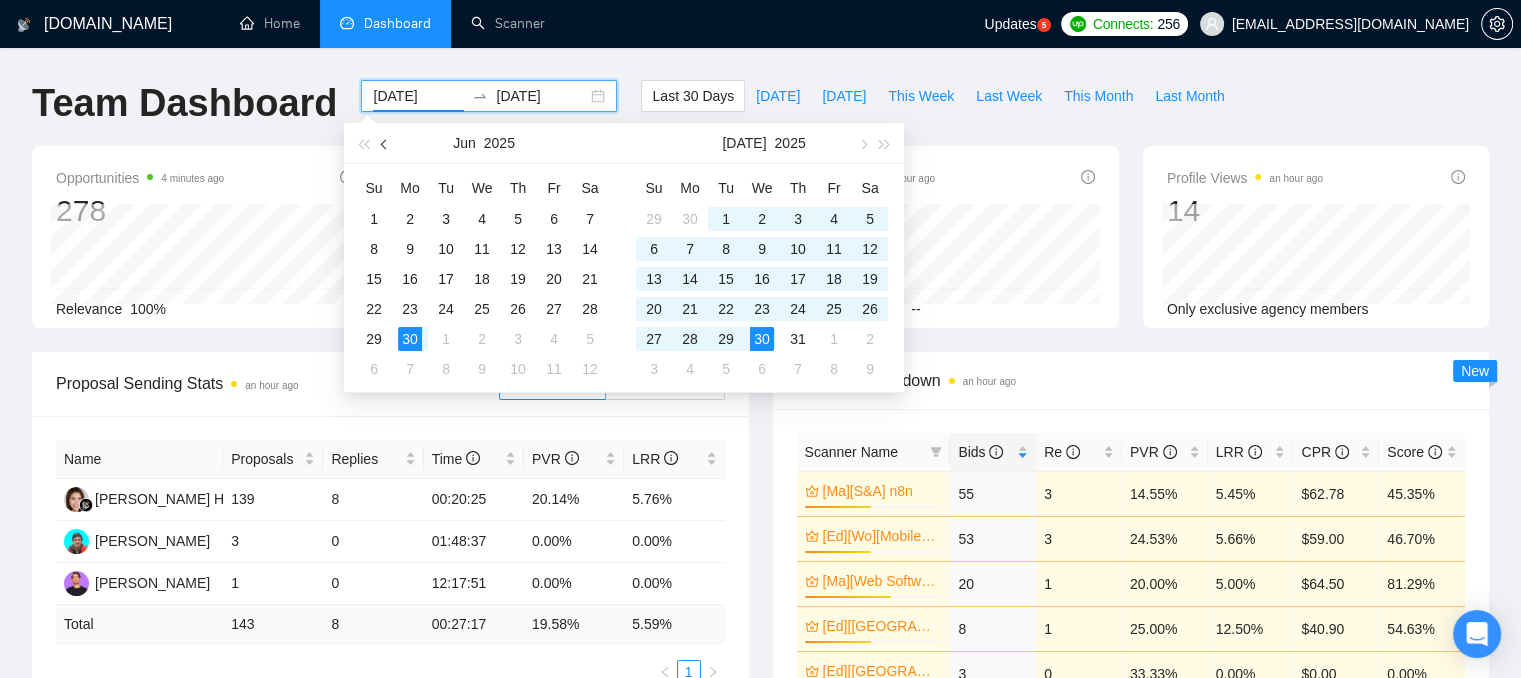 click at bounding box center [386, 144] 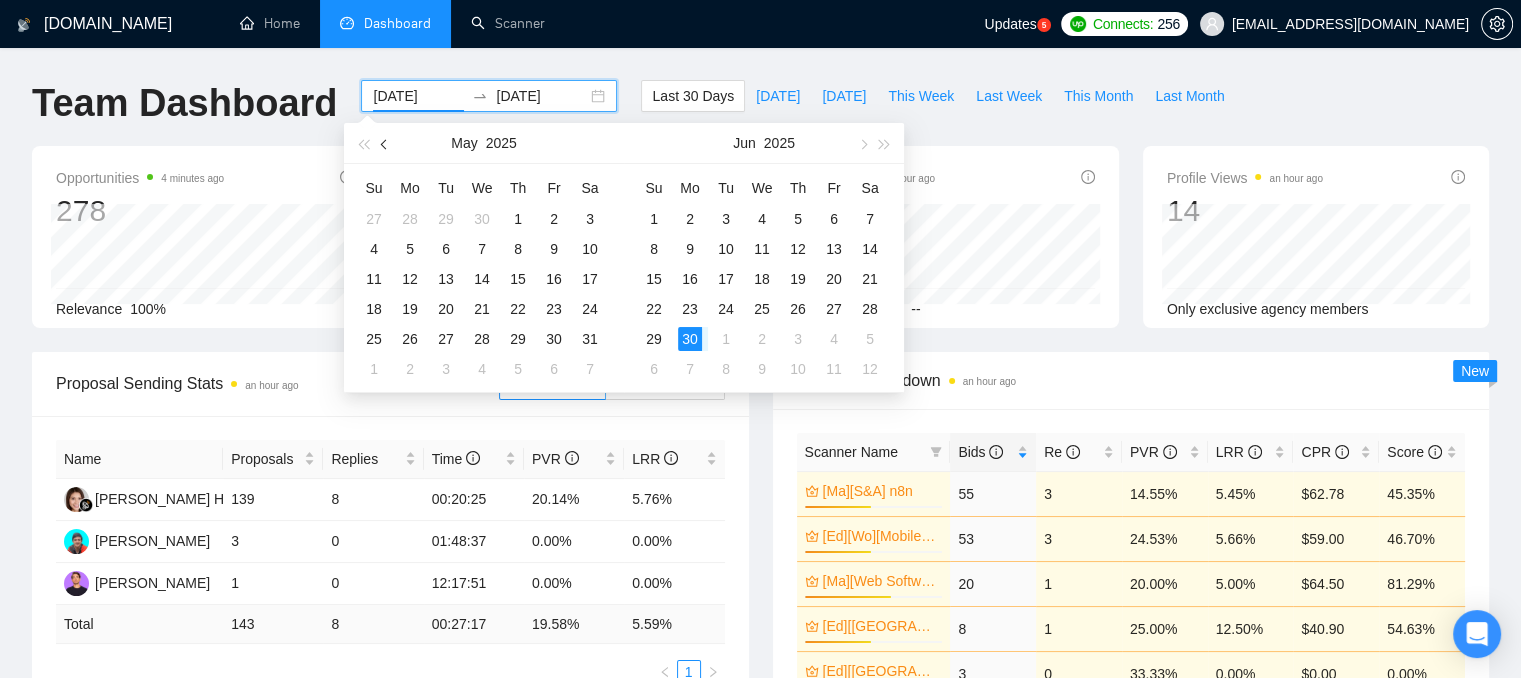 click at bounding box center (386, 144) 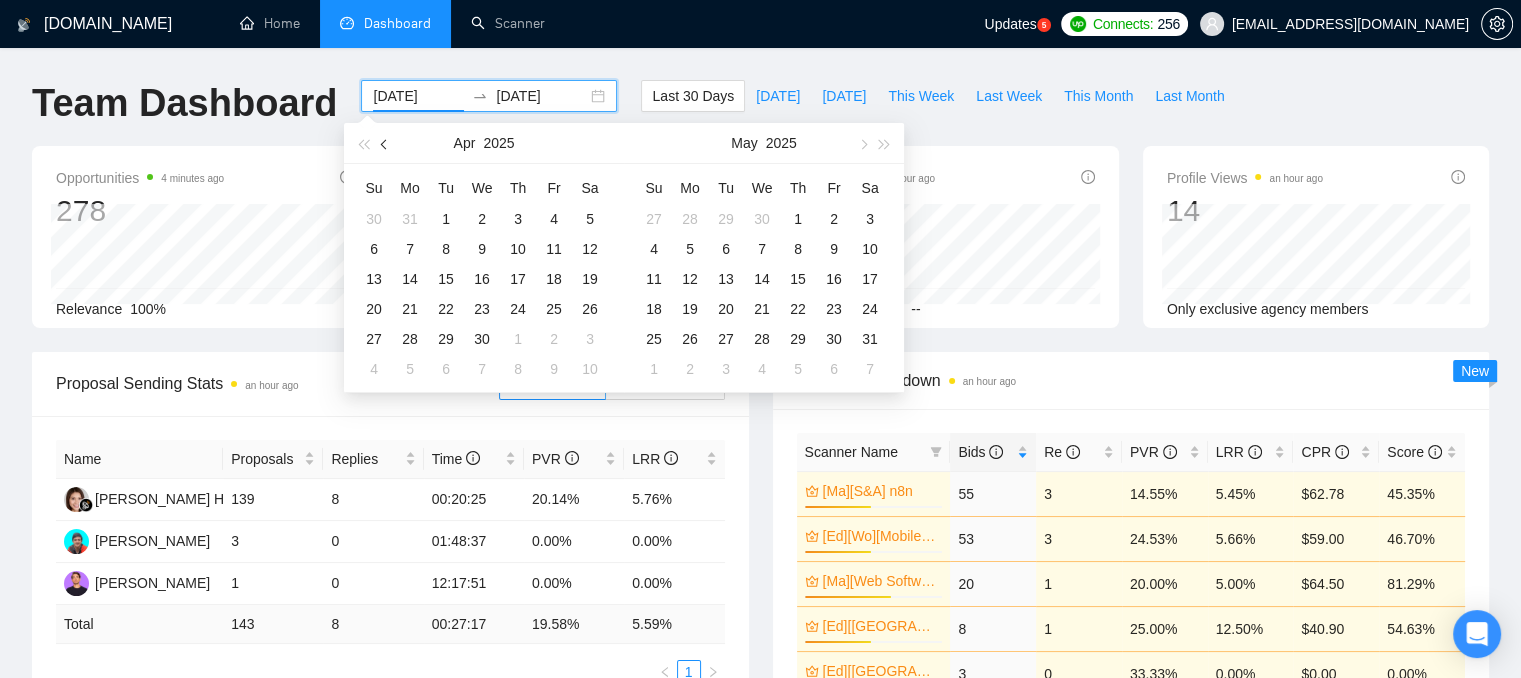 click at bounding box center [386, 144] 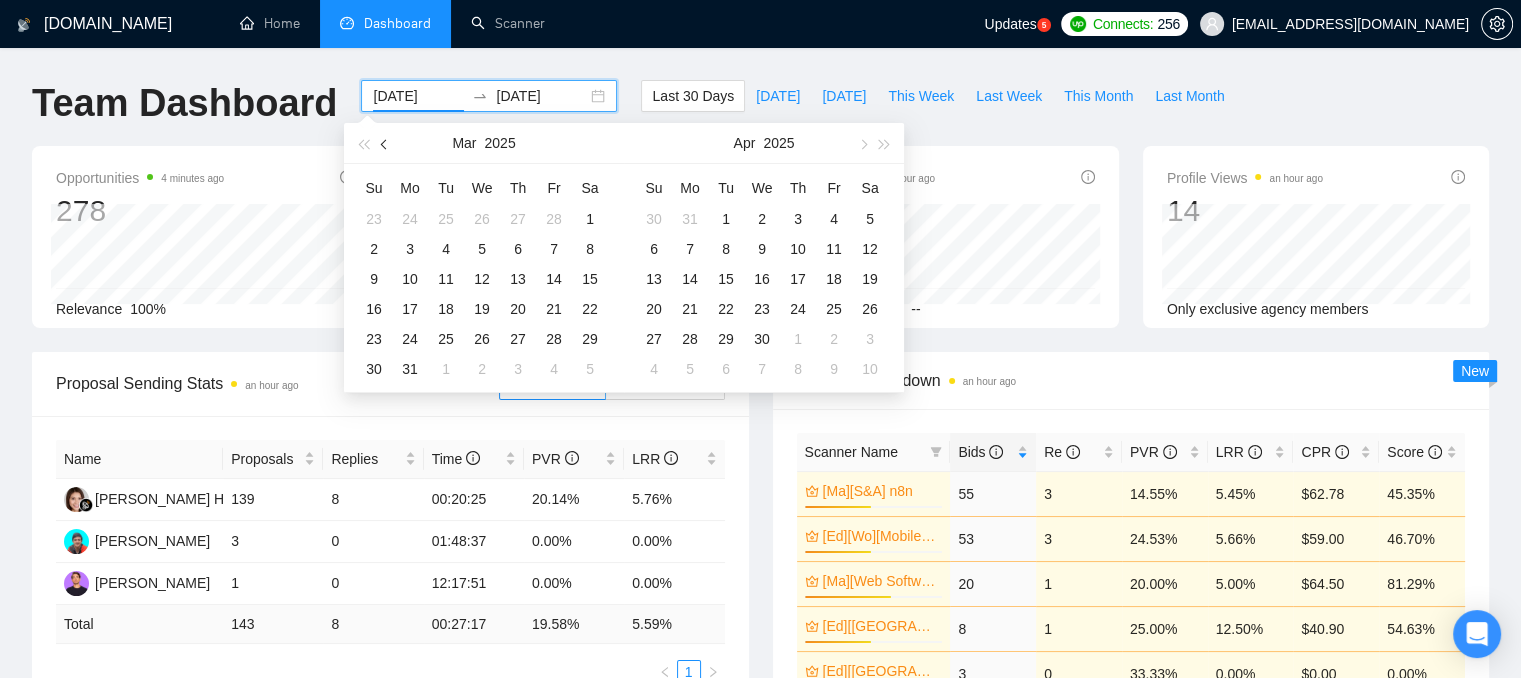 click at bounding box center [386, 144] 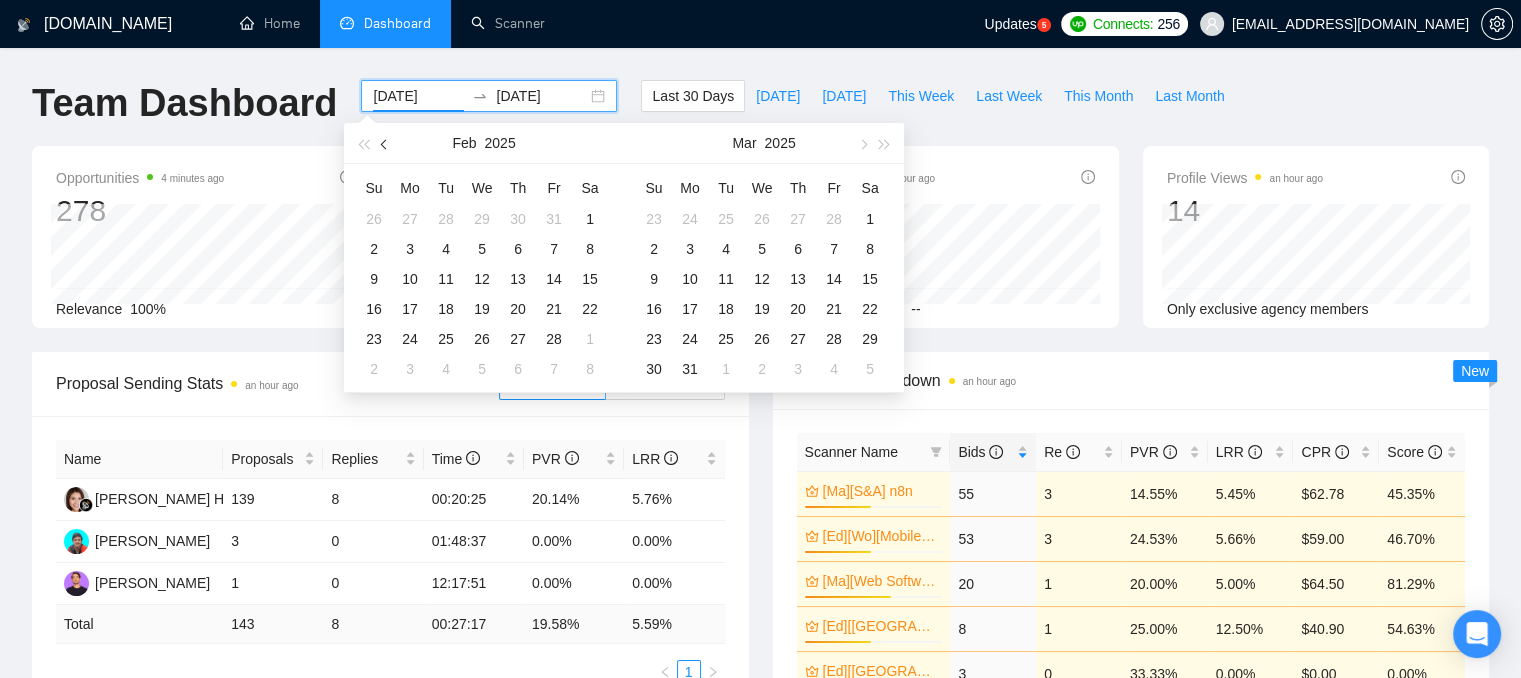 click at bounding box center [386, 144] 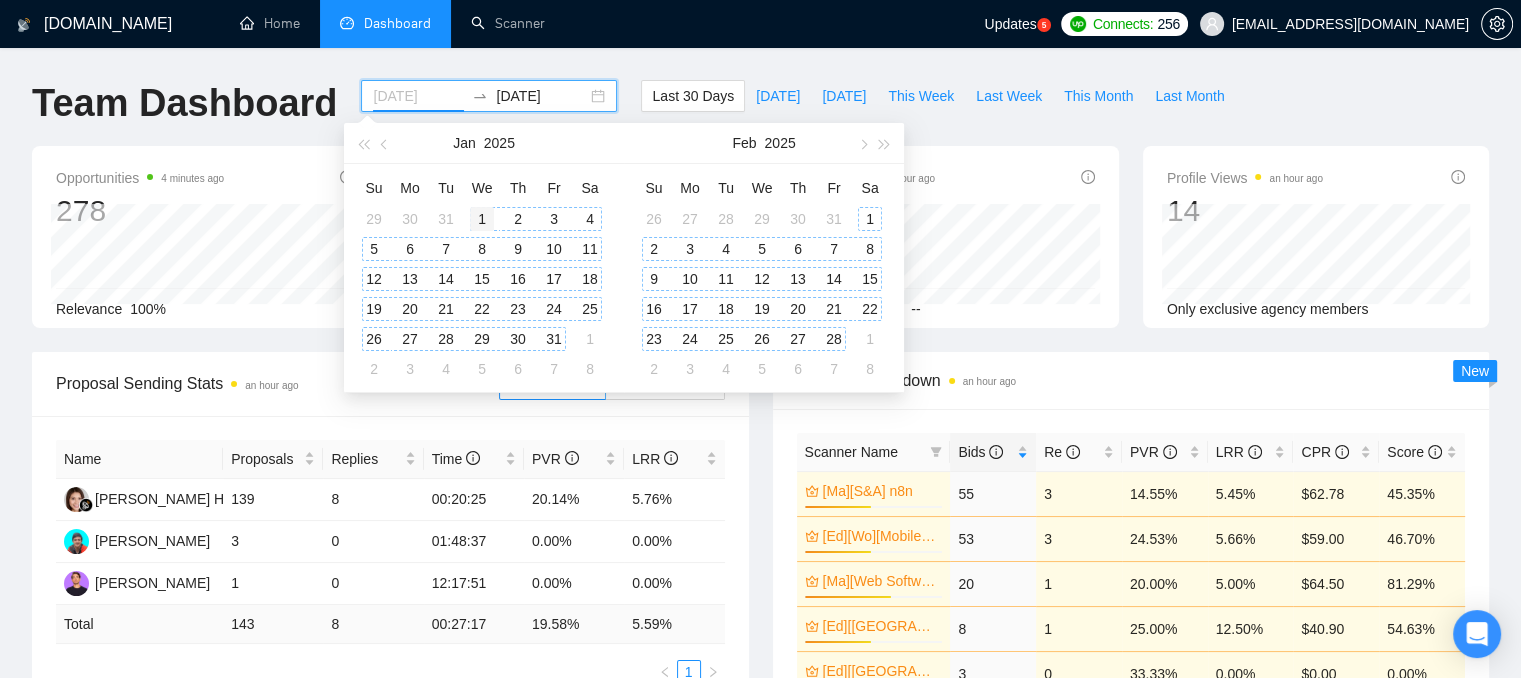 type on "[DATE]" 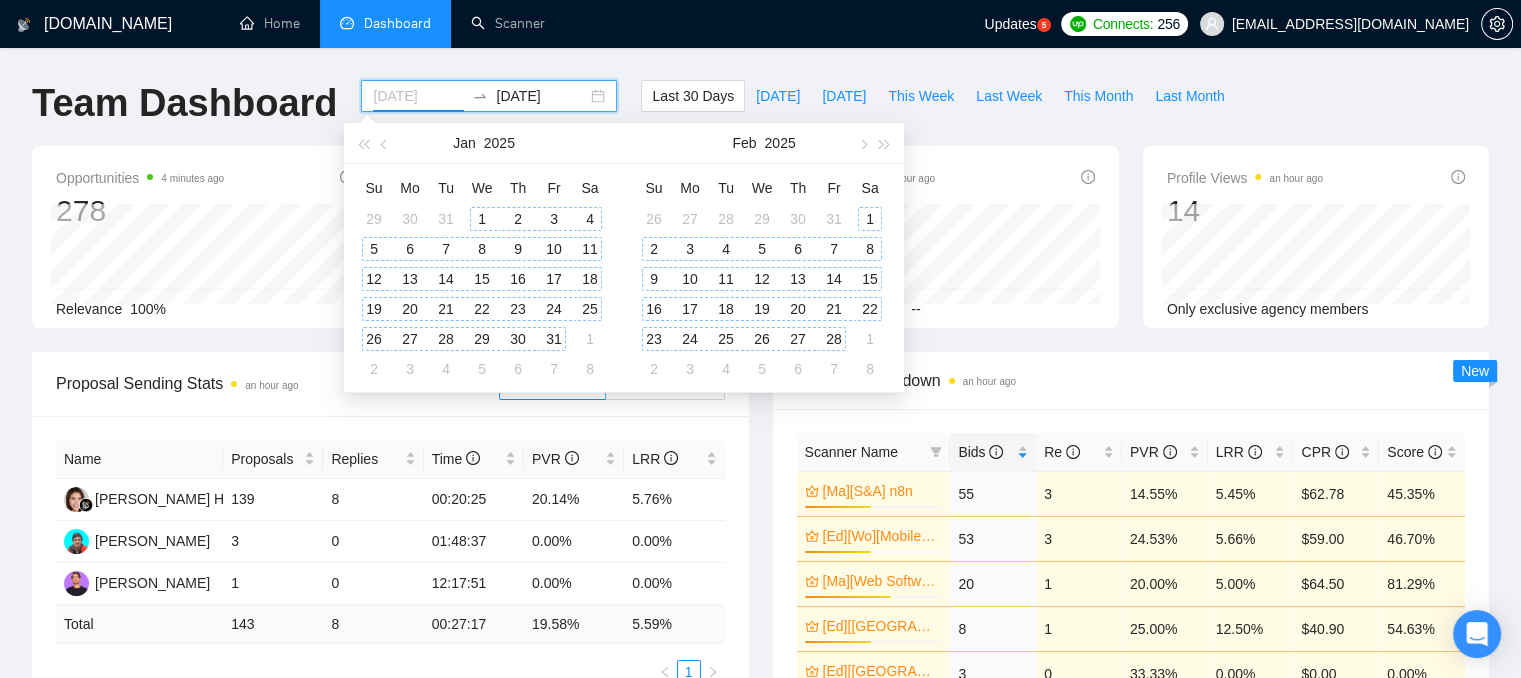 click on "1" at bounding box center (482, 219) 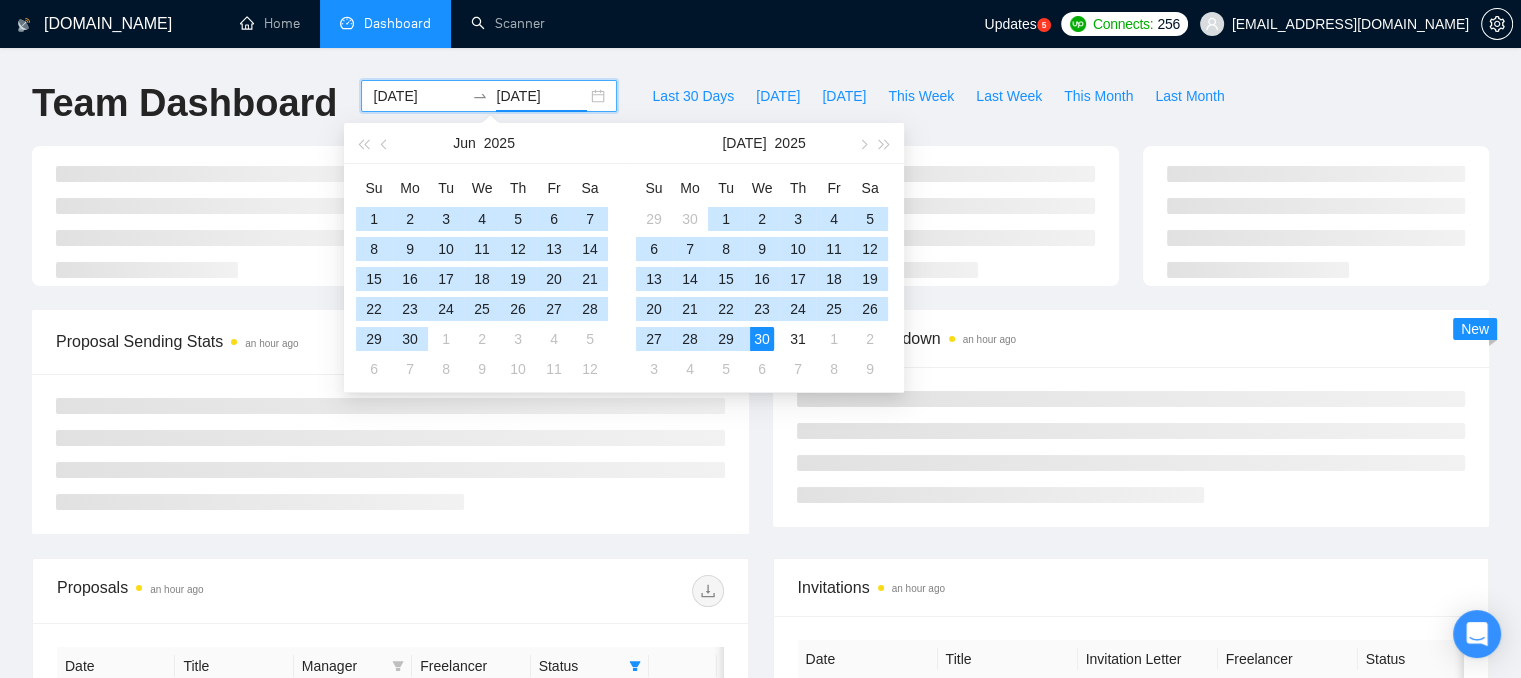 type on "[DATE]" 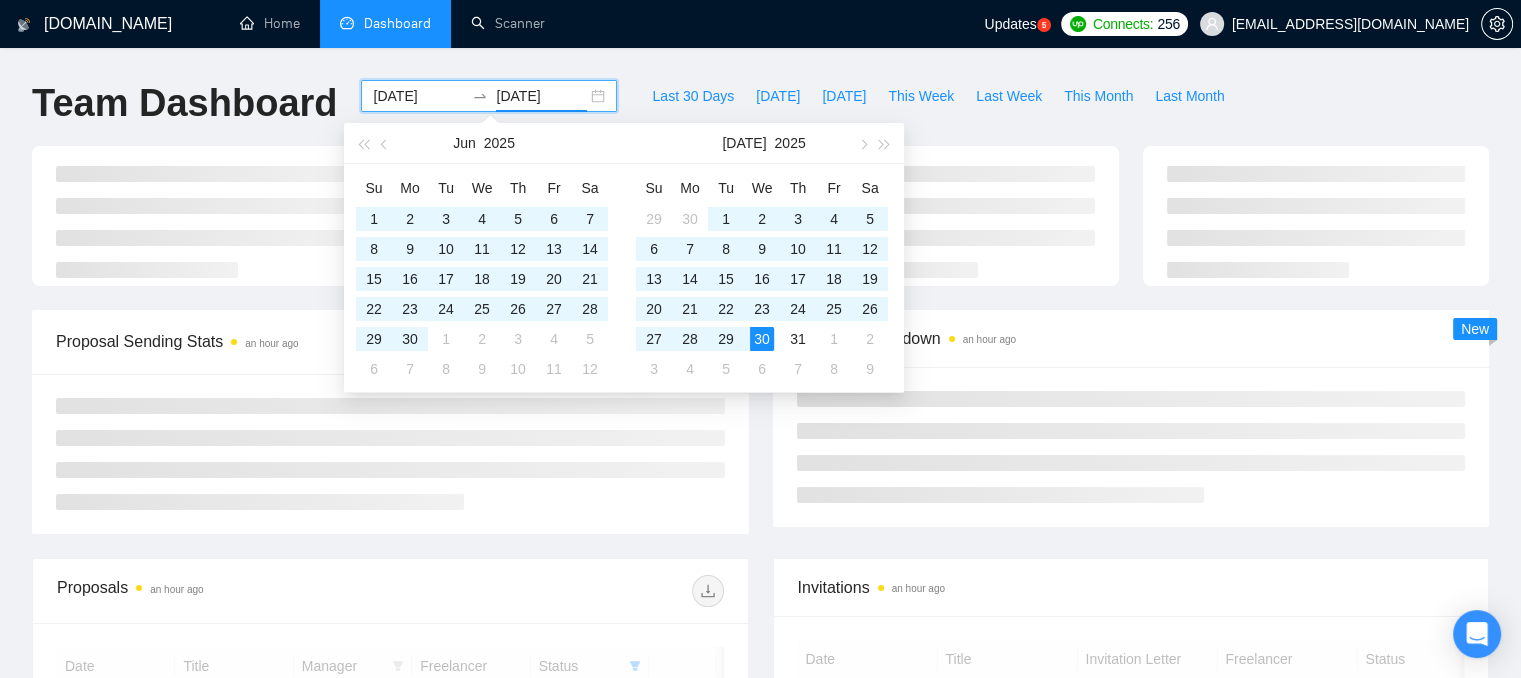 click on "Team Dashboard [DATE] [DATE] Last 30 Days [DATE] [DATE] This Week Last Week This Month Last Month" at bounding box center [760, 113] 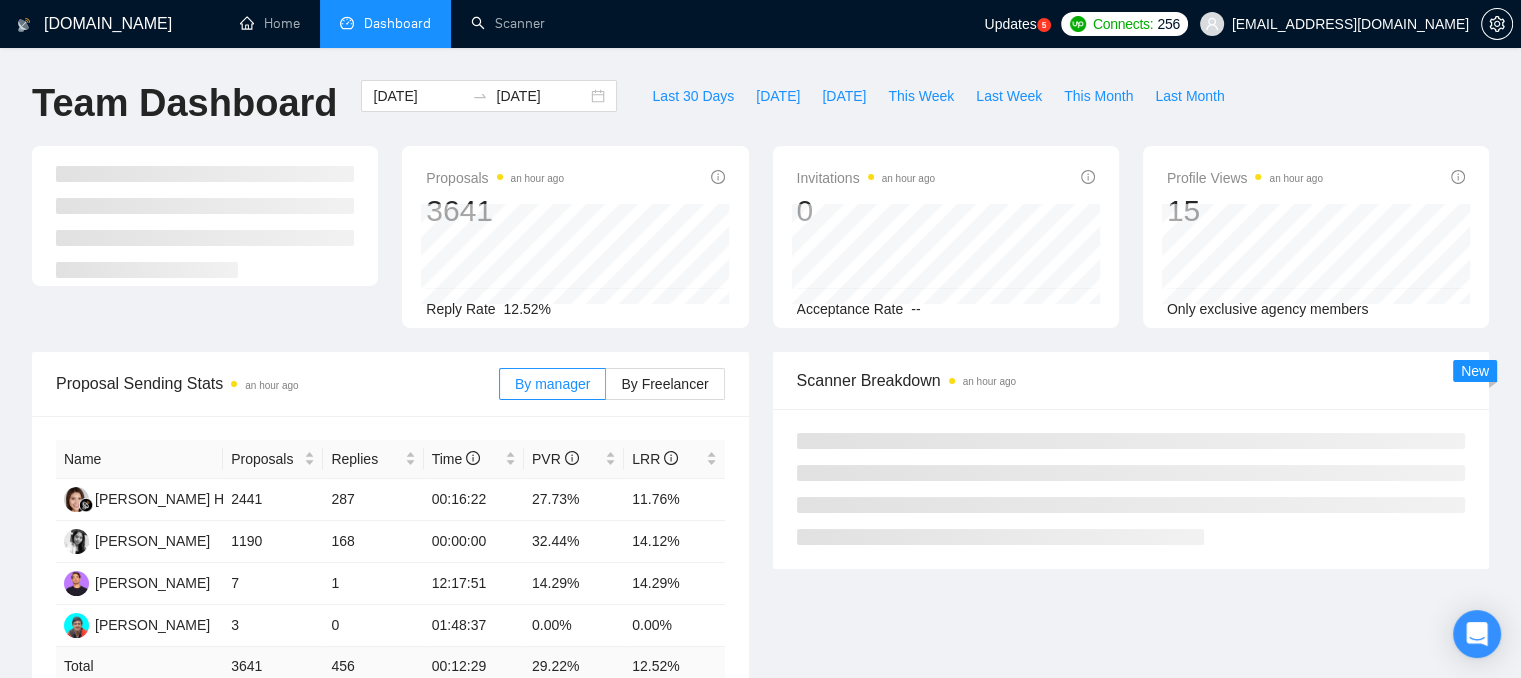 scroll, scrollTop: 100, scrollLeft: 0, axis: vertical 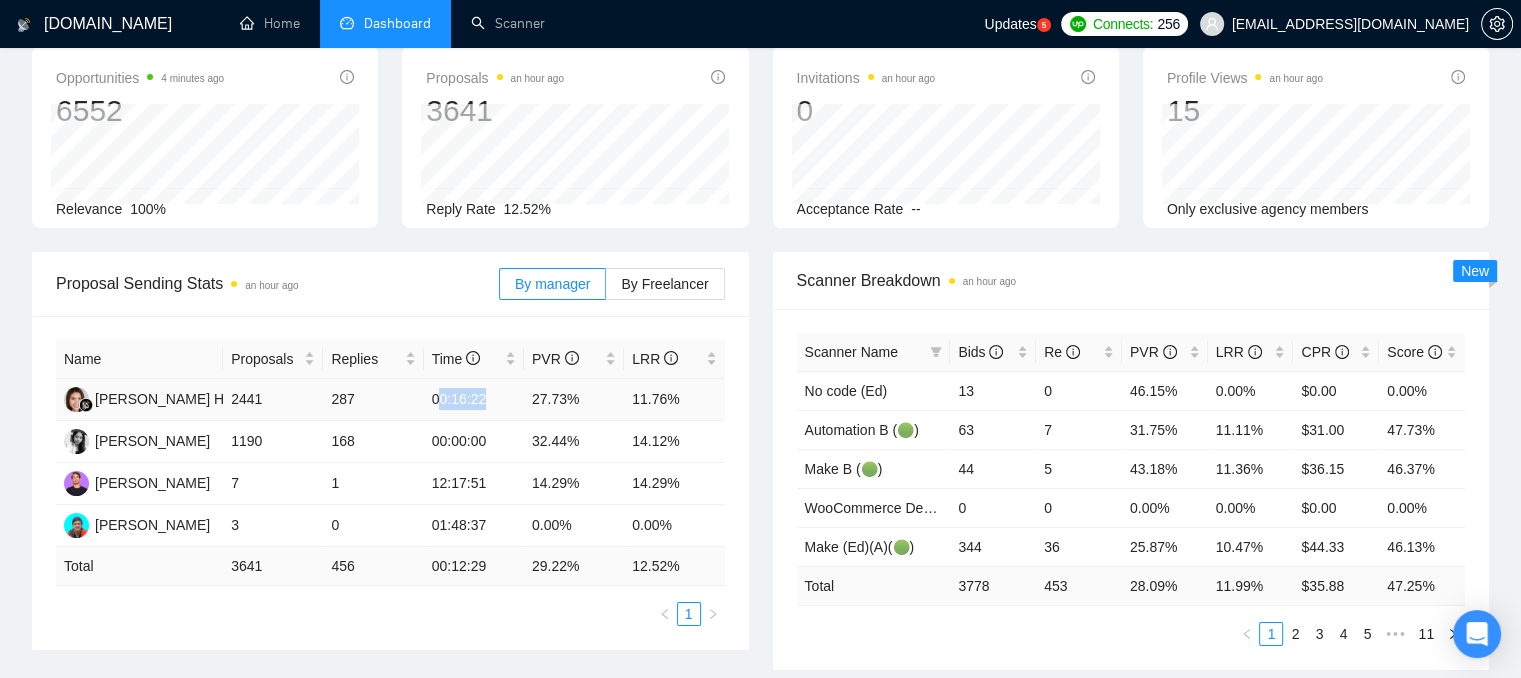 drag, startPoint x: 441, startPoint y: 398, endPoint x: 480, endPoint y: 406, distance: 39.812057 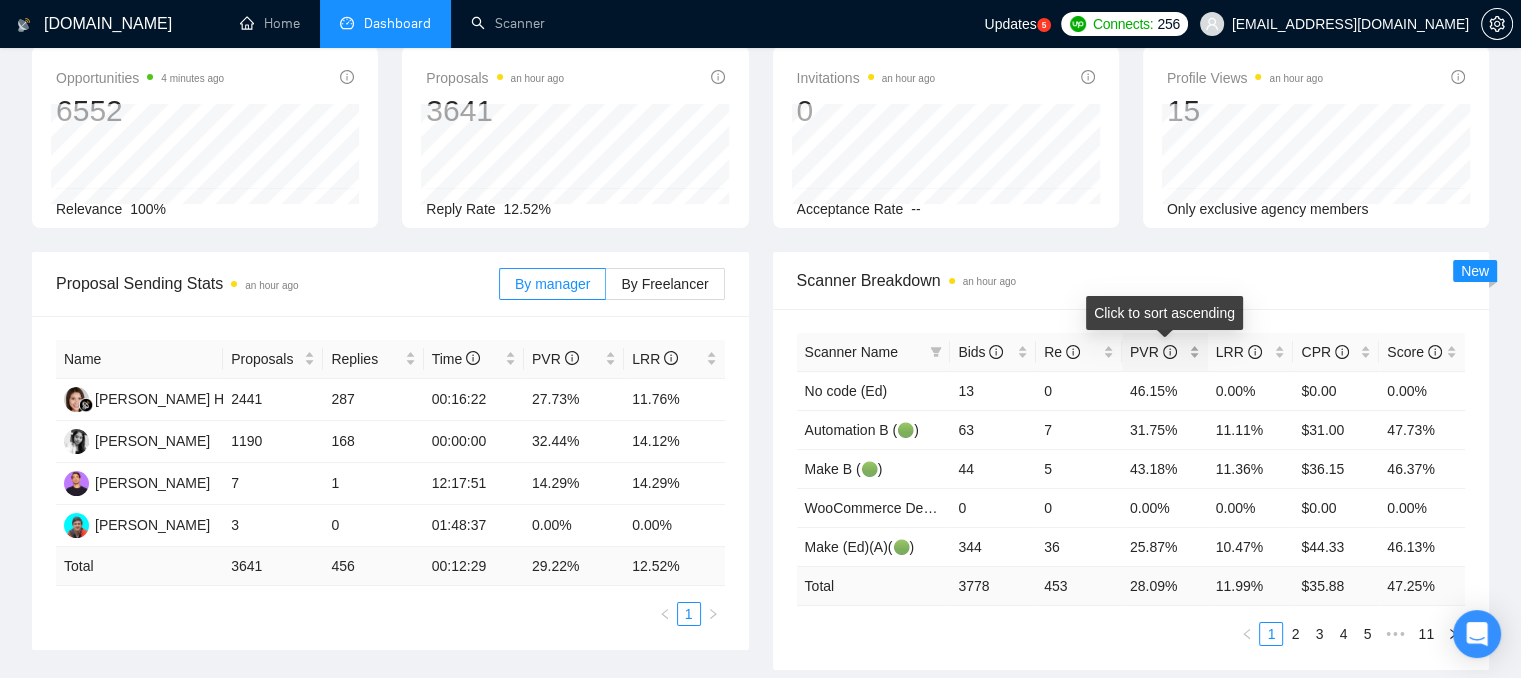 click on "PVR" at bounding box center (1165, 352) 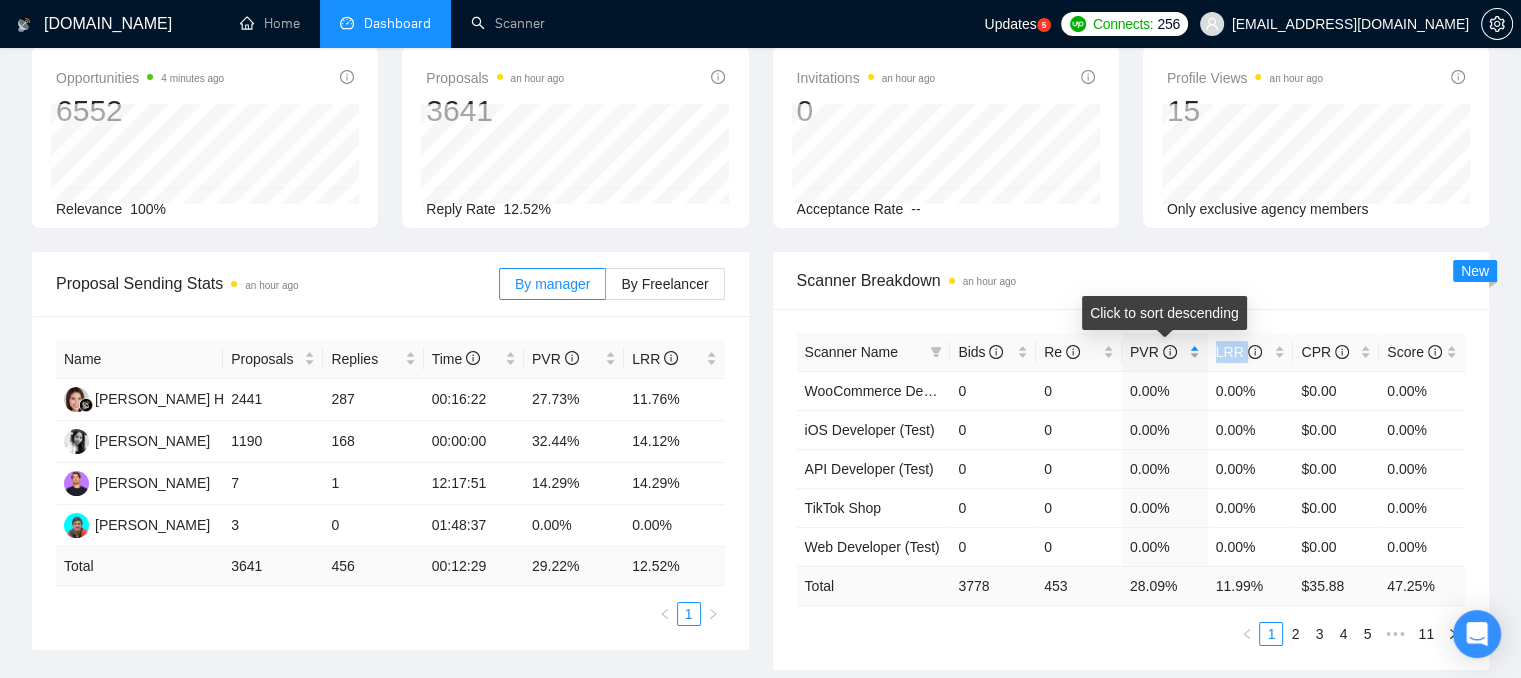 click on "PVR" at bounding box center (1165, 352) 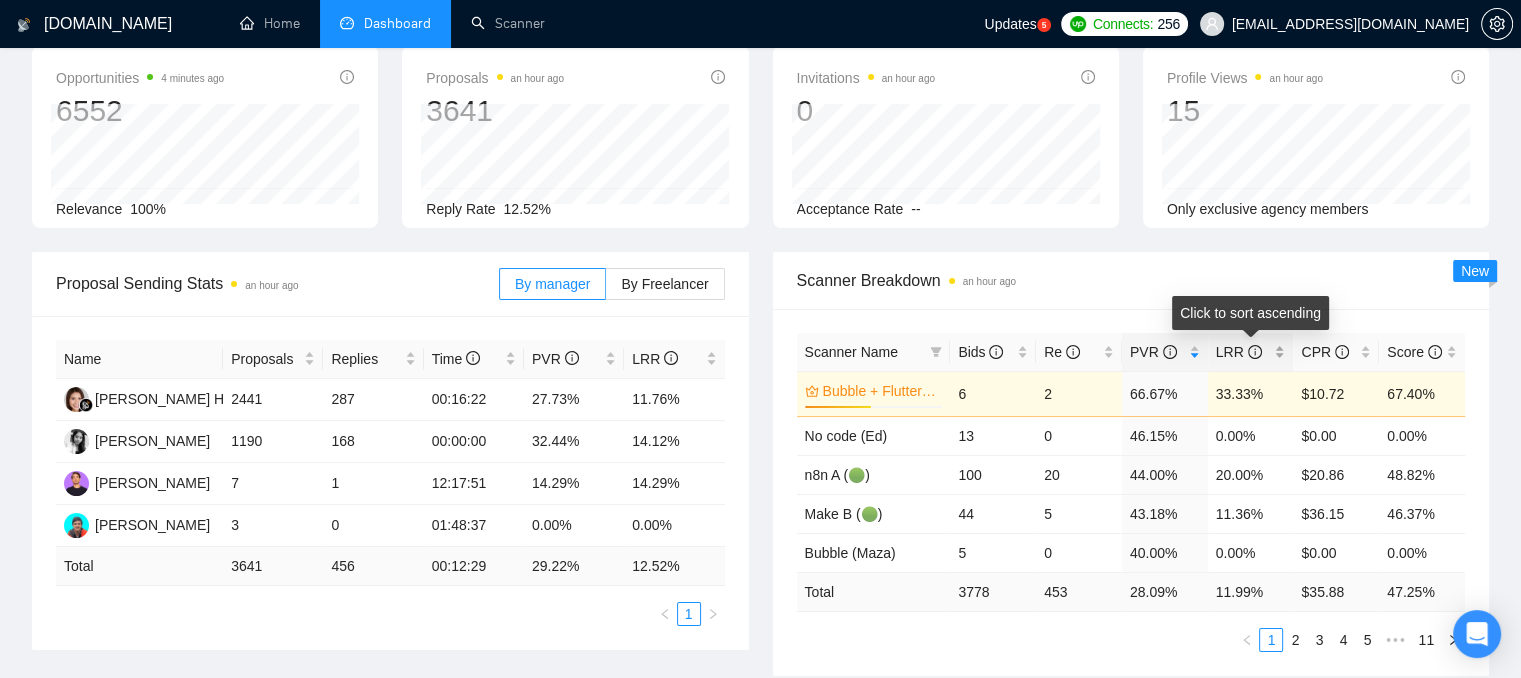 click on "LRR" at bounding box center (1251, 352) 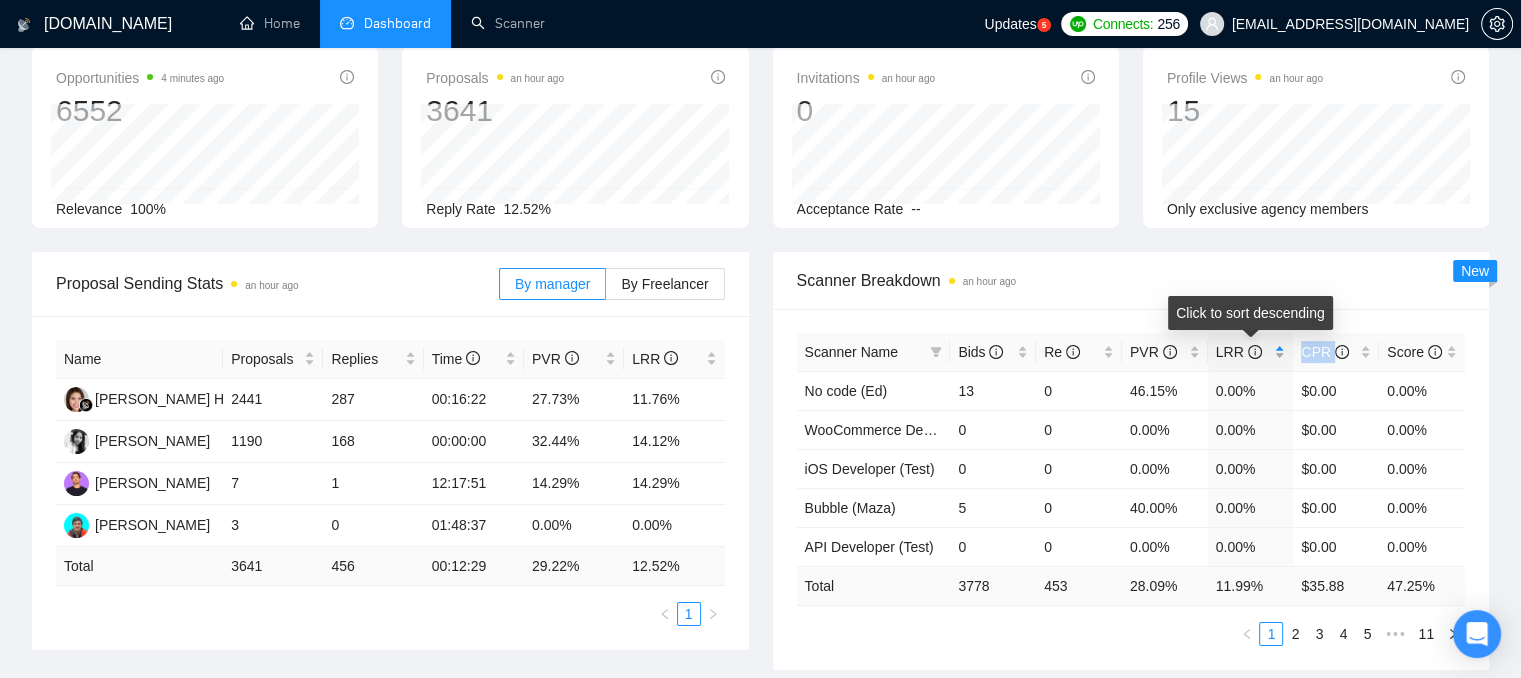 click on "LRR" at bounding box center (1251, 352) 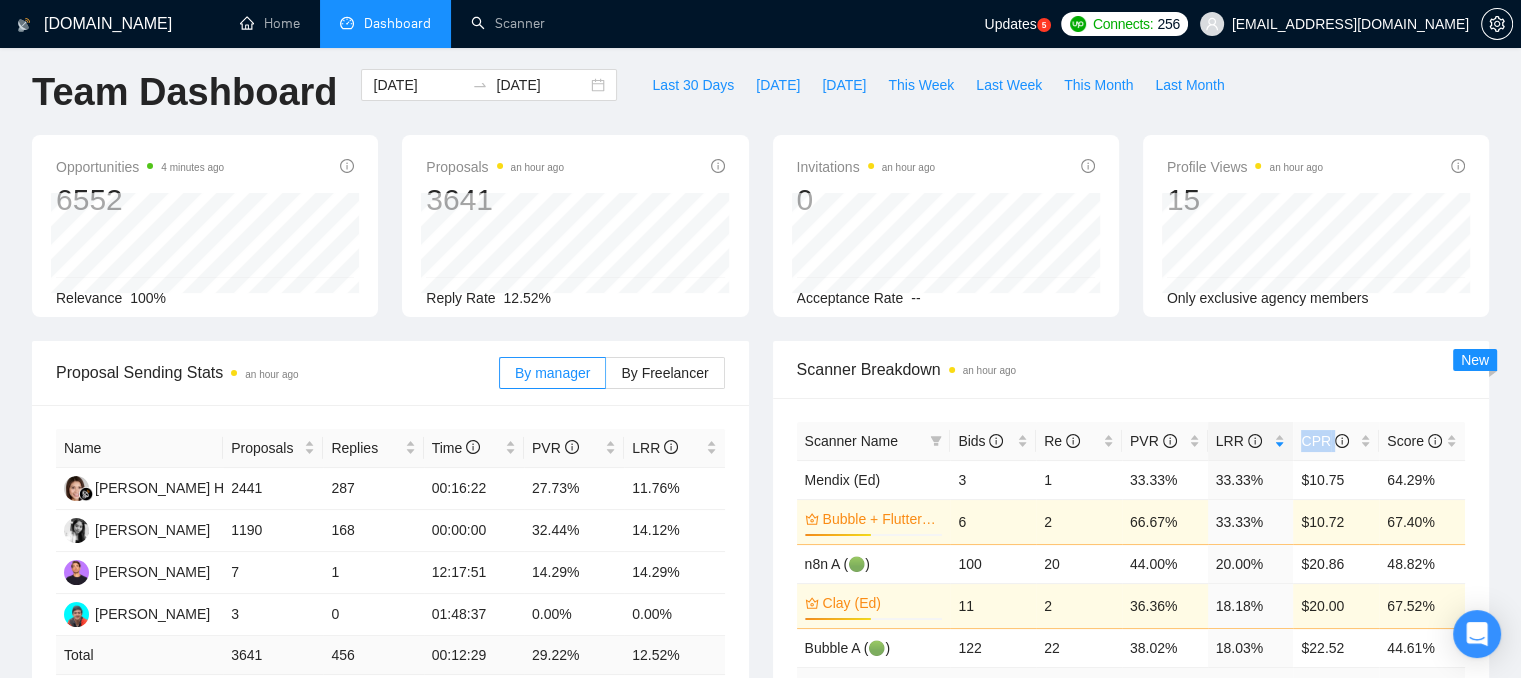 scroll, scrollTop: 0, scrollLeft: 0, axis: both 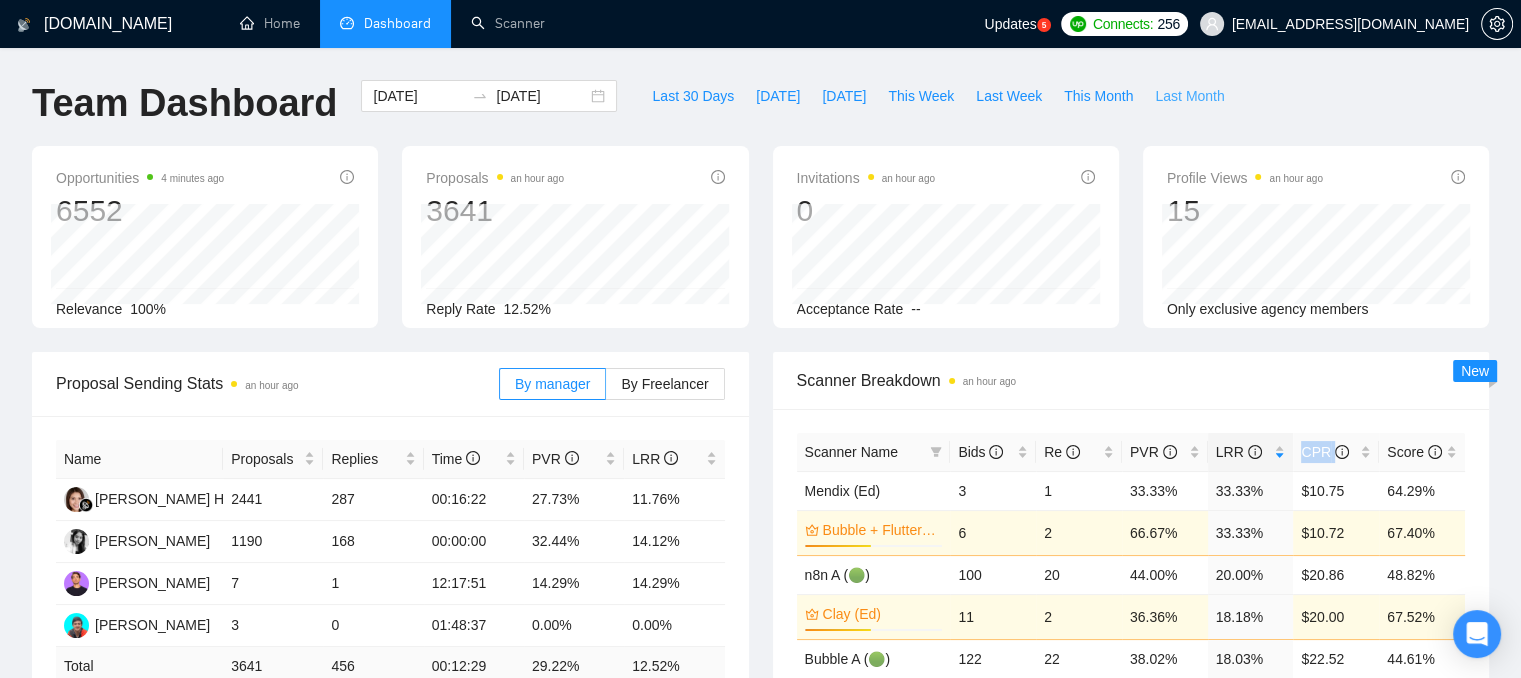 click on "Last Month" at bounding box center [1189, 96] 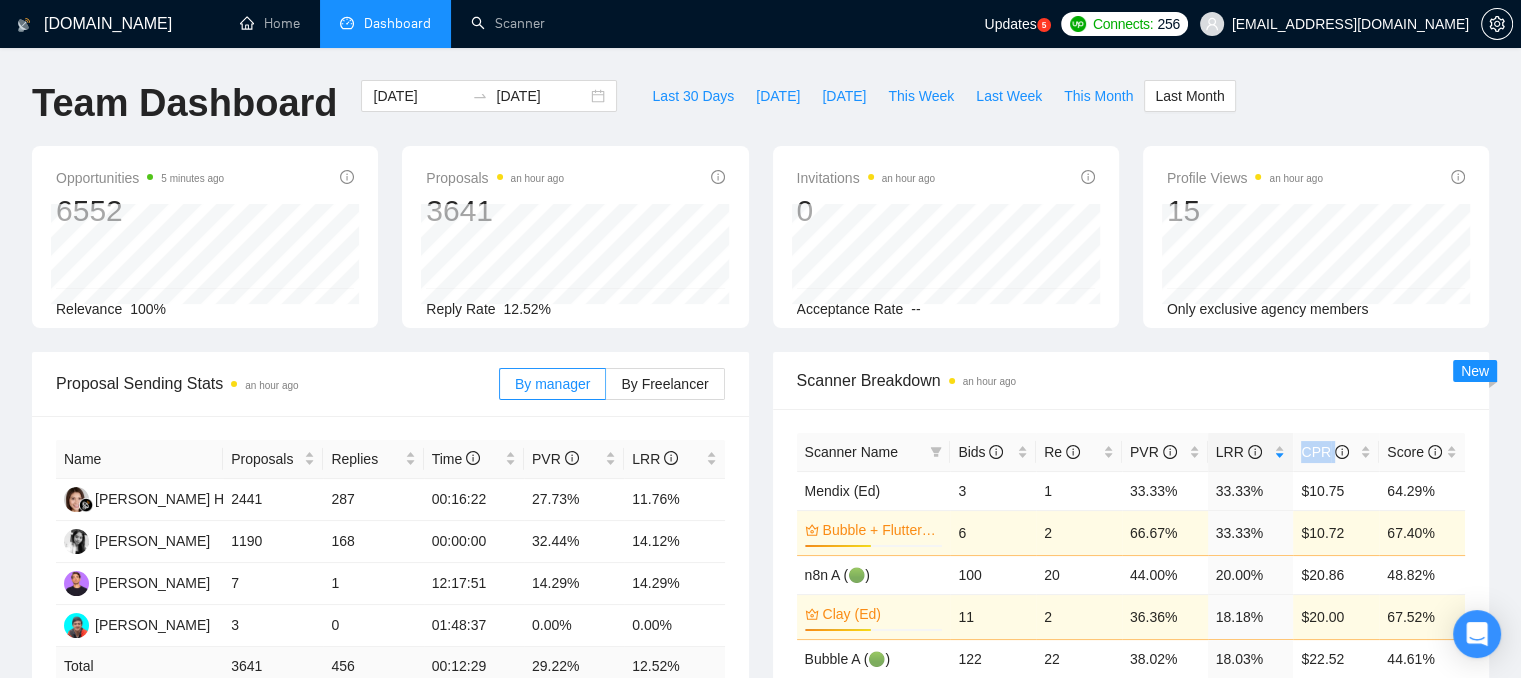 type on "[DATE]" 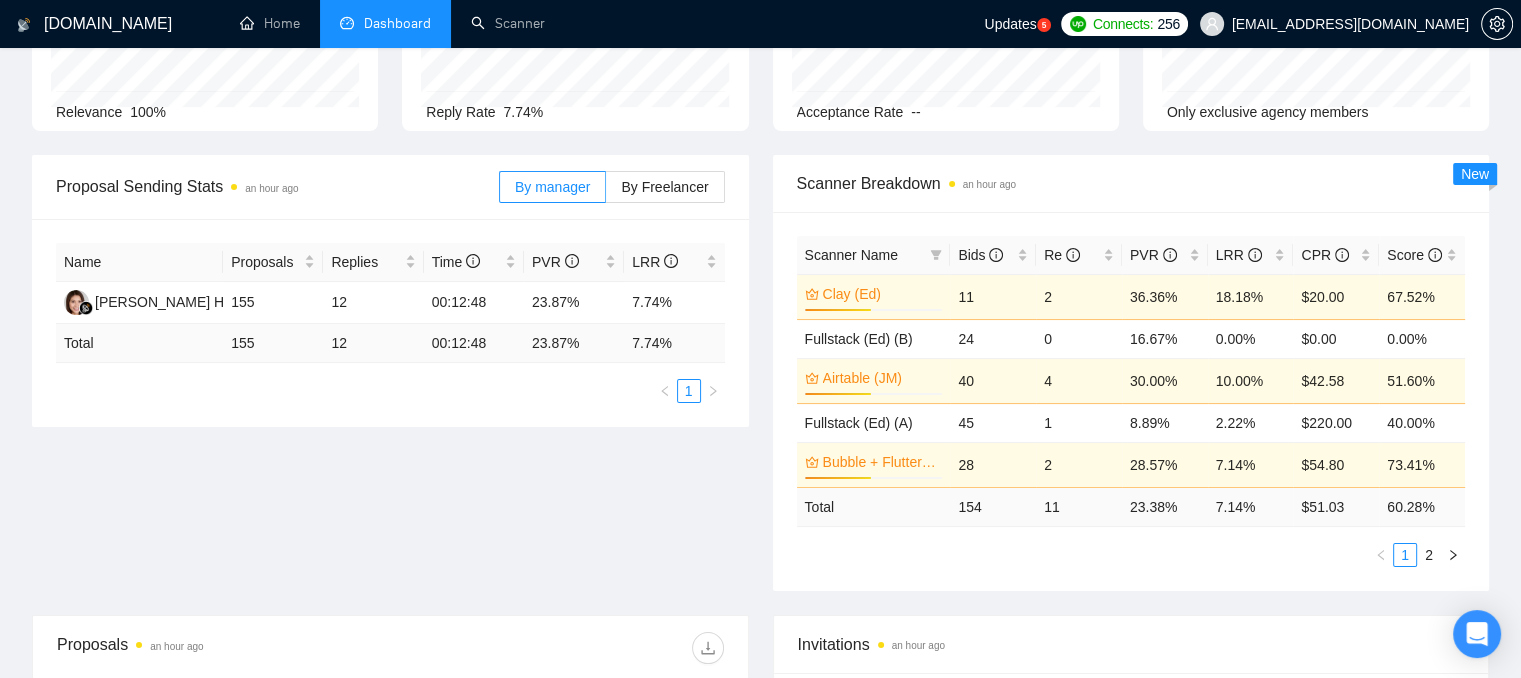 scroll, scrollTop: 200, scrollLeft: 0, axis: vertical 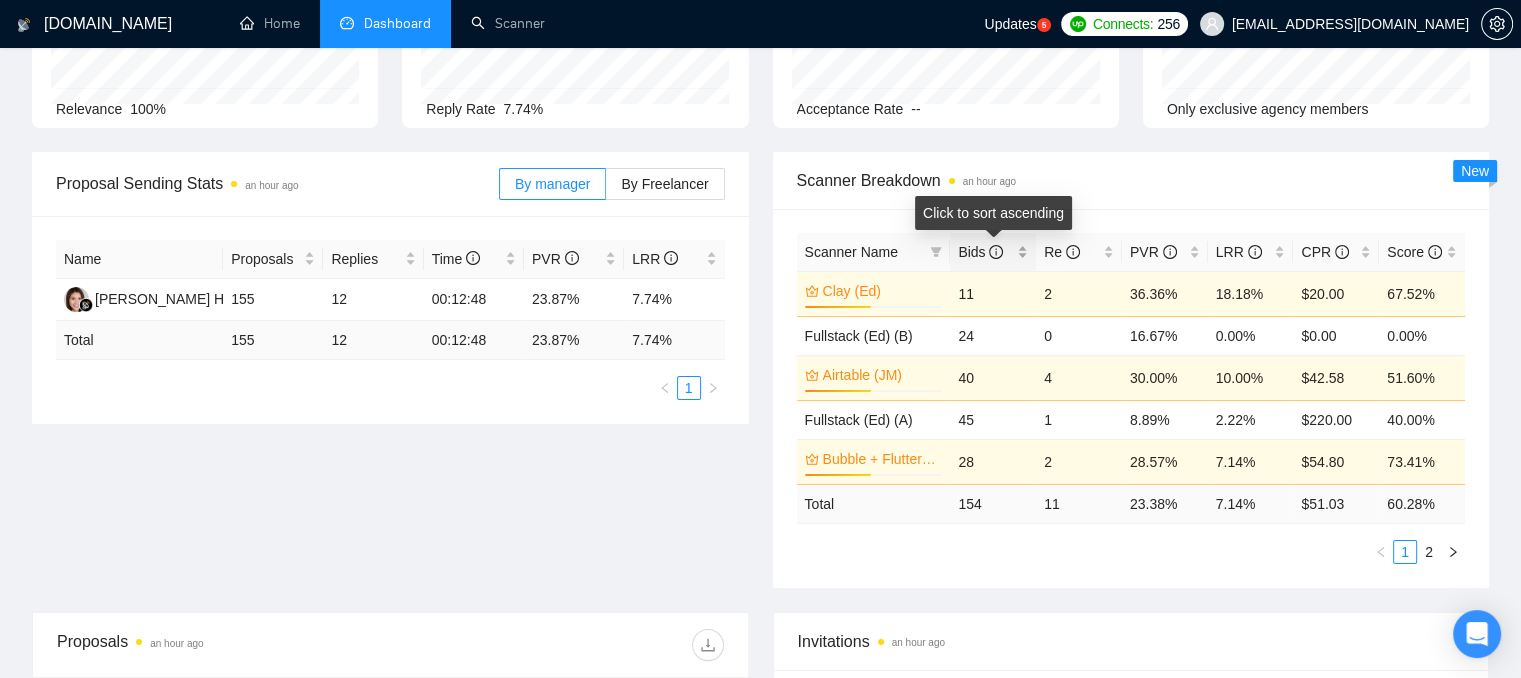 click on "Bids" at bounding box center (993, 252) 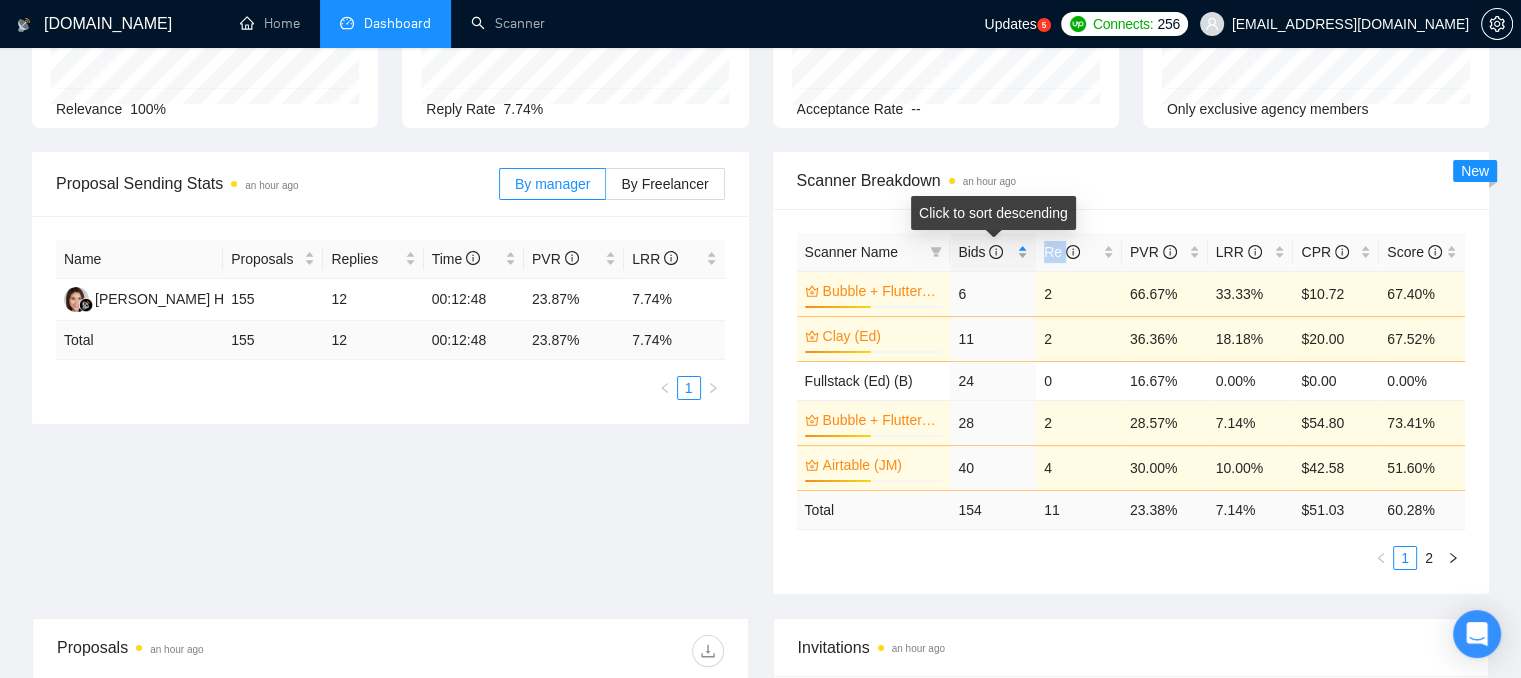 click on "Bids" at bounding box center [993, 252] 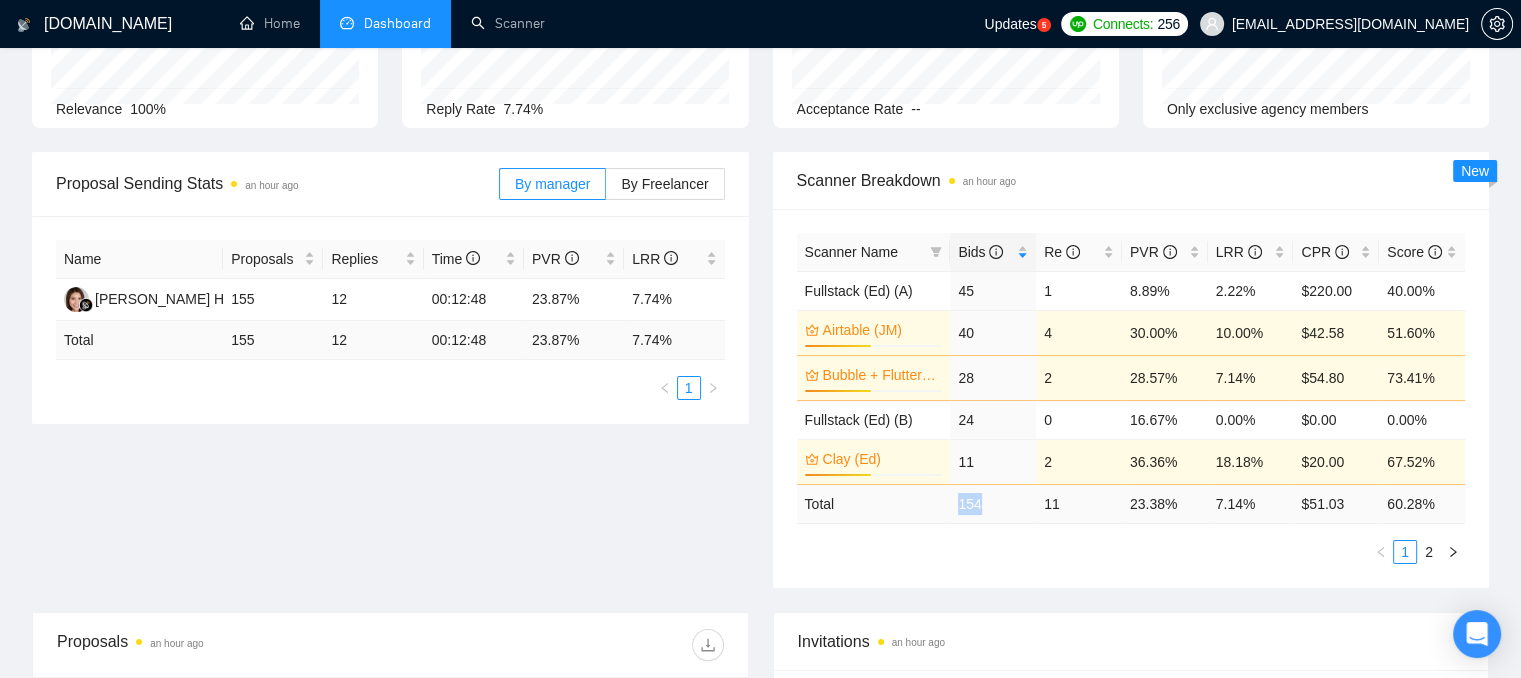 drag, startPoint x: 987, startPoint y: 505, endPoint x: 951, endPoint y: 511, distance: 36.496574 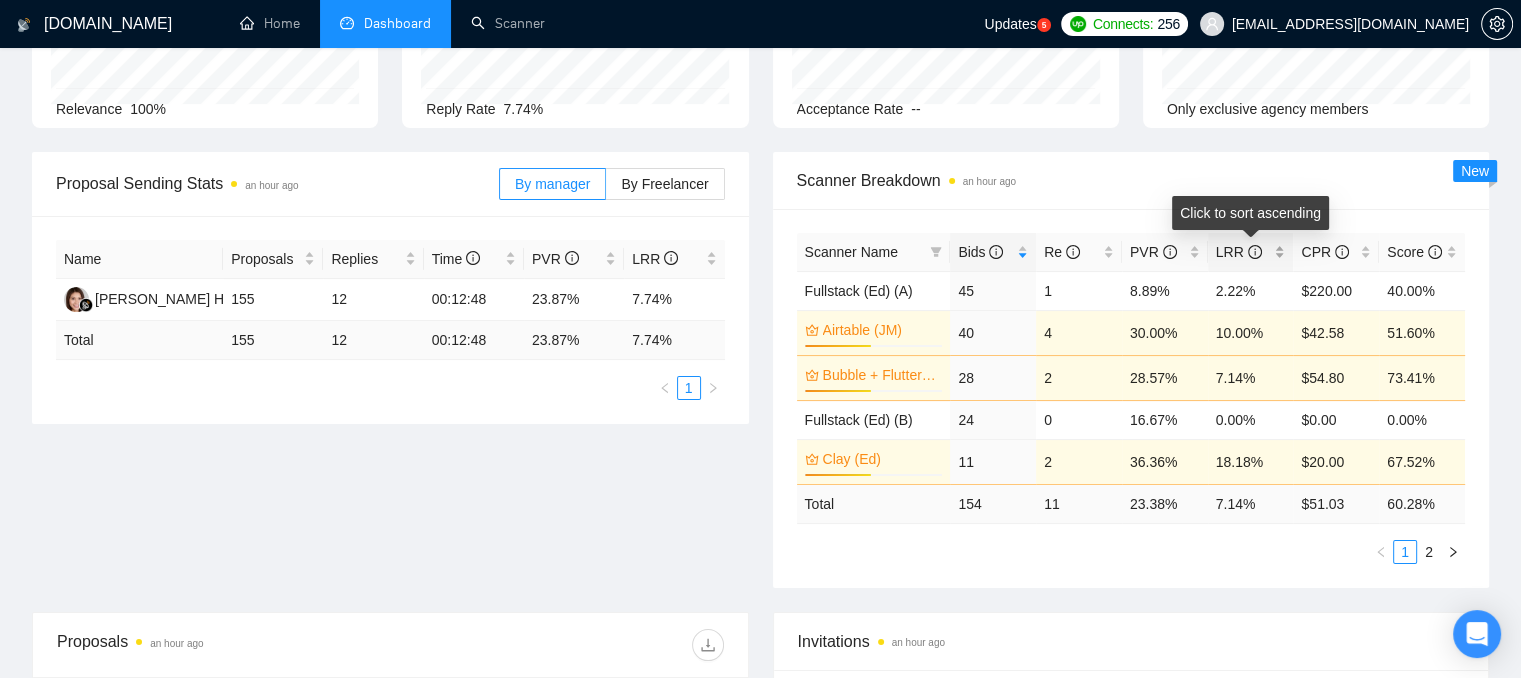 click on "LRR" at bounding box center [1251, 252] 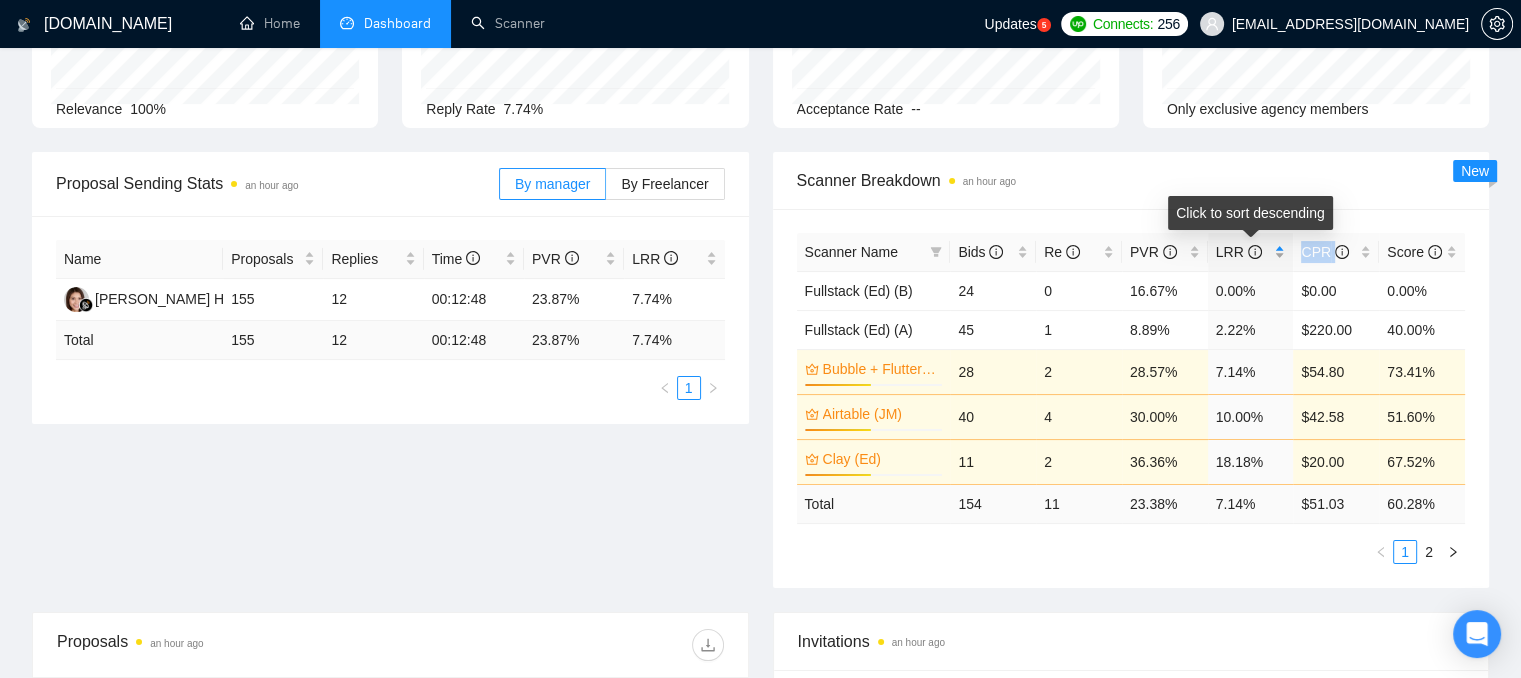 click on "LRR" at bounding box center [1251, 252] 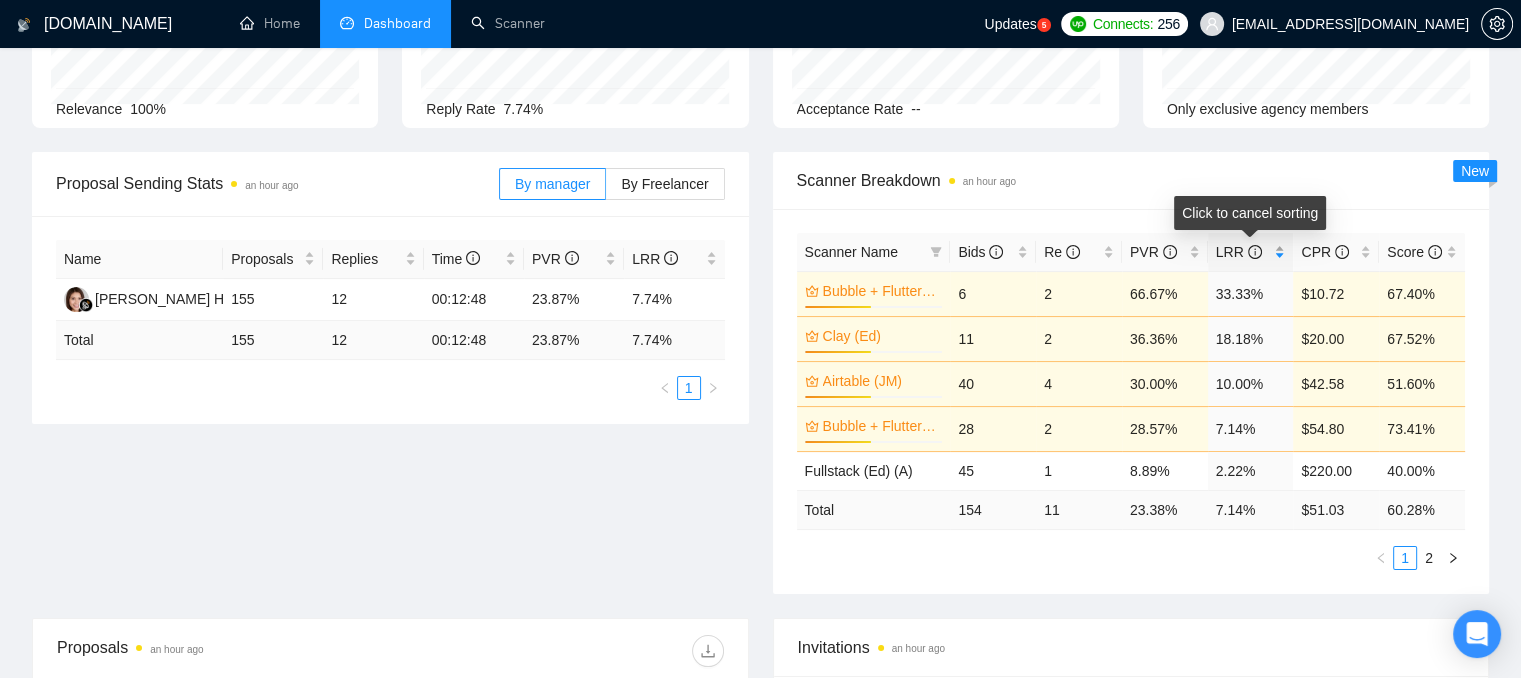 click on "LRR" at bounding box center [1251, 252] 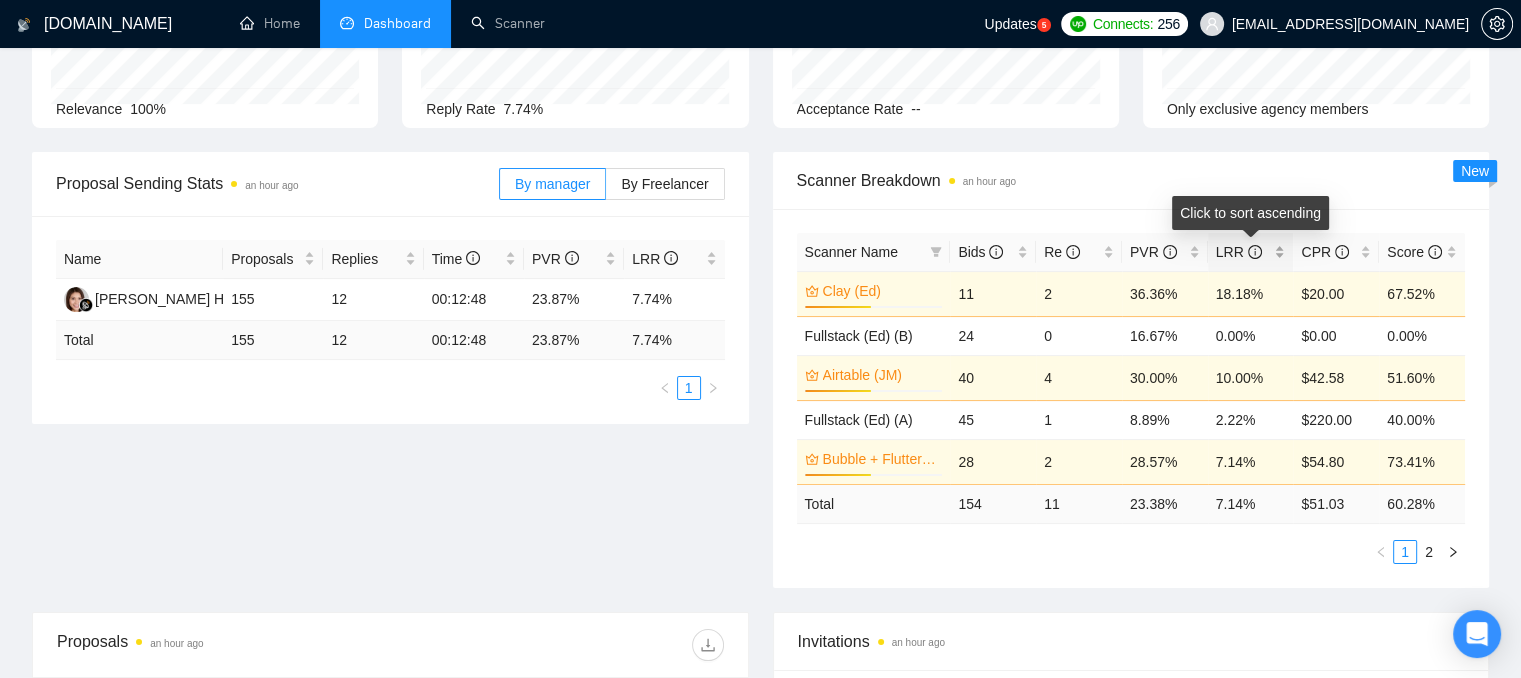 click on "LRR" at bounding box center [1251, 252] 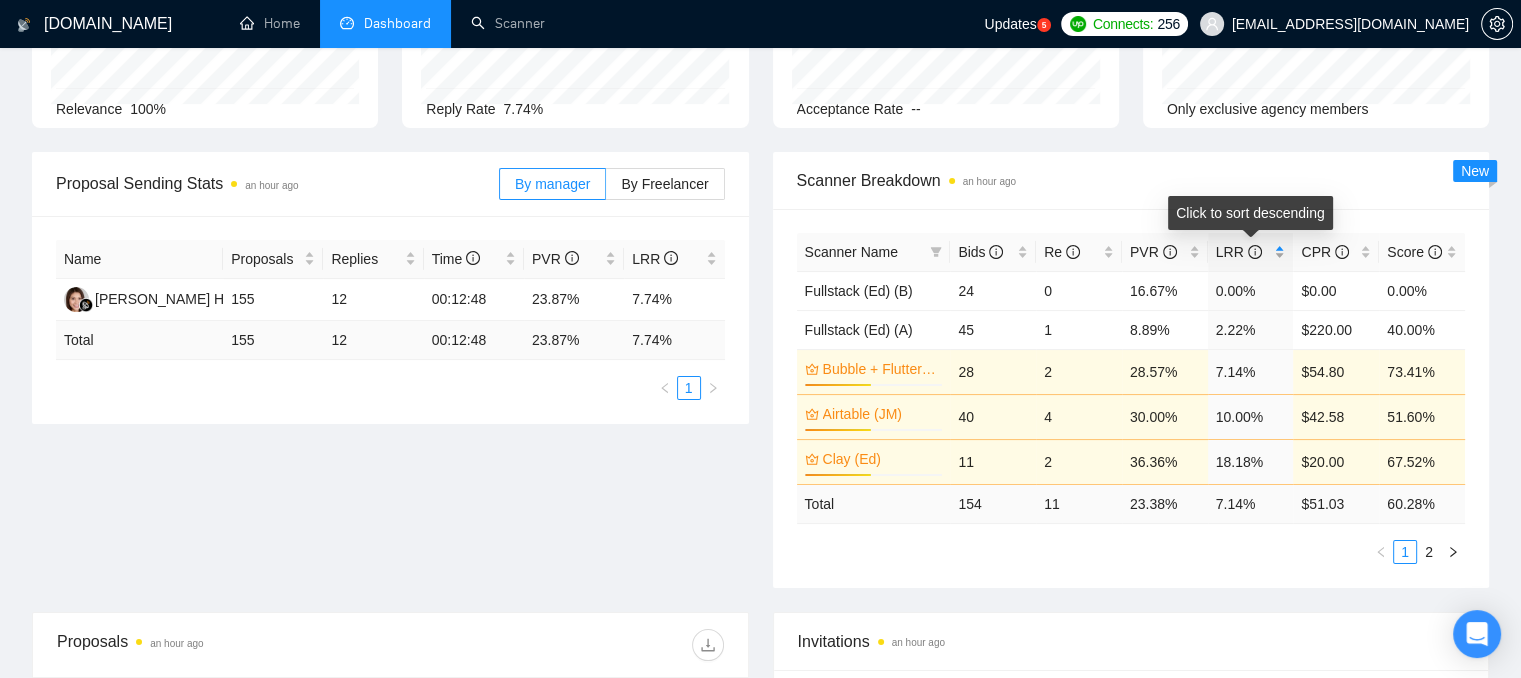 click on "LRR" at bounding box center (1251, 252) 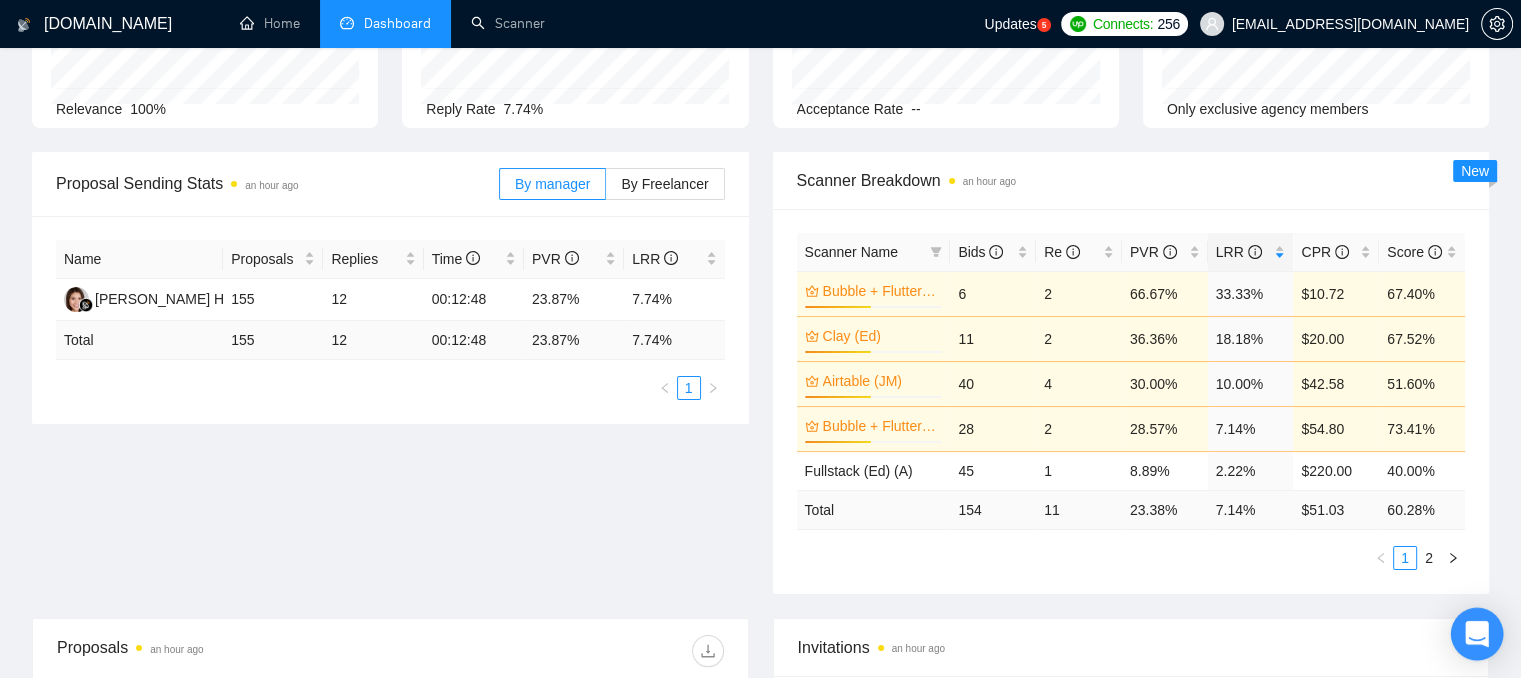 click 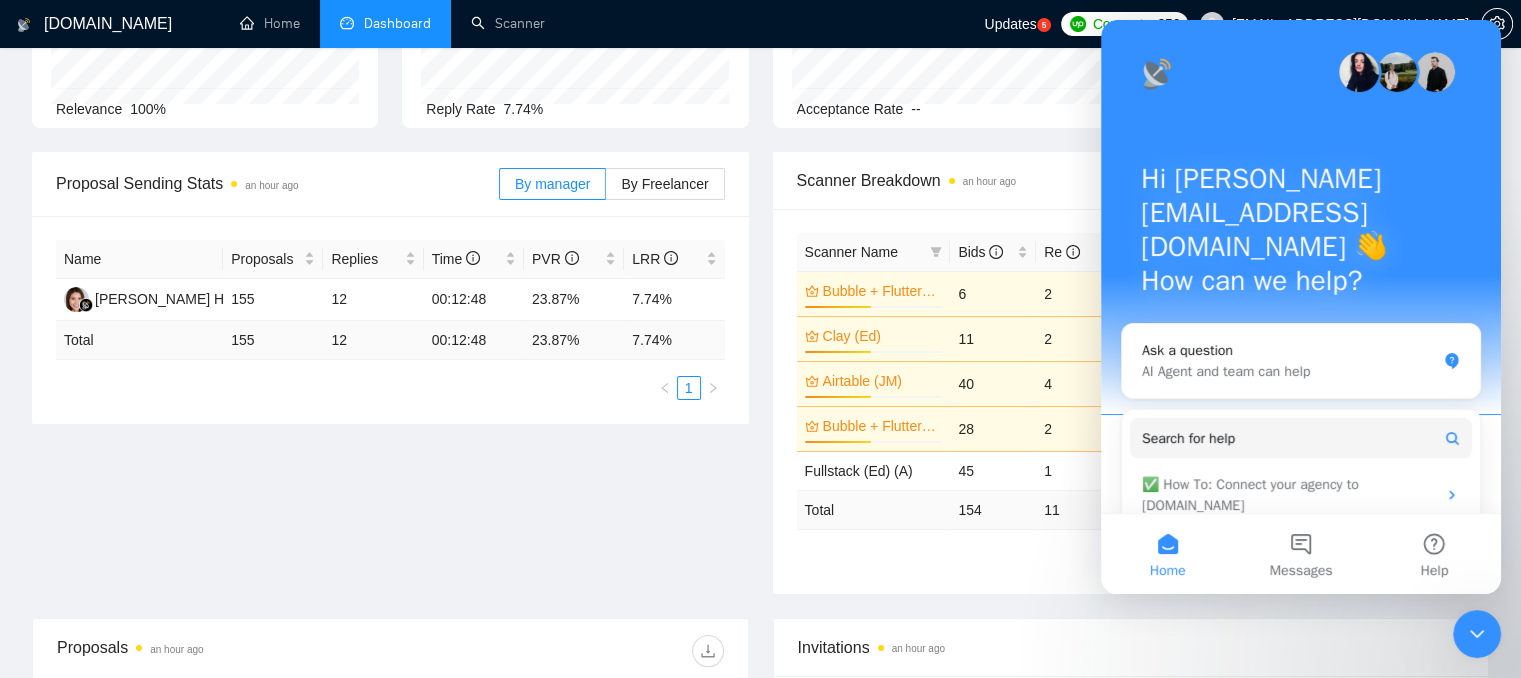 scroll, scrollTop: 0, scrollLeft: 0, axis: both 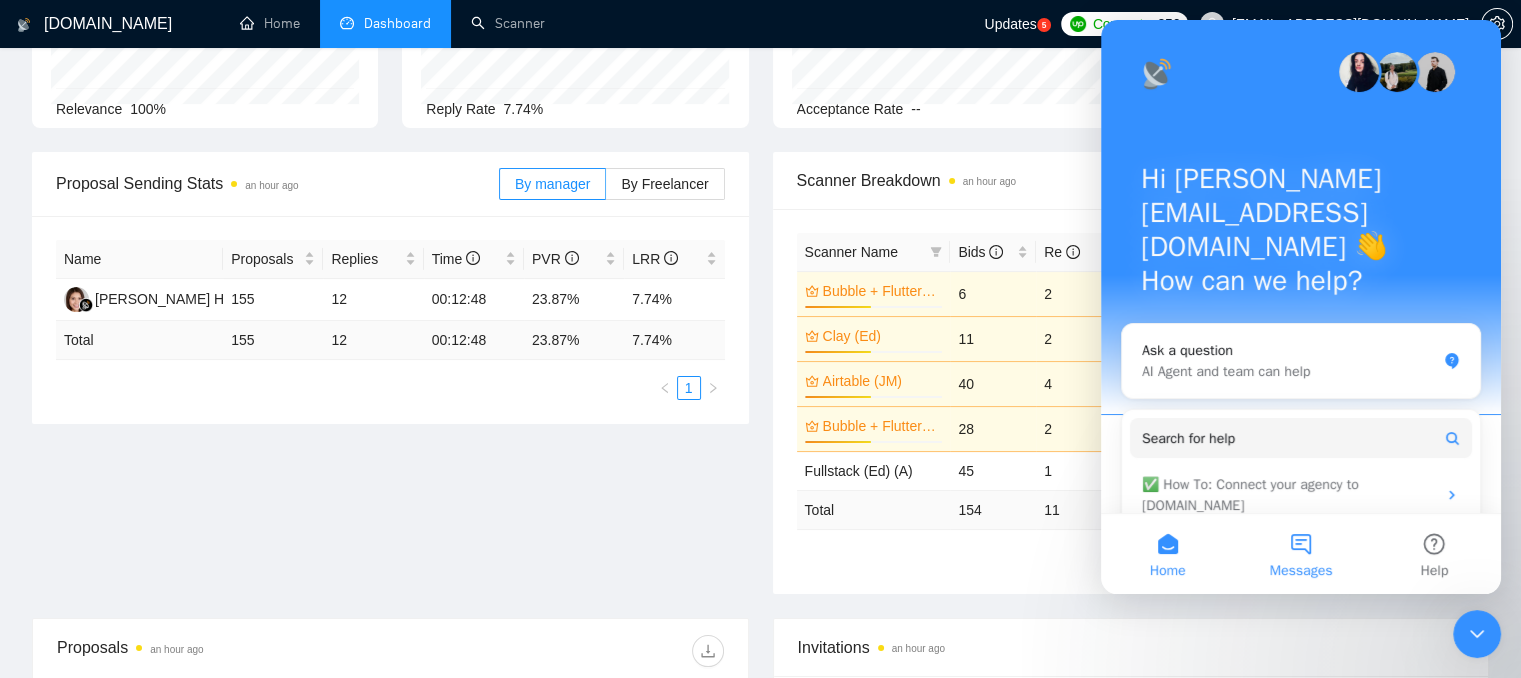 click on "Messages" at bounding box center [1300, 554] 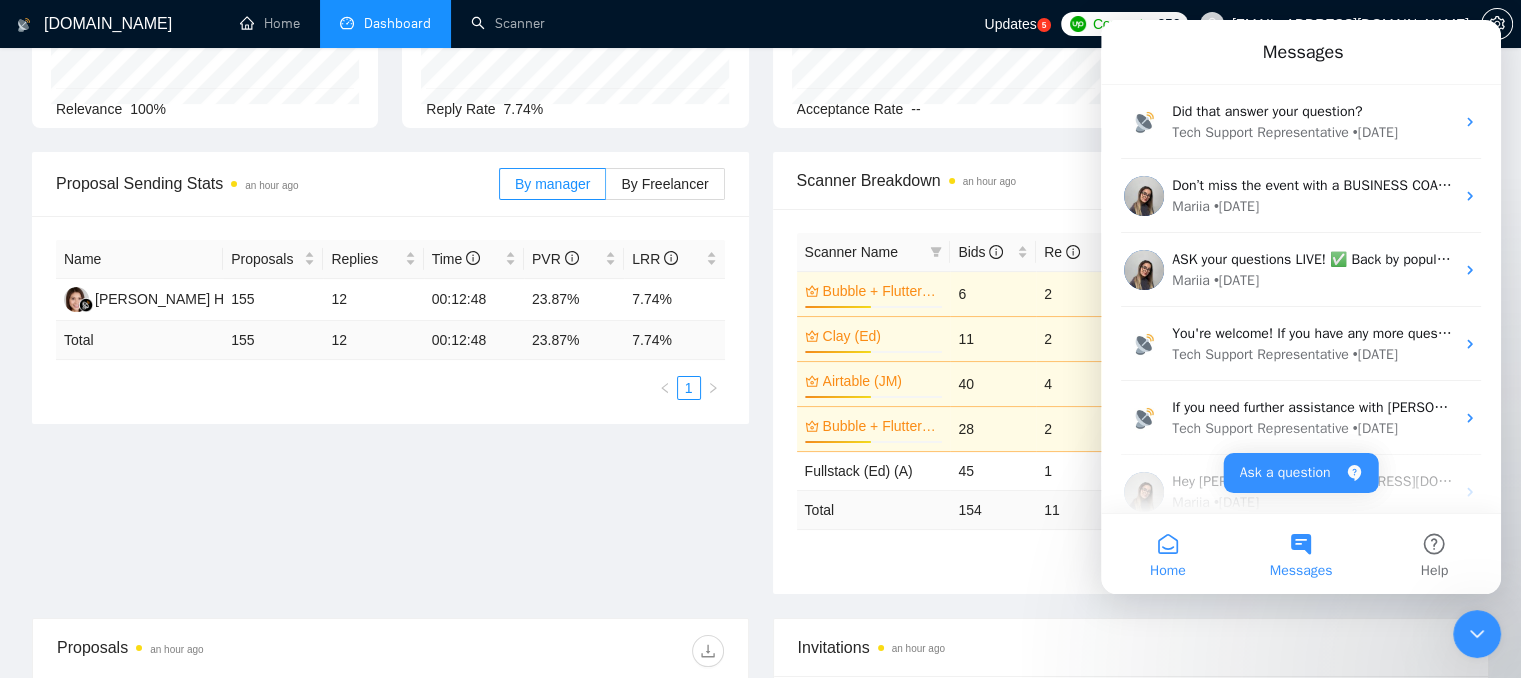 click on "Home" at bounding box center [1167, 554] 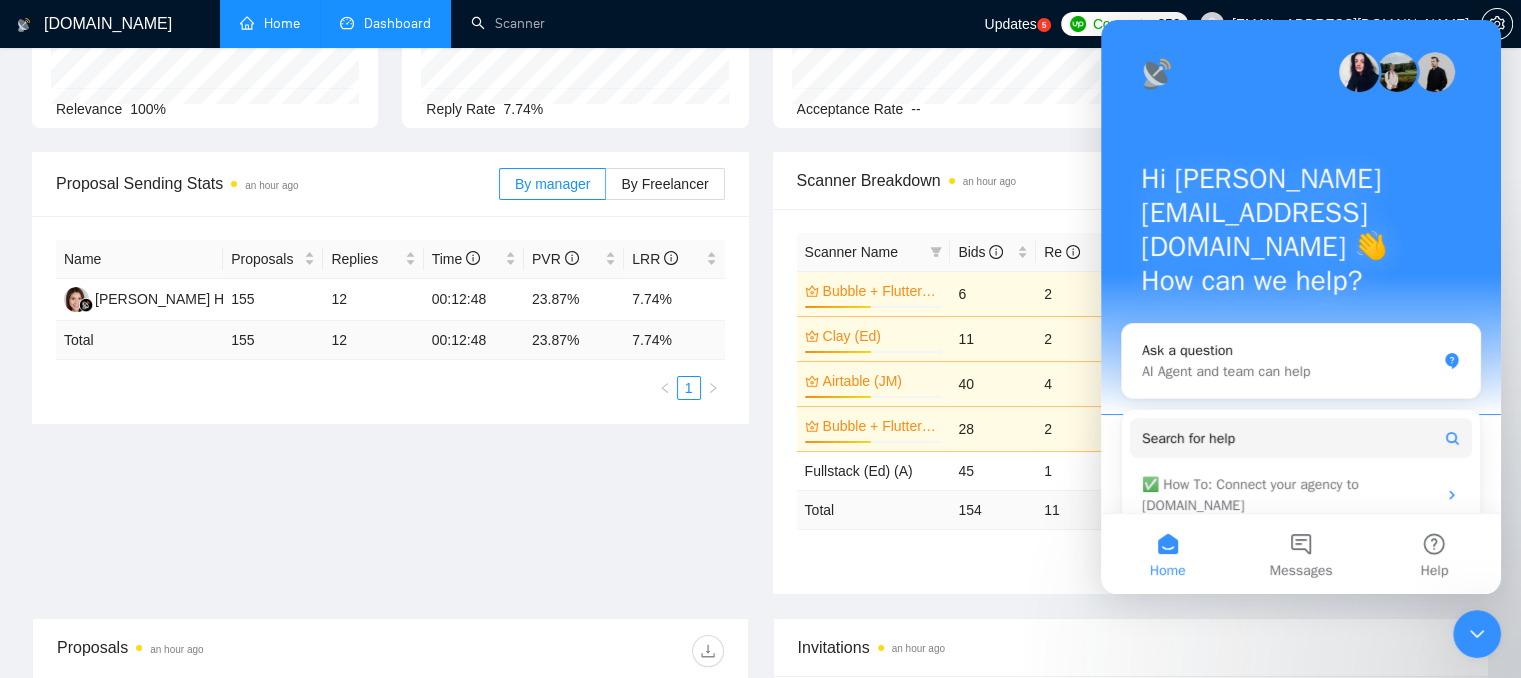 click on "Home" at bounding box center [270, 23] 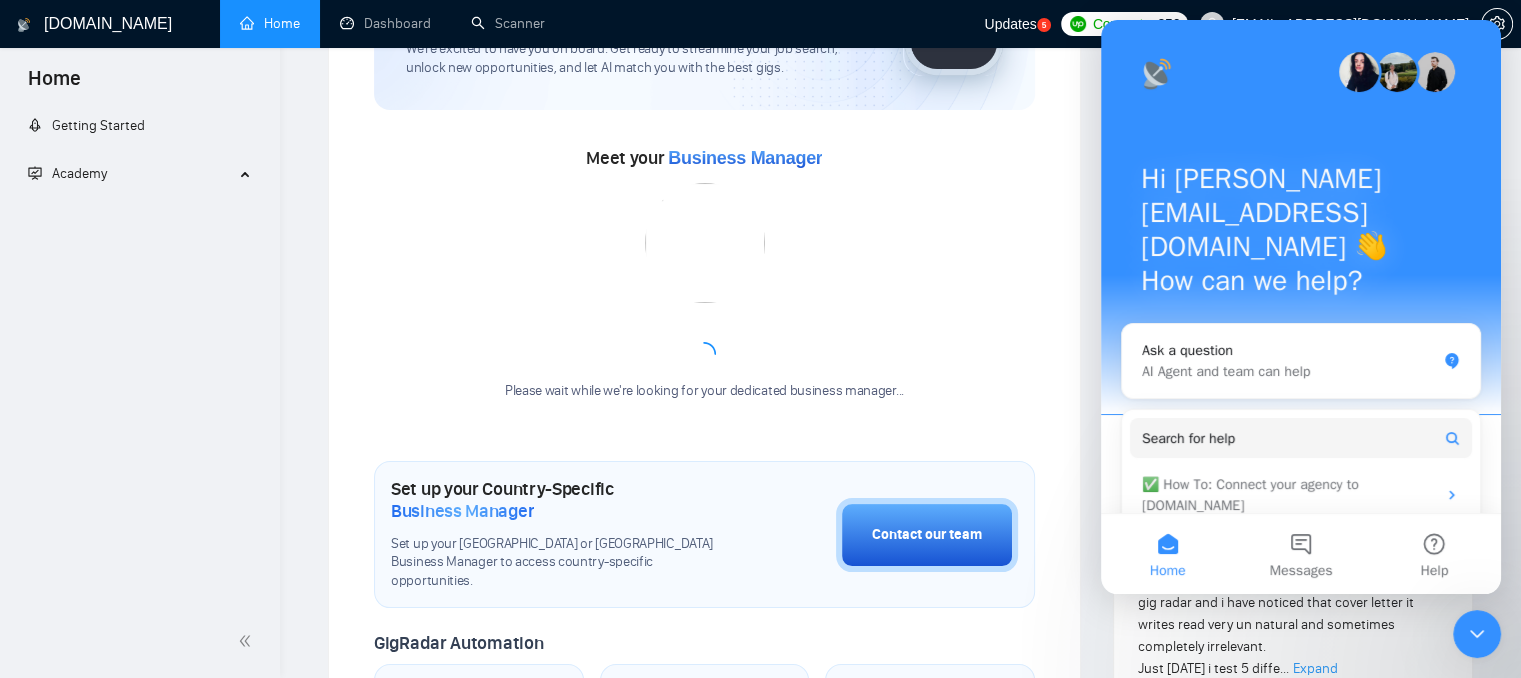 scroll, scrollTop: 0, scrollLeft: 0, axis: both 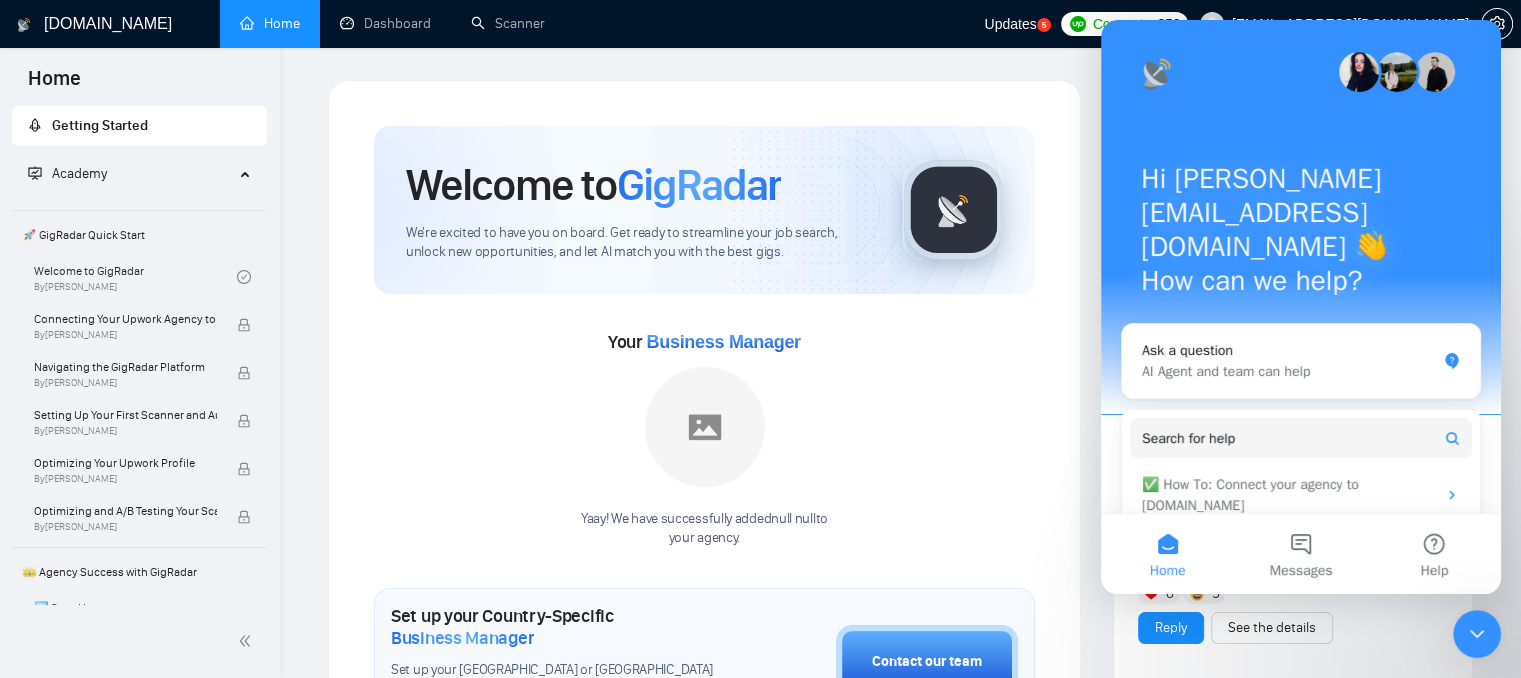 click at bounding box center [1477, 634] 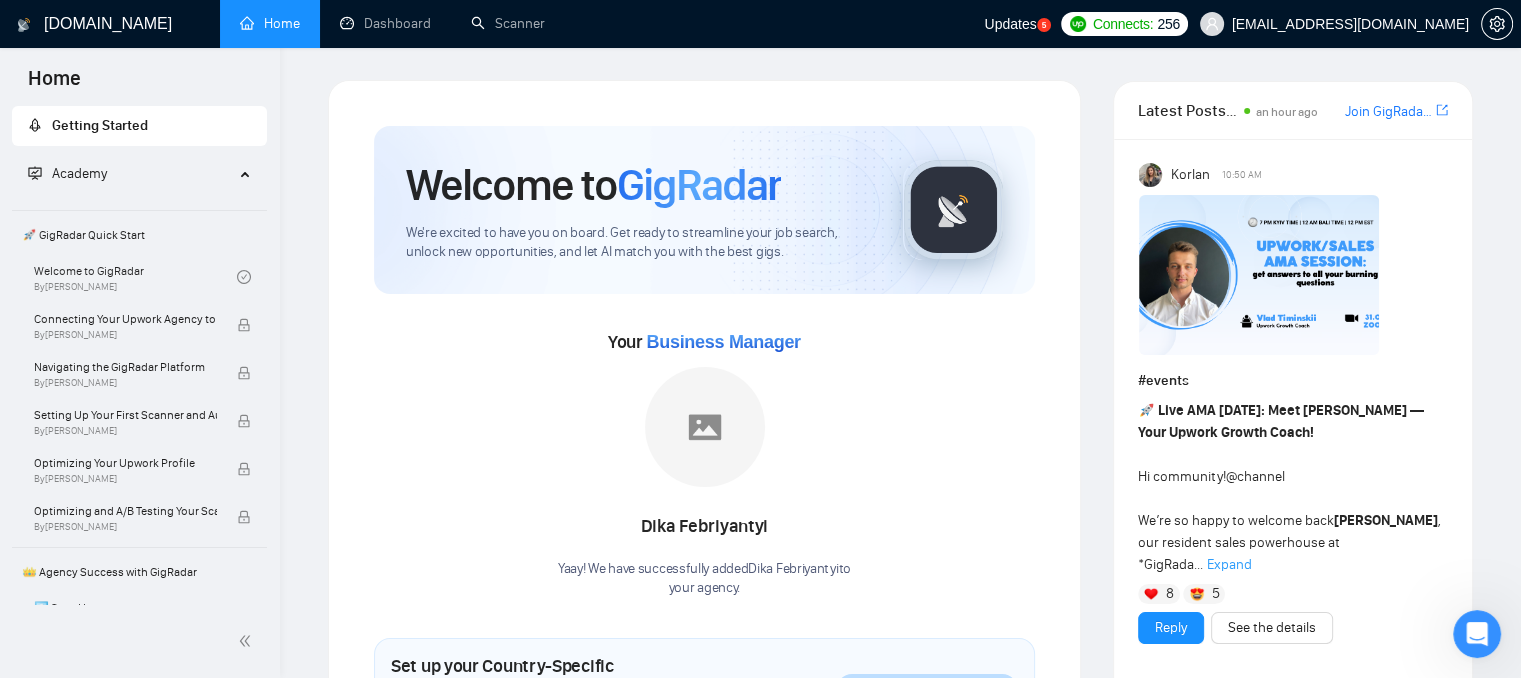 scroll, scrollTop: 0, scrollLeft: 0, axis: both 